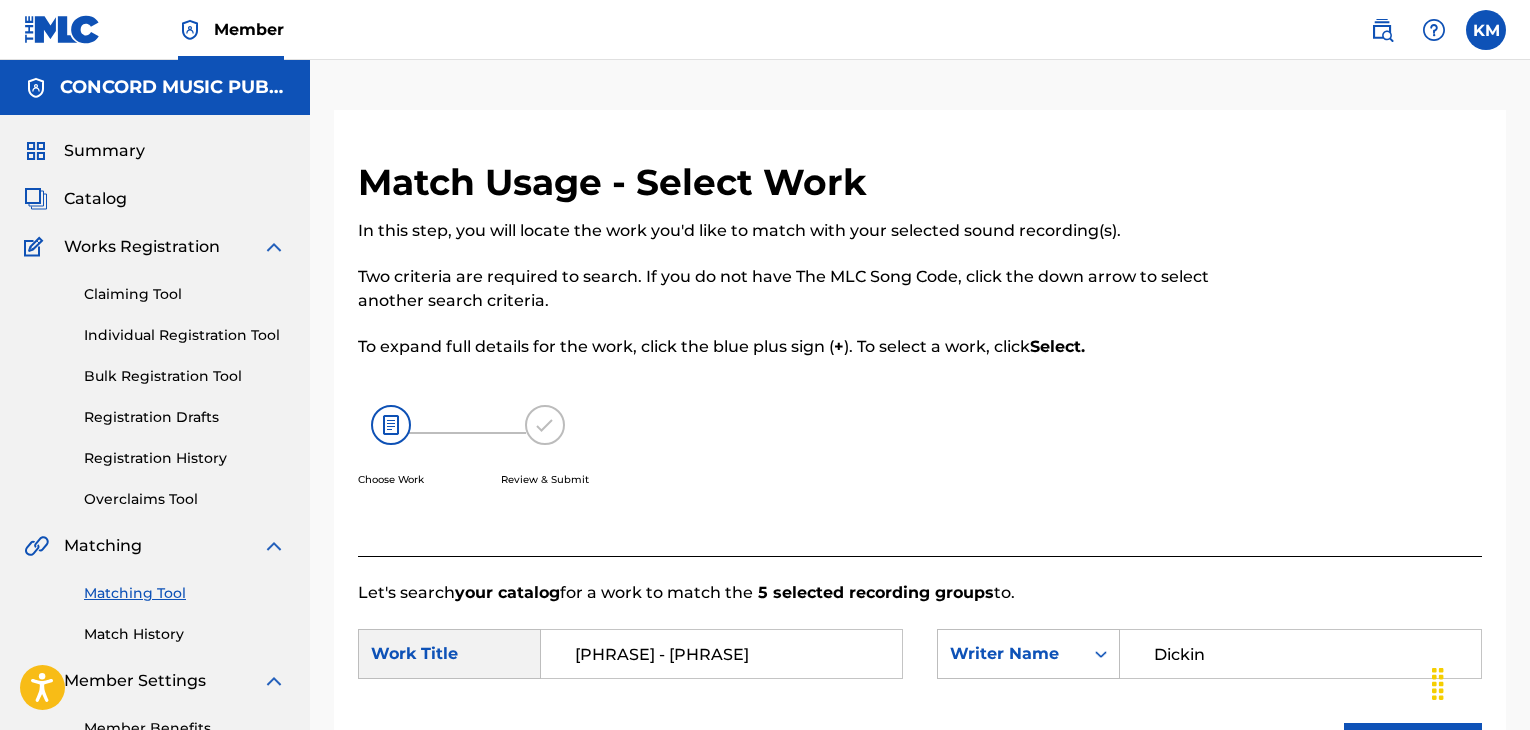 scroll, scrollTop: 176, scrollLeft: 0, axis: vertical 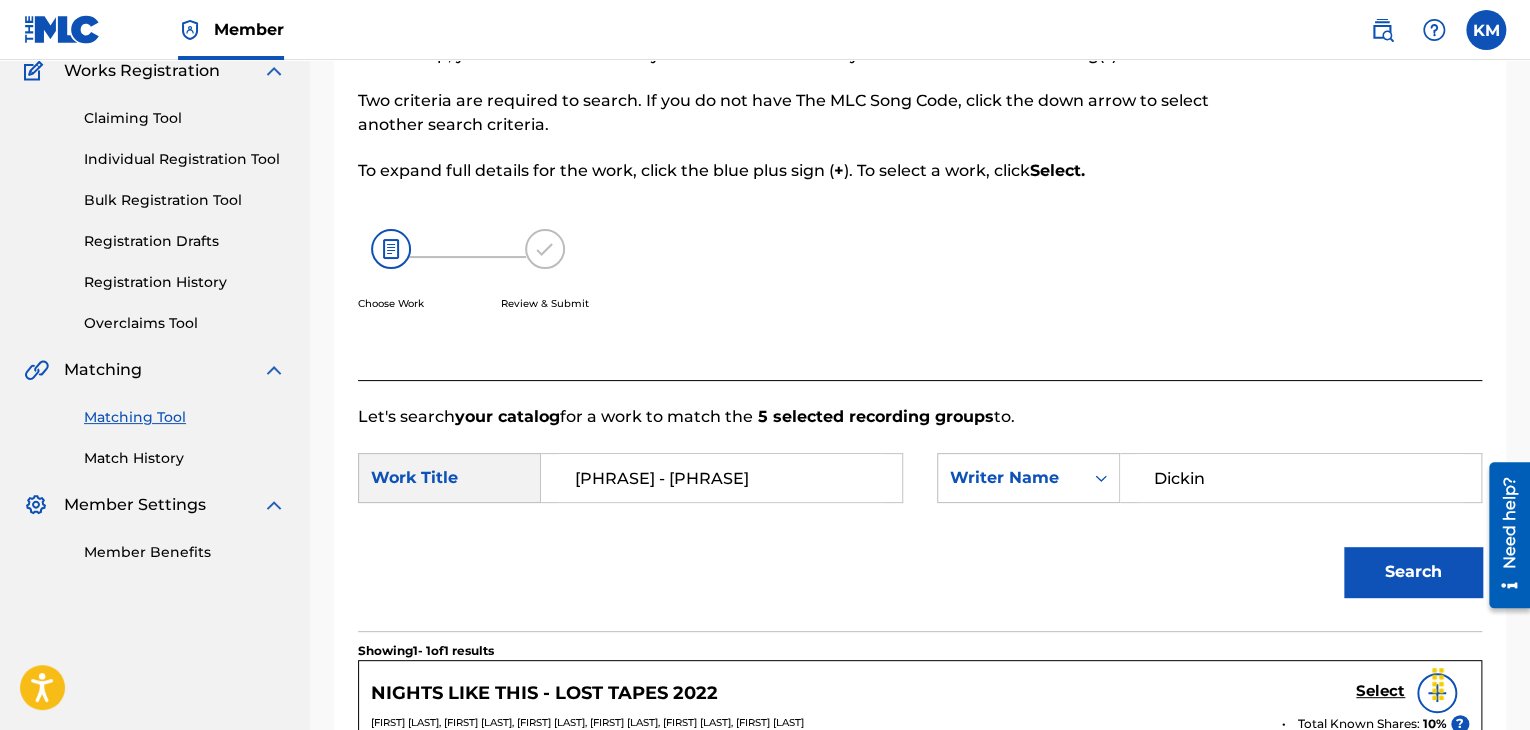click on "Match History" at bounding box center [185, 458] 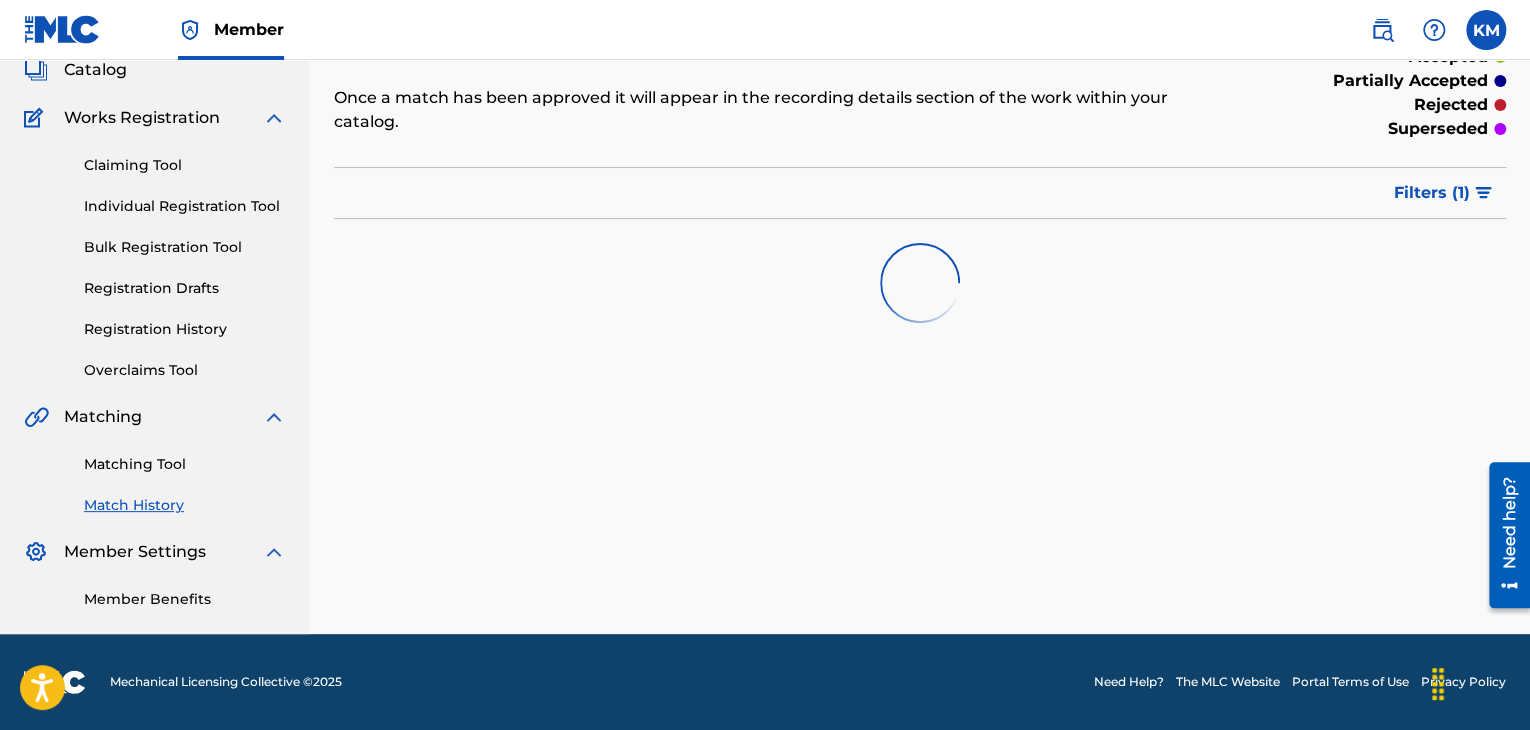 scroll, scrollTop: 0, scrollLeft: 0, axis: both 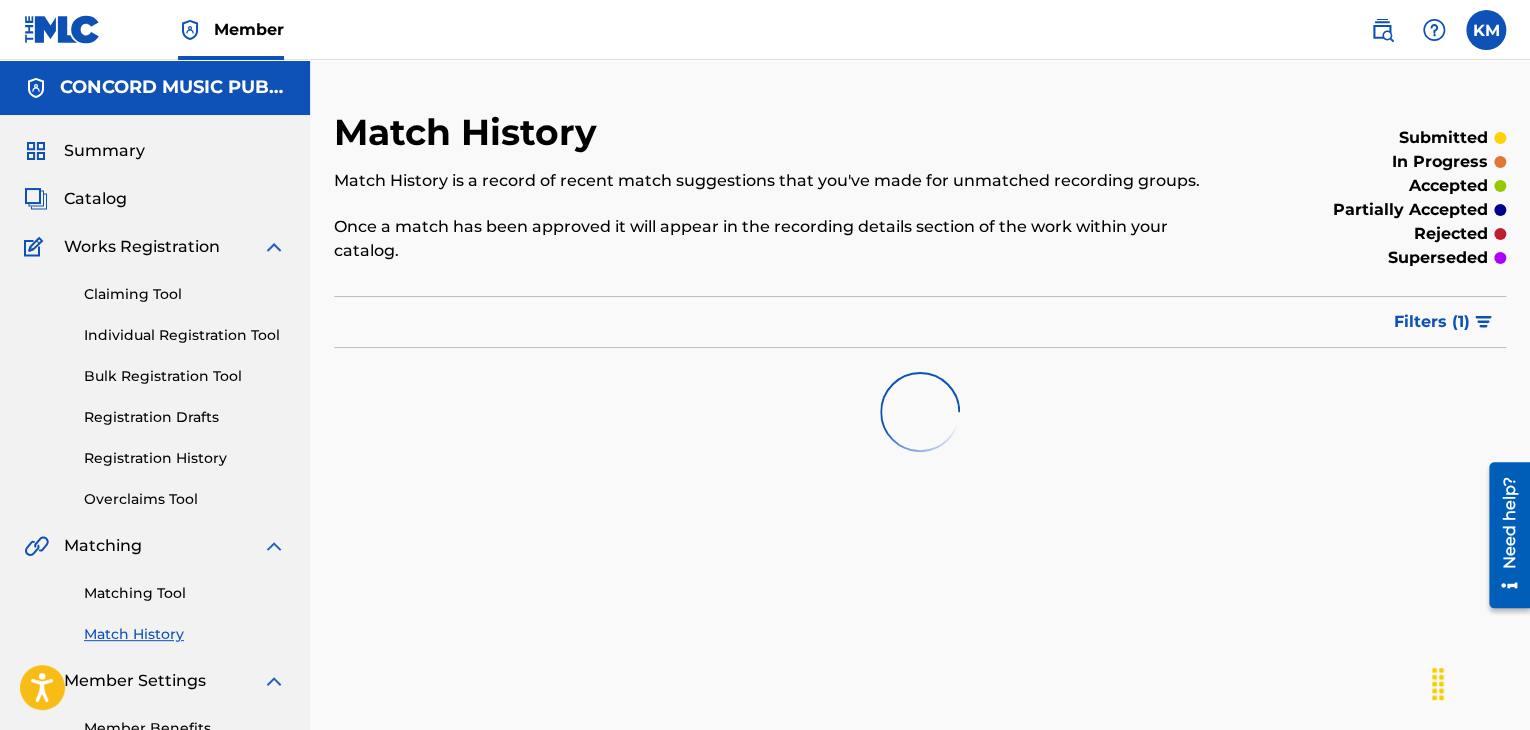 click on "Matching Tool" at bounding box center (185, 593) 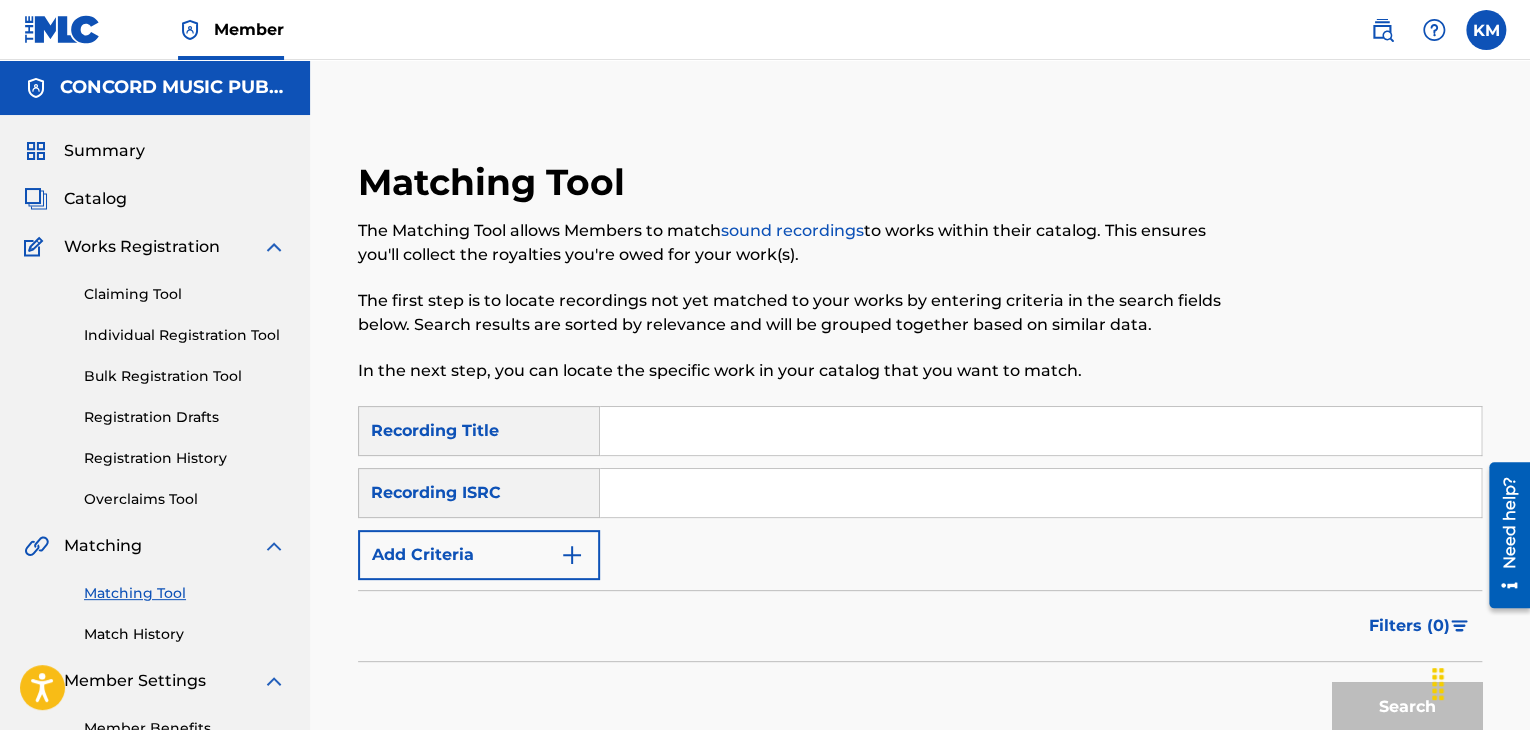 paste on "[ID]" 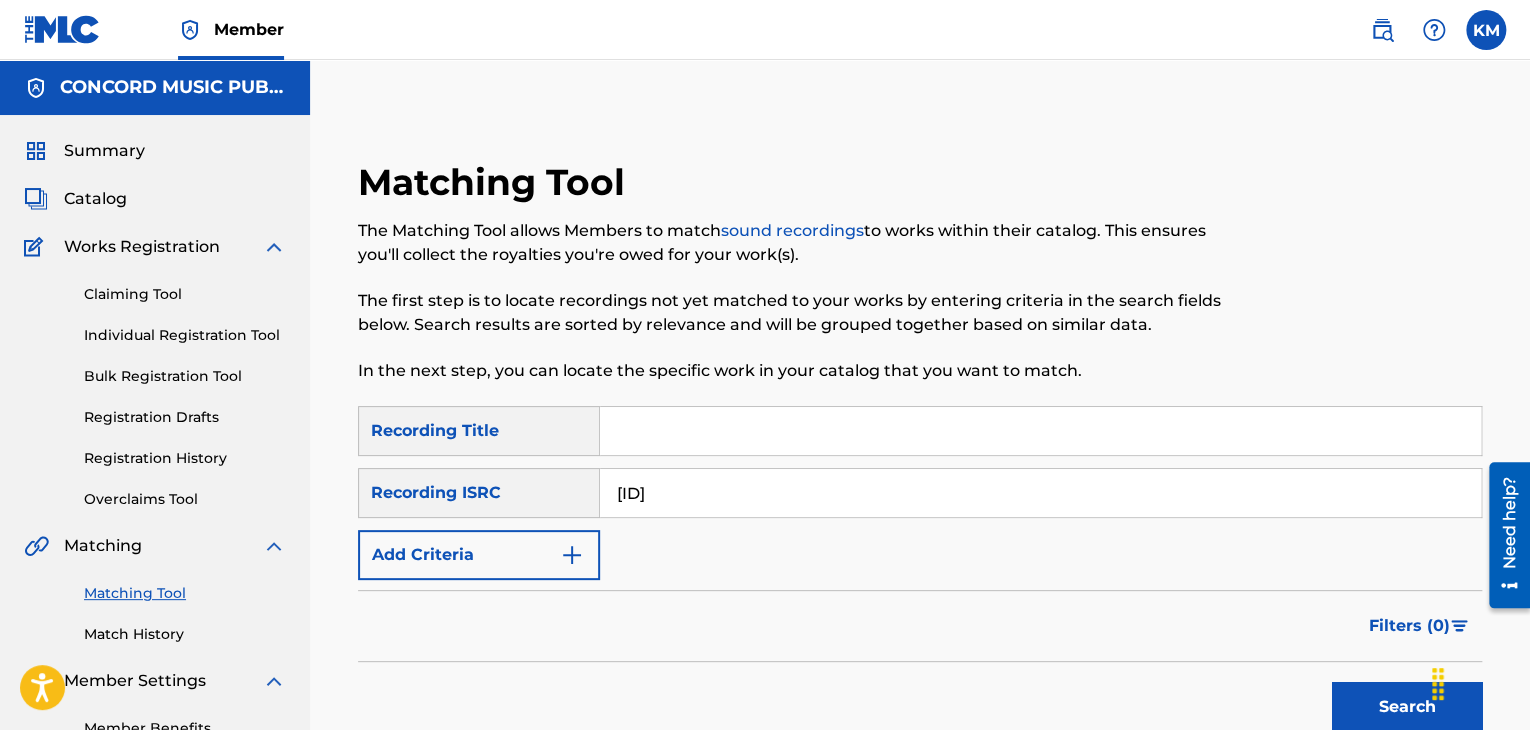 type on "[ID]" 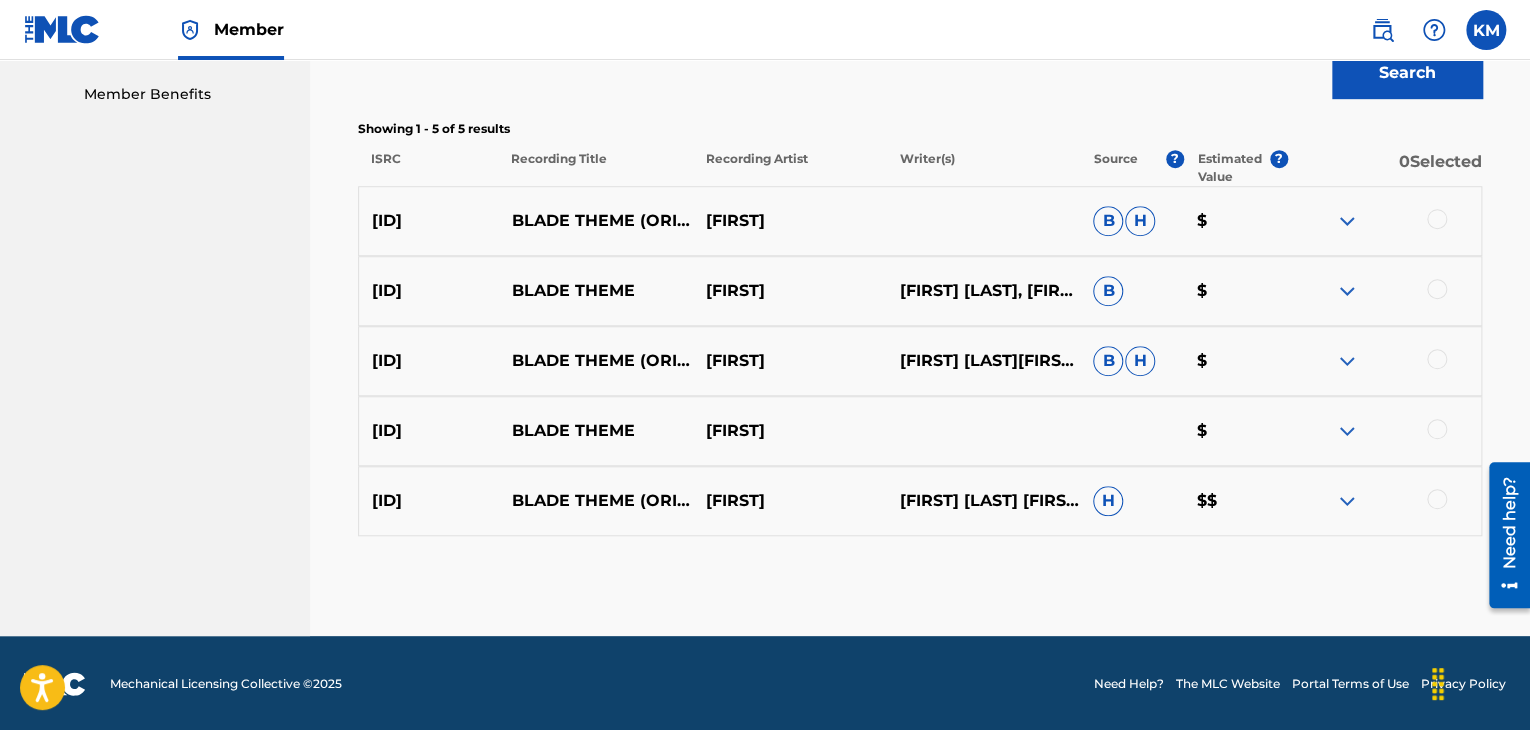 scroll, scrollTop: 636, scrollLeft: 0, axis: vertical 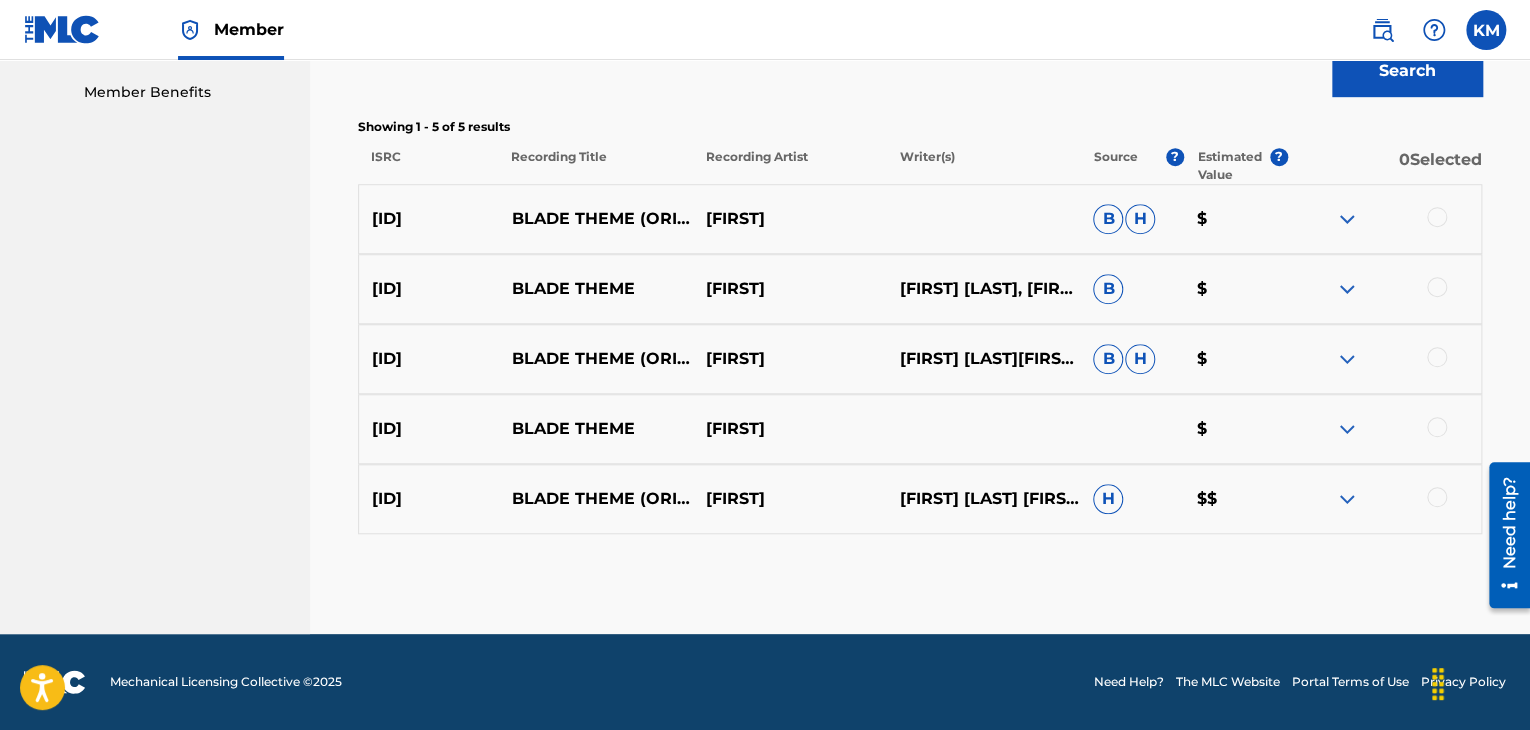 click at bounding box center (1437, 217) 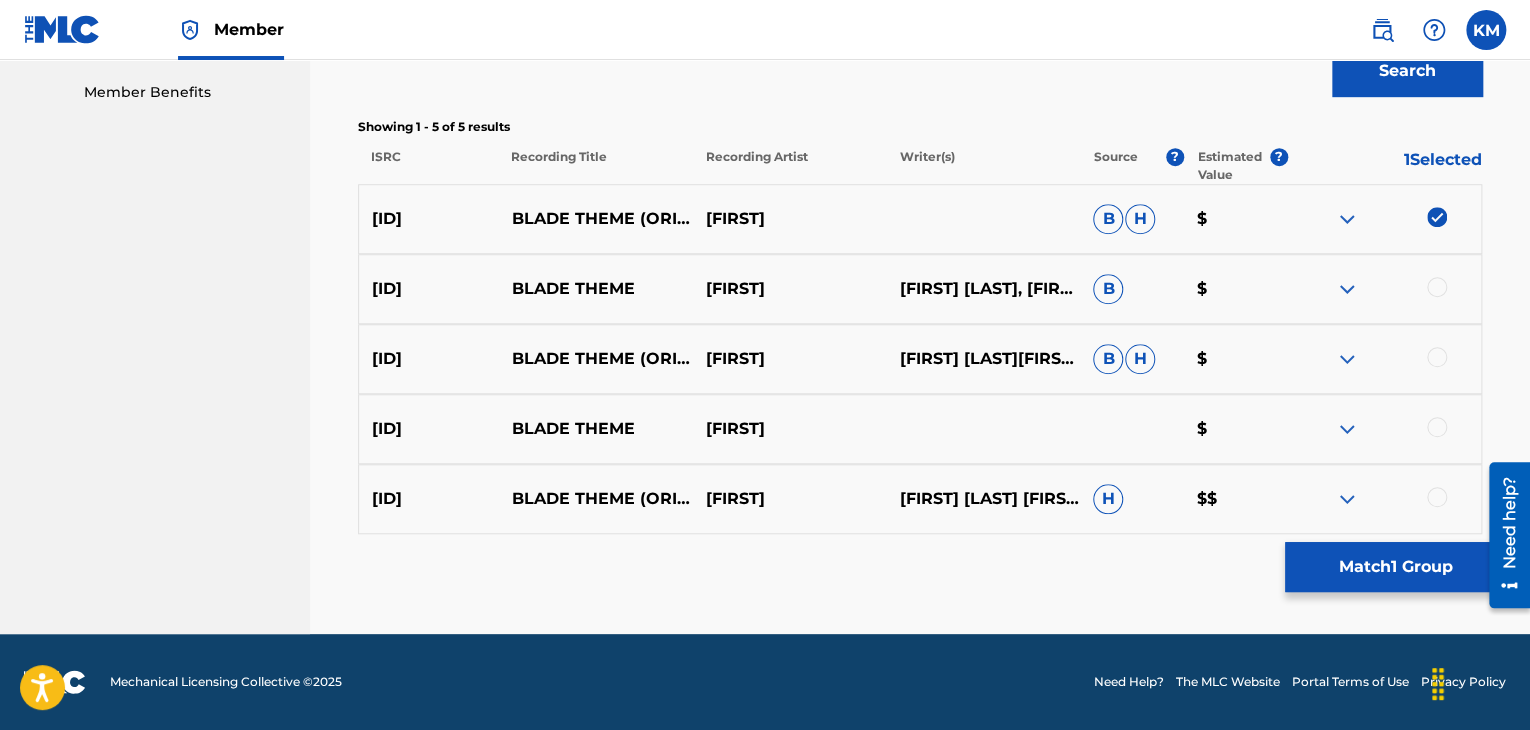 click at bounding box center (1437, 287) 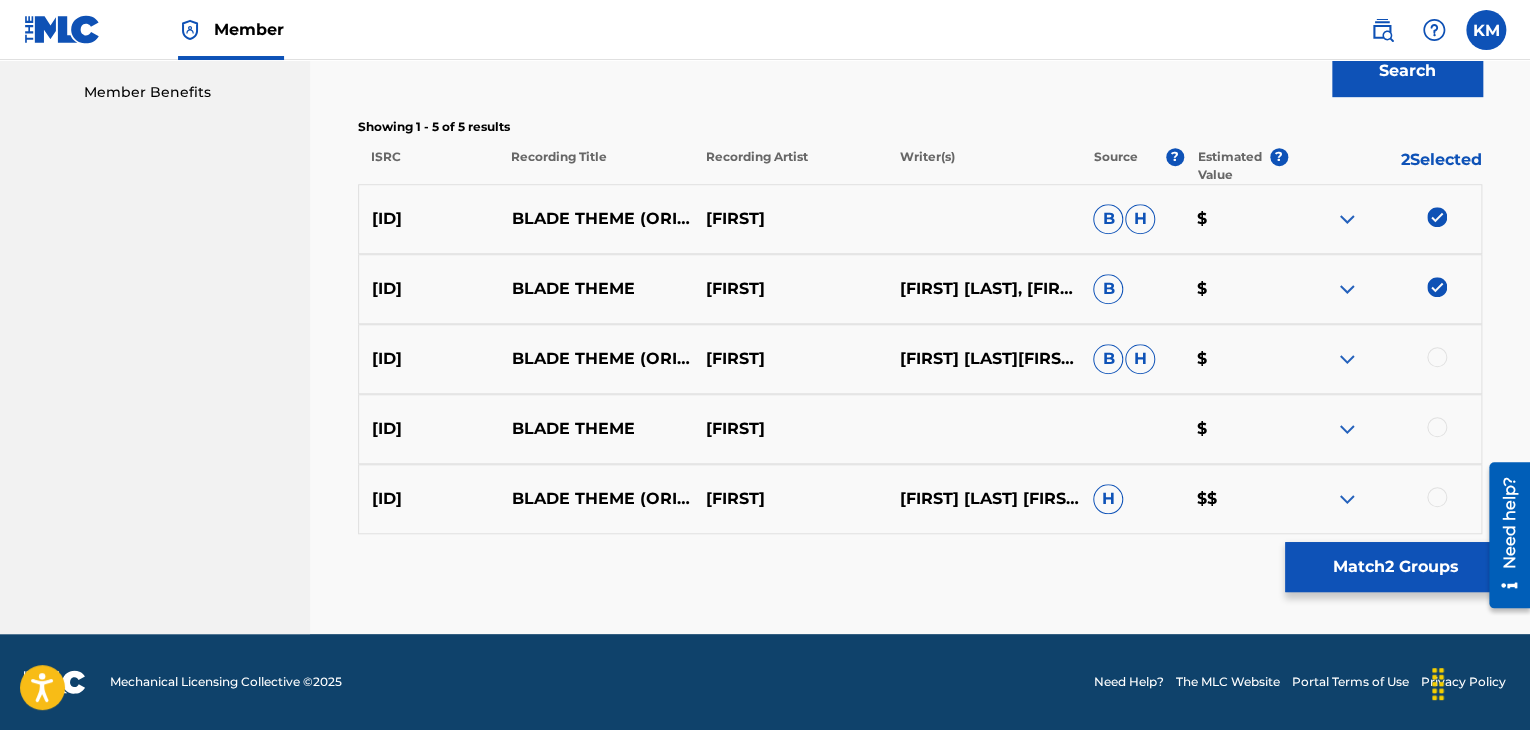 click at bounding box center [1437, 357] 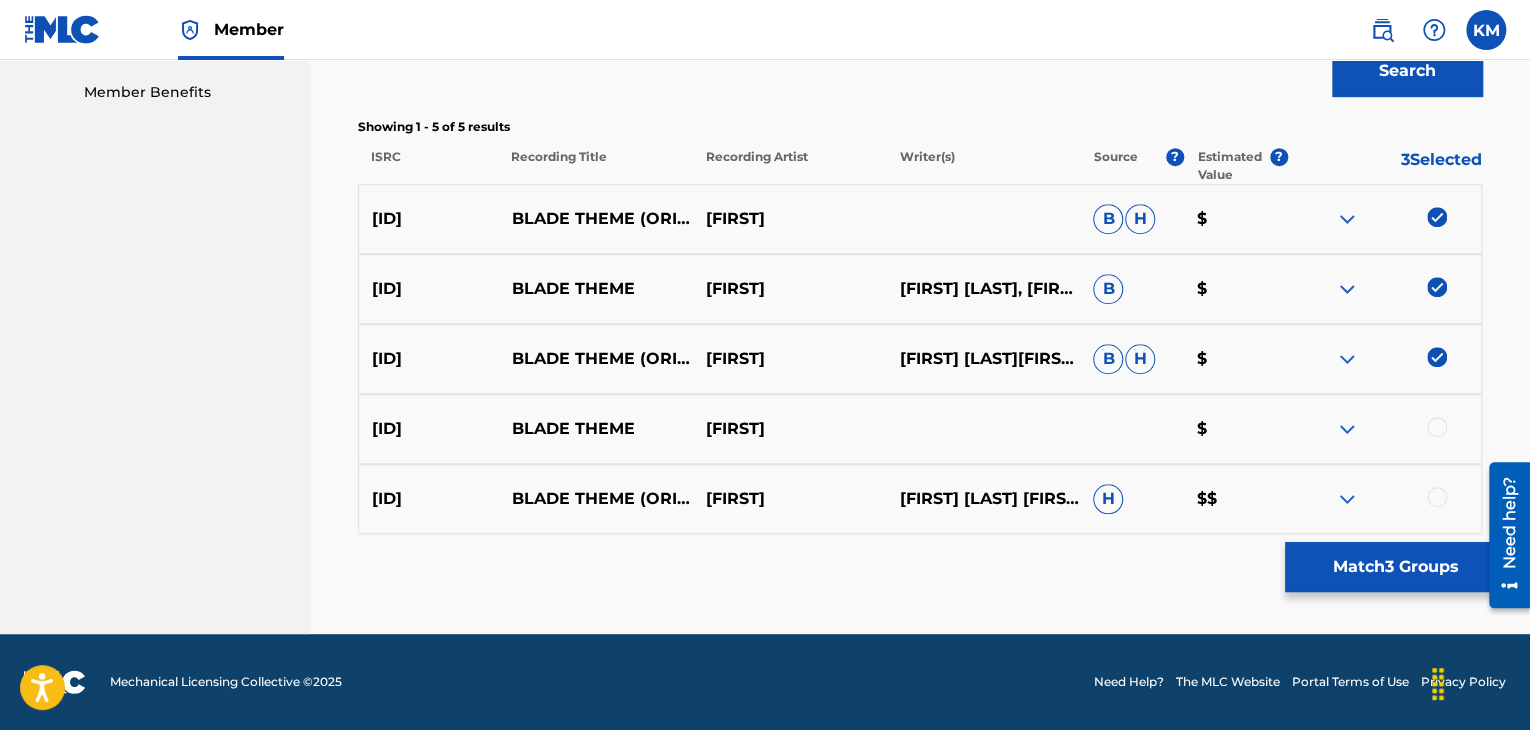 click at bounding box center (1437, 427) 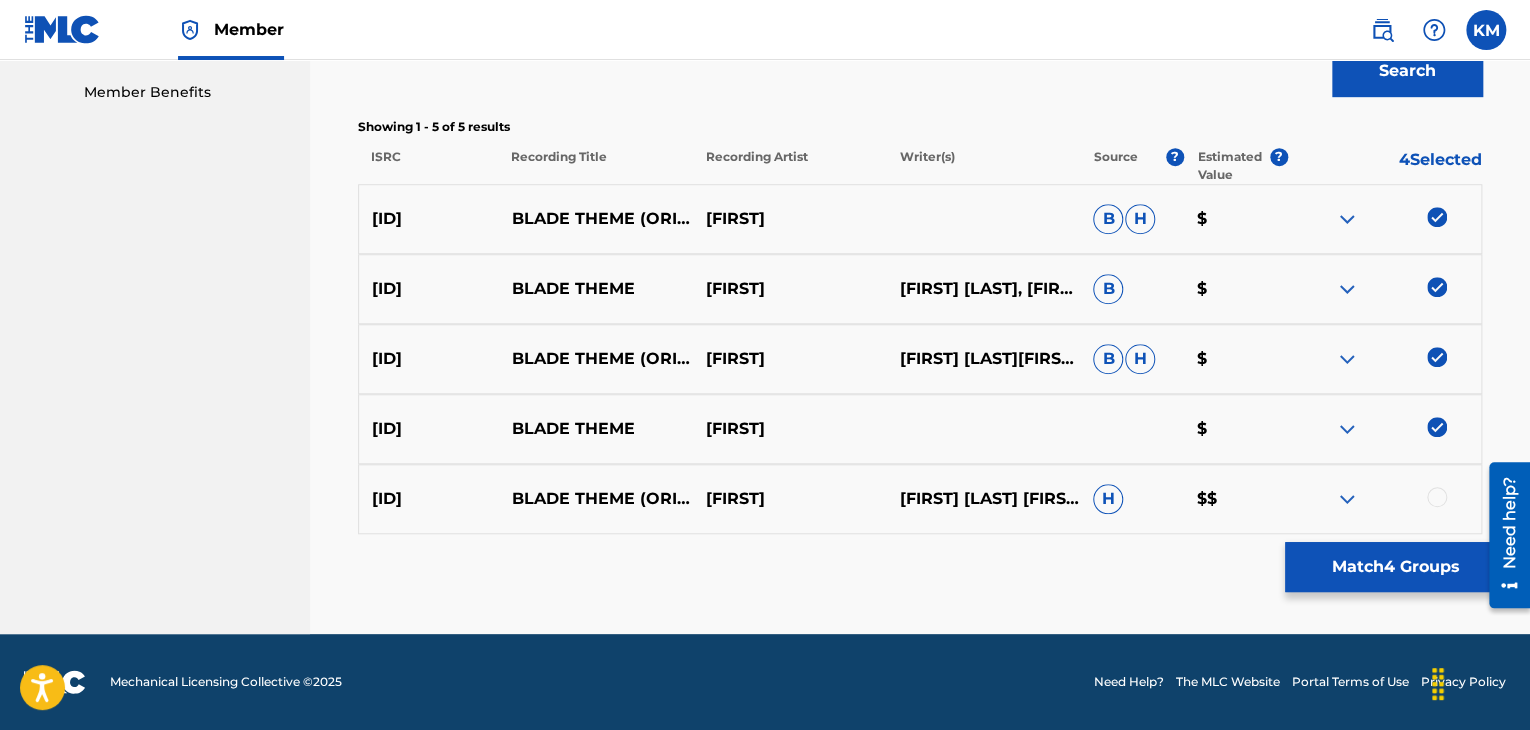 click at bounding box center (1437, 497) 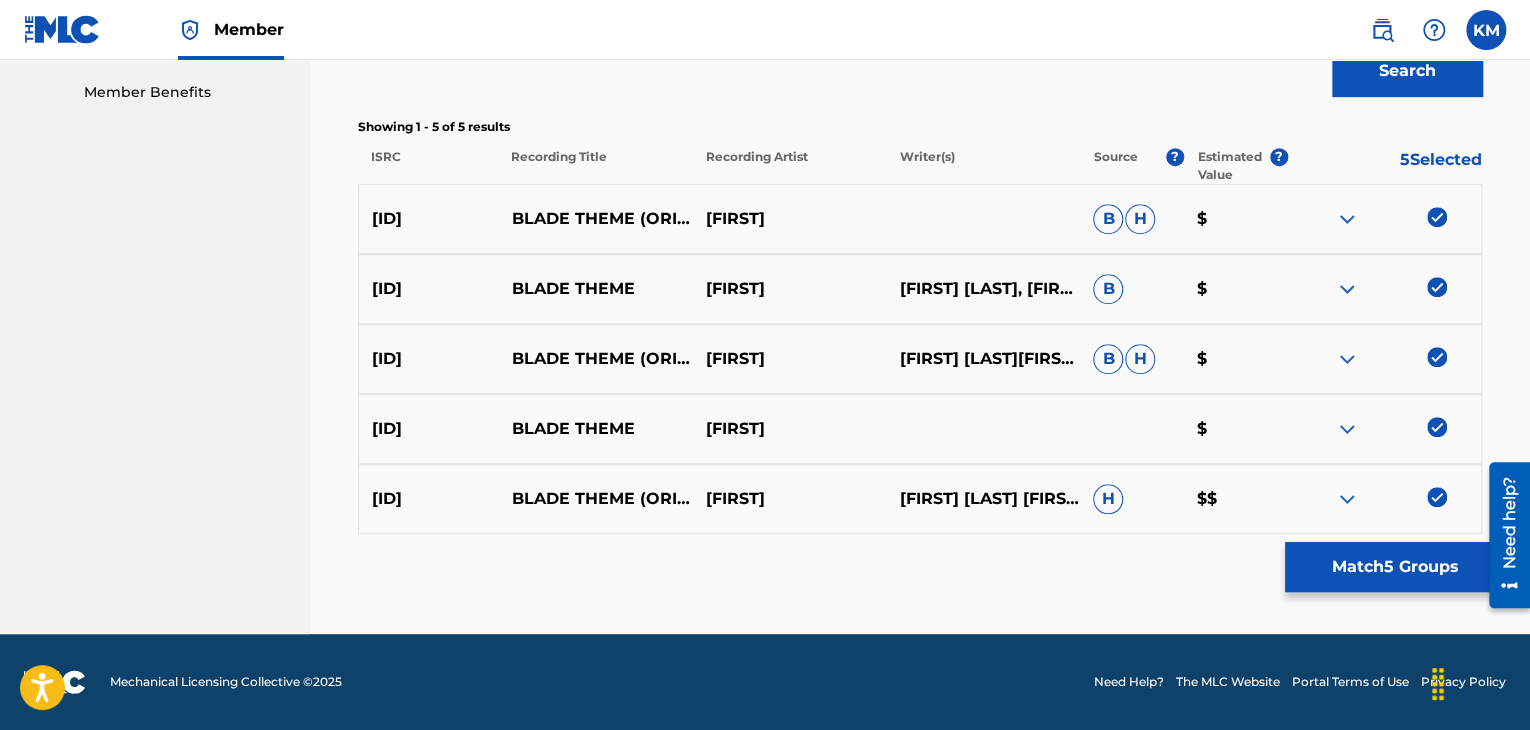 click on "Match  5 Groups" at bounding box center [1395, 567] 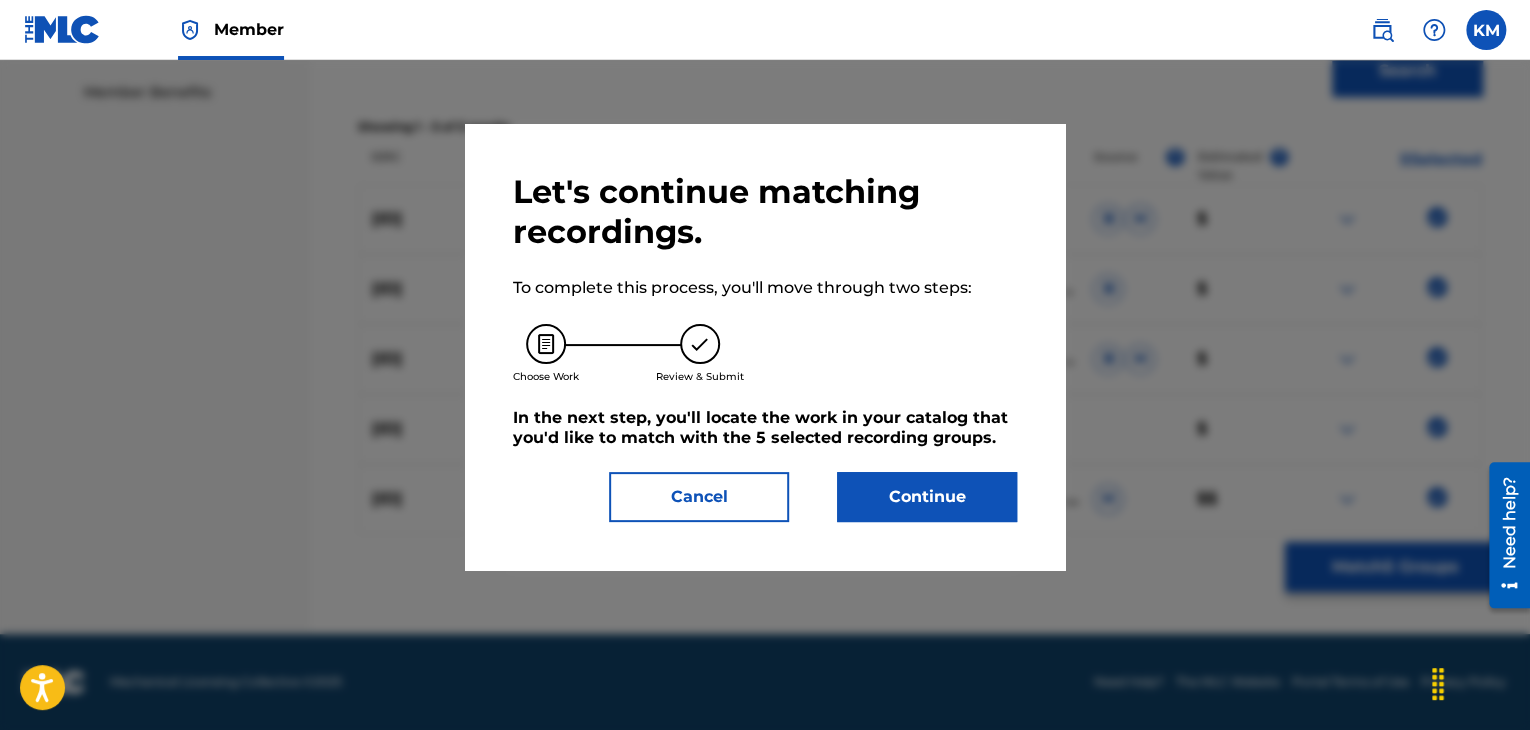 click on "Continue" at bounding box center (927, 497) 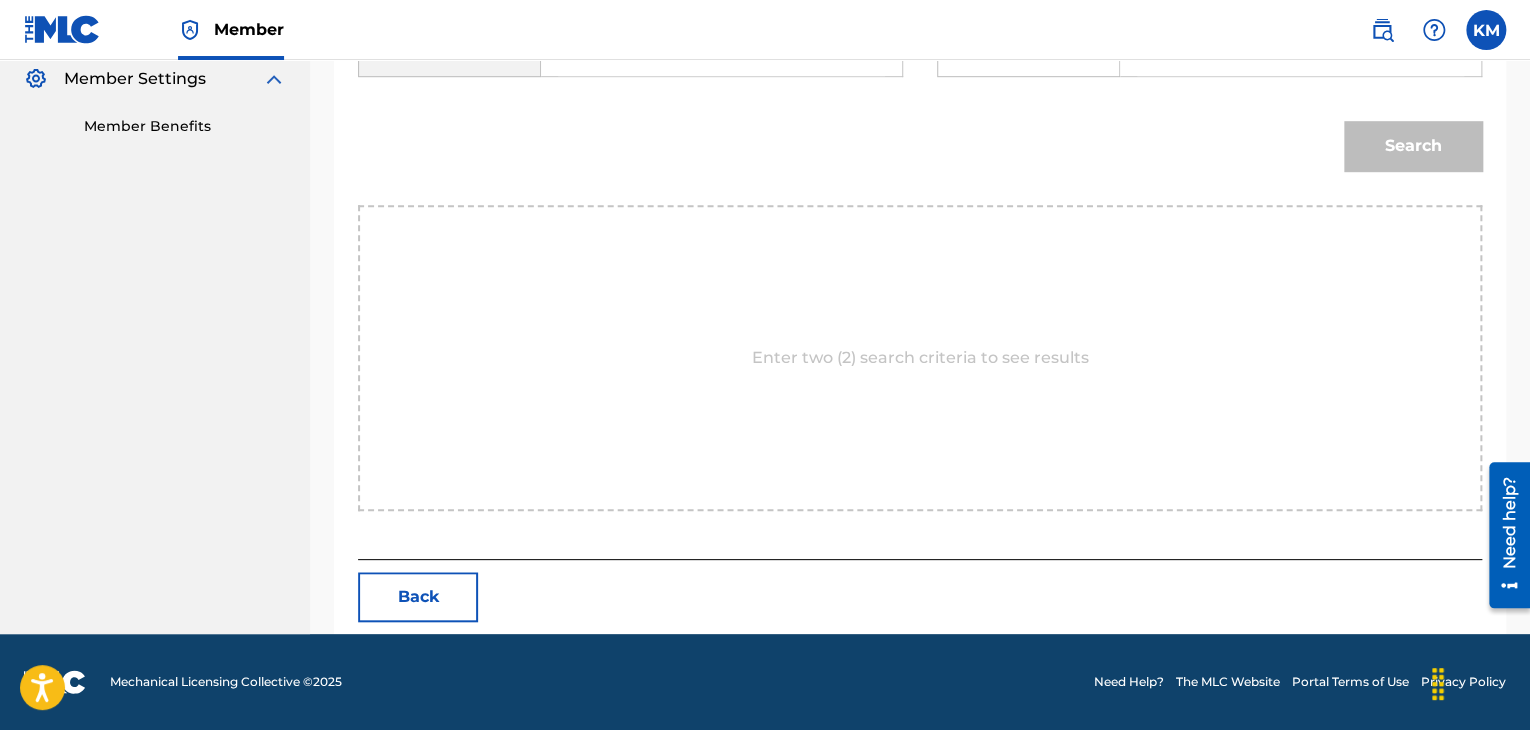scroll, scrollTop: 502, scrollLeft: 0, axis: vertical 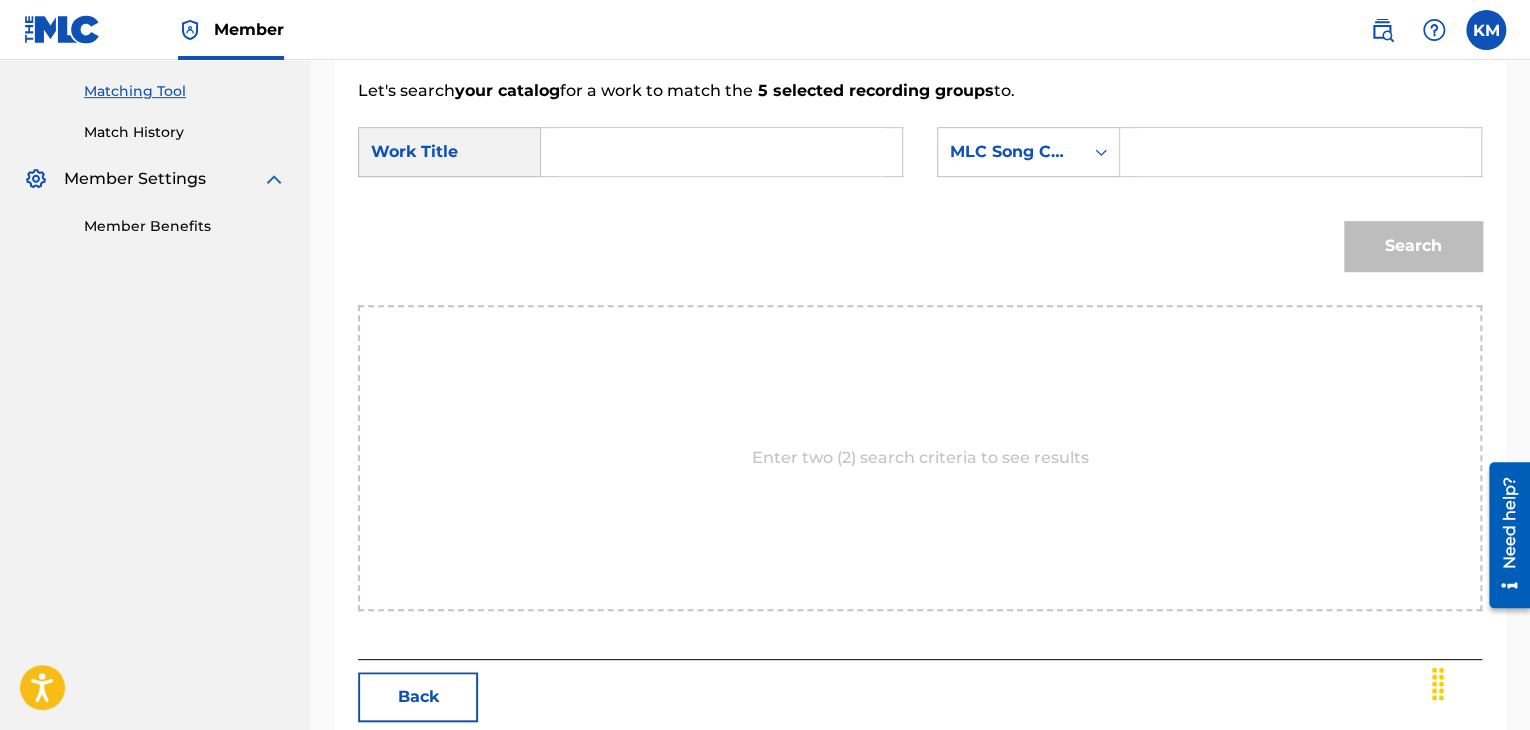 paste on "[ID]" 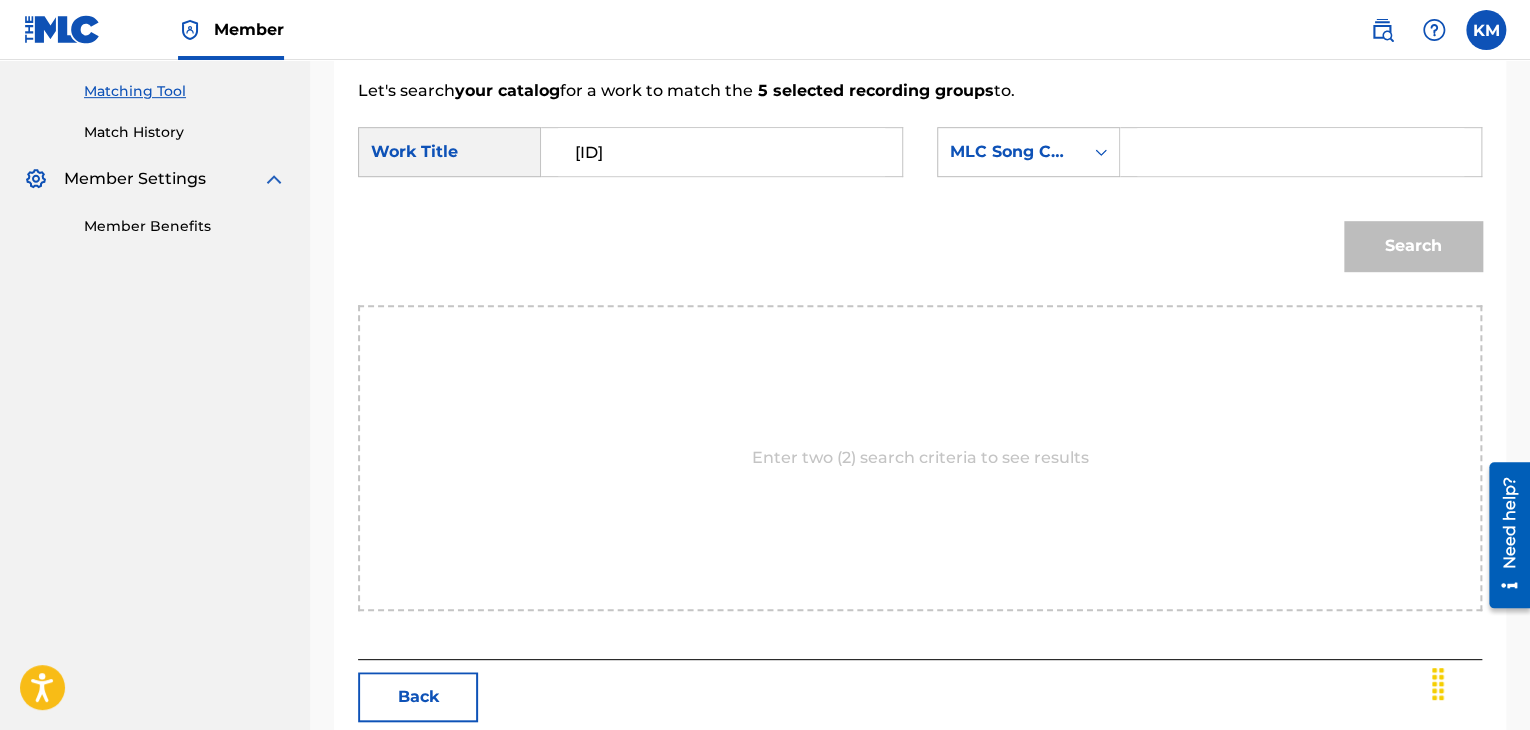 drag, startPoint x: 713, startPoint y: 151, endPoint x: 473, endPoint y: 146, distance: 240.05208 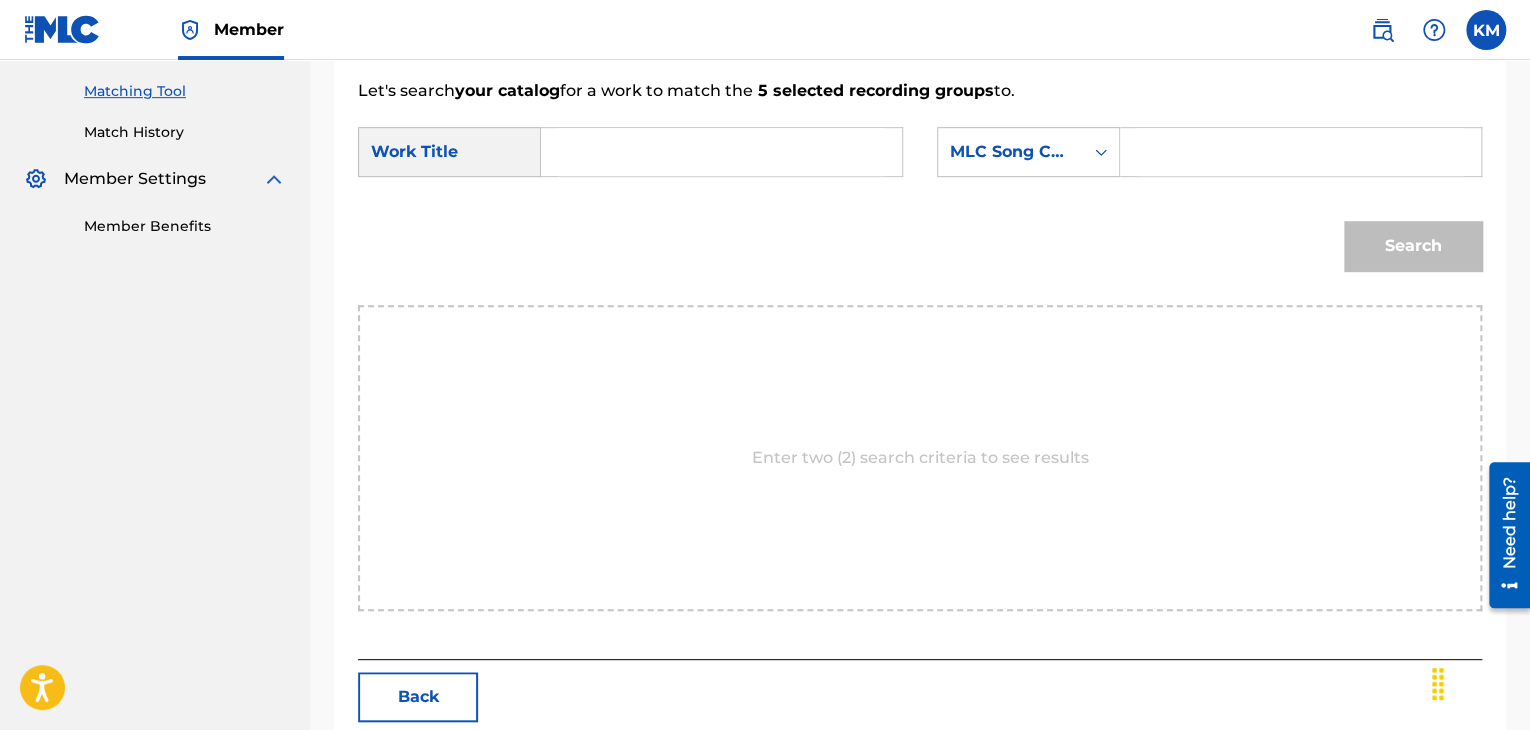 click at bounding box center (721, 152) 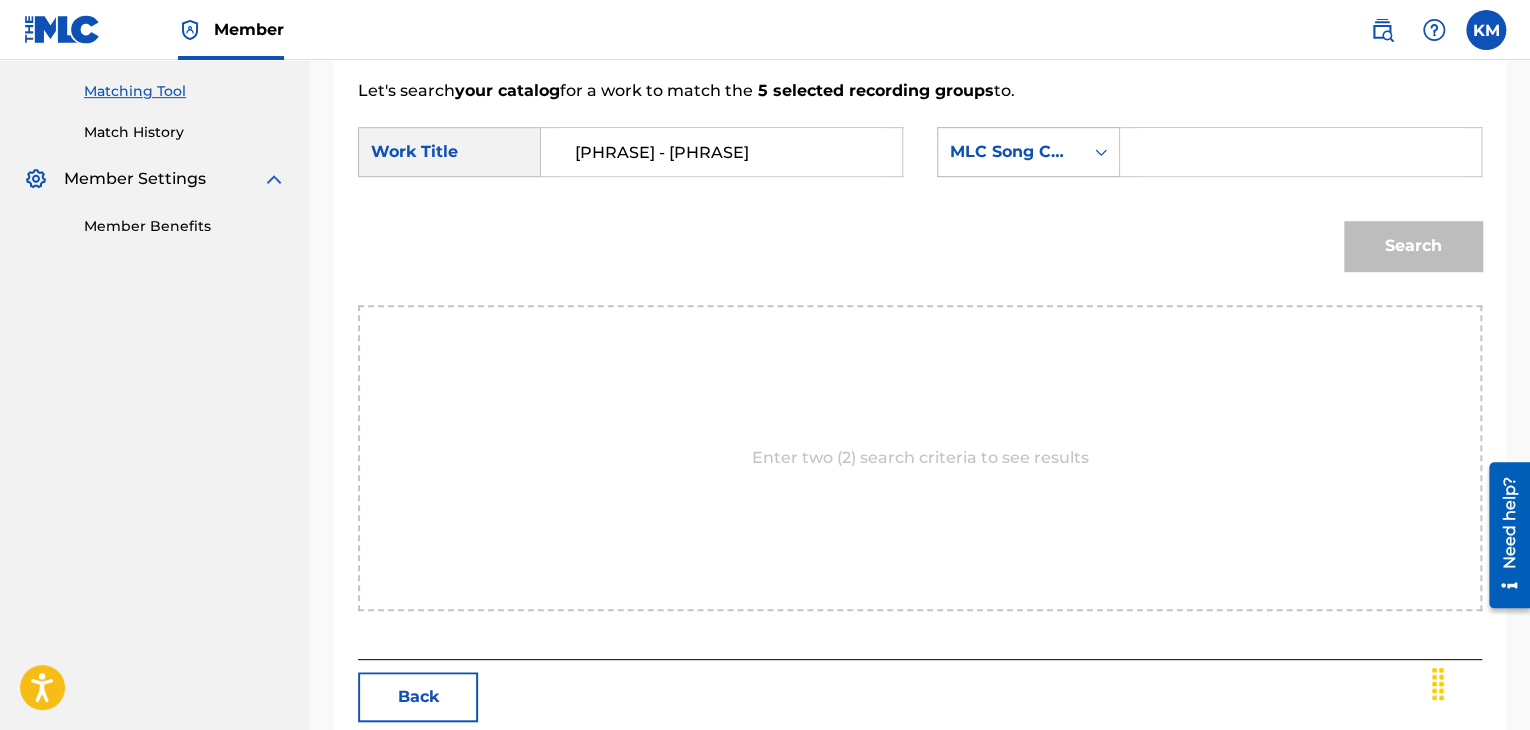 type on "[PHRASE] - [PHRASE]" 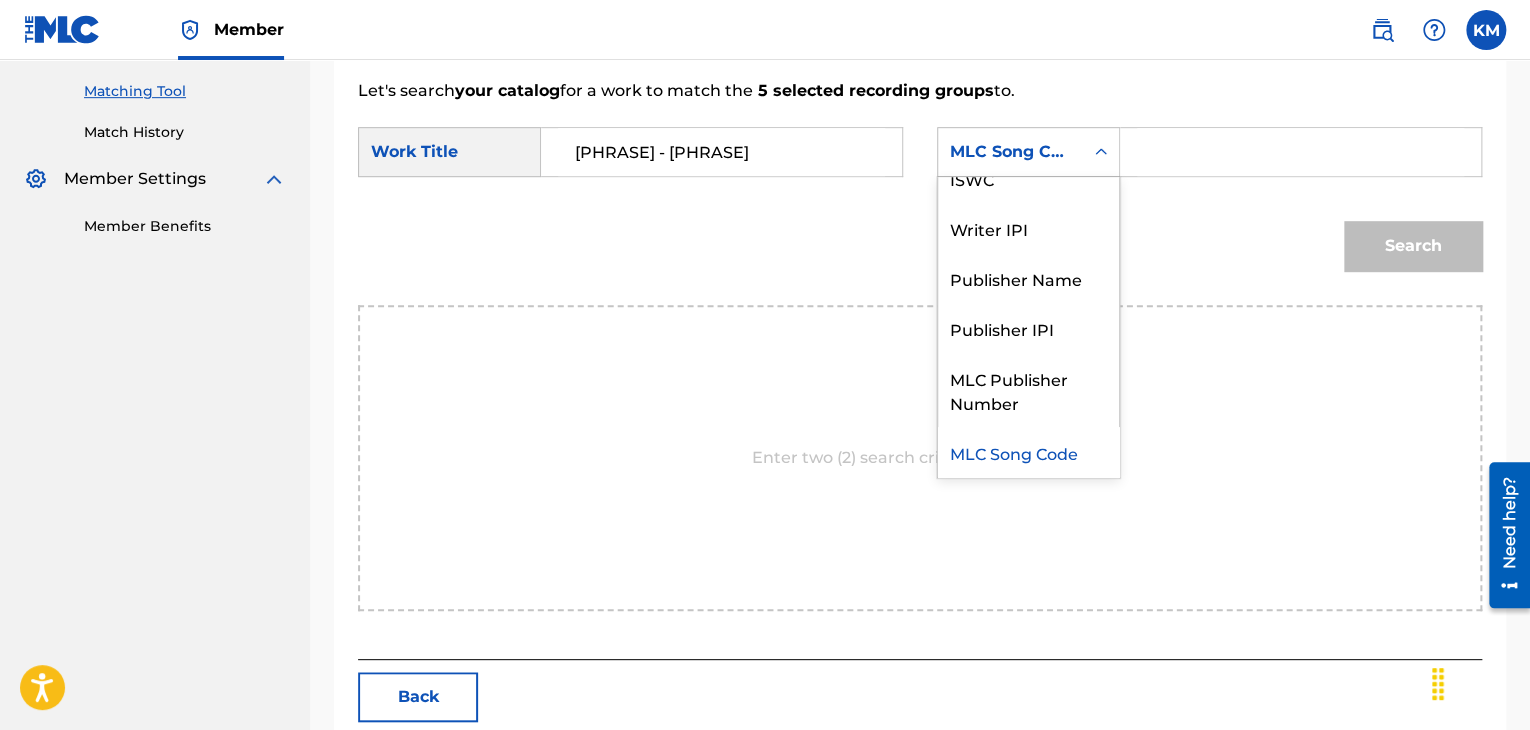 scroll, scrollTop: 0, scrollLeft: 0, axis: both 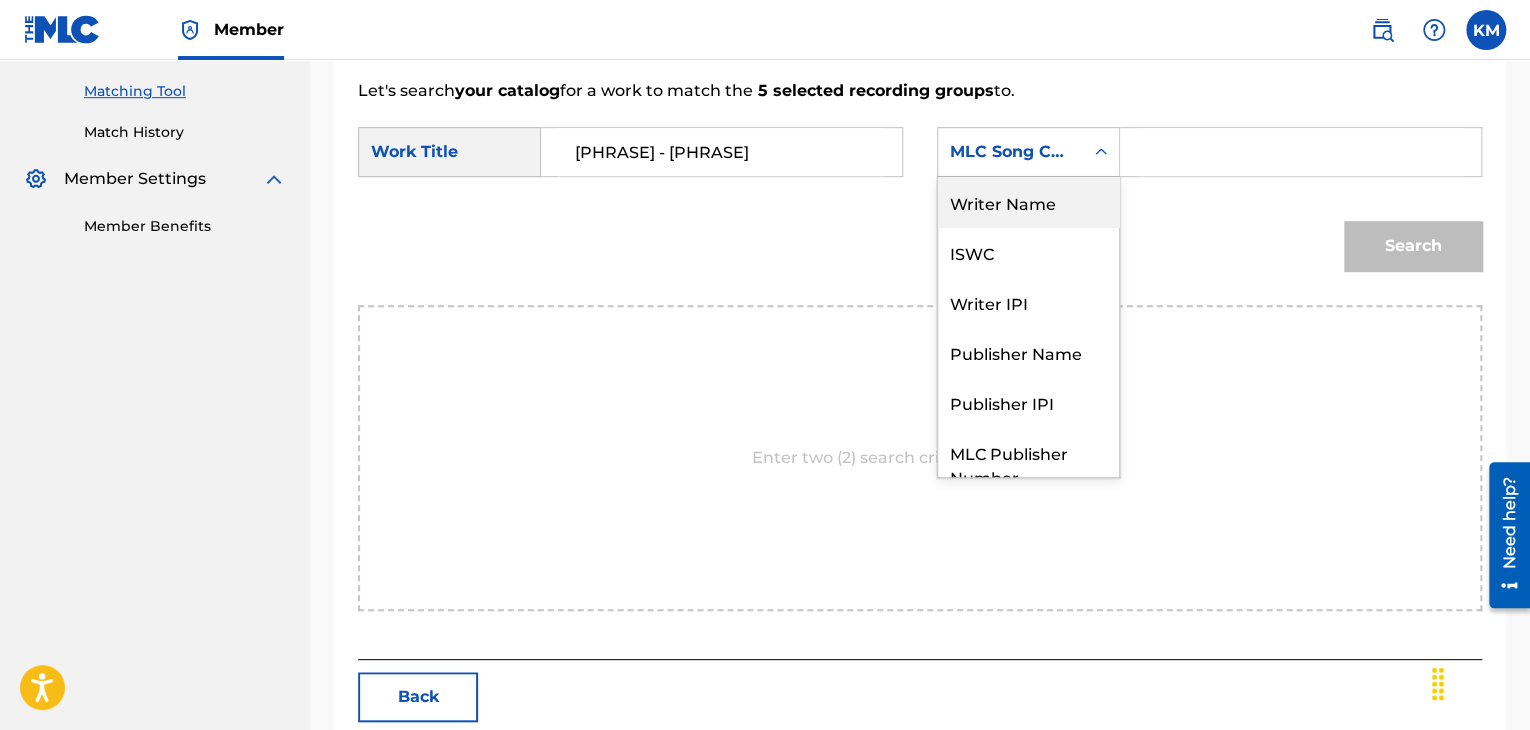 click on "Writer Name" at bounding box center (1028, 202) 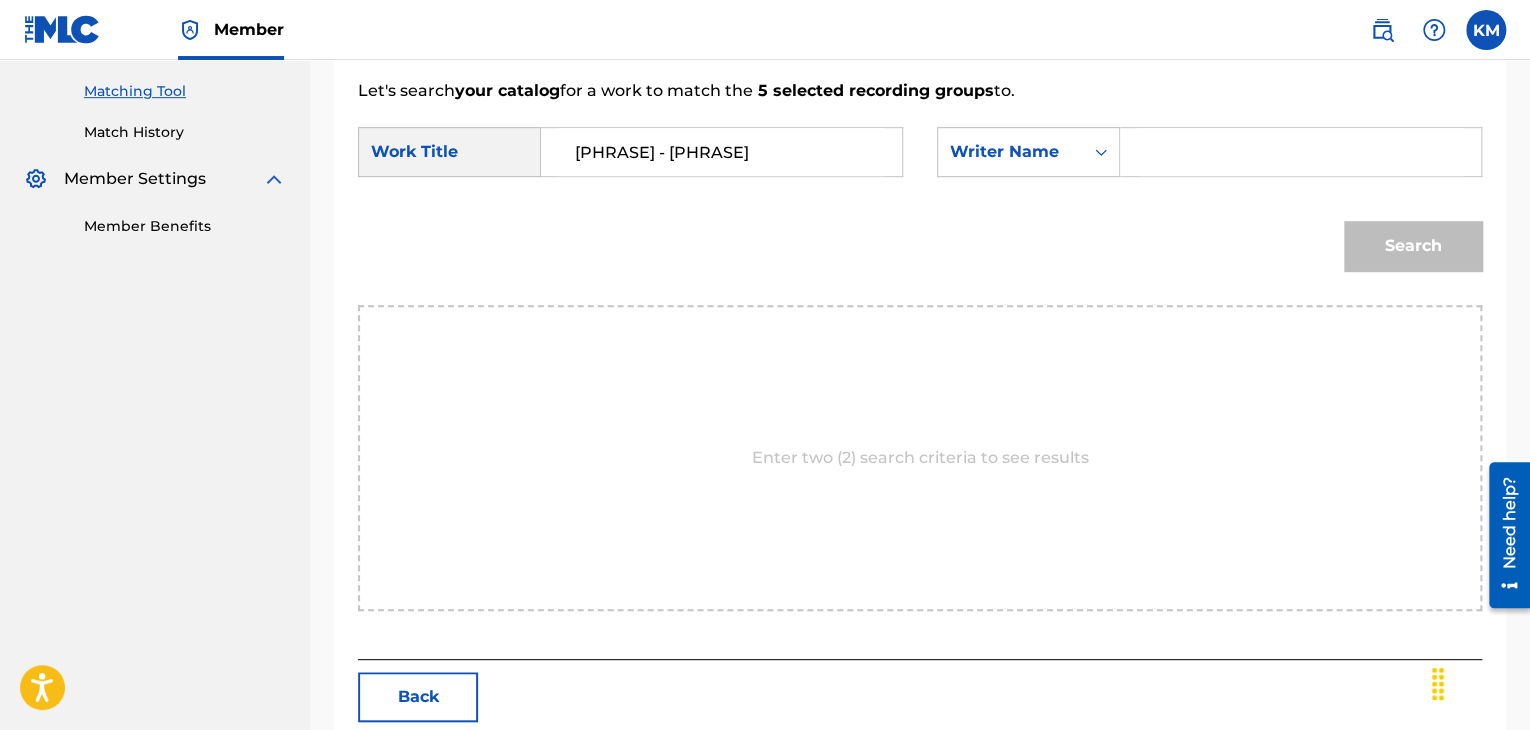 click at bounding box center (1300, 152) 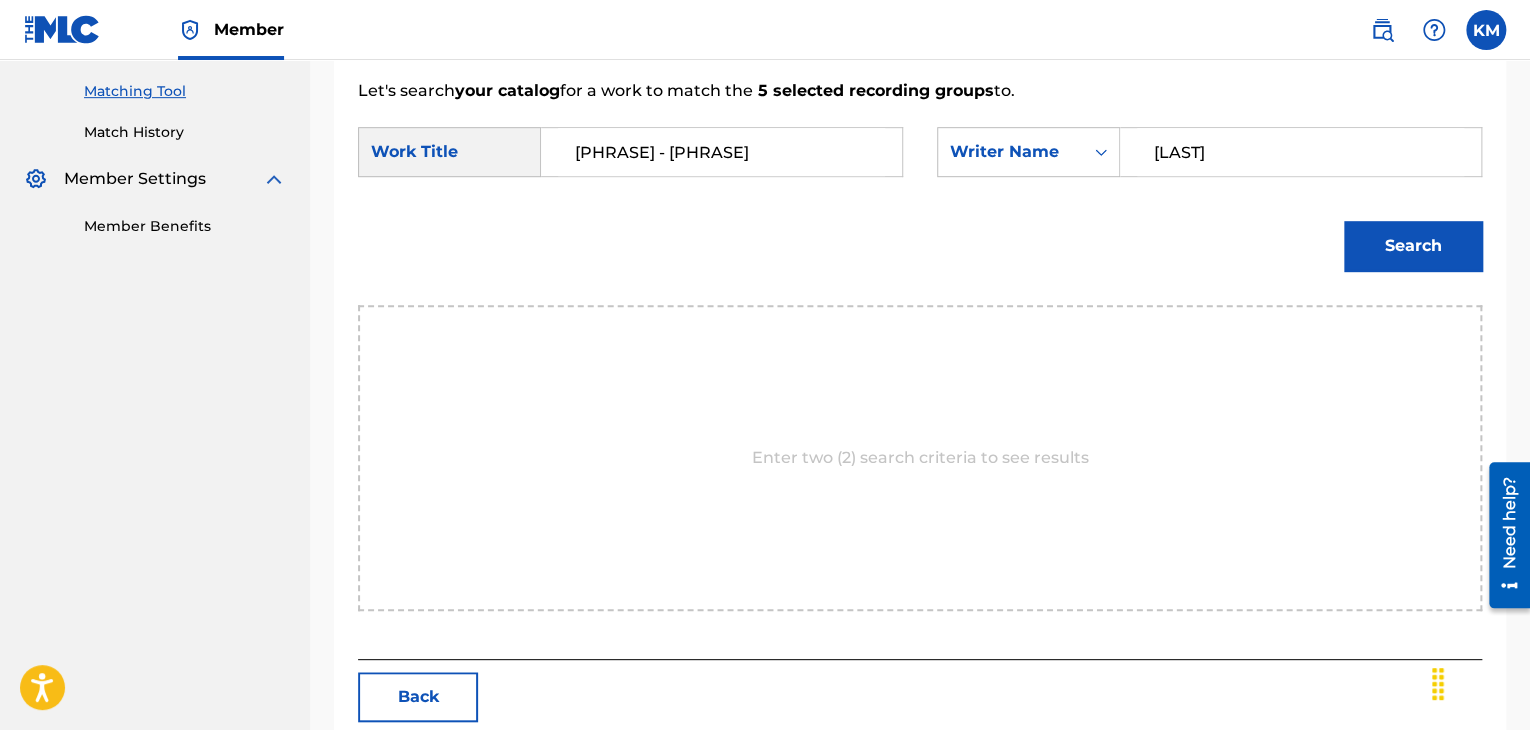type on "[LAST]" 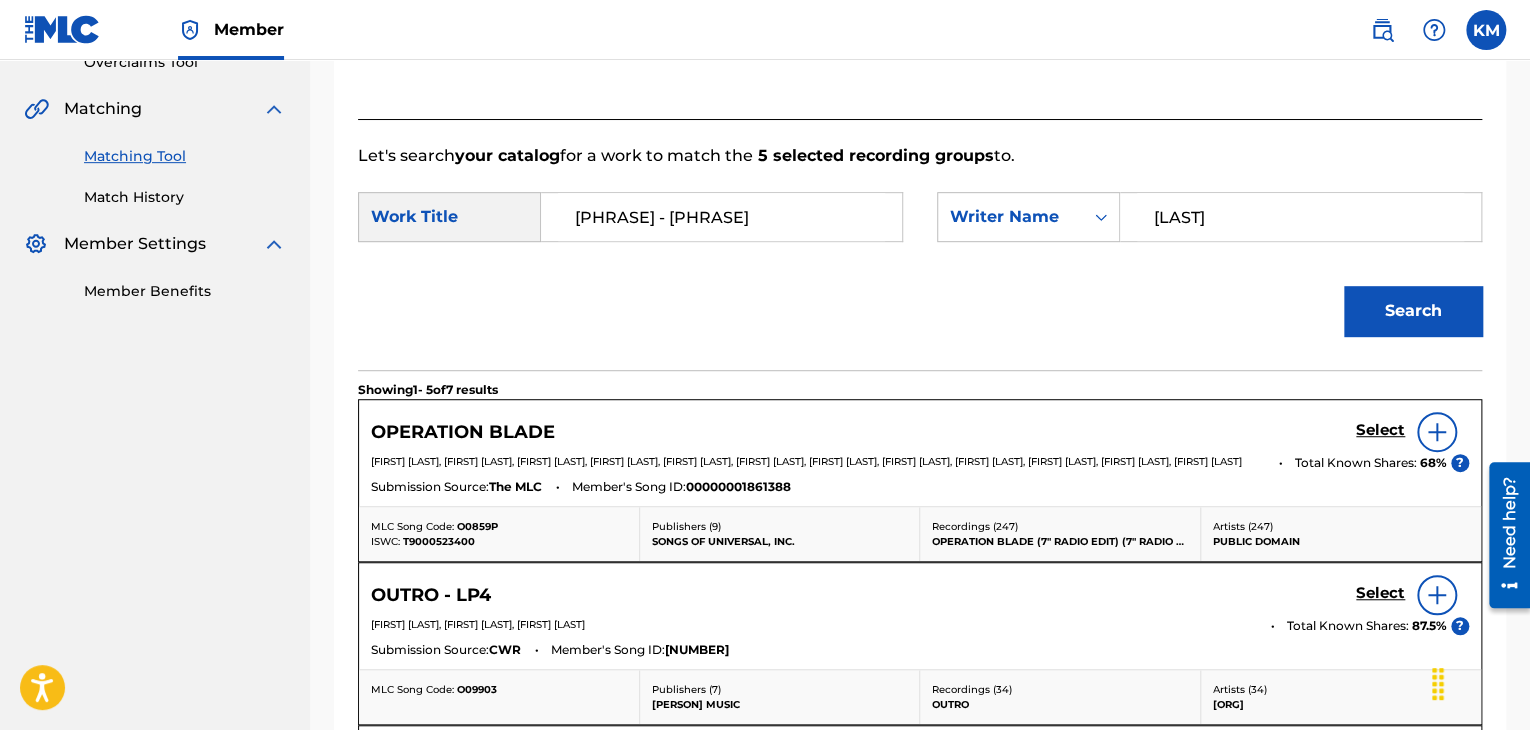 scroll, scrollTop: 402, scrollLeft: 0, axis: vertical 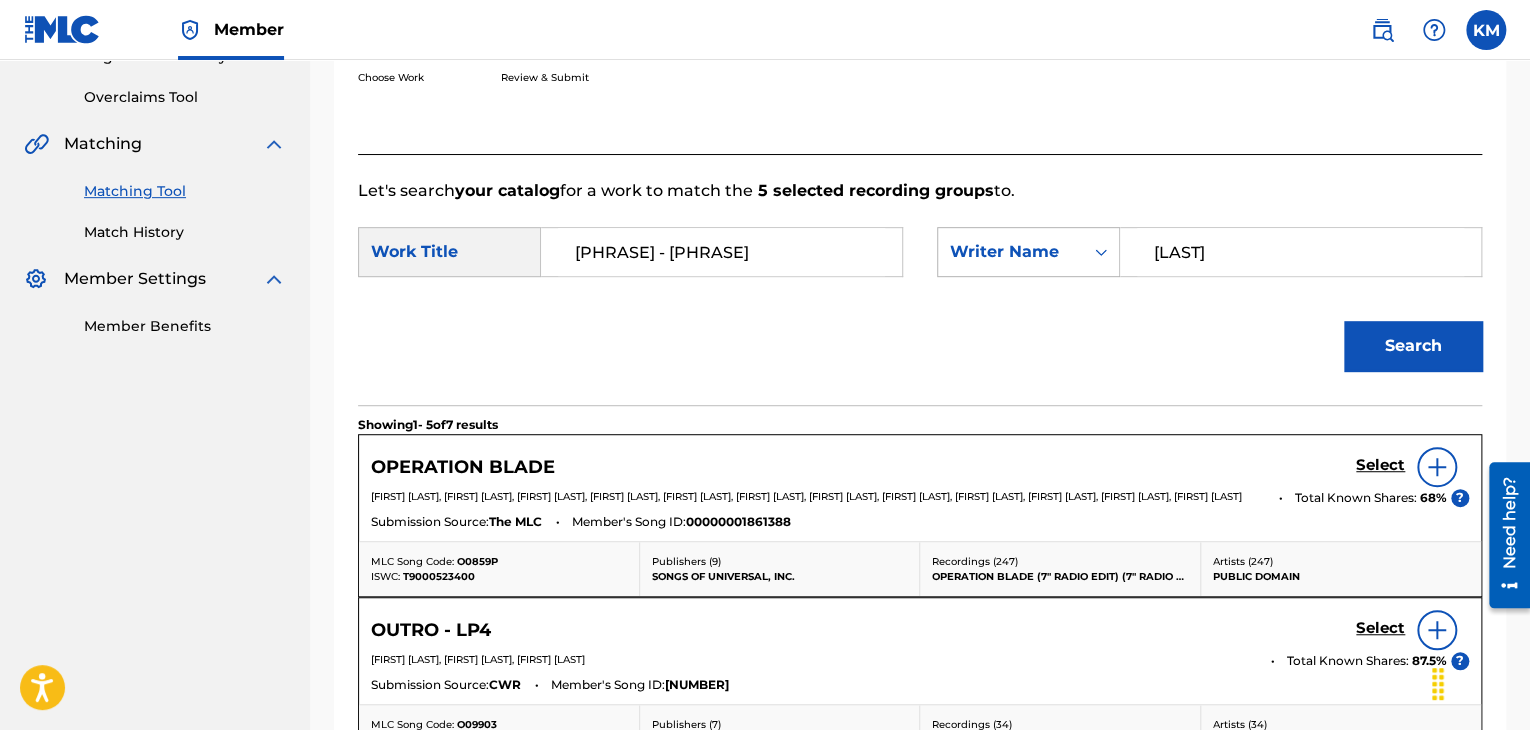click 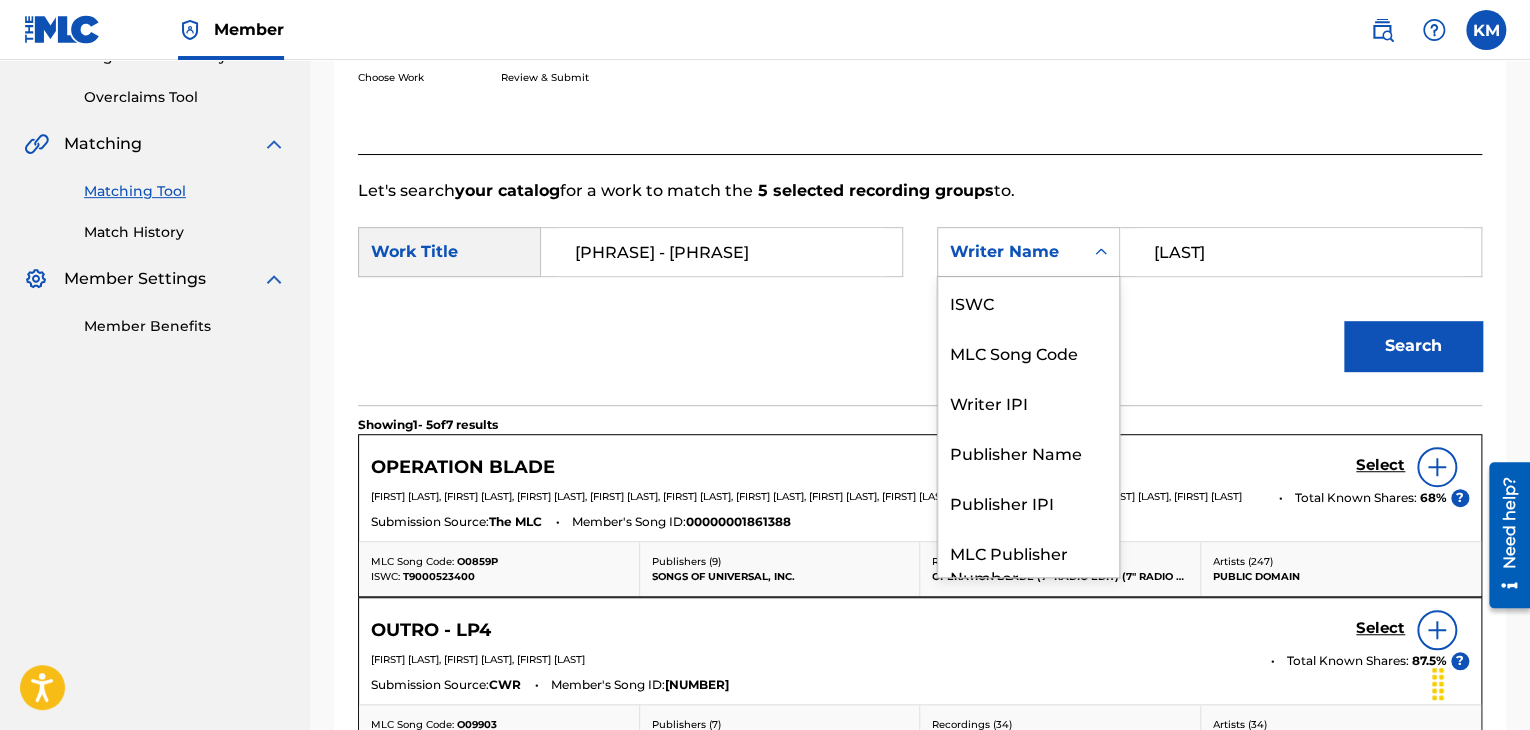 scroll, scrollTop: 74, scrollLeft: 0, axis: vertical 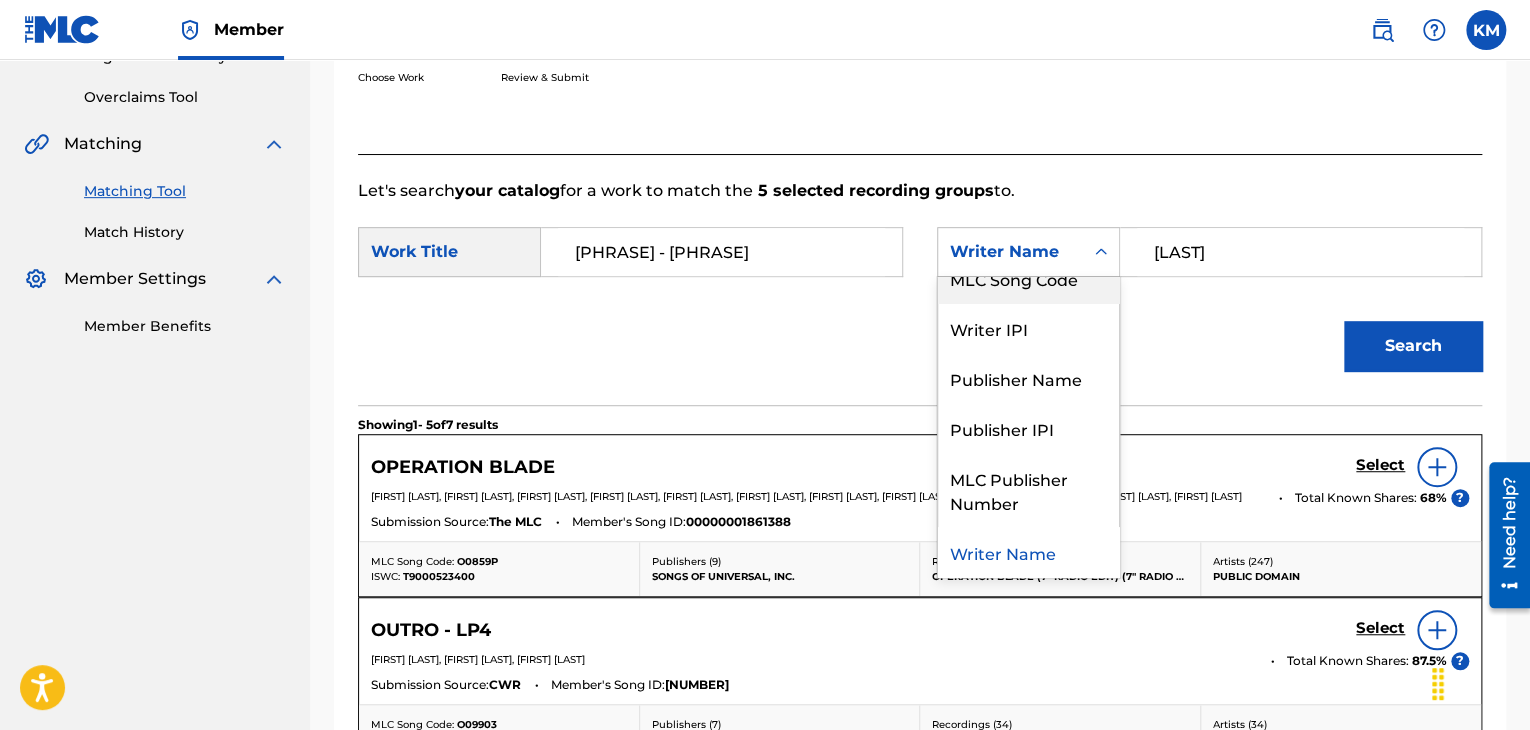 click on "MLC Song Code" at bounding box center (1028, 278) 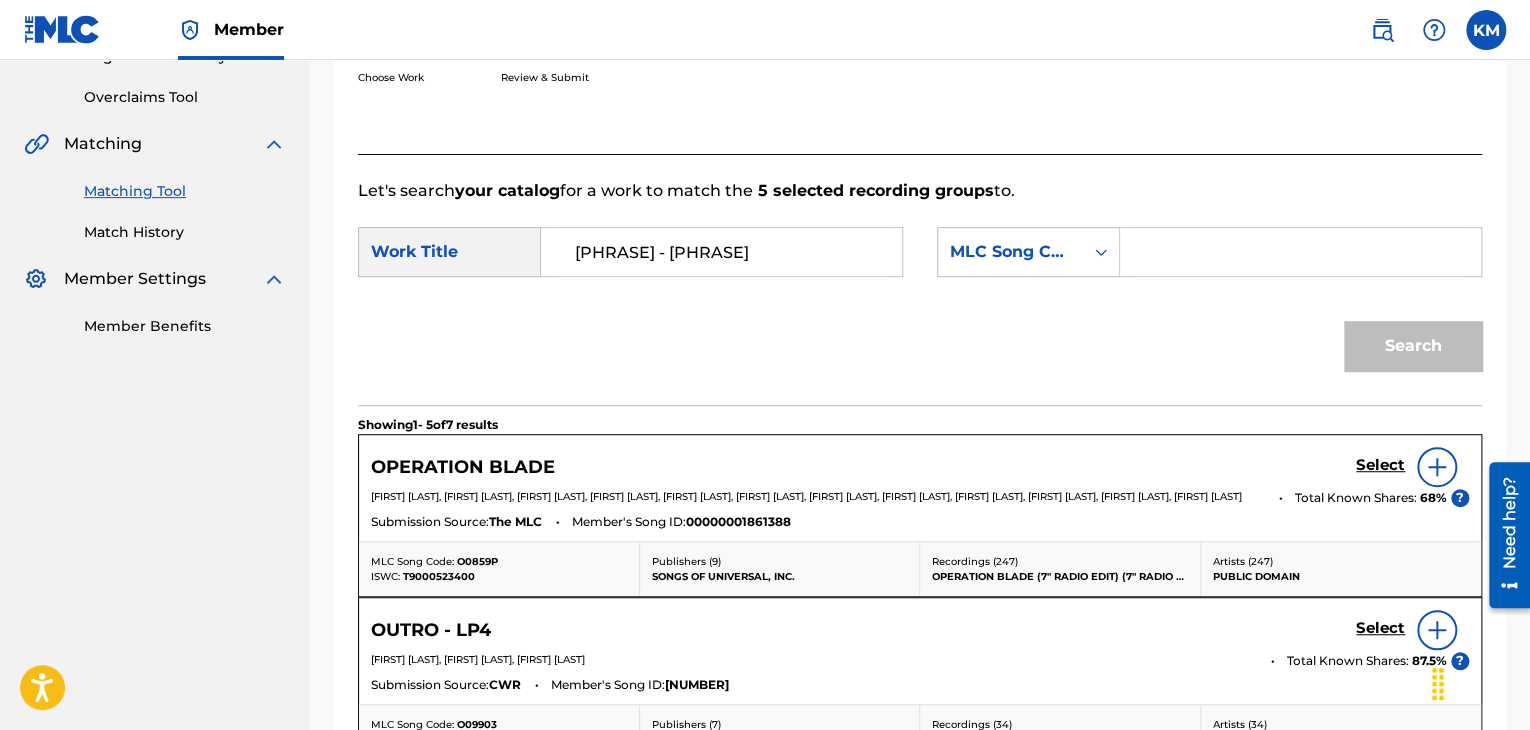 click at bounding box center [1300, 252] 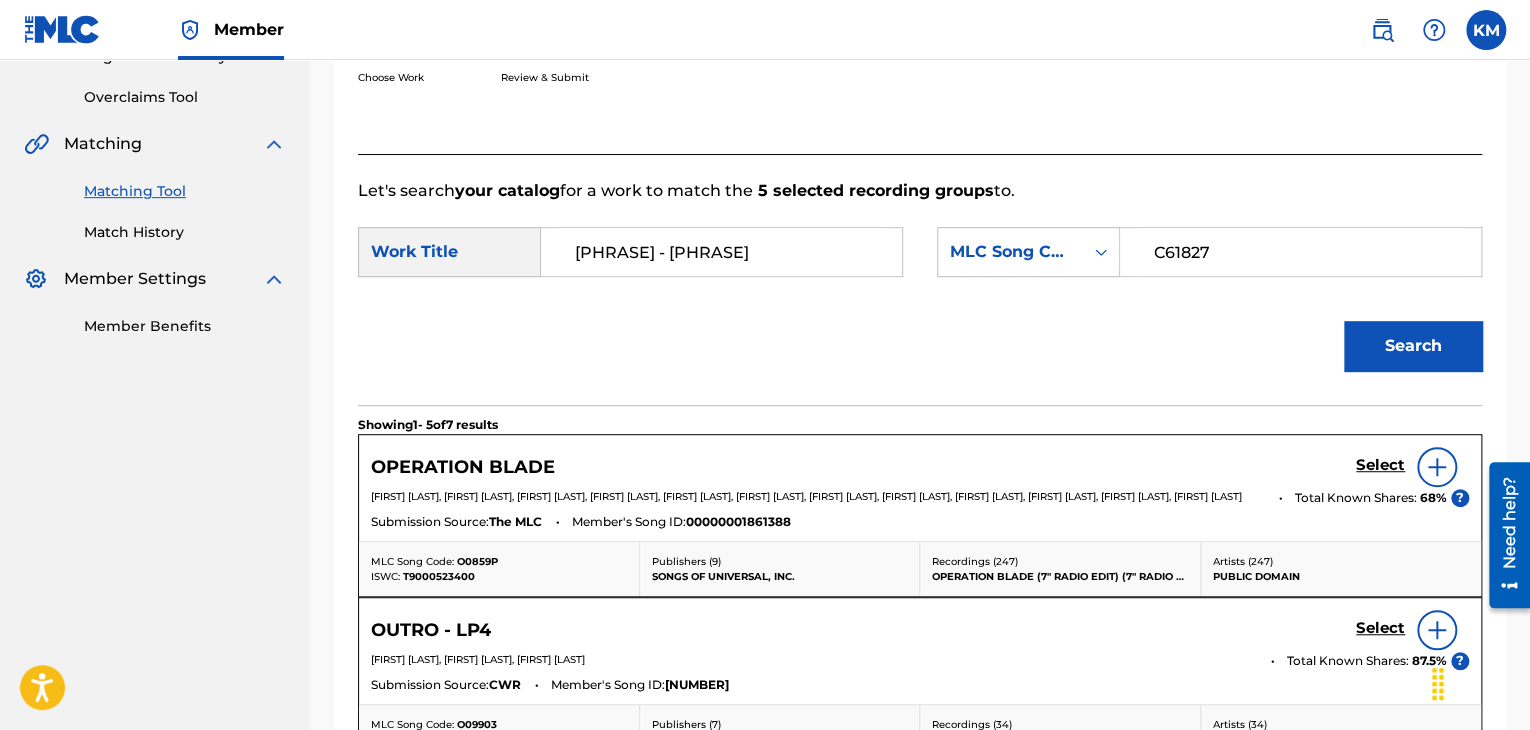 type on "C61827" 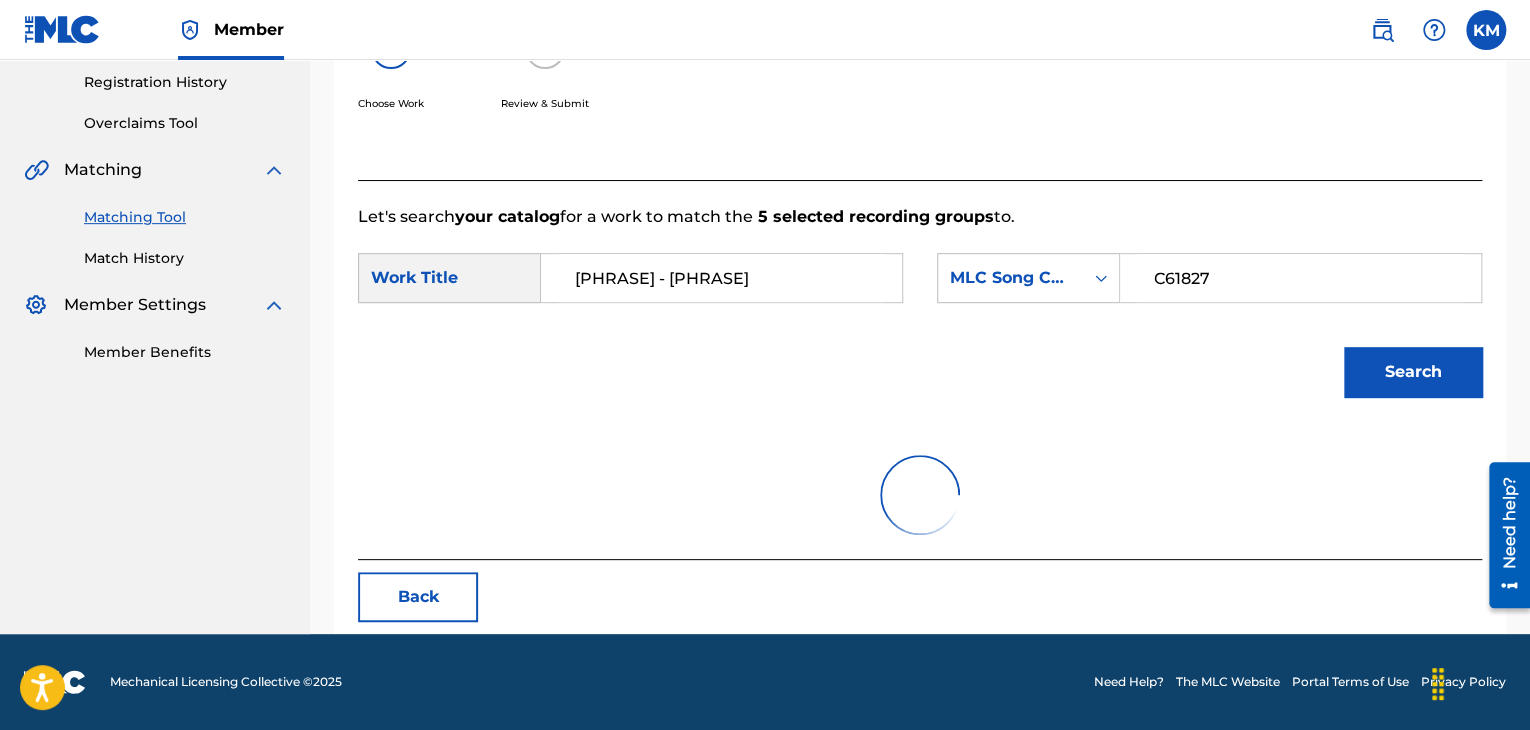 scroll, scrollTop: 290, scrollLeft: 0, axis: vertical 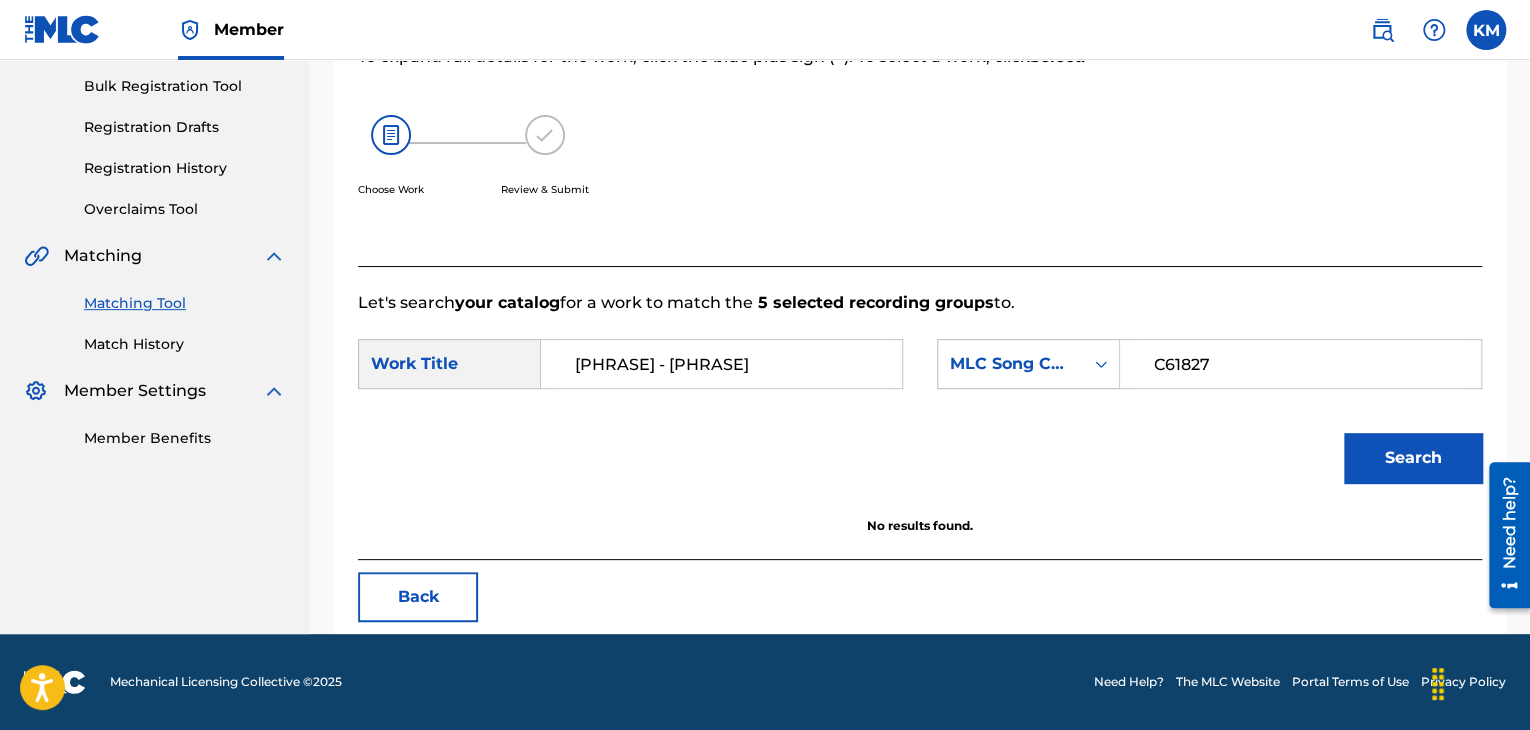 drag, startPoint x: 145, startPoint y: 348, endPoint x: 223, endPoint y: 498, distance: 169.06804 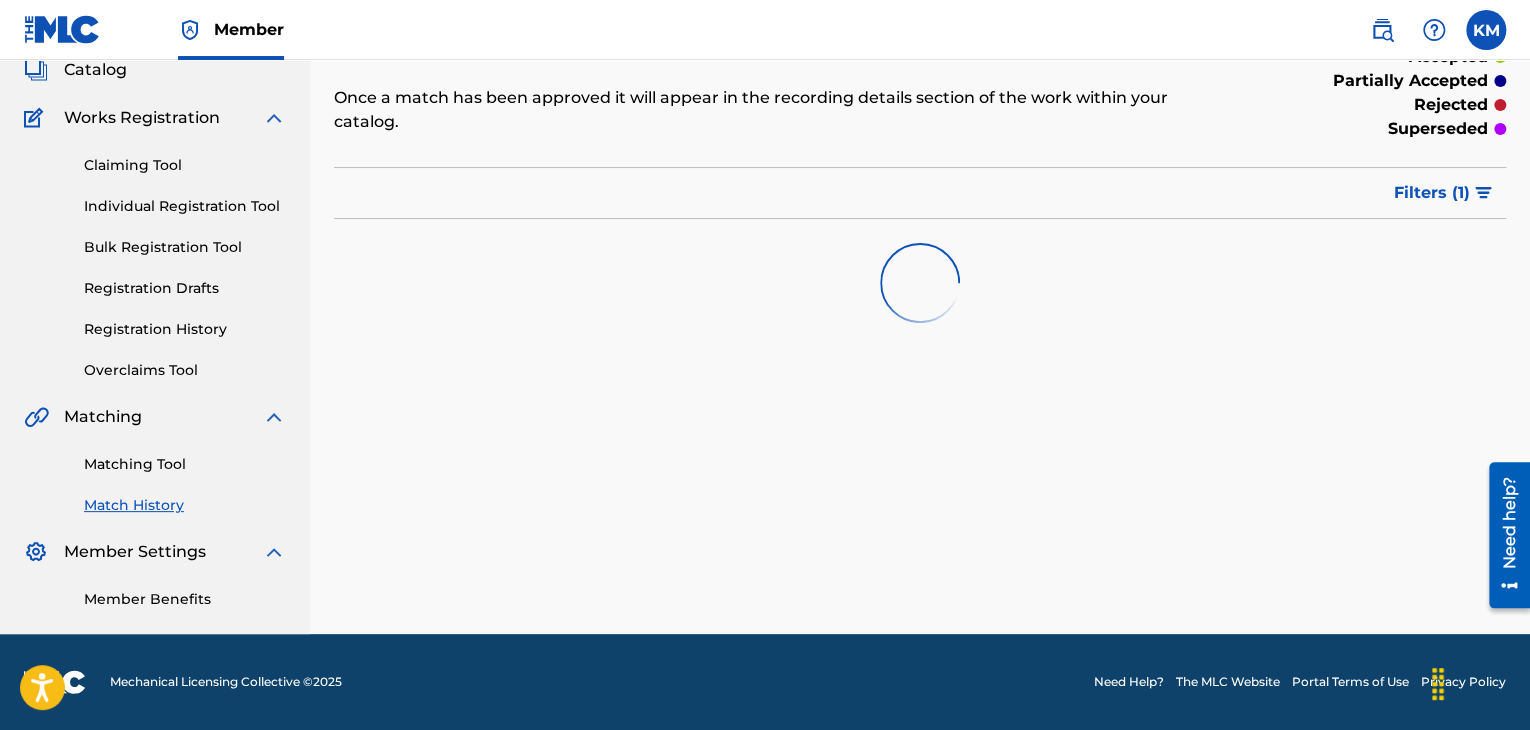 scroll, scrollTop: 0, scrollLeft: 0, axis: both 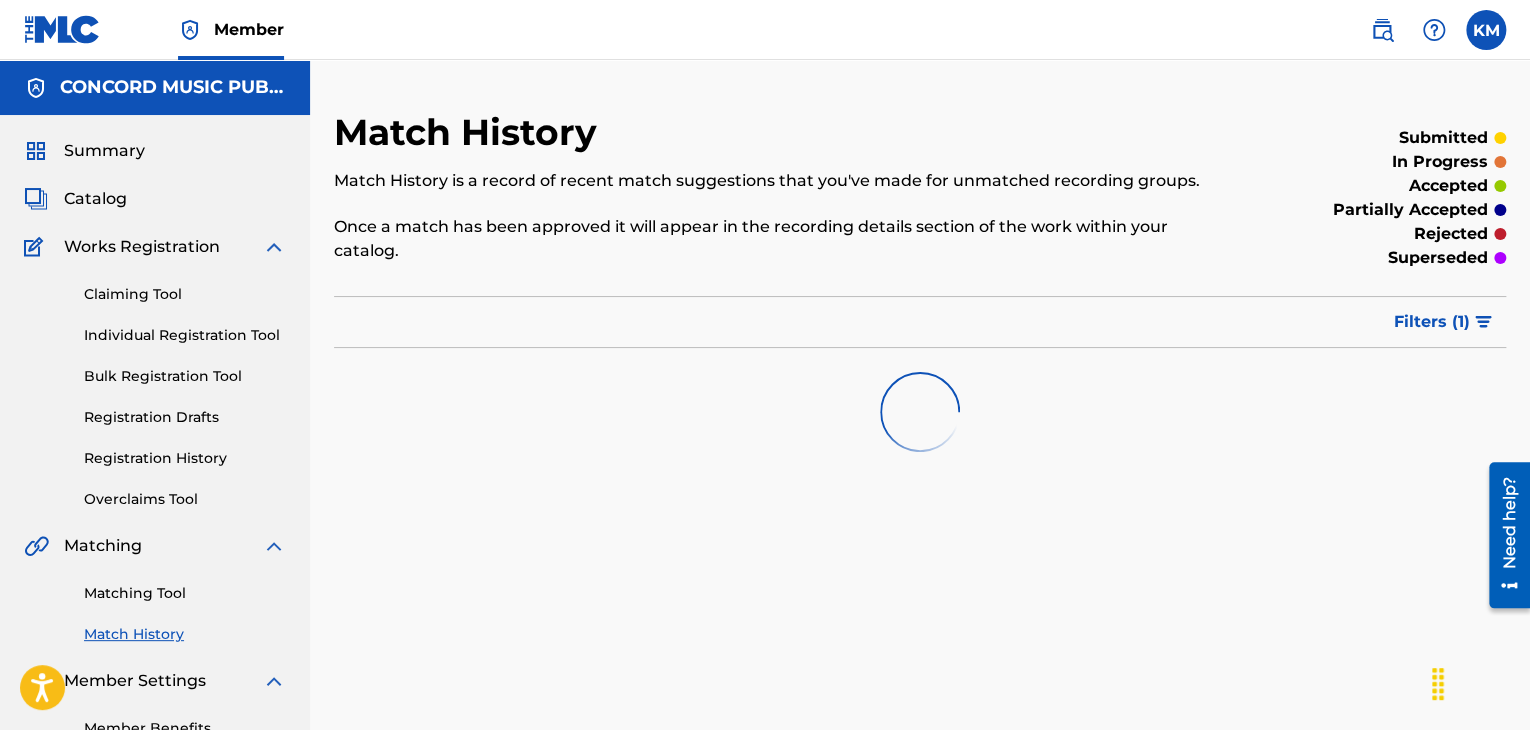 click on "Matching Tool" at bounding box center [185, 593] 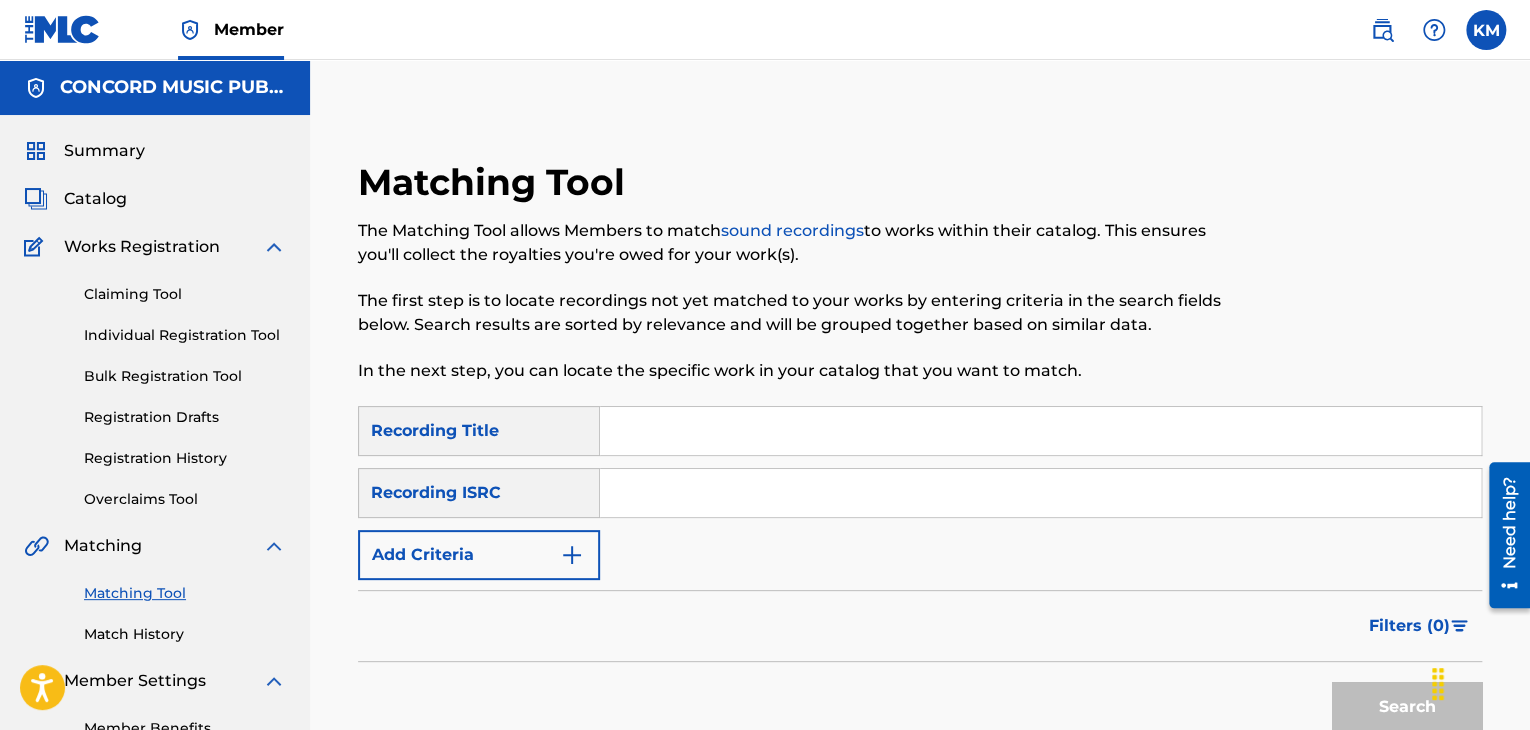 click at bounding box center (1040, 493) 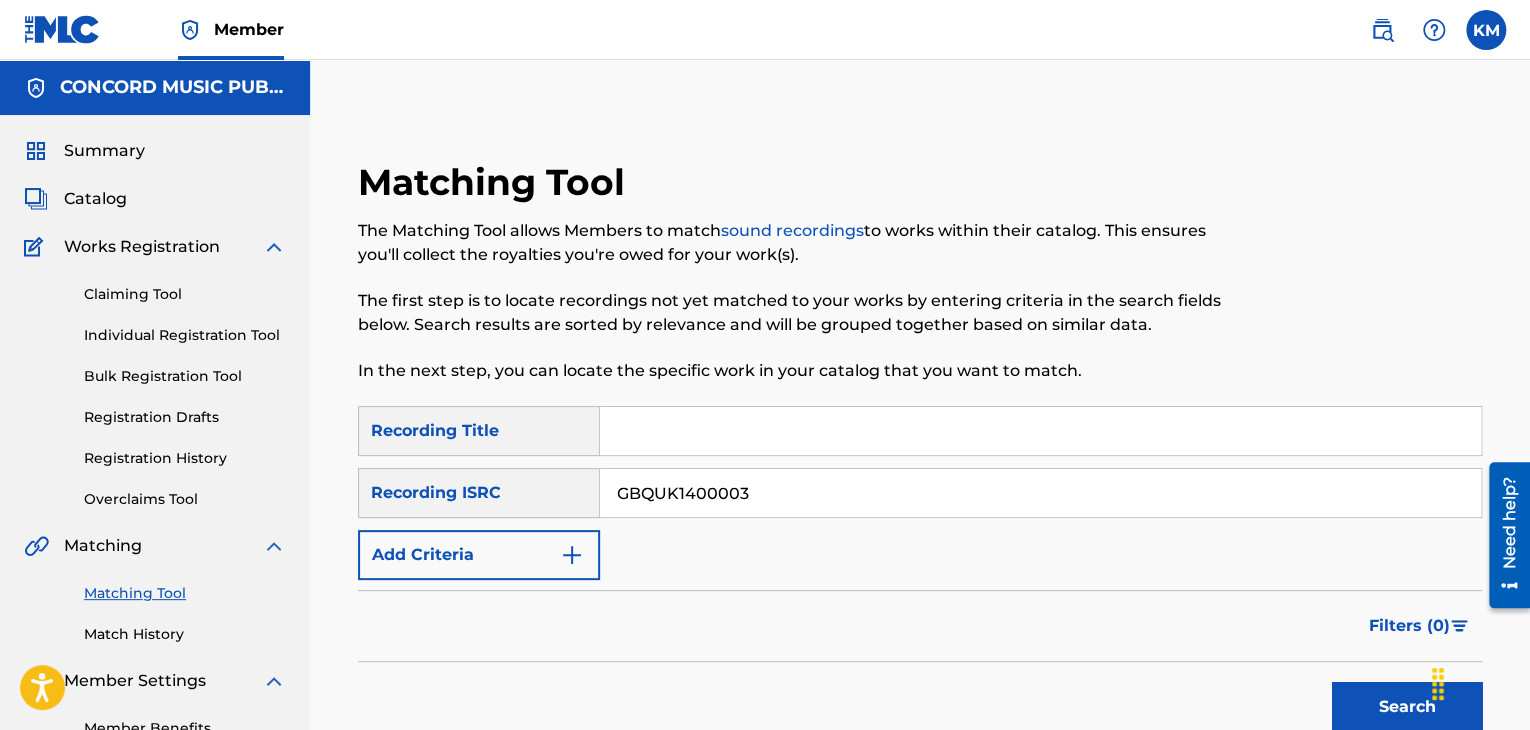 type on "GBQUK1400003" 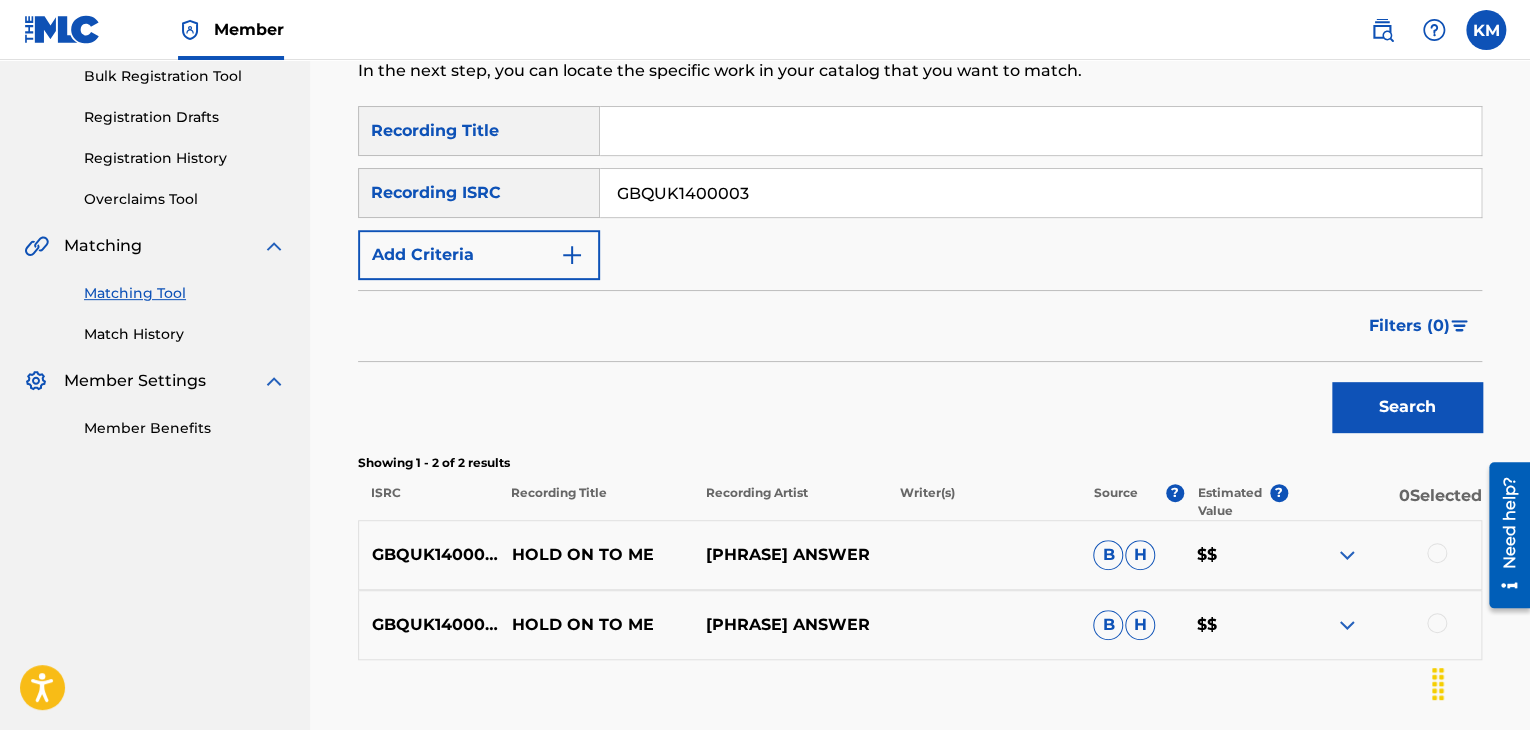 scroll, scrollTop: 400, scrollLeft: 0, axis: vertical 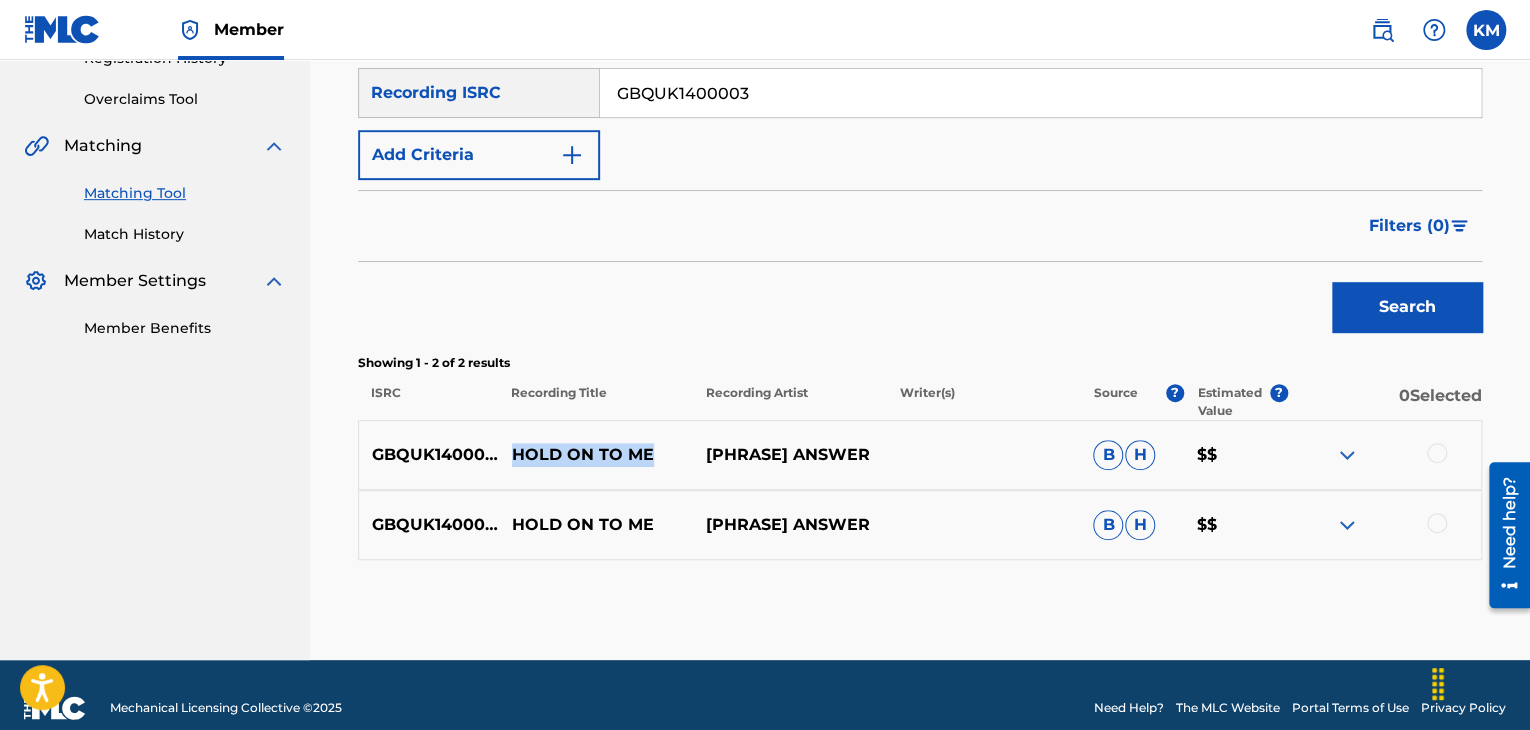 drag, startPoint x: 512, startPoint y: 452, endPoint x: 648, endPoint y: 453, distance: 136.00368 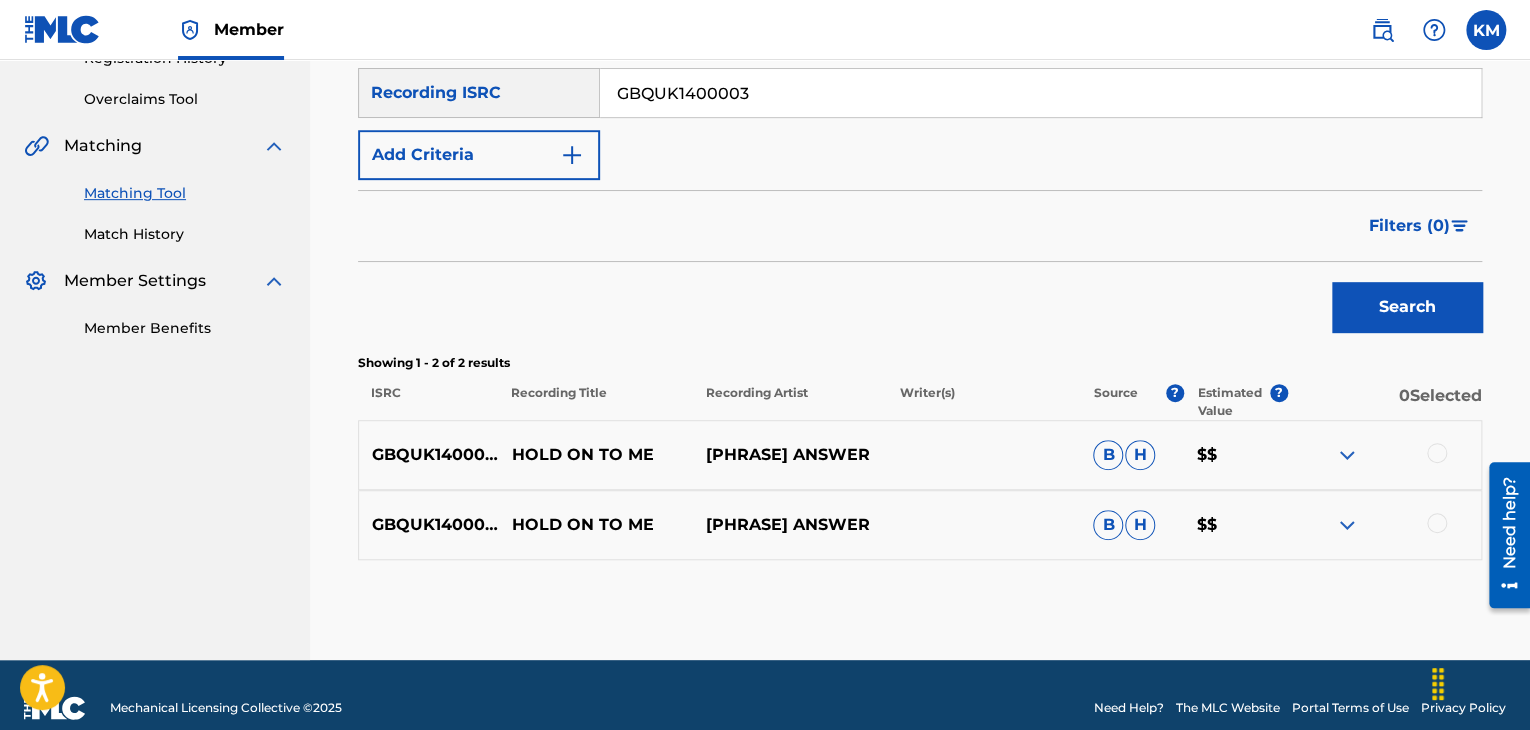 click at bounding box center (1437, 453) 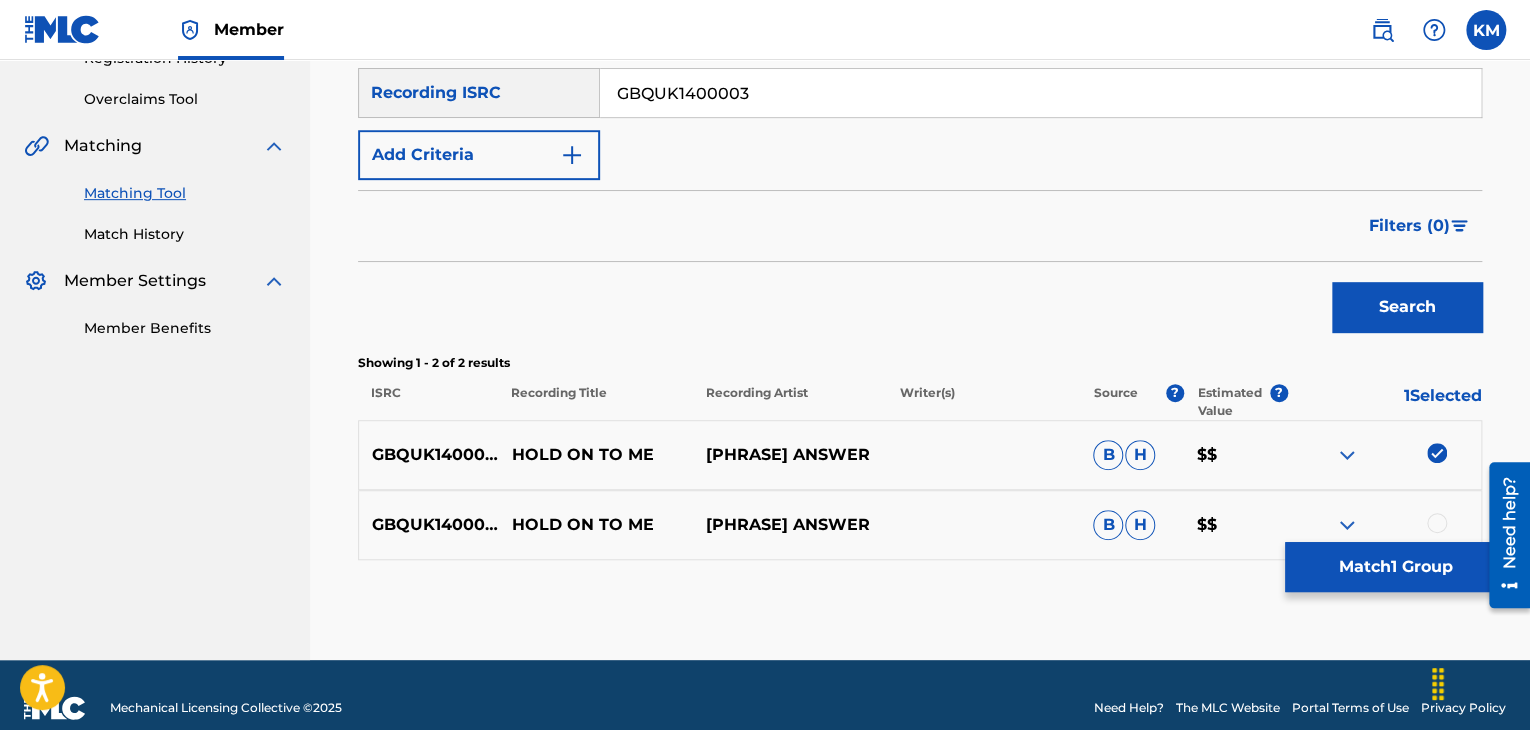 click at bounding box center [1437, 523] 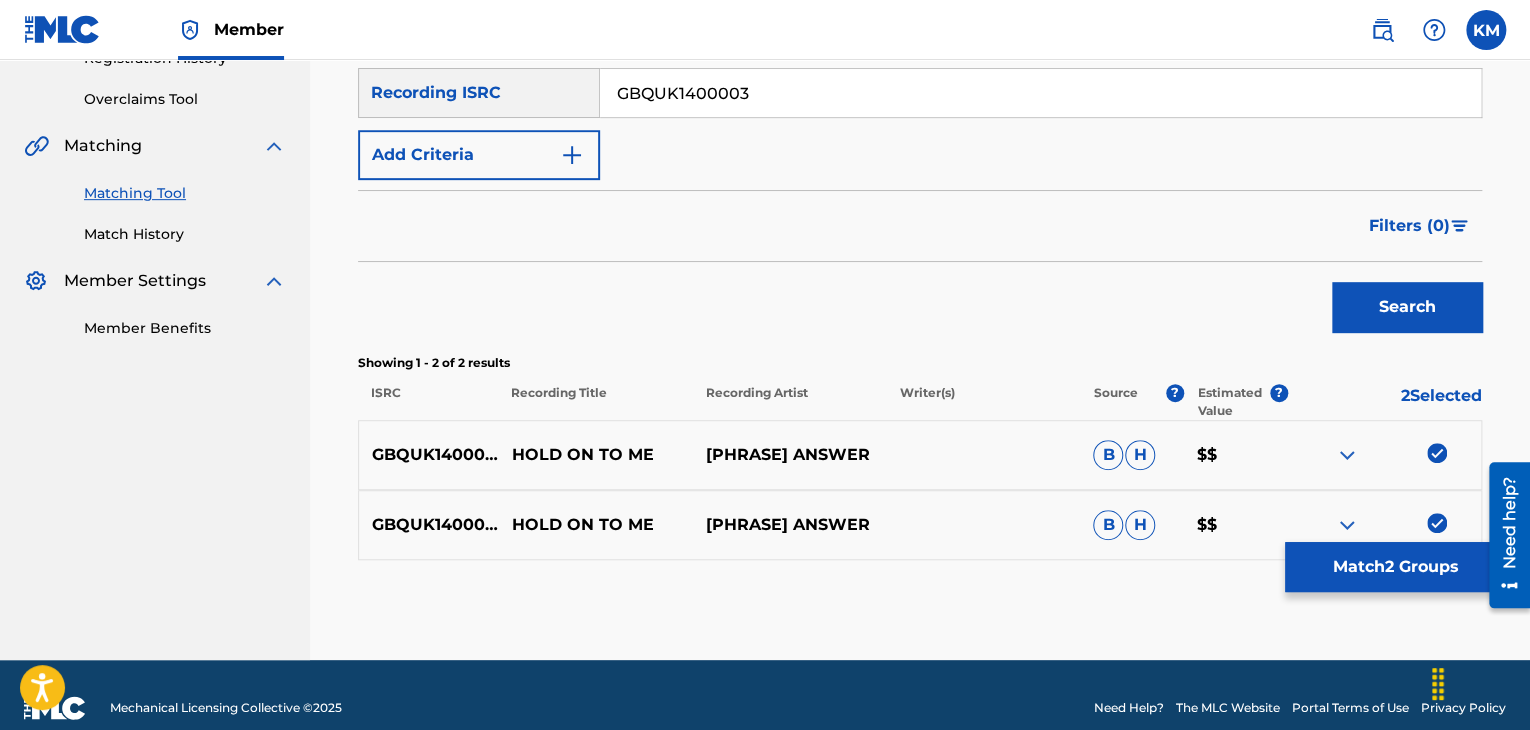 click on "Match  2 Groups" at bounding box center [1395, 567] 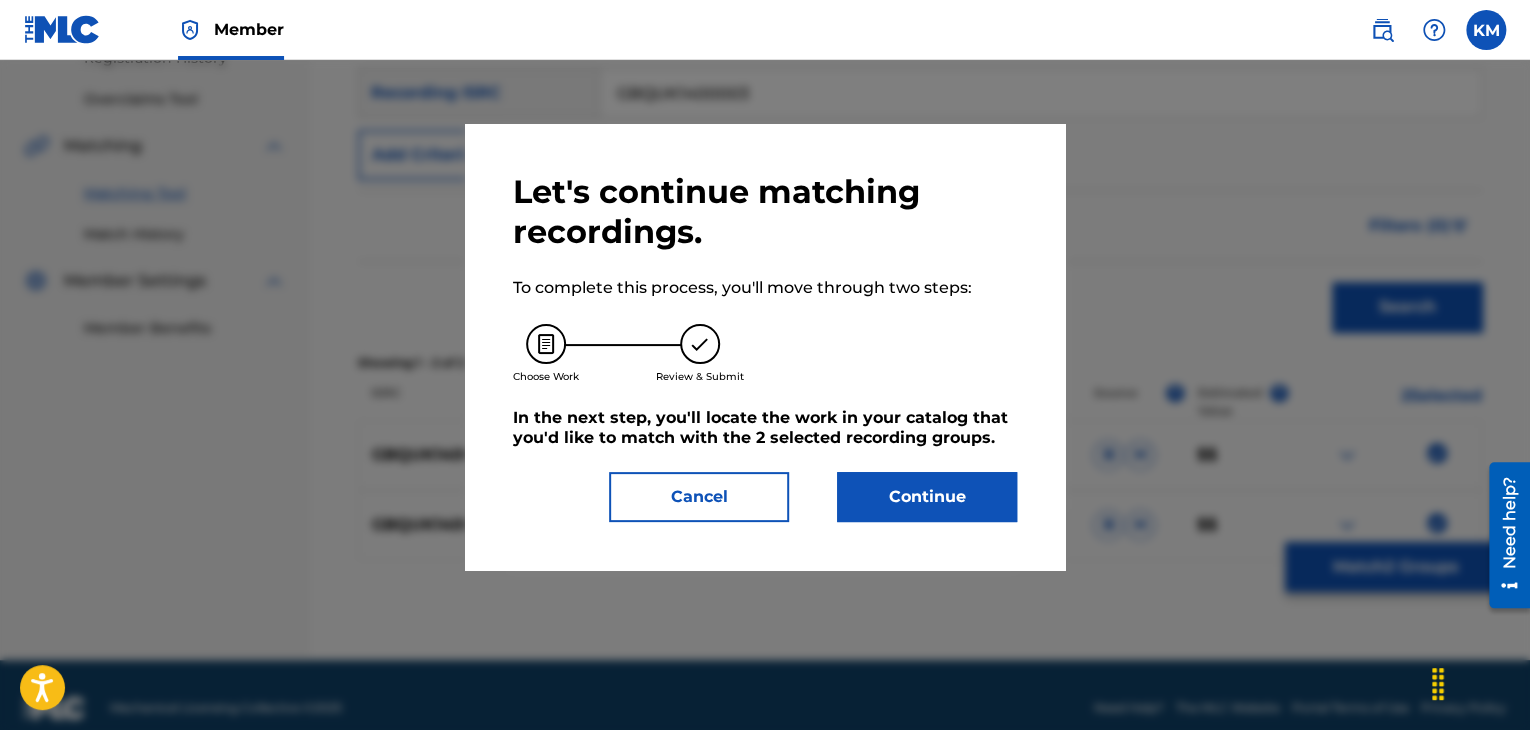 click on "Continue" at bounding box center [927, 497] 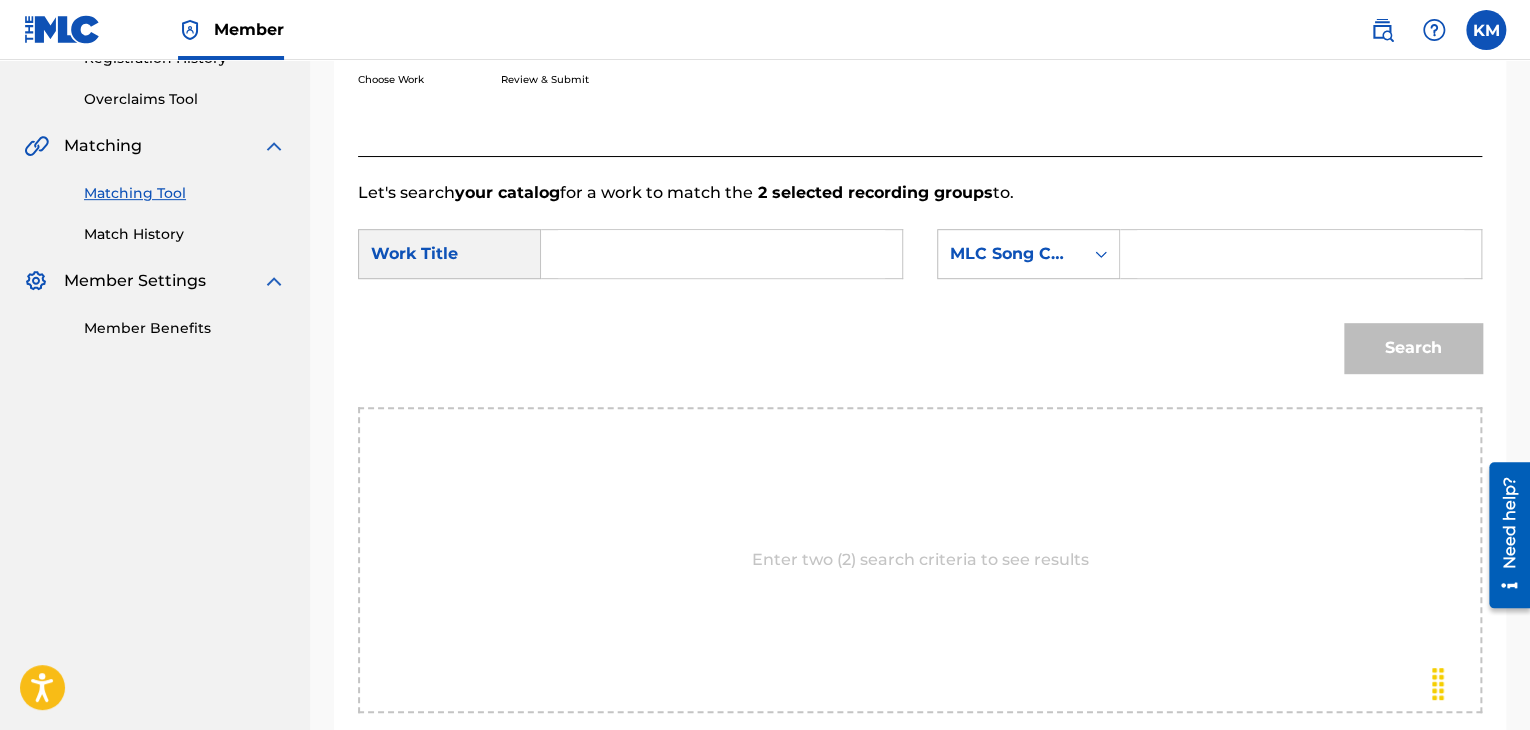 click at bounding box center (721, 254) 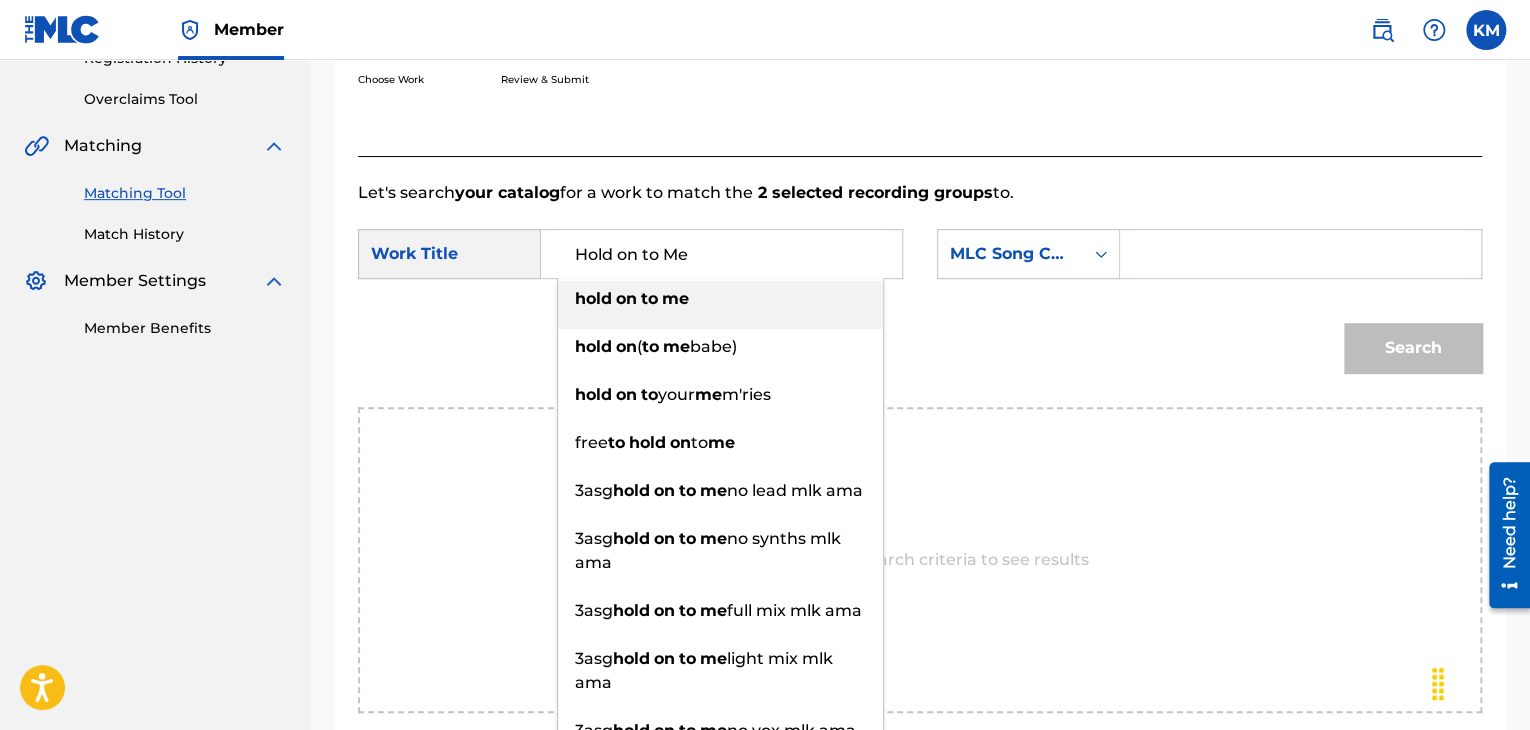 type on "Hold on to Me" 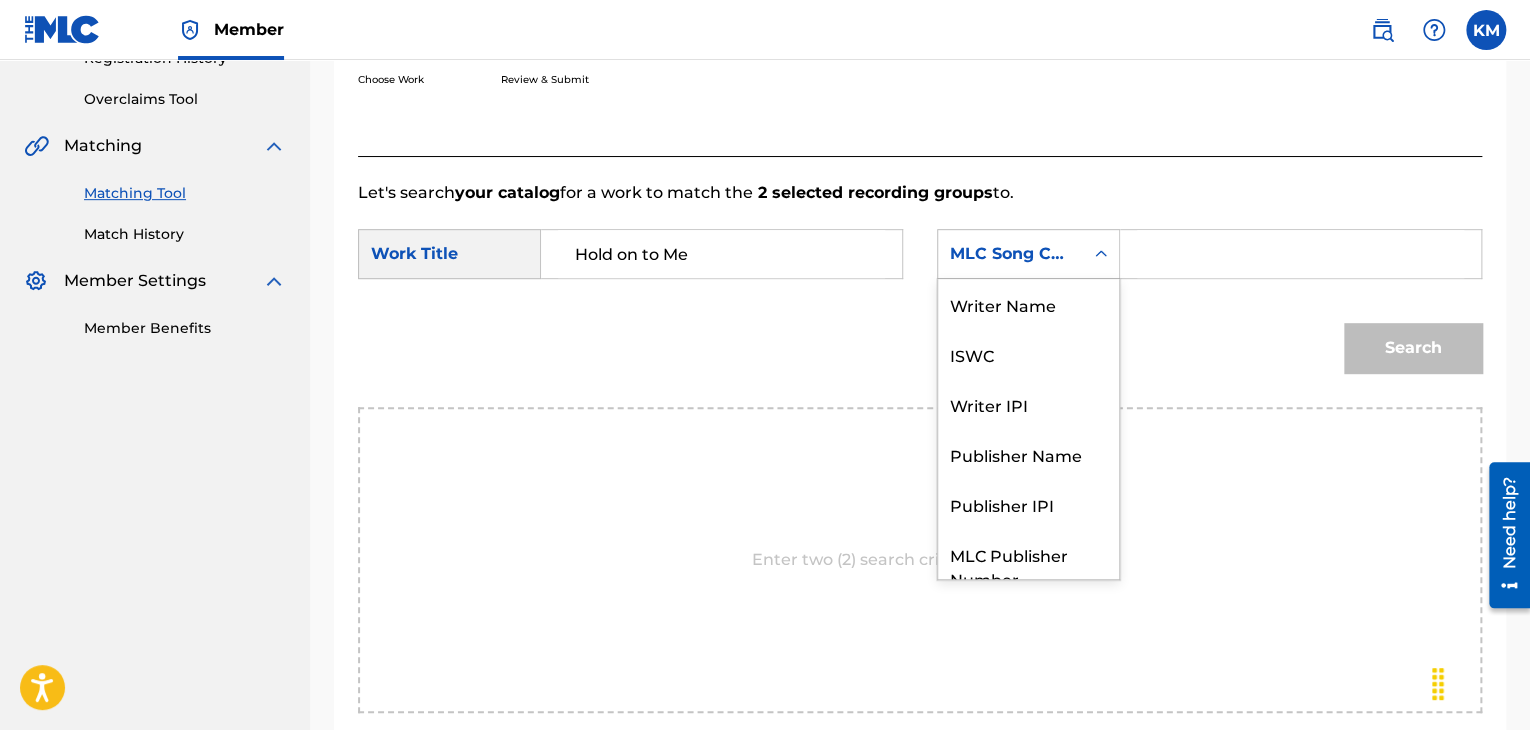 click 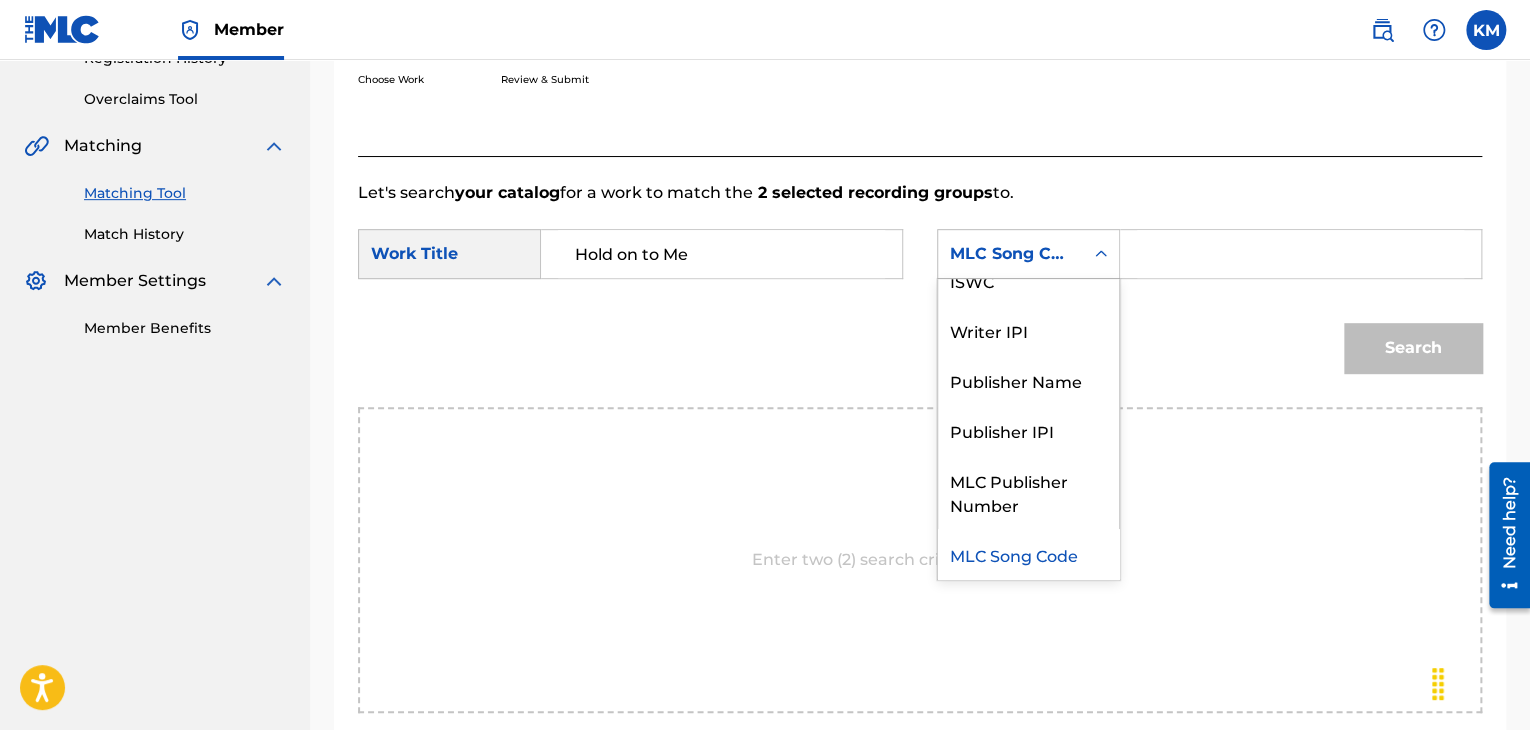 scroll, scrollTop: 0, scrollLeft: 0, axis: both 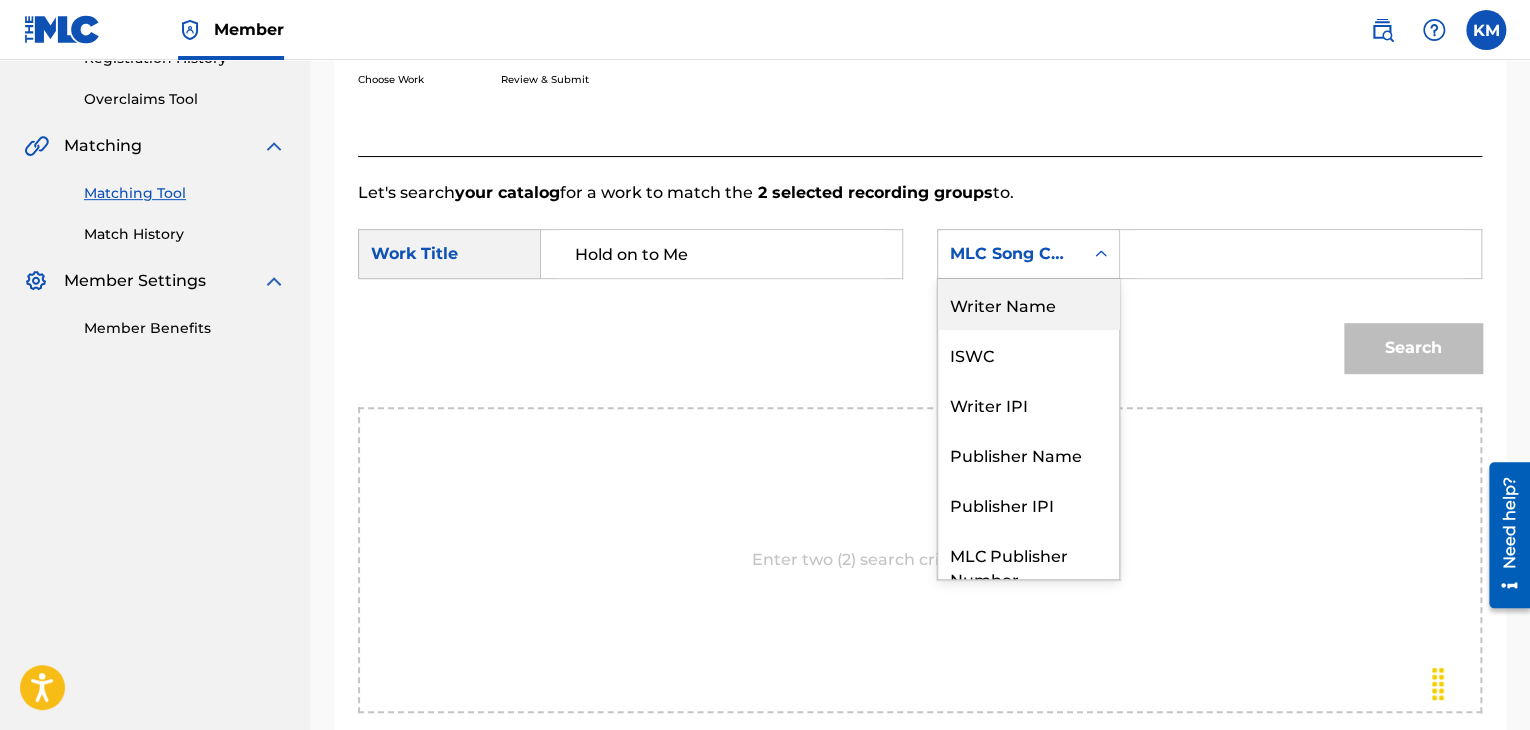click on "Writer Name" at bounding box center (1028, 304) 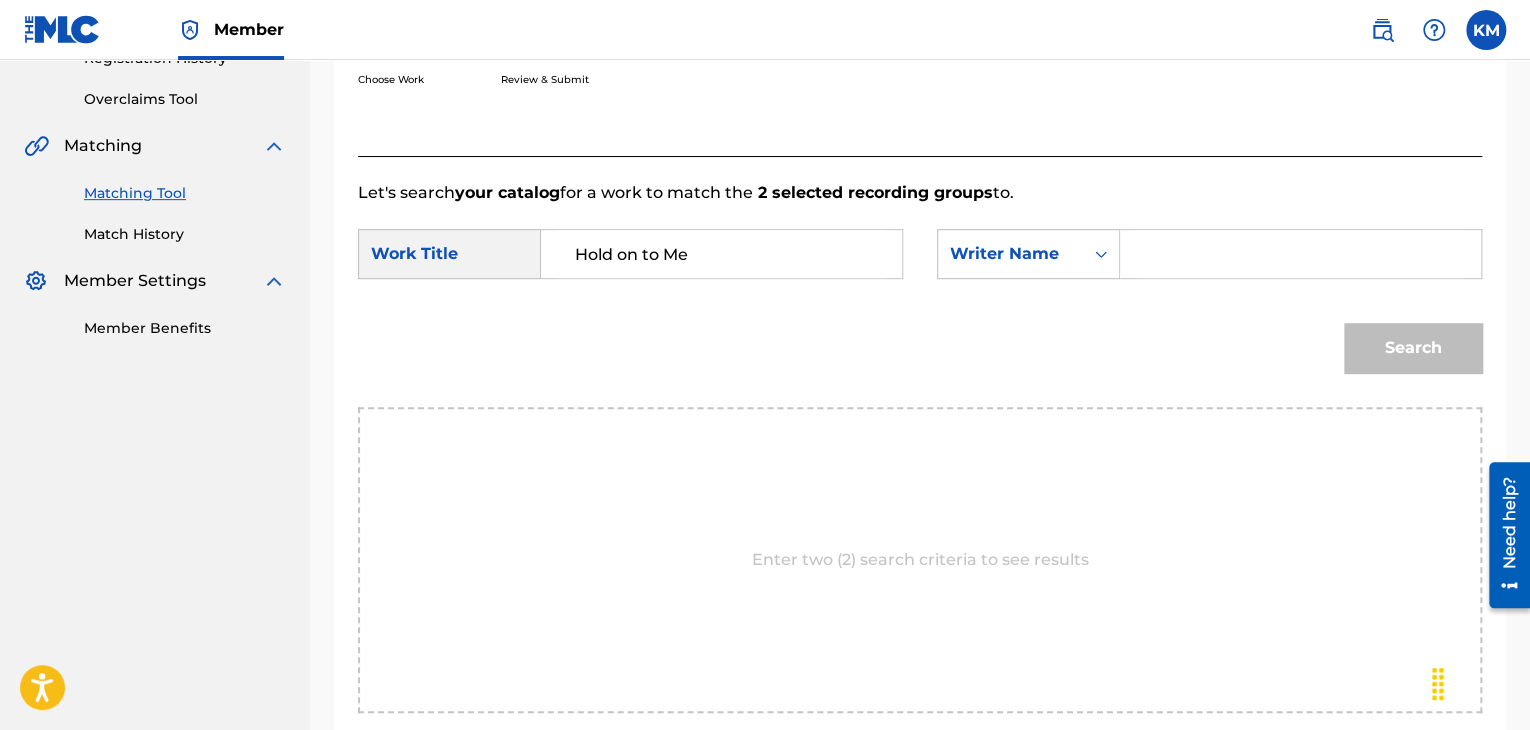 click at bounding box center [1300, 254] 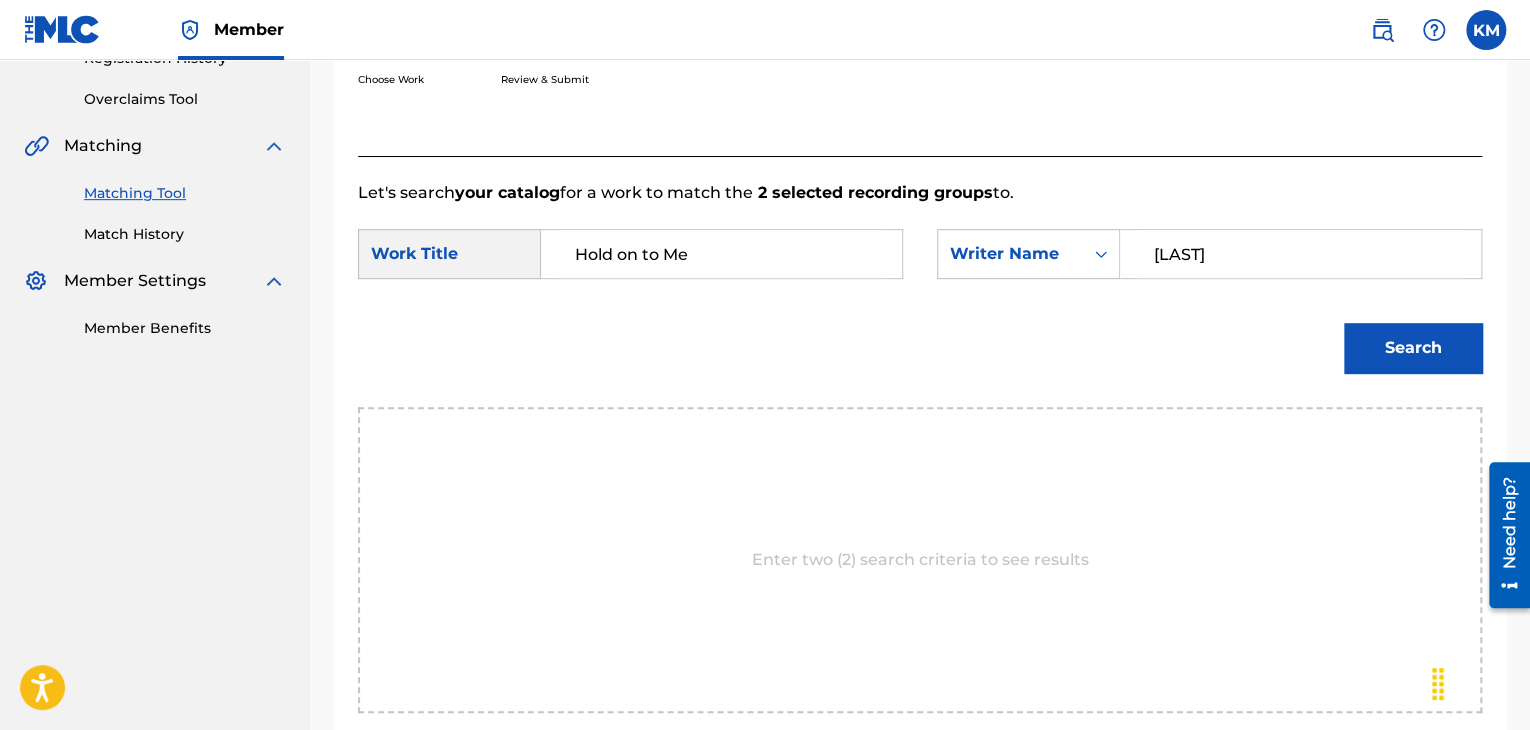 type on "[LAST]" 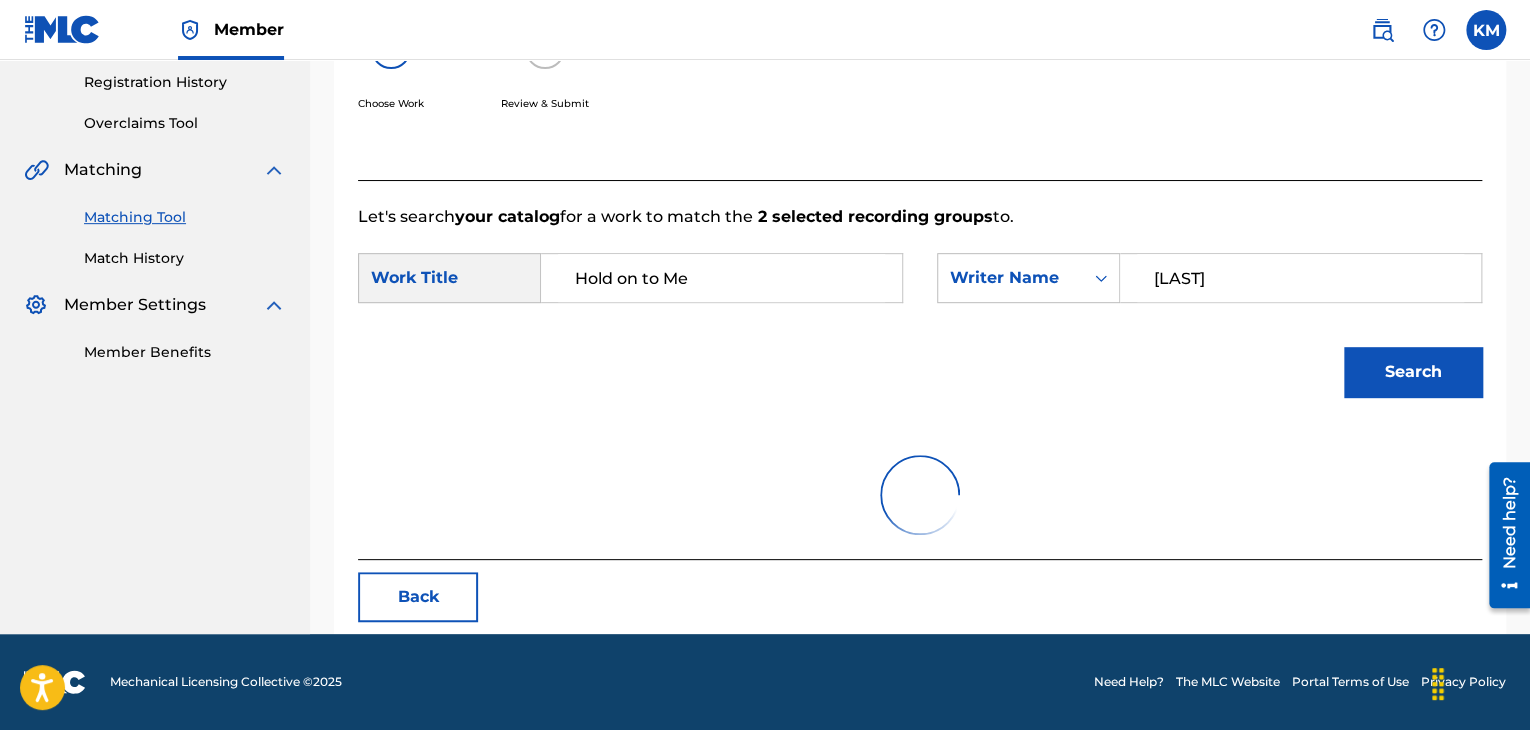 scroll, scrollTop: 400, scrollLeft: 0, axis: vertical 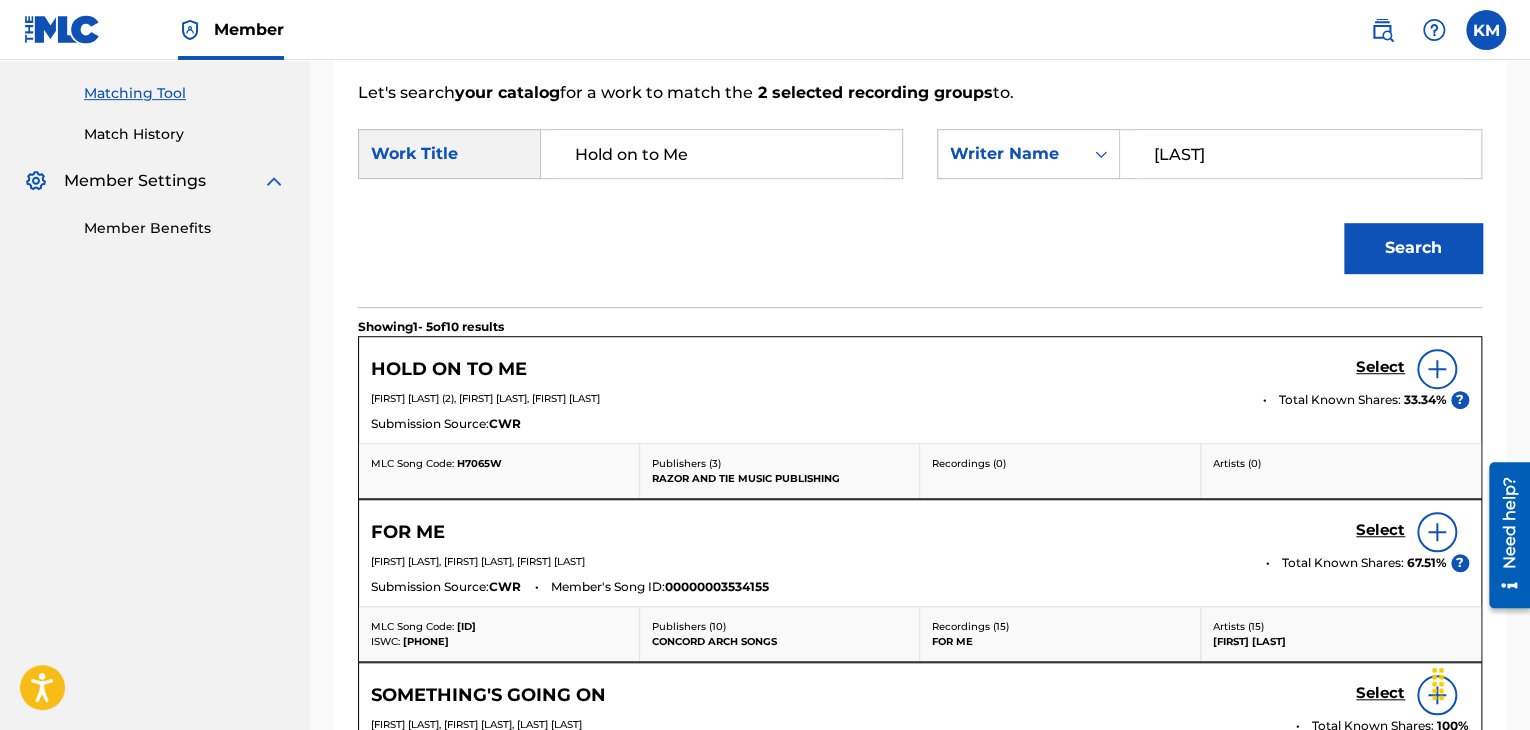 click on "Select" at bounding box center [1380, 367] 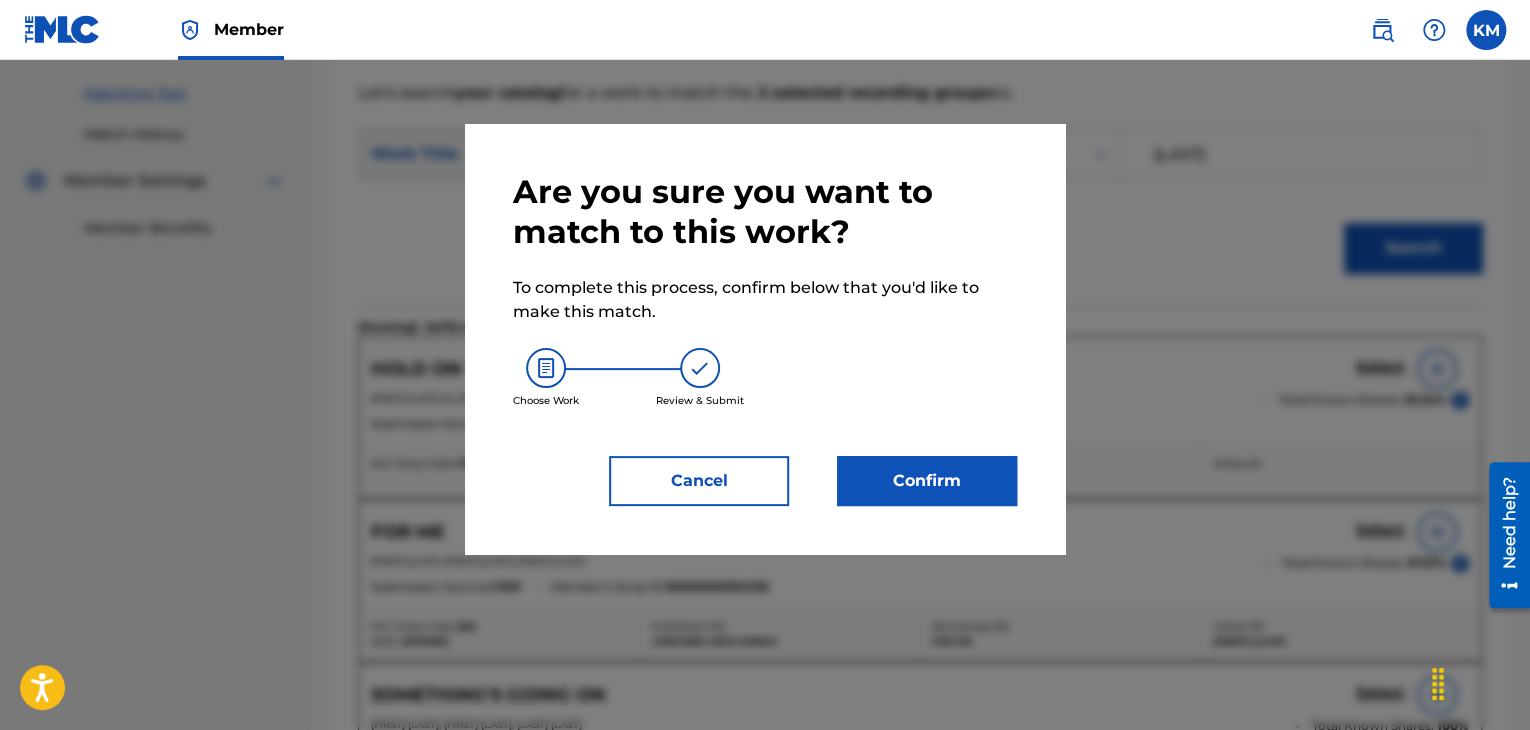 click on "Confirm" at bounding box center [927, 481] 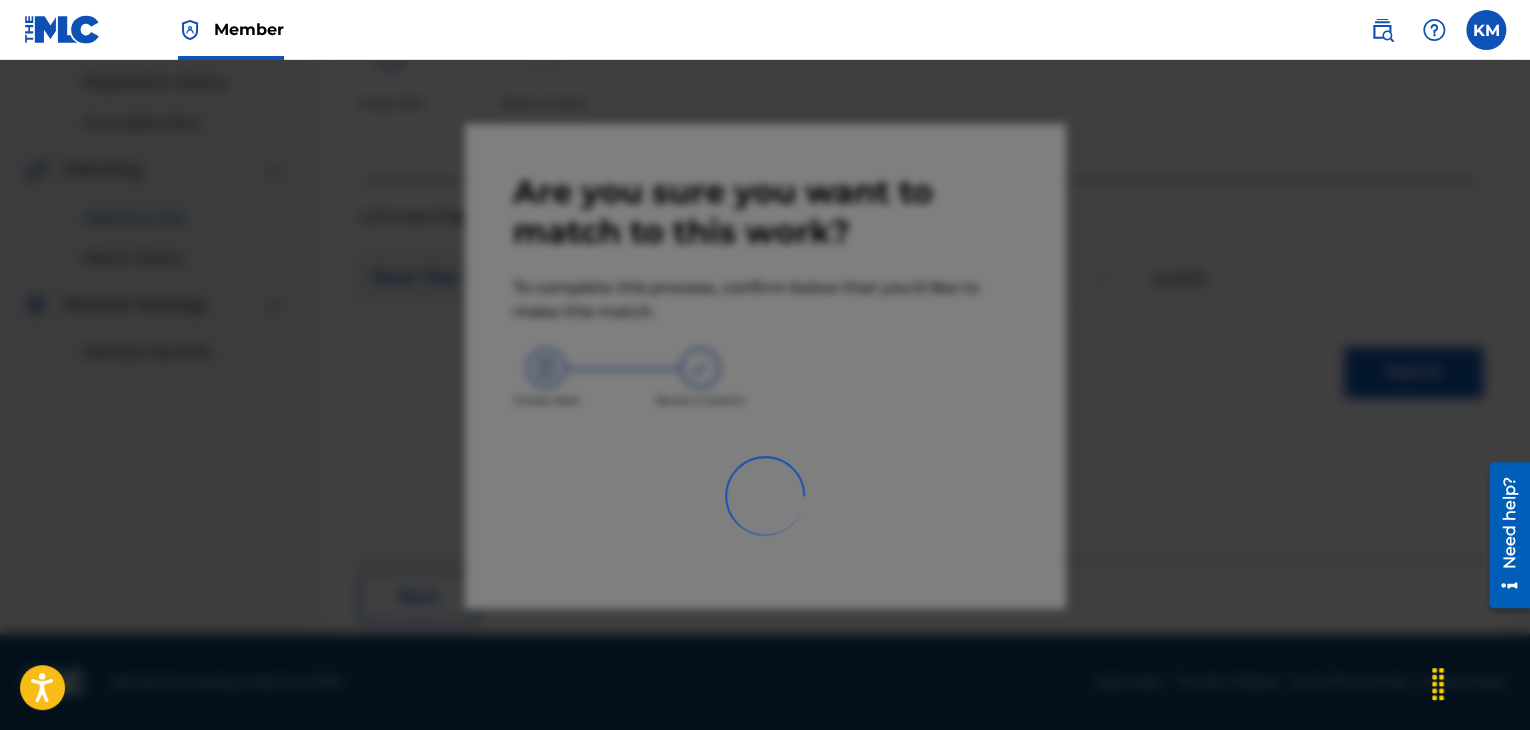 scroll, scrollTop: 129, scrollLeft: 0, axis: vertical 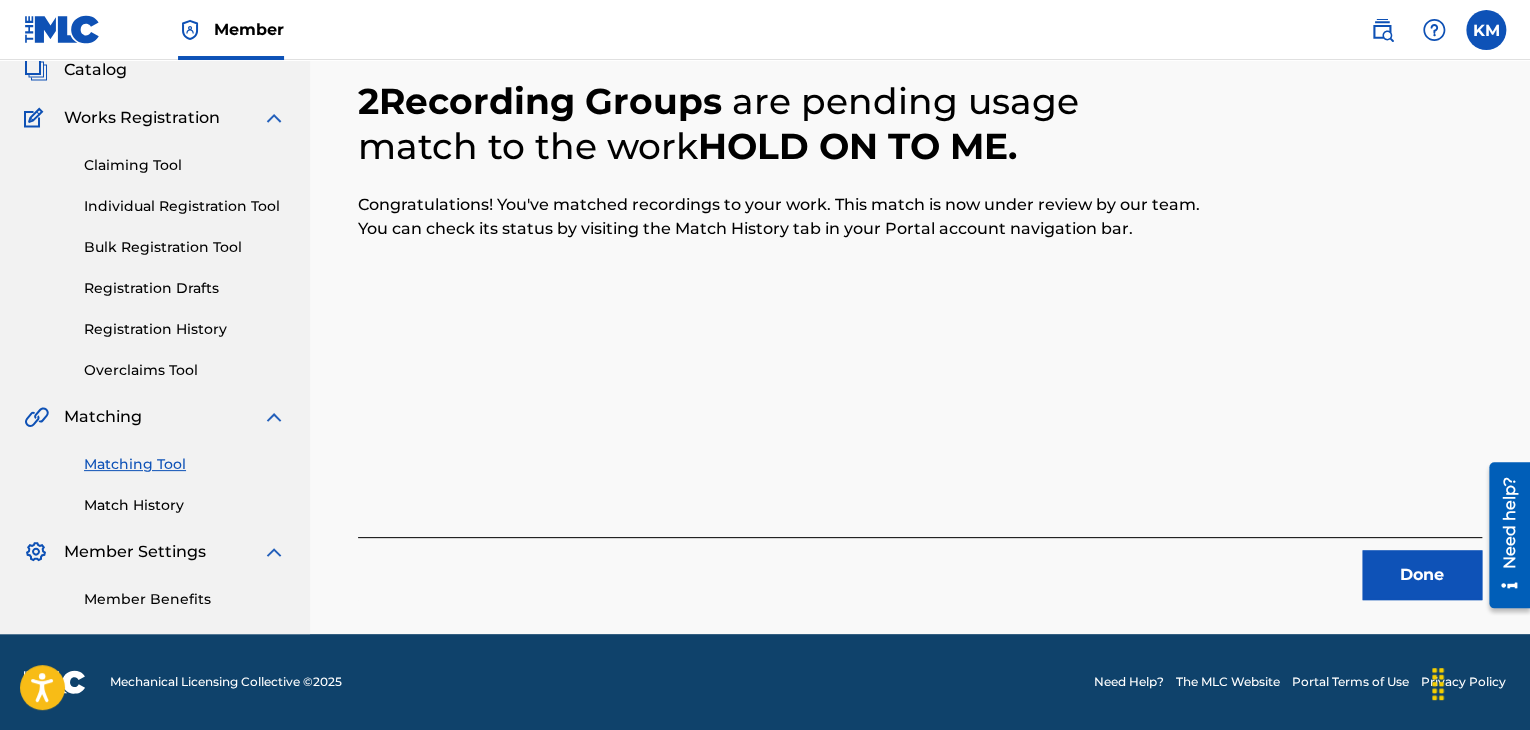 click on "Done" at bounding box center (1422, 575) 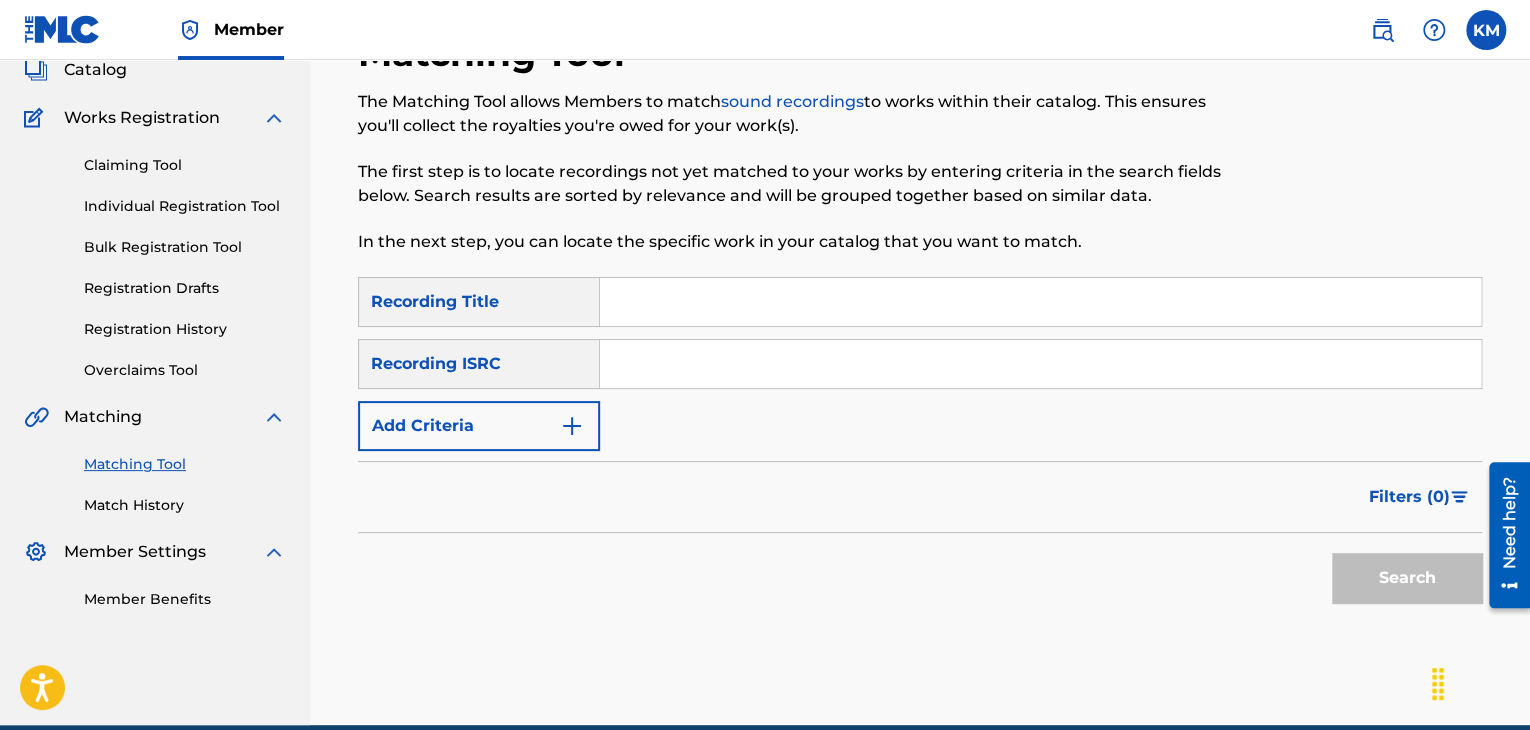 click at bounding box center (1040, 364) 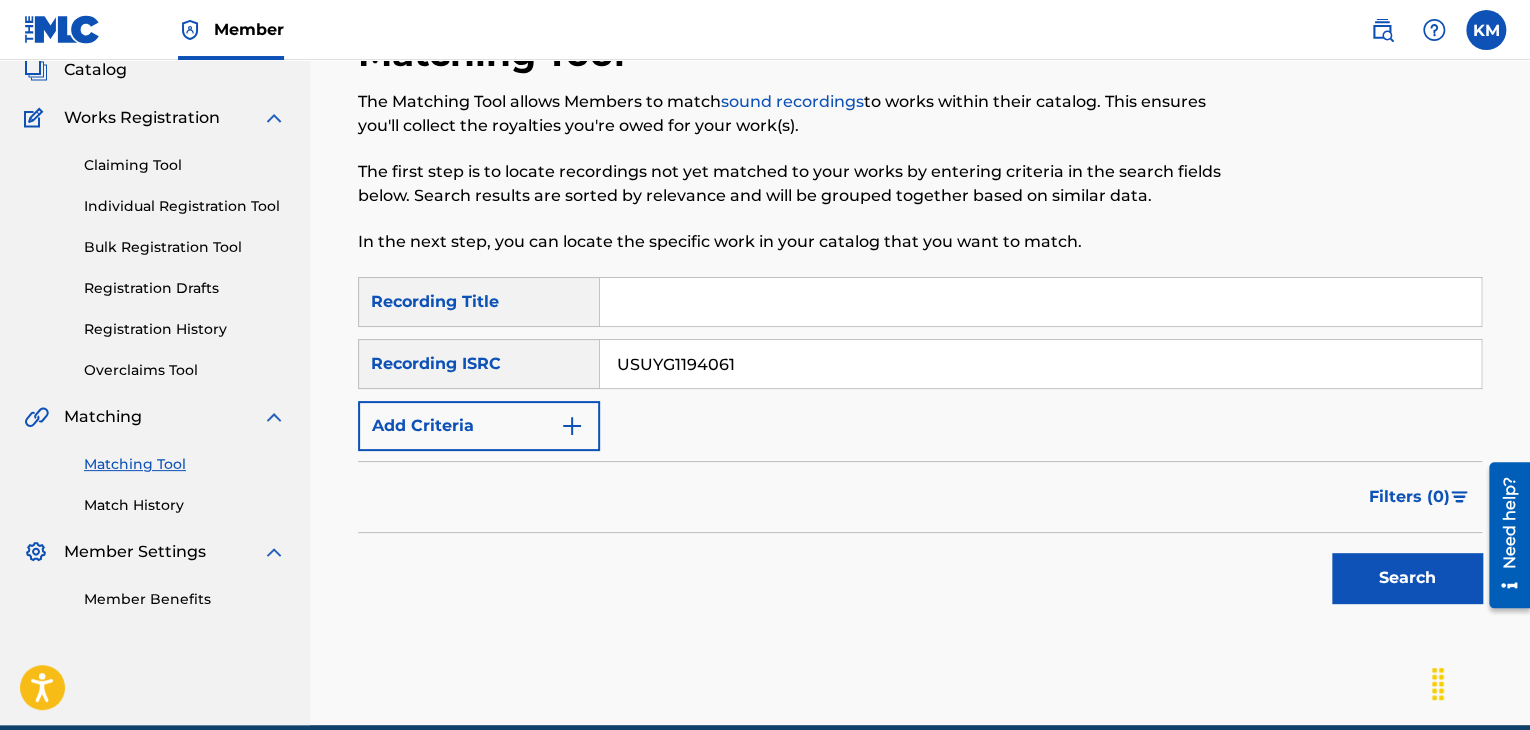 type on "USUYG1194061" 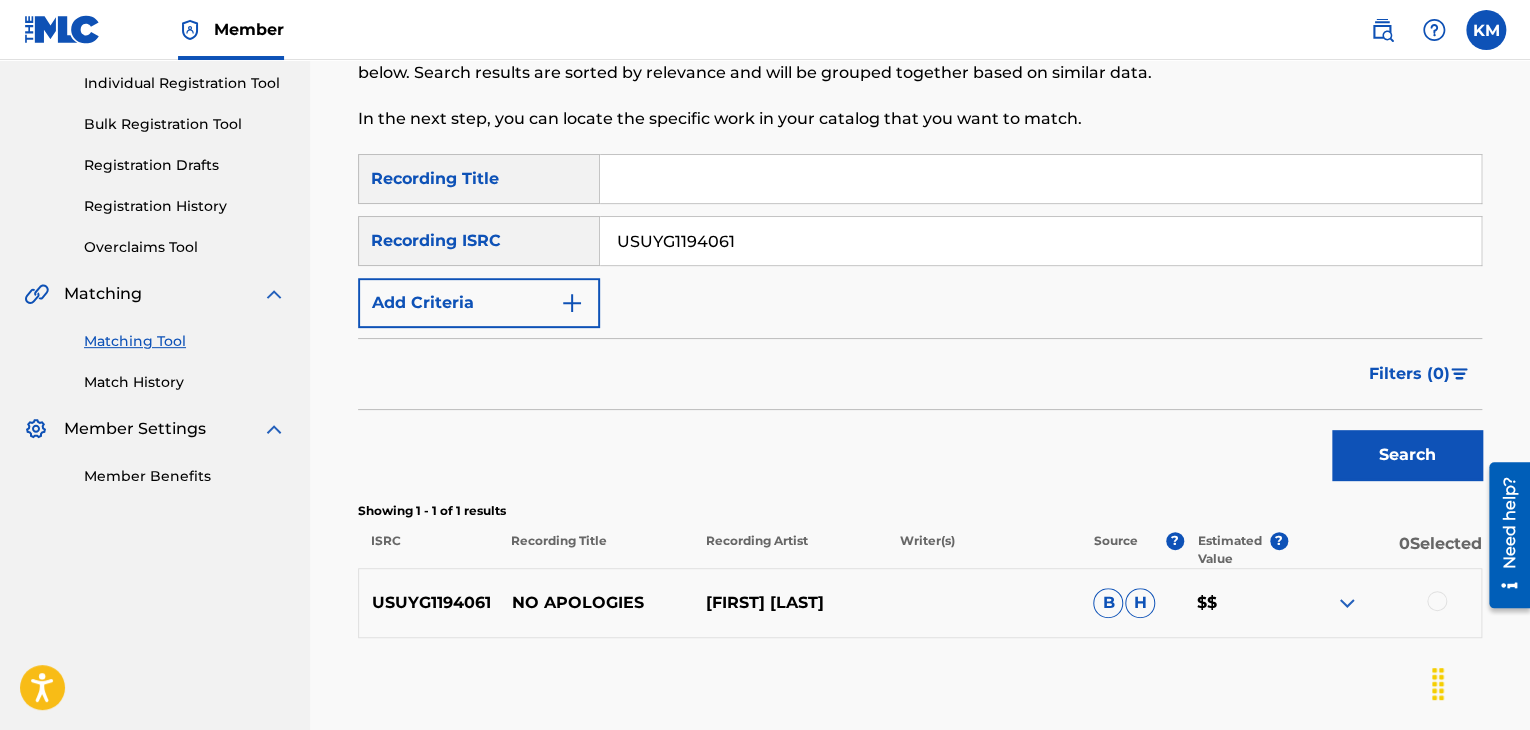 scroll, scrollTop: 356, scrollLeft: 0, axis: vertical 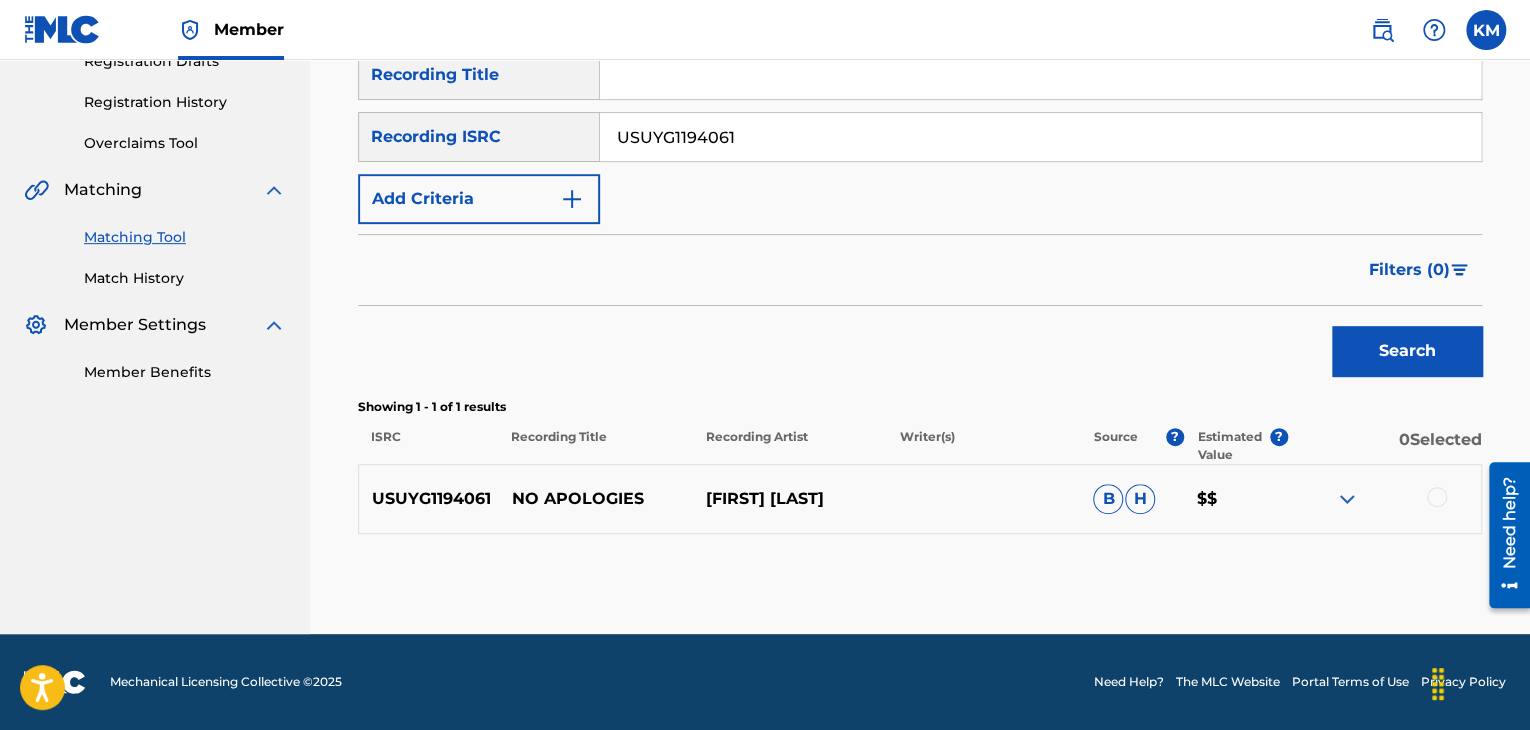 click at bounding box center (1437, 497) 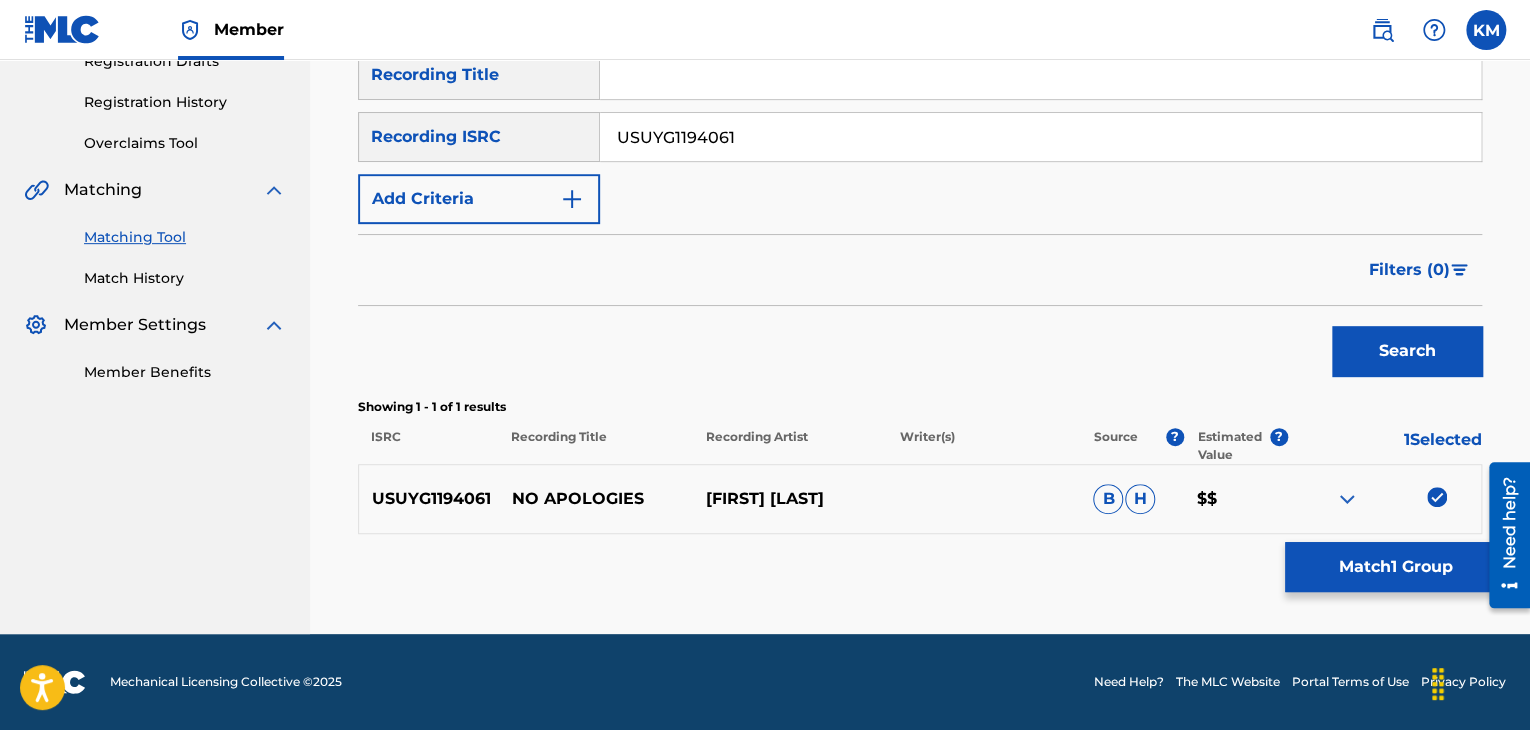click on "Match  1 Group" at bounding box center (1395, 567) 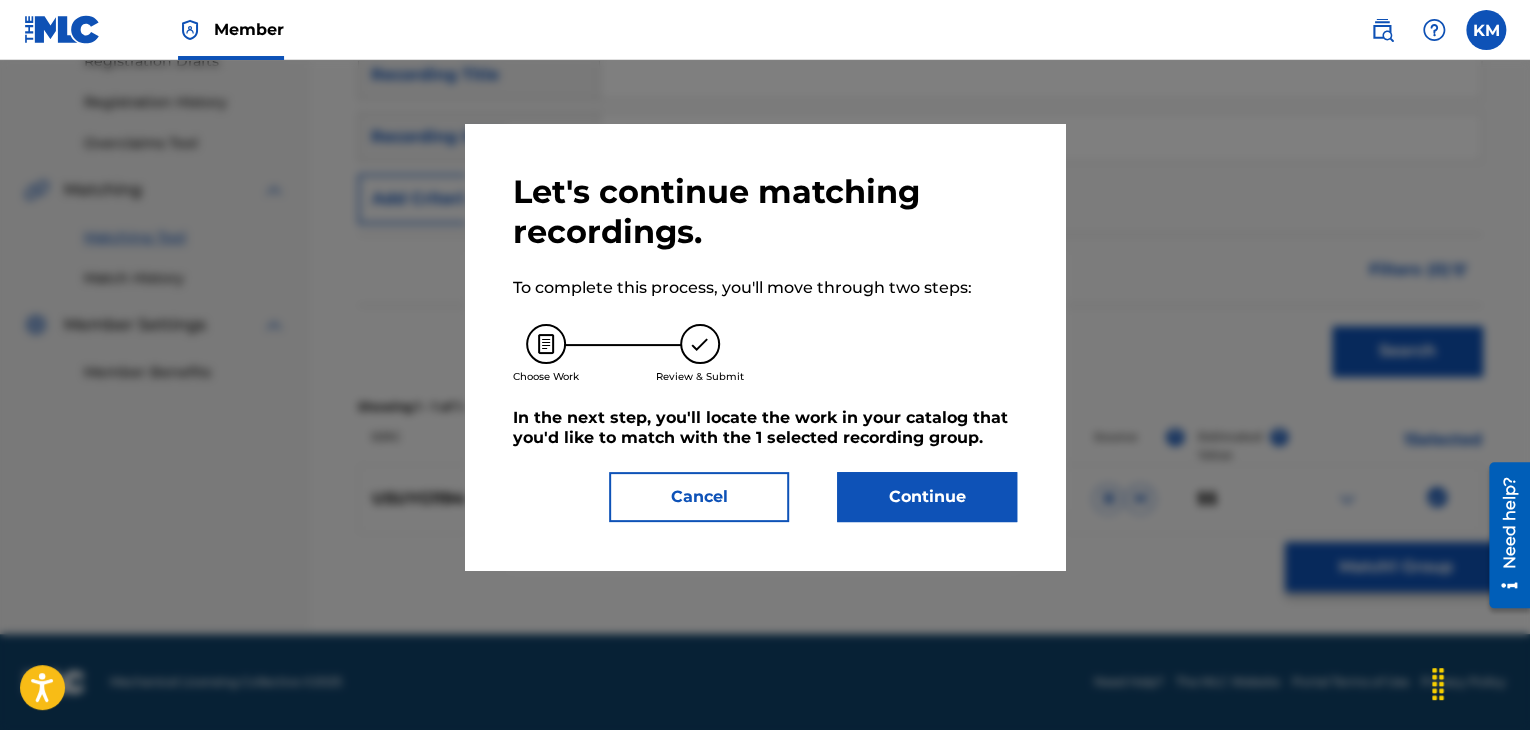 click on "Continue" at bounding box center [927, 497] 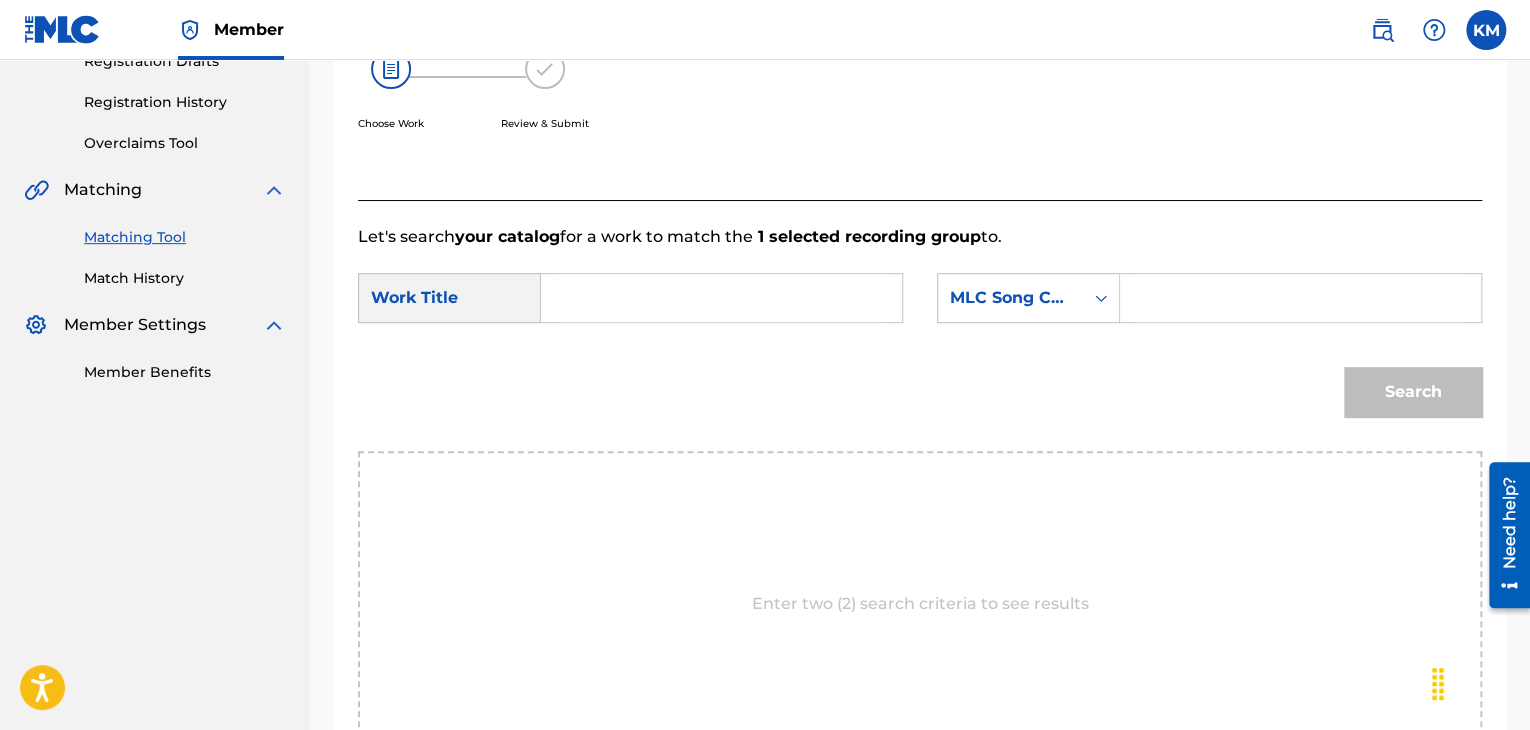 click at bounding box center [721, 298] 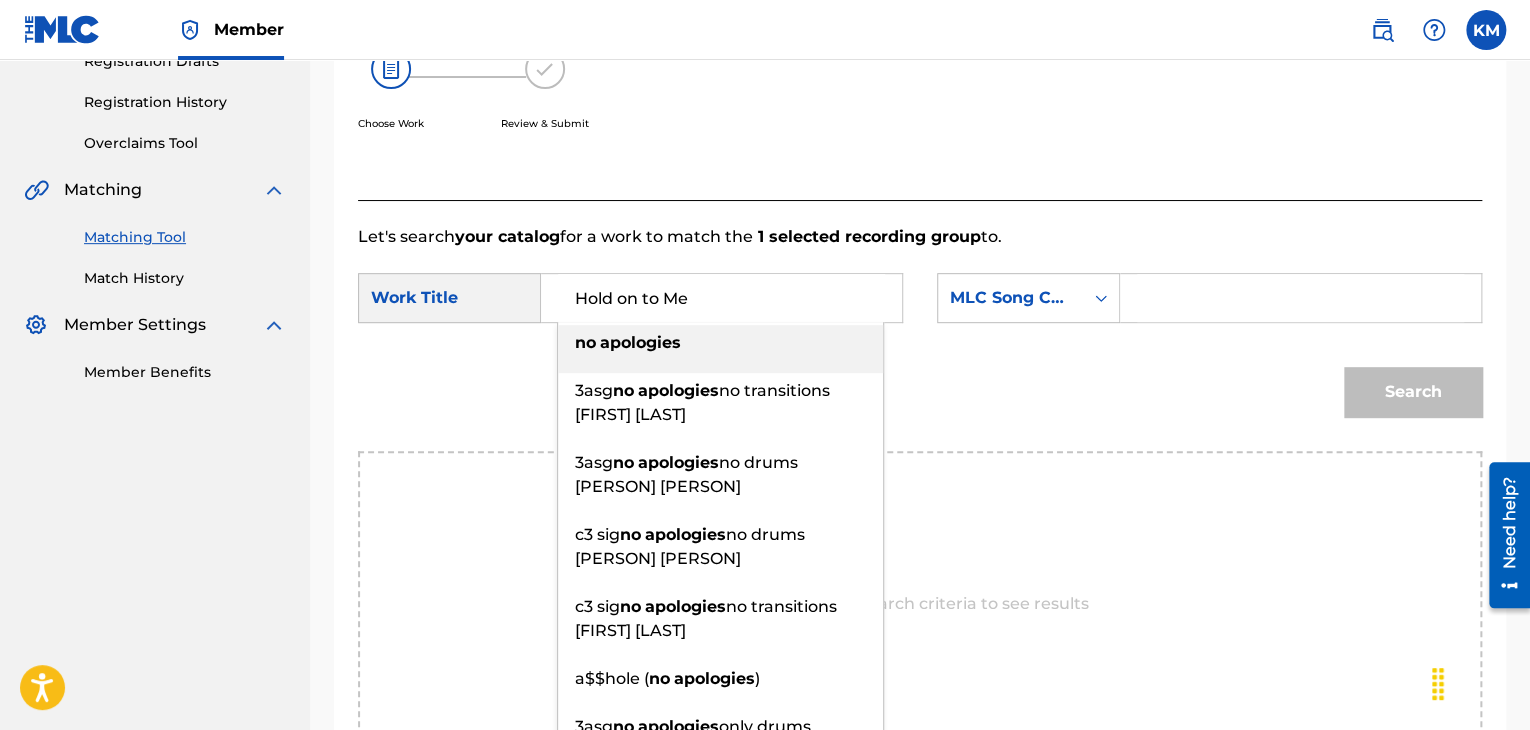 type on "Hold on to Me" 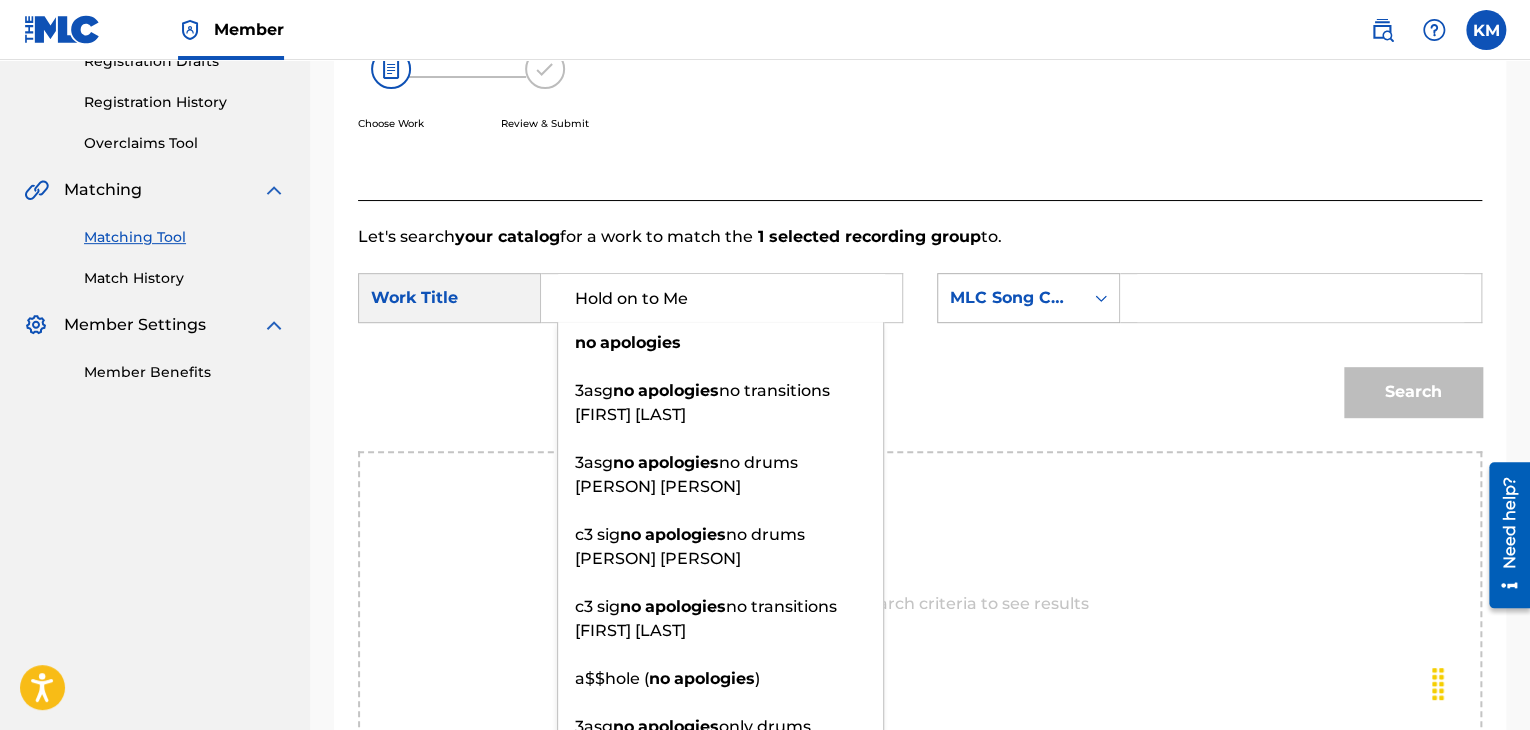 click 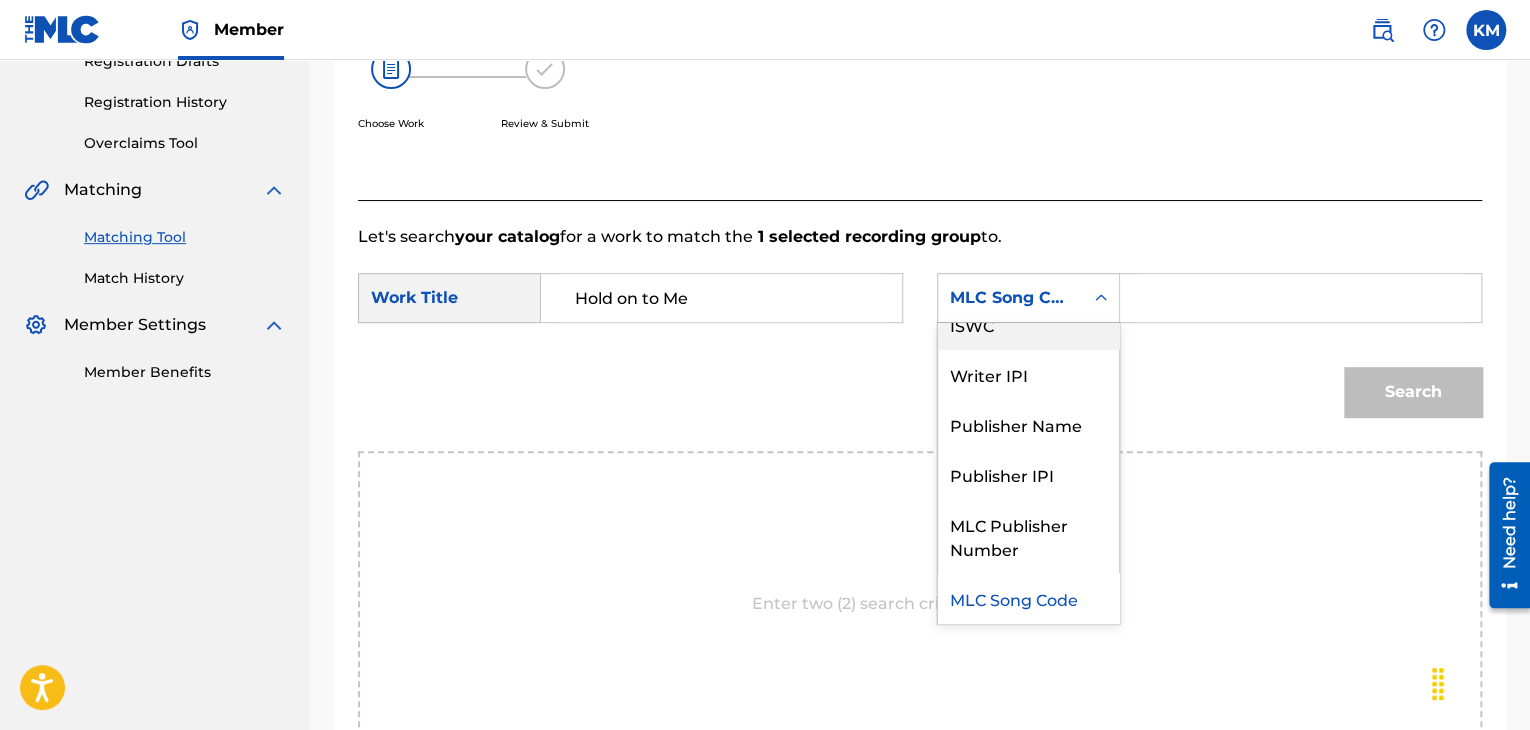 scroll, scrollTop: 0, scrollLeft: 0, axis: both 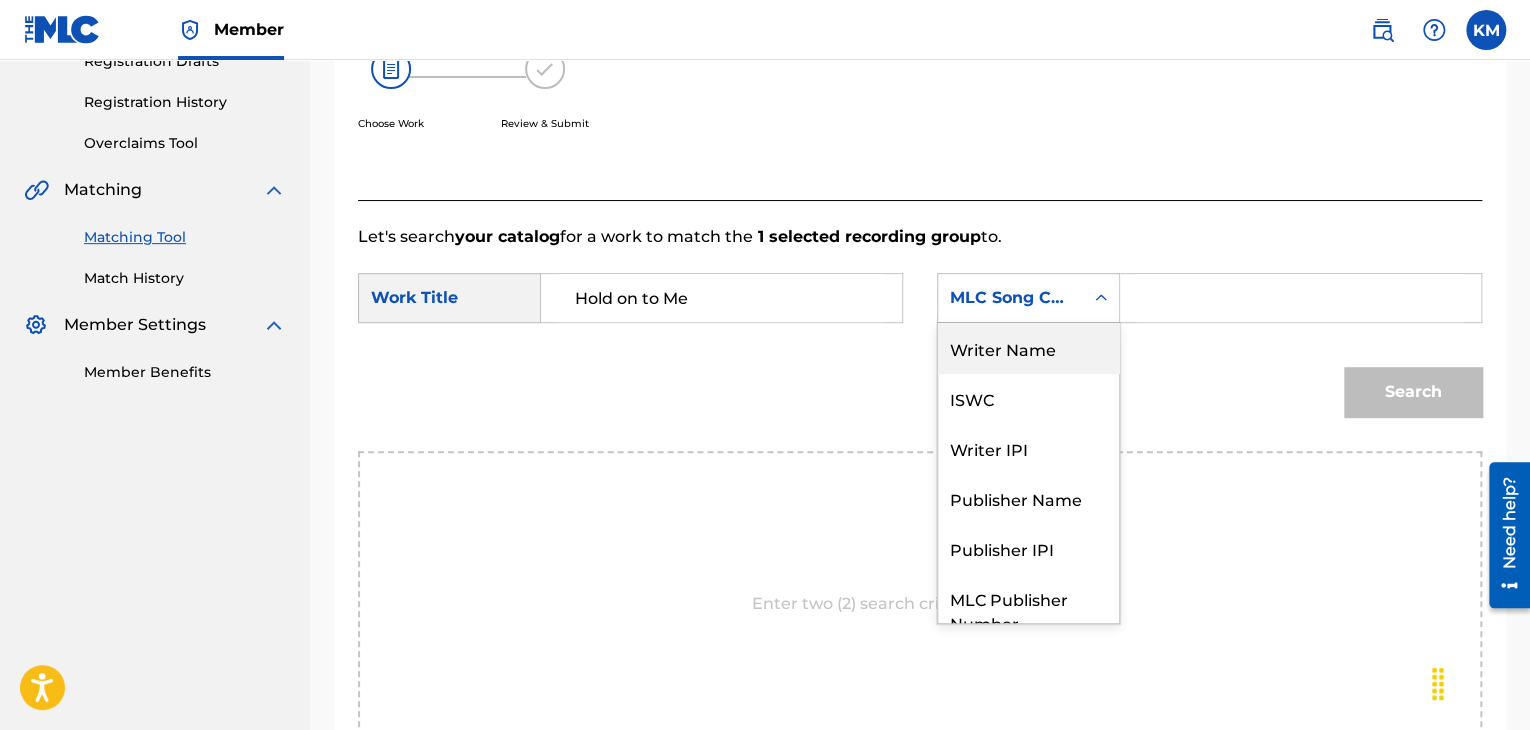 click on "Writer Name" at bounding box center [1028, 348] 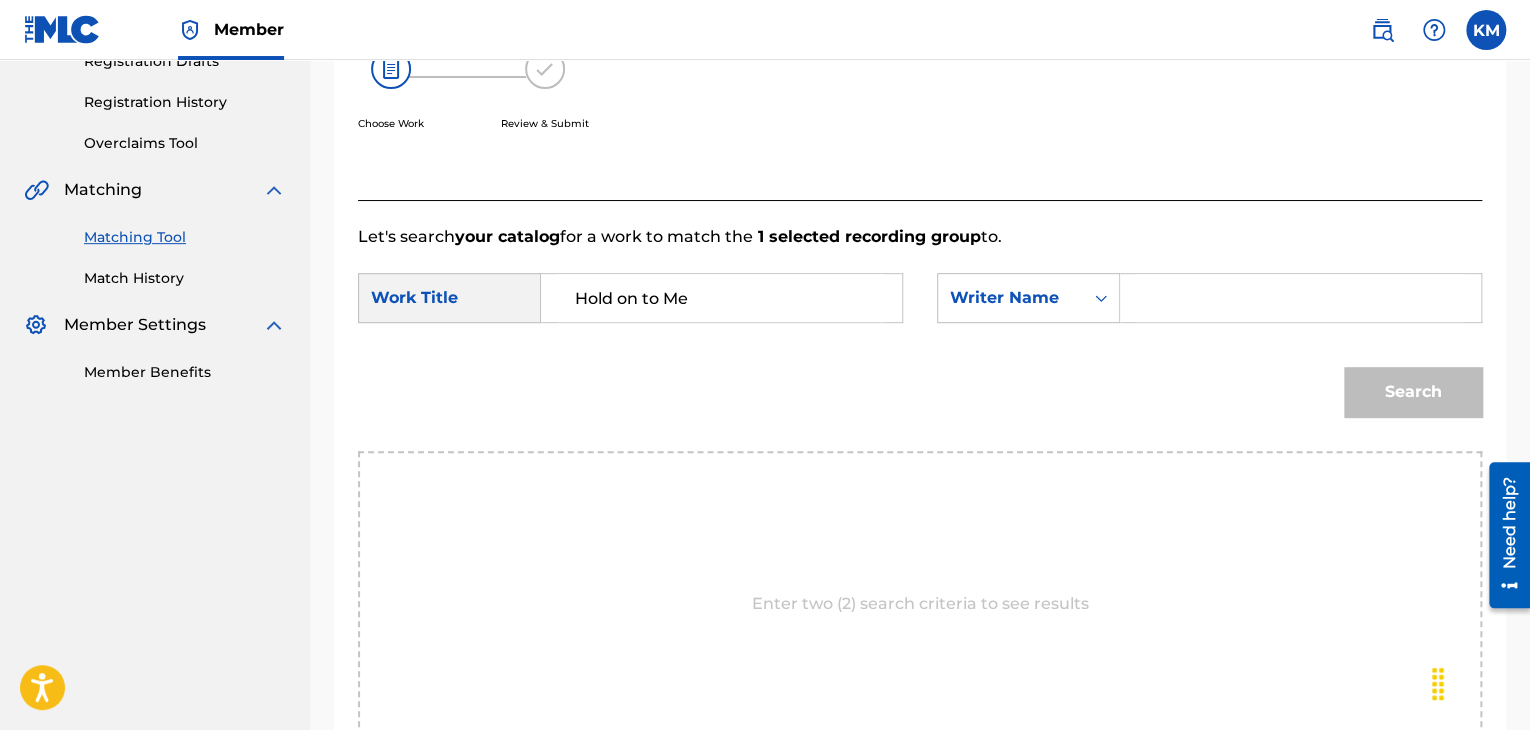 click at bounding box center (1300, 298) 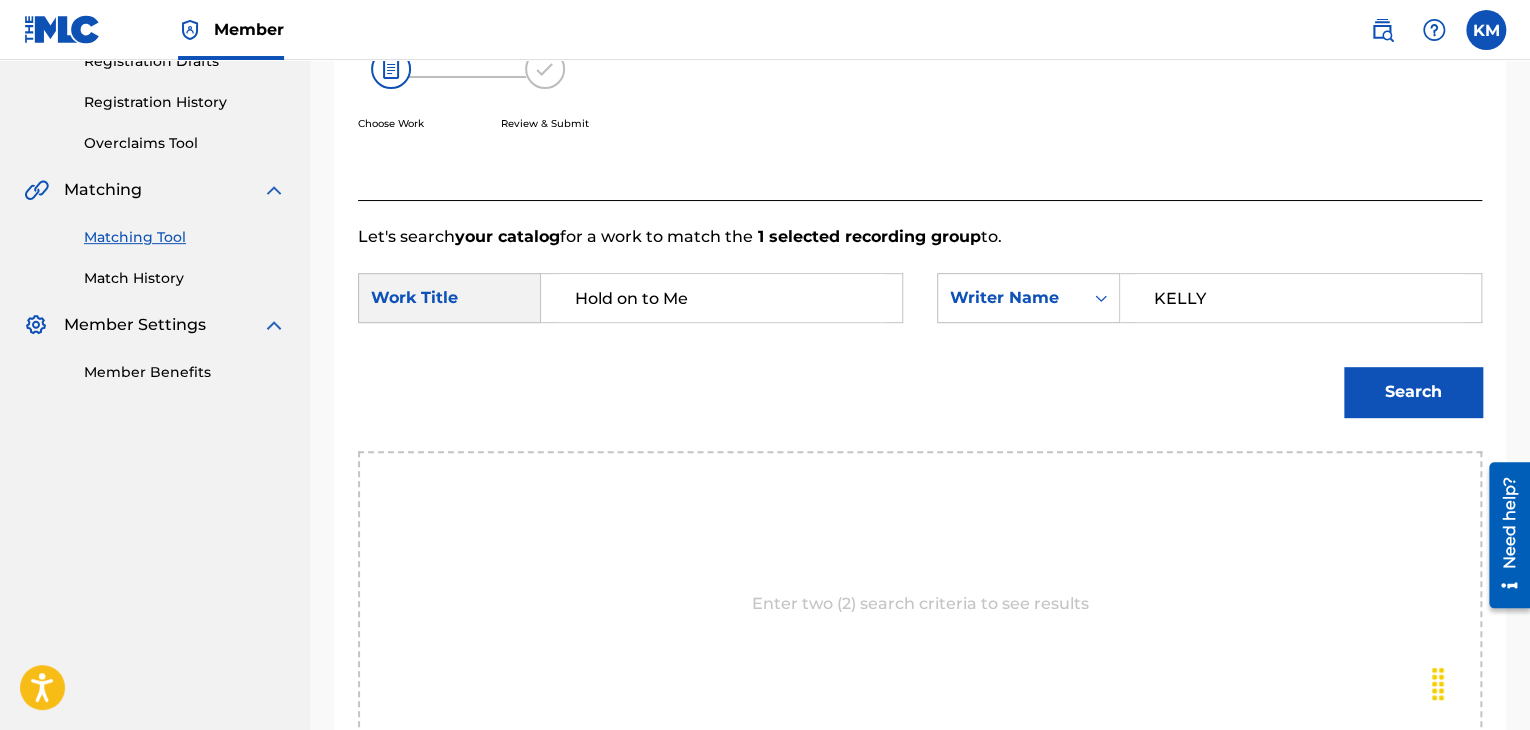 type on "KELLY" 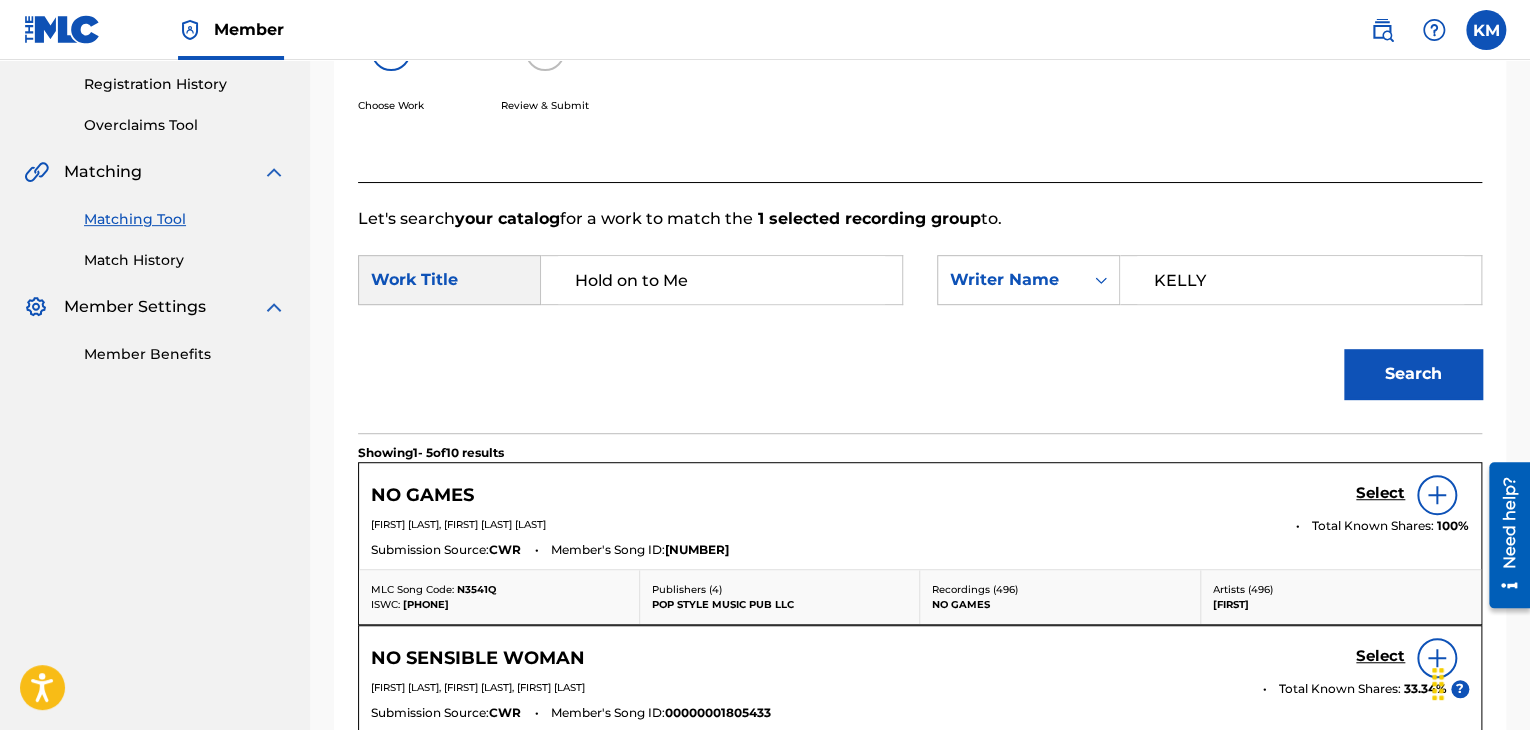 scroll, scrollTop: 356, scrollLeft: 0, axis: vertical 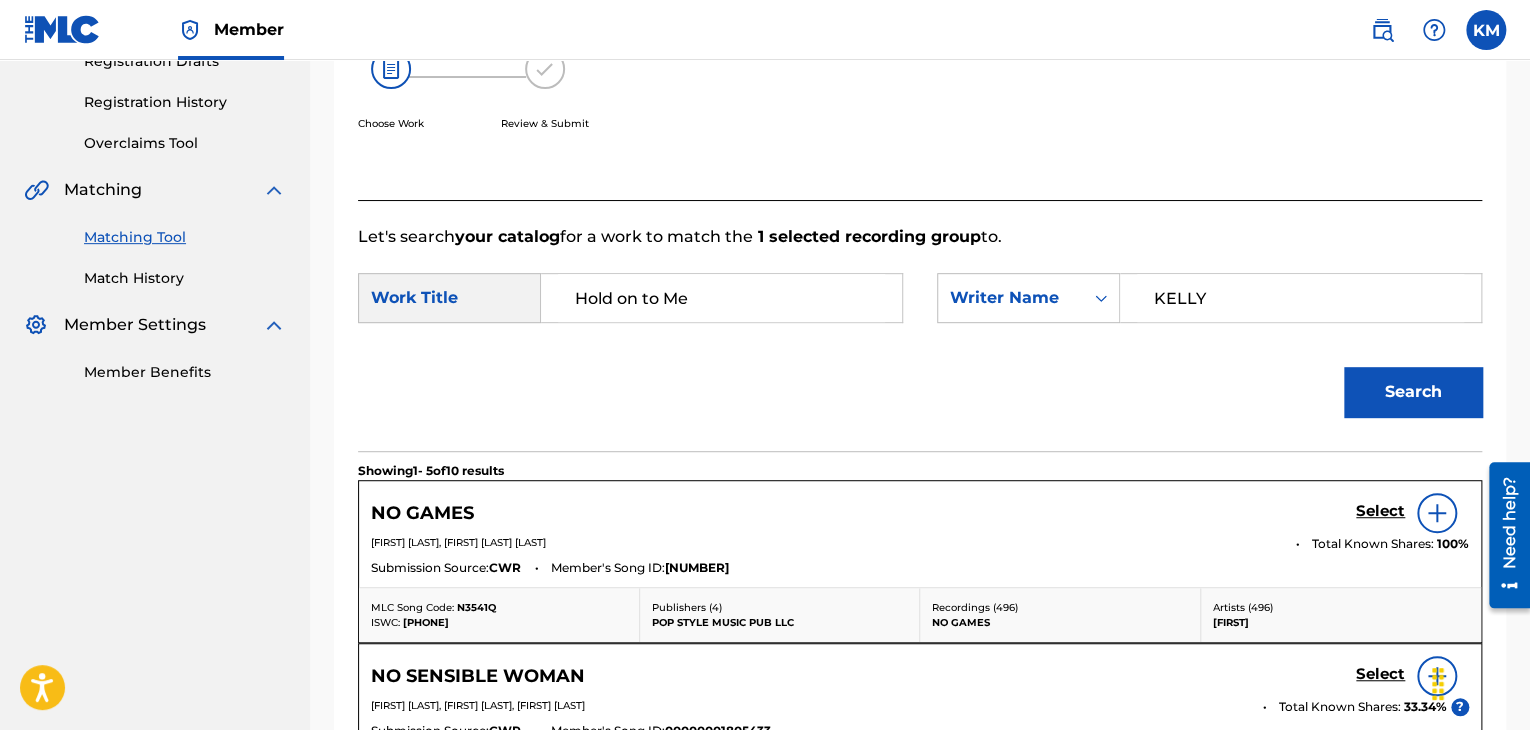 click on "Match History" at bounding box center (185, 278) 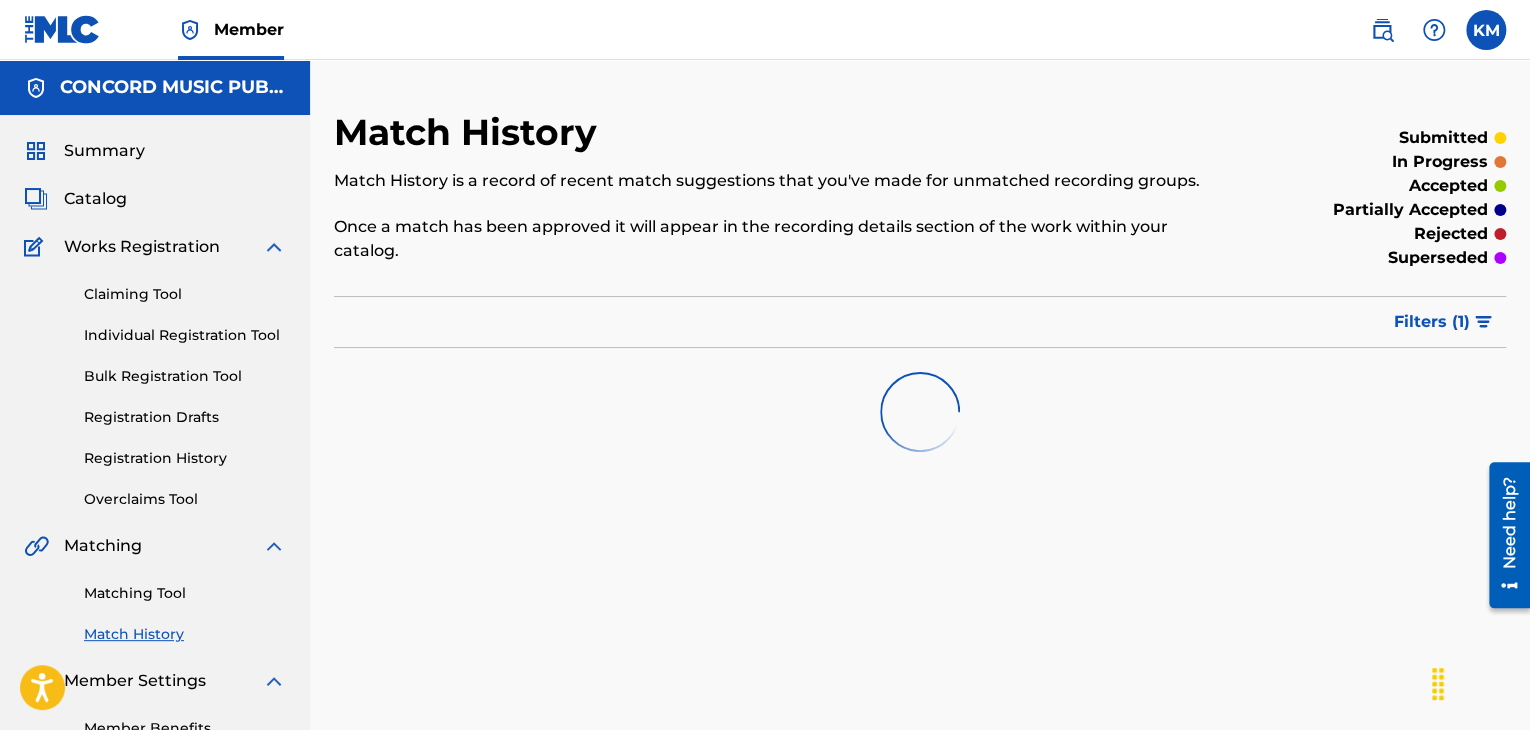 click on "Matching Tool" at bounding box center (185, 593) 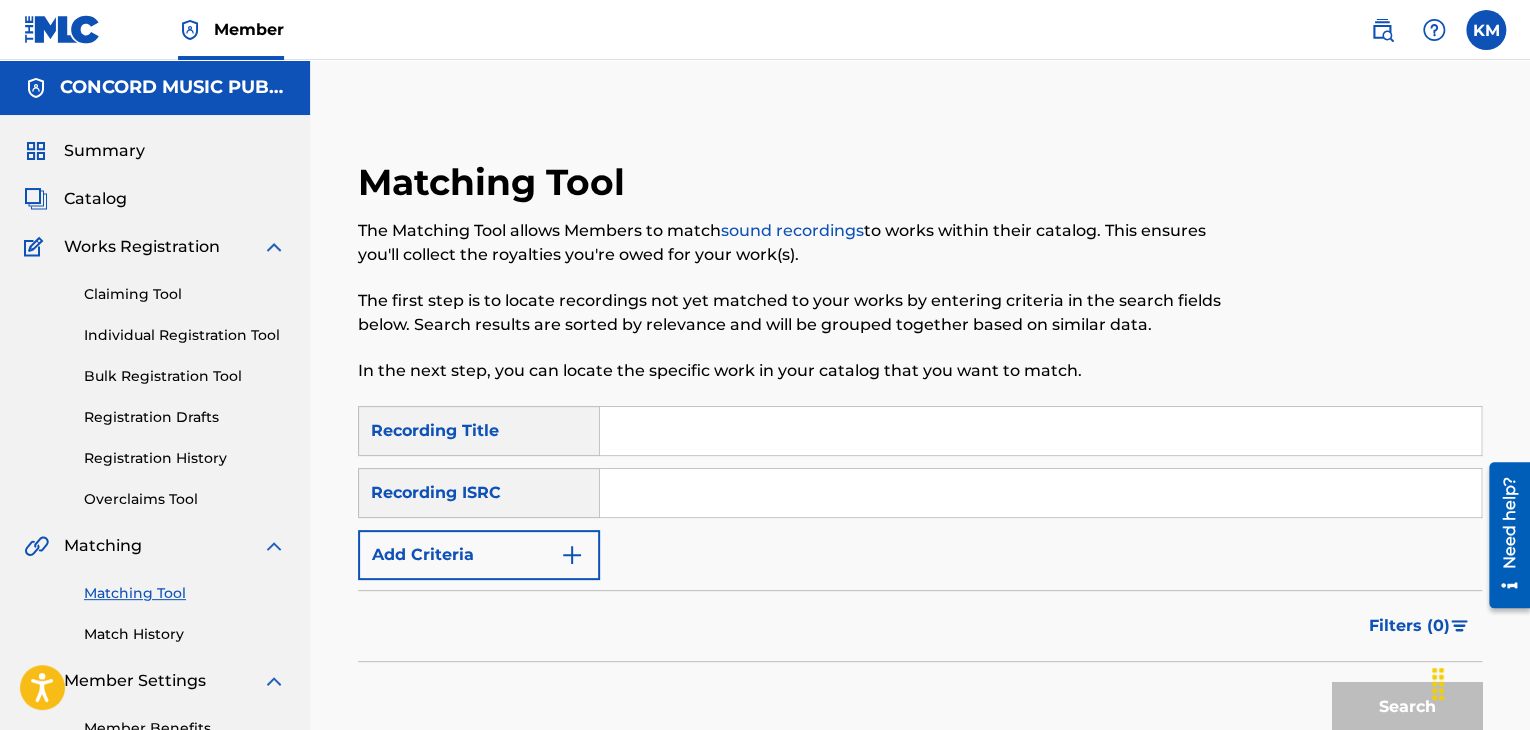 click at bounding box center (1040, 493) 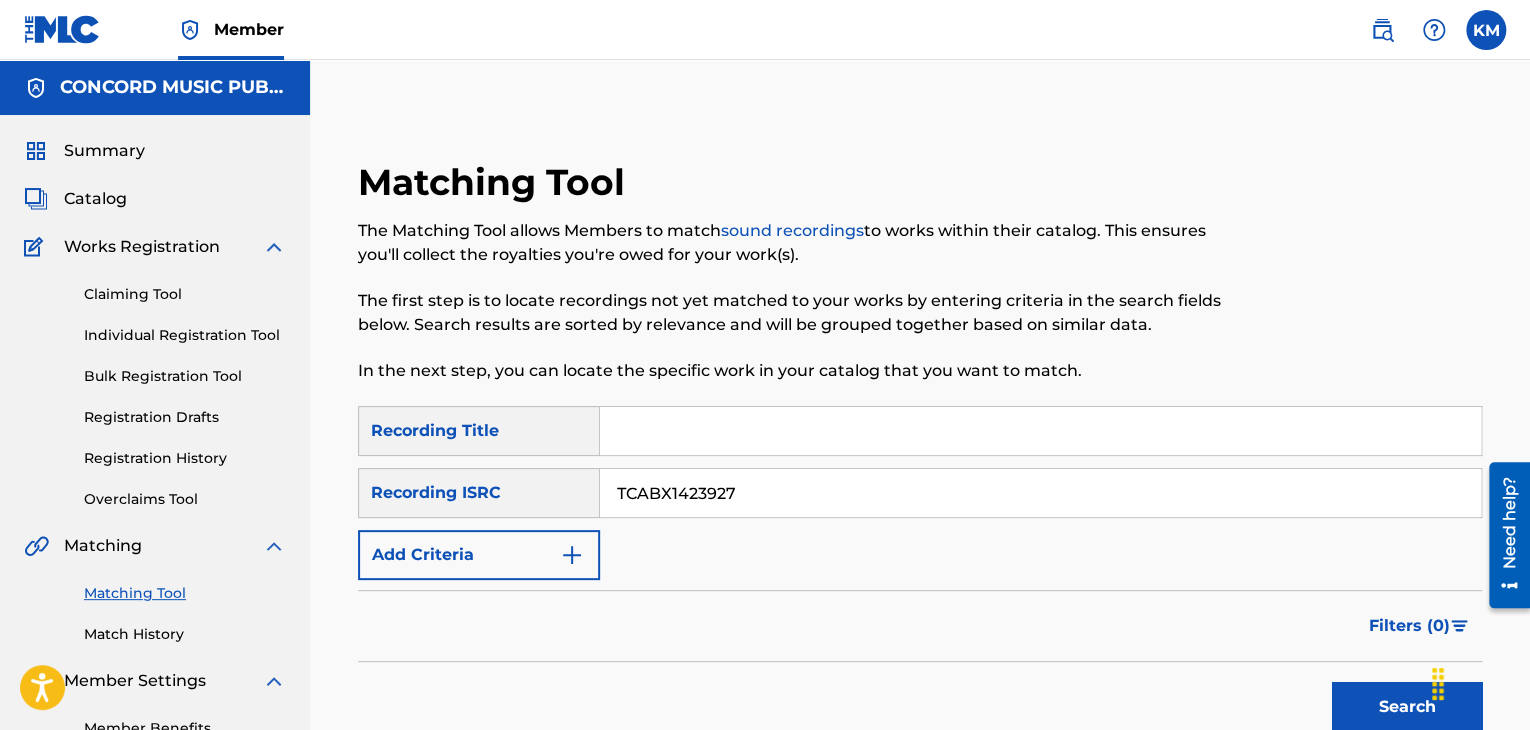 type on "TCABX1423927" 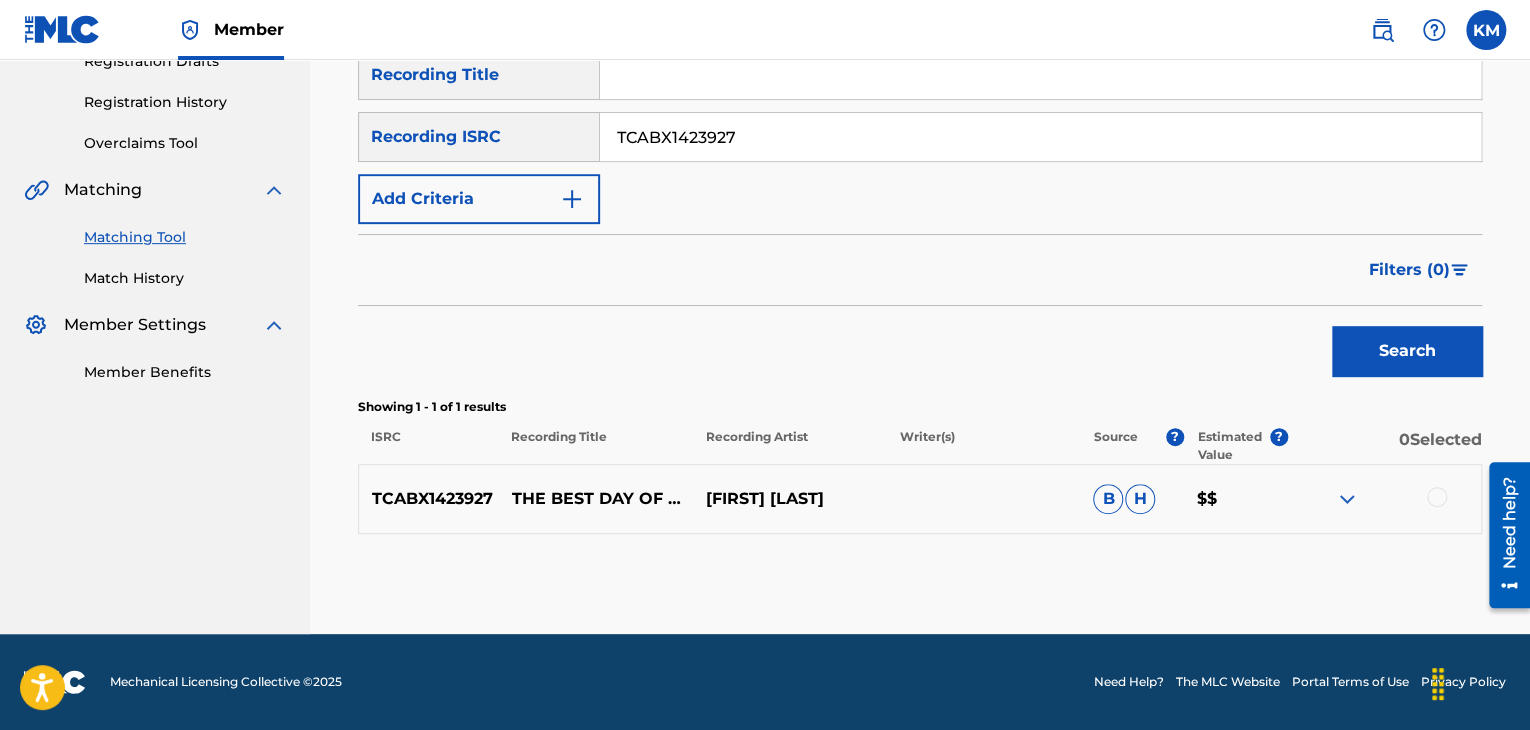 click at bounding box center (1437, 497) 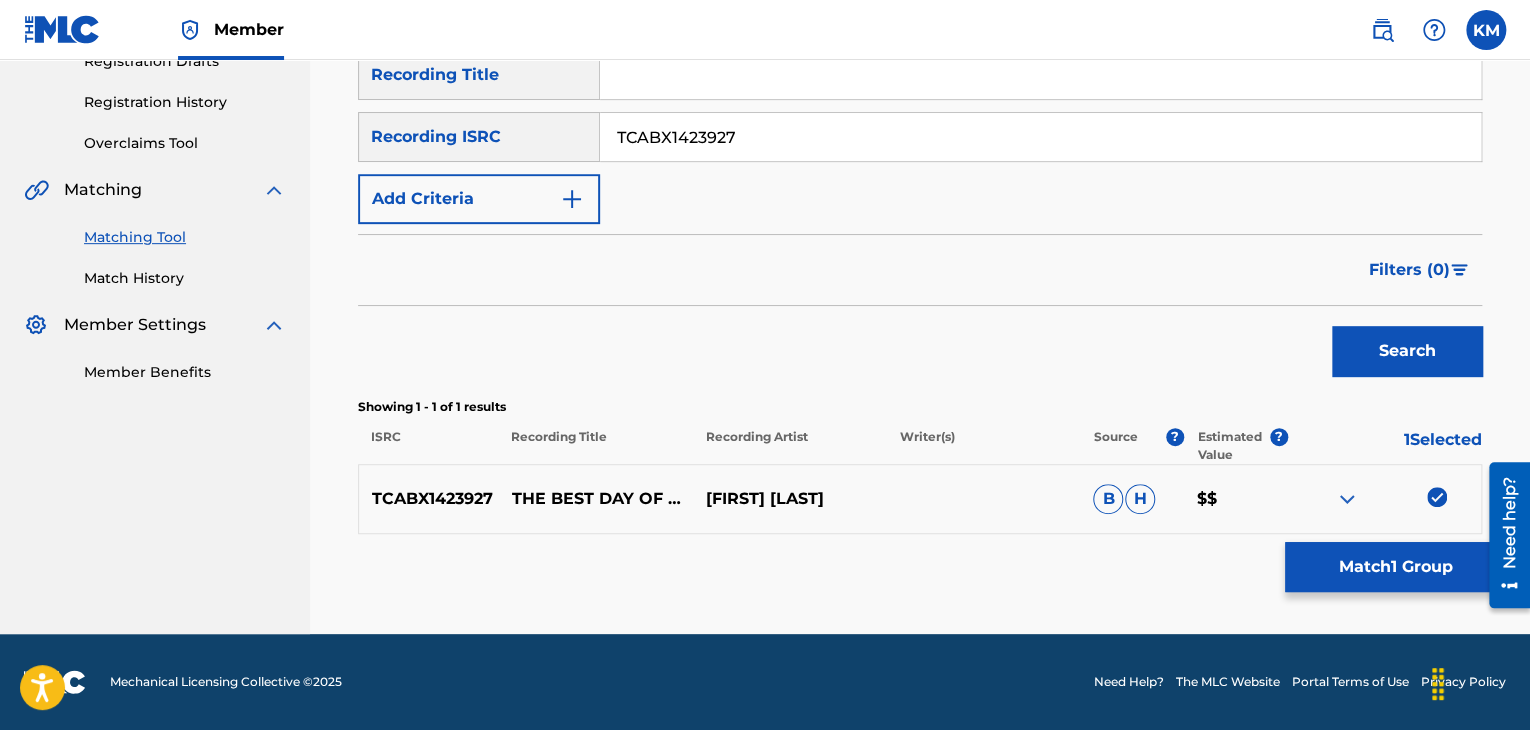 click on "Match  1 Group" at bounding box center [1395, 567] 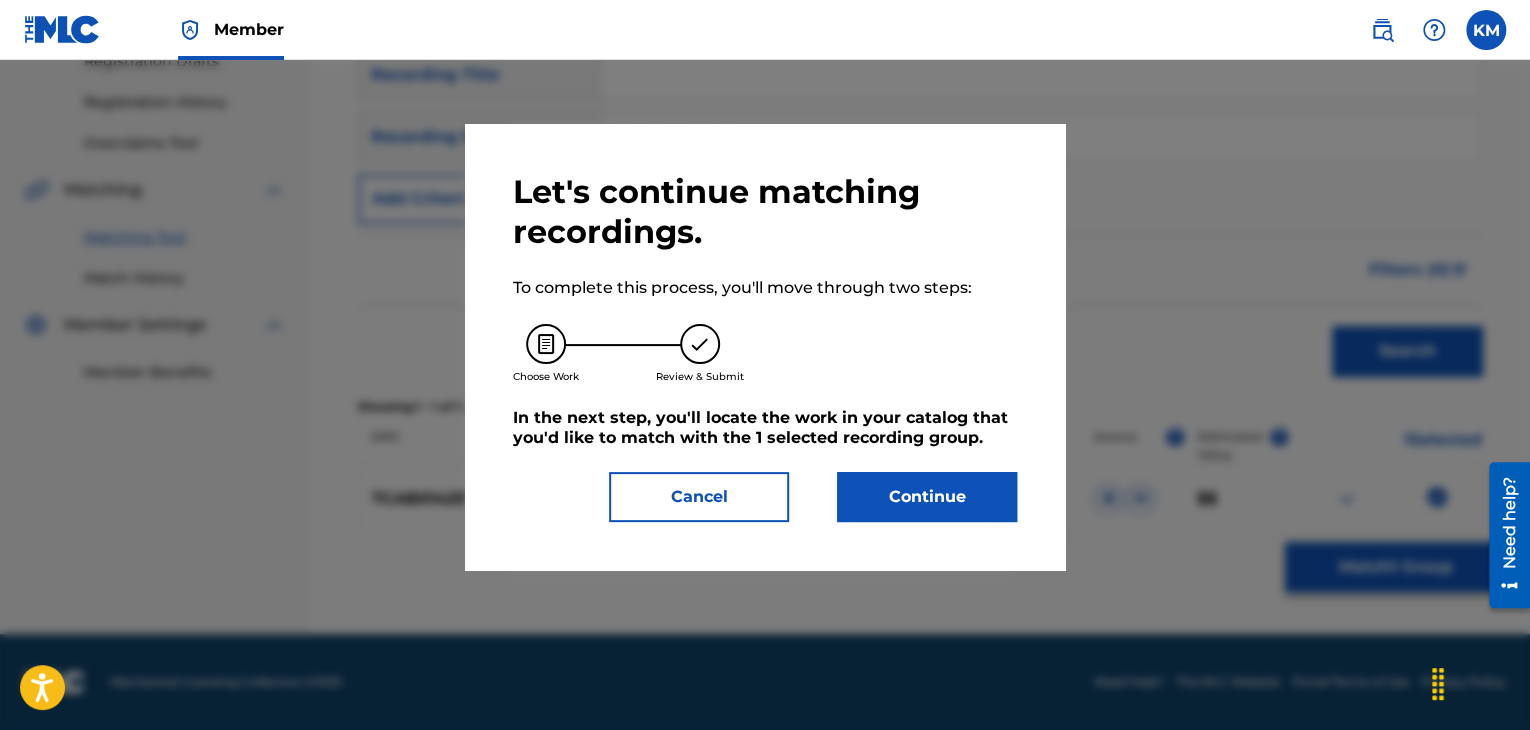 click on "Continue" at bounding box center (927, 497) 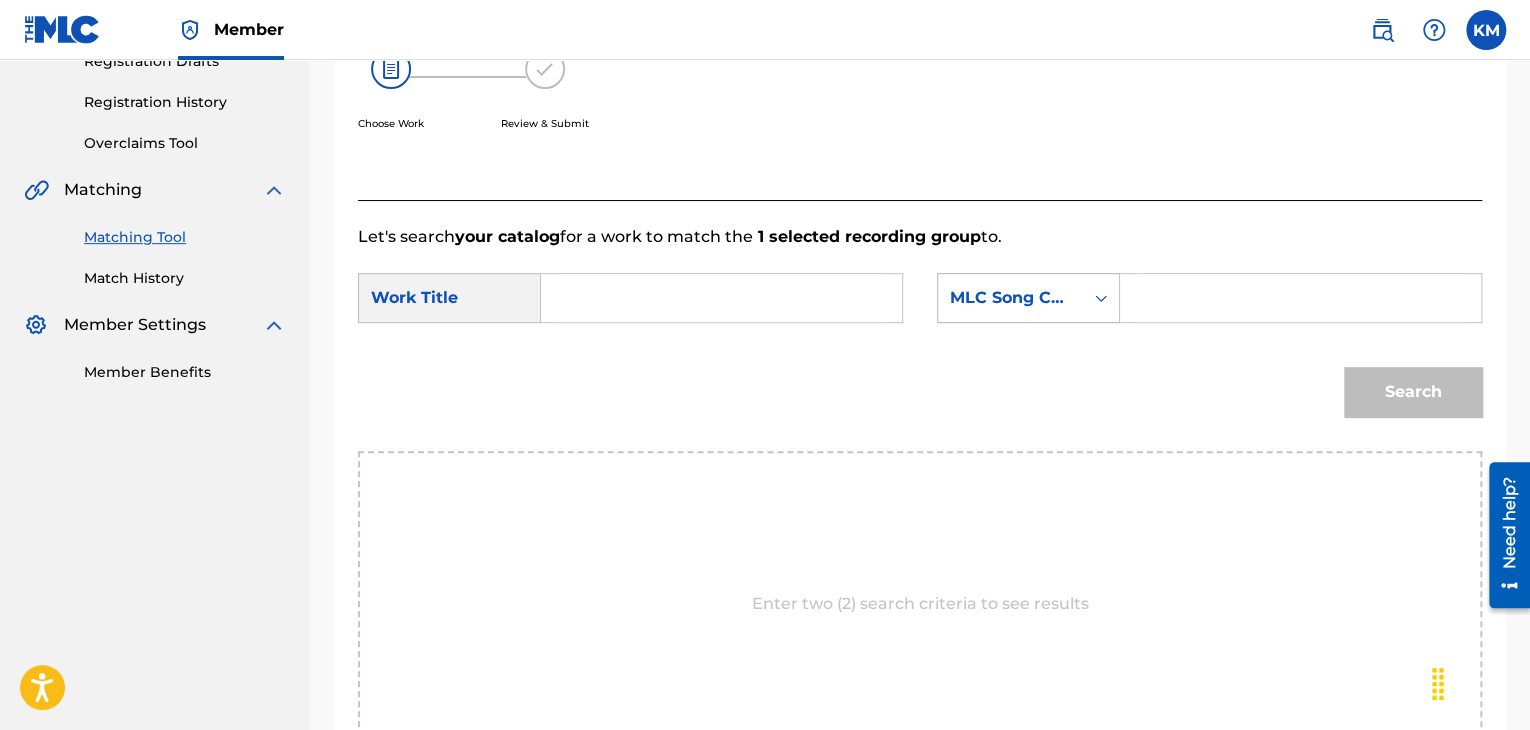 click 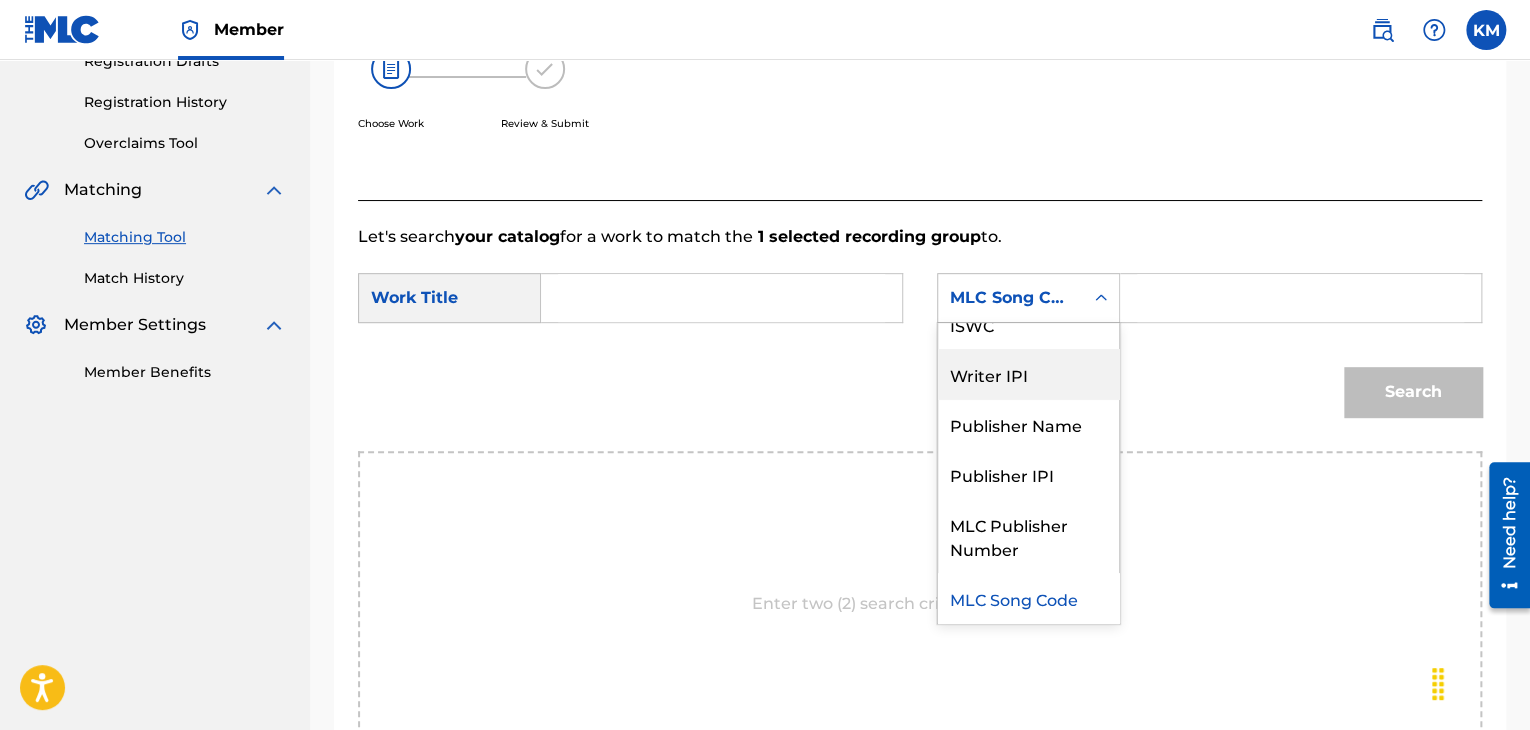 scroll, scrollTop: 0, scrollLeft: 0, axis: both 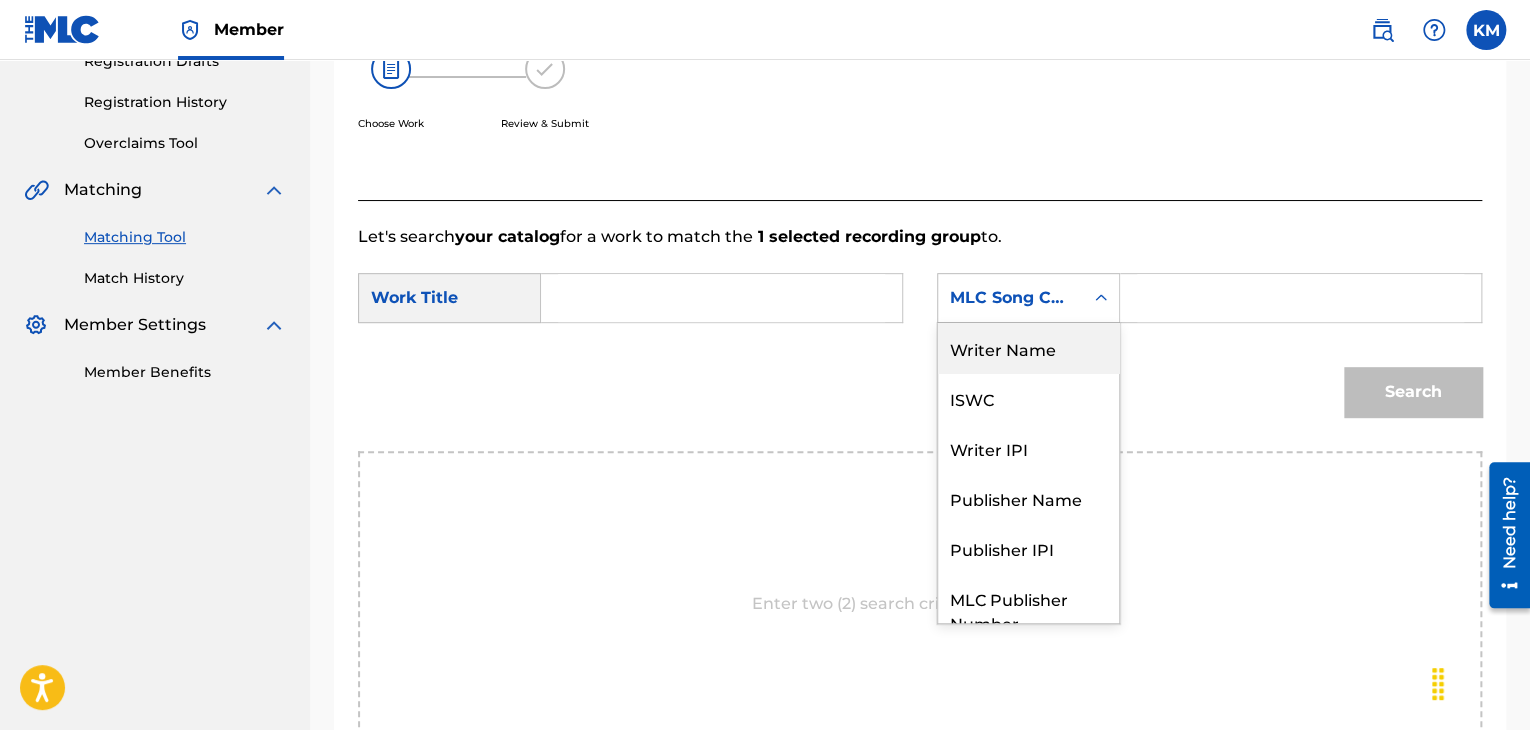 click on "Writer Name" at bounding box center [1028, 348] 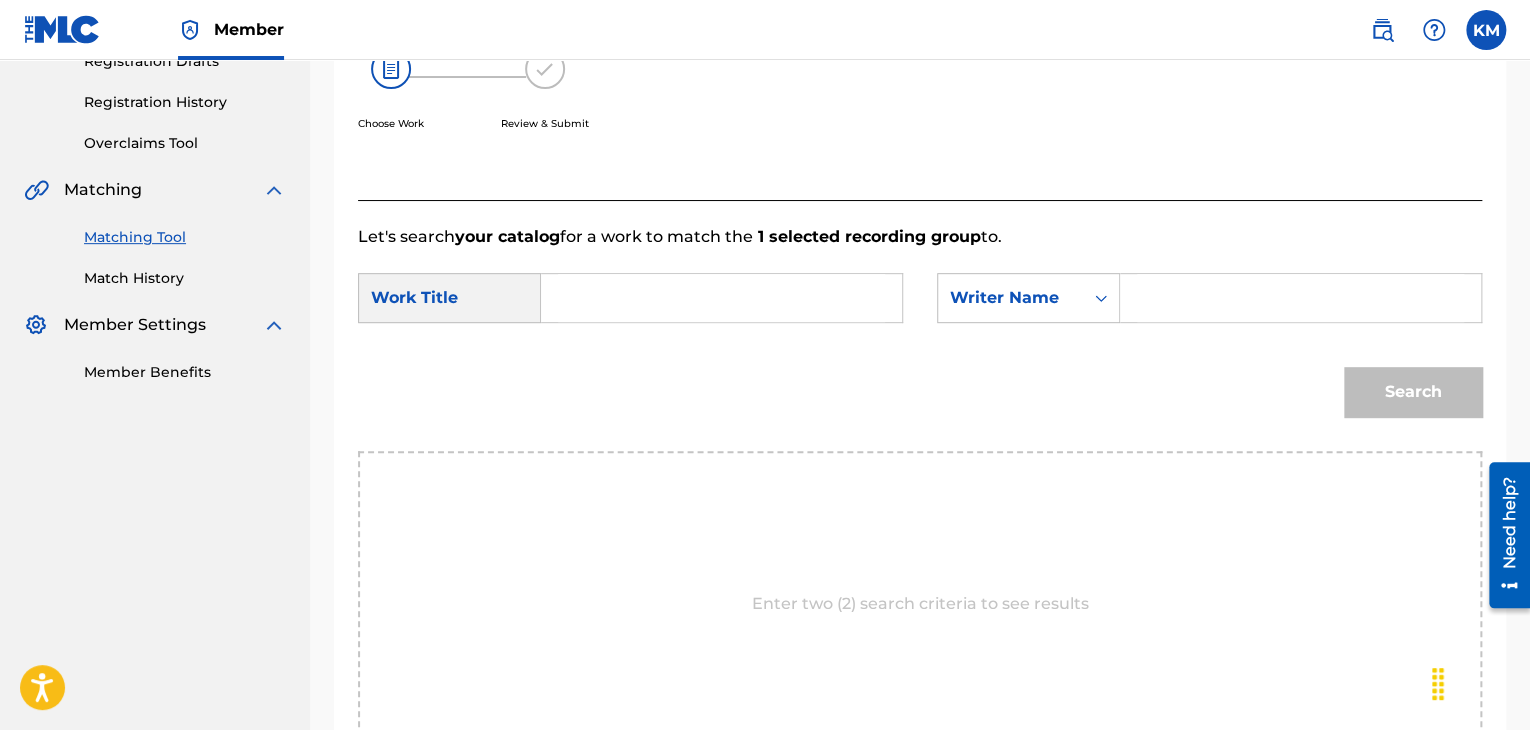 click at bounding box center [1300, 298] 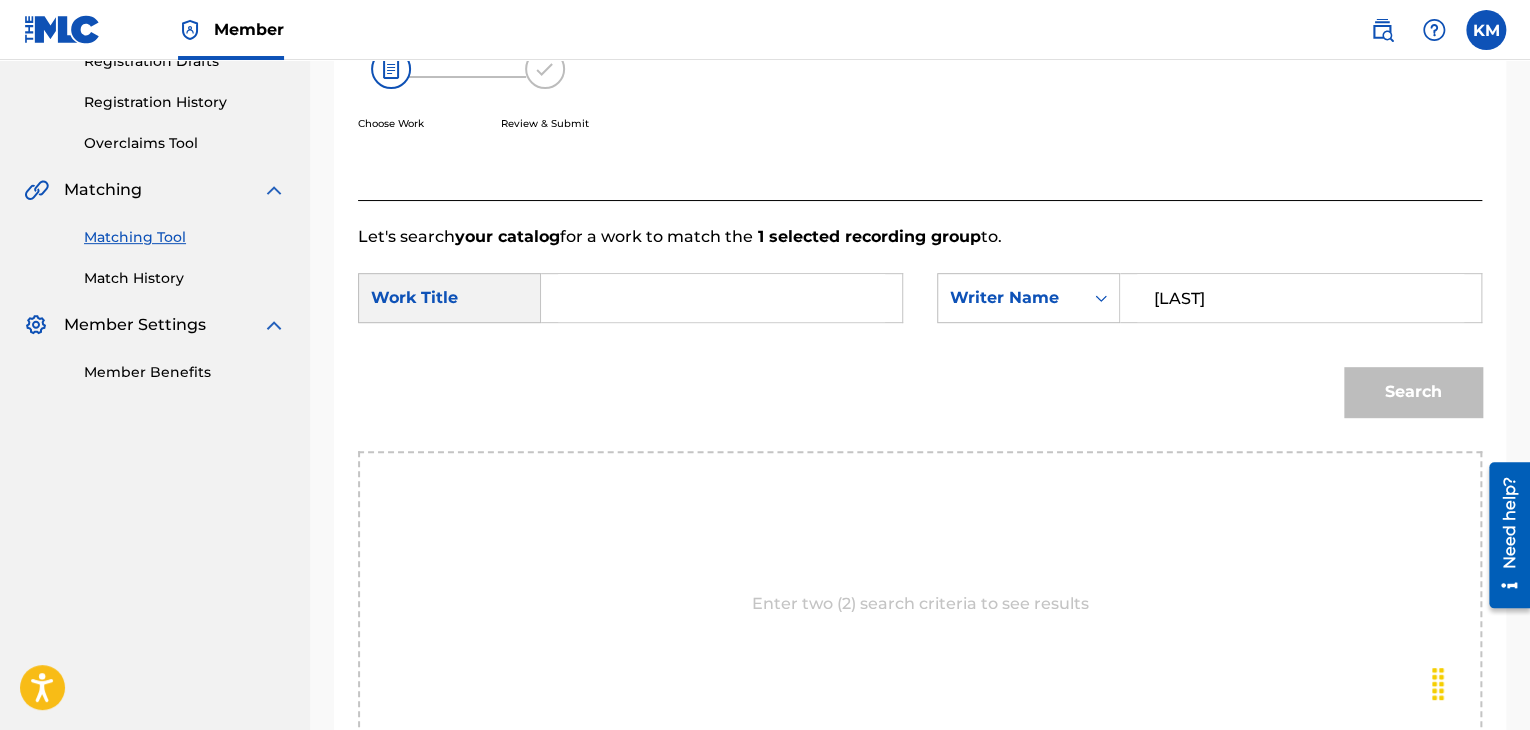 type on "[LAST]" 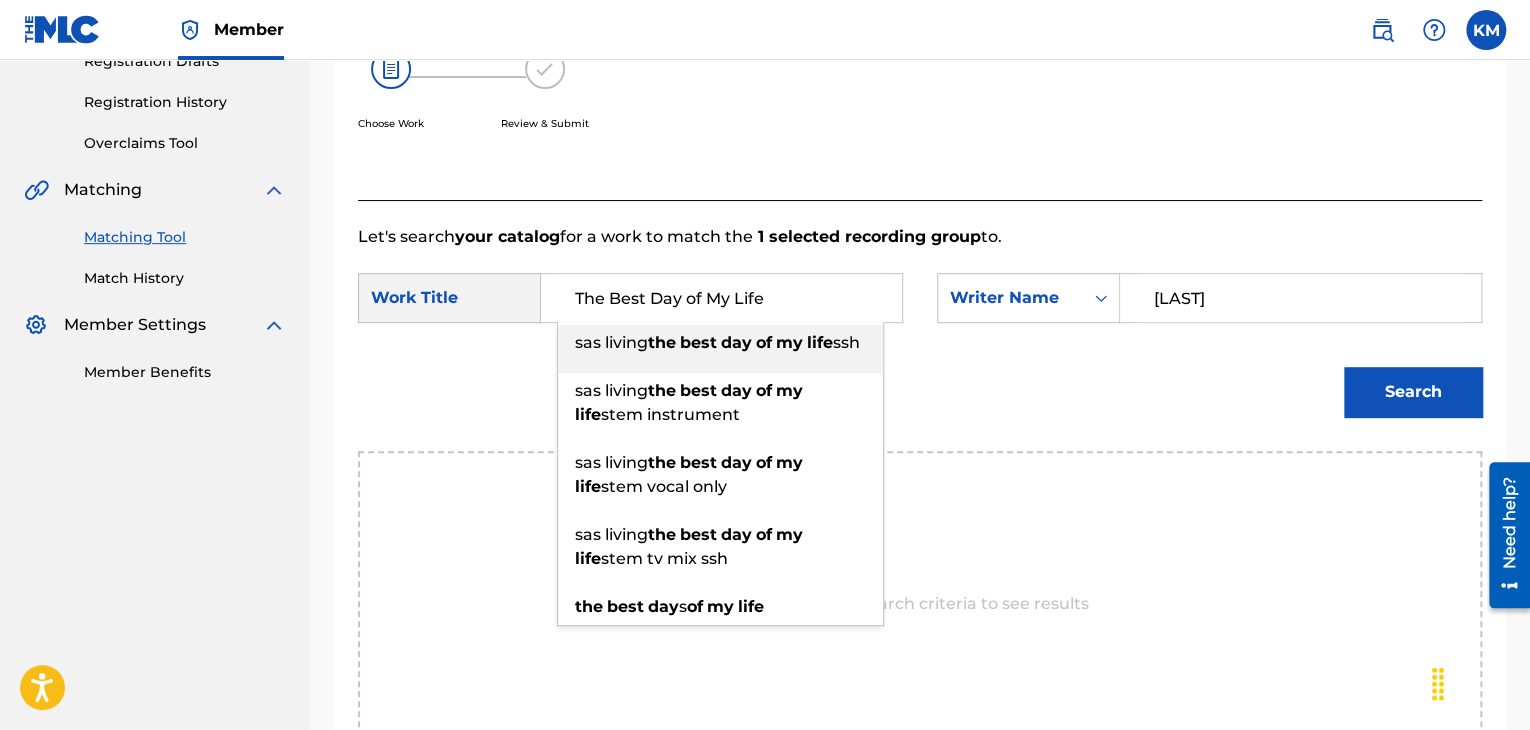 type on "The Best Day of My Life" 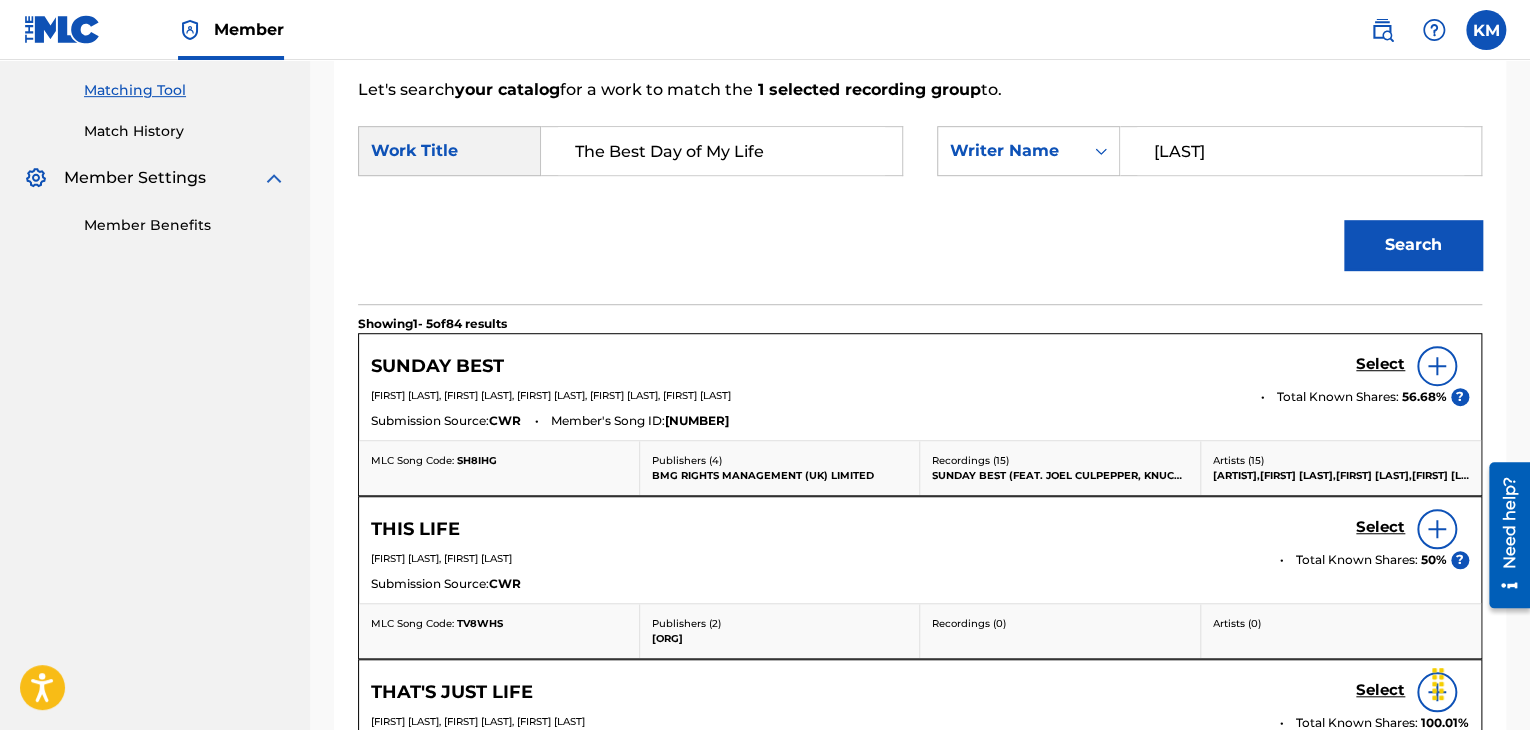 scroll, scrollTop: 356, scrollLeft: 0, axis: vertical 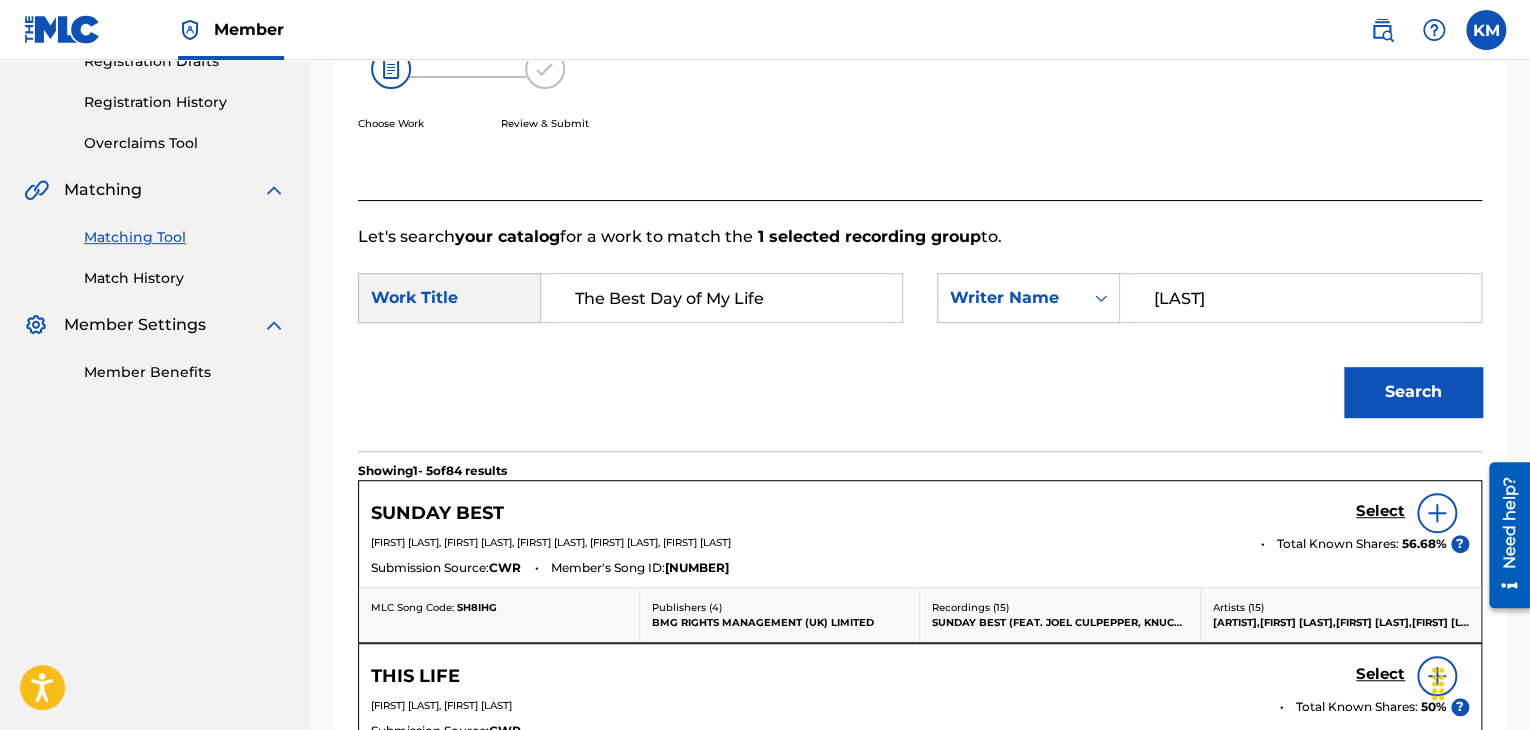 paste on "Katz" 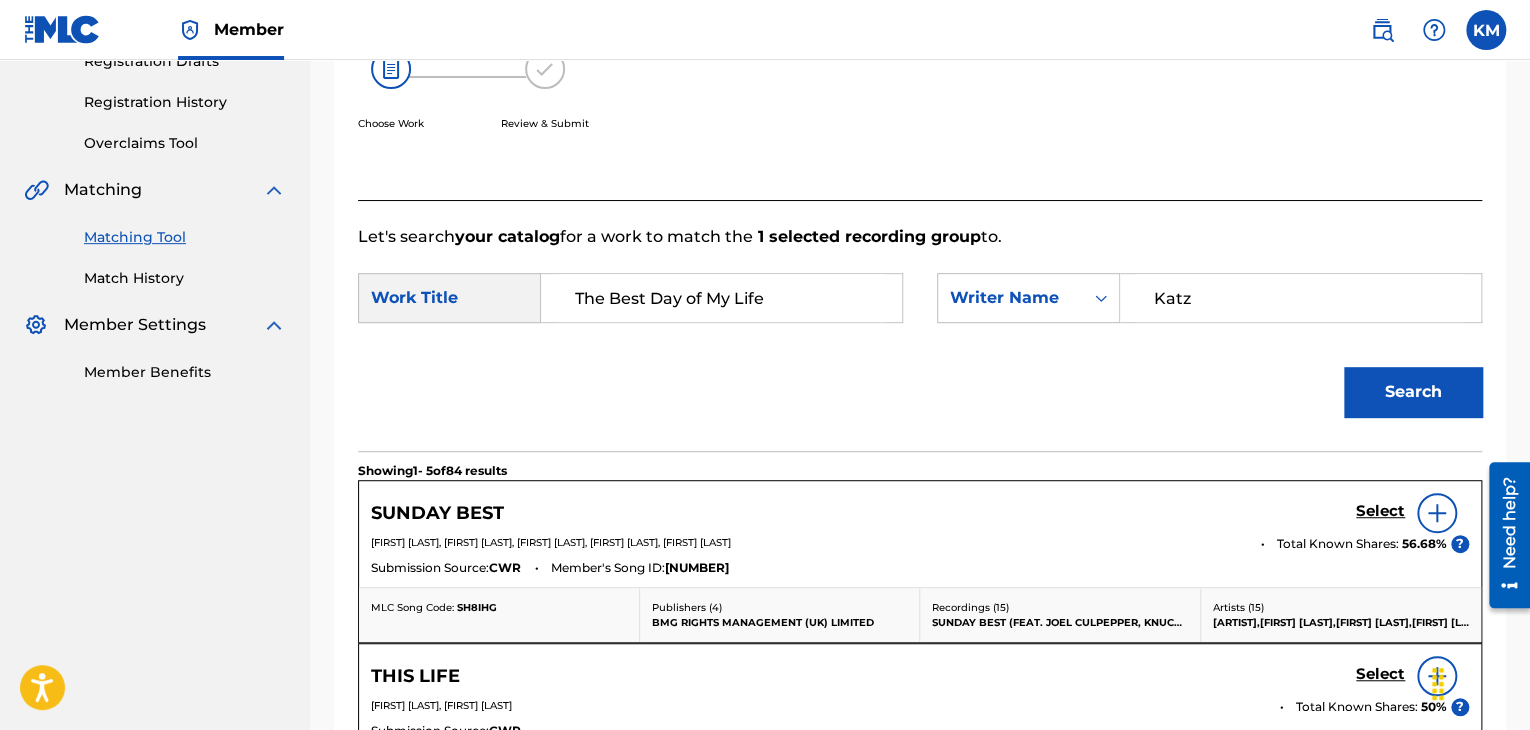 type on "Katz" 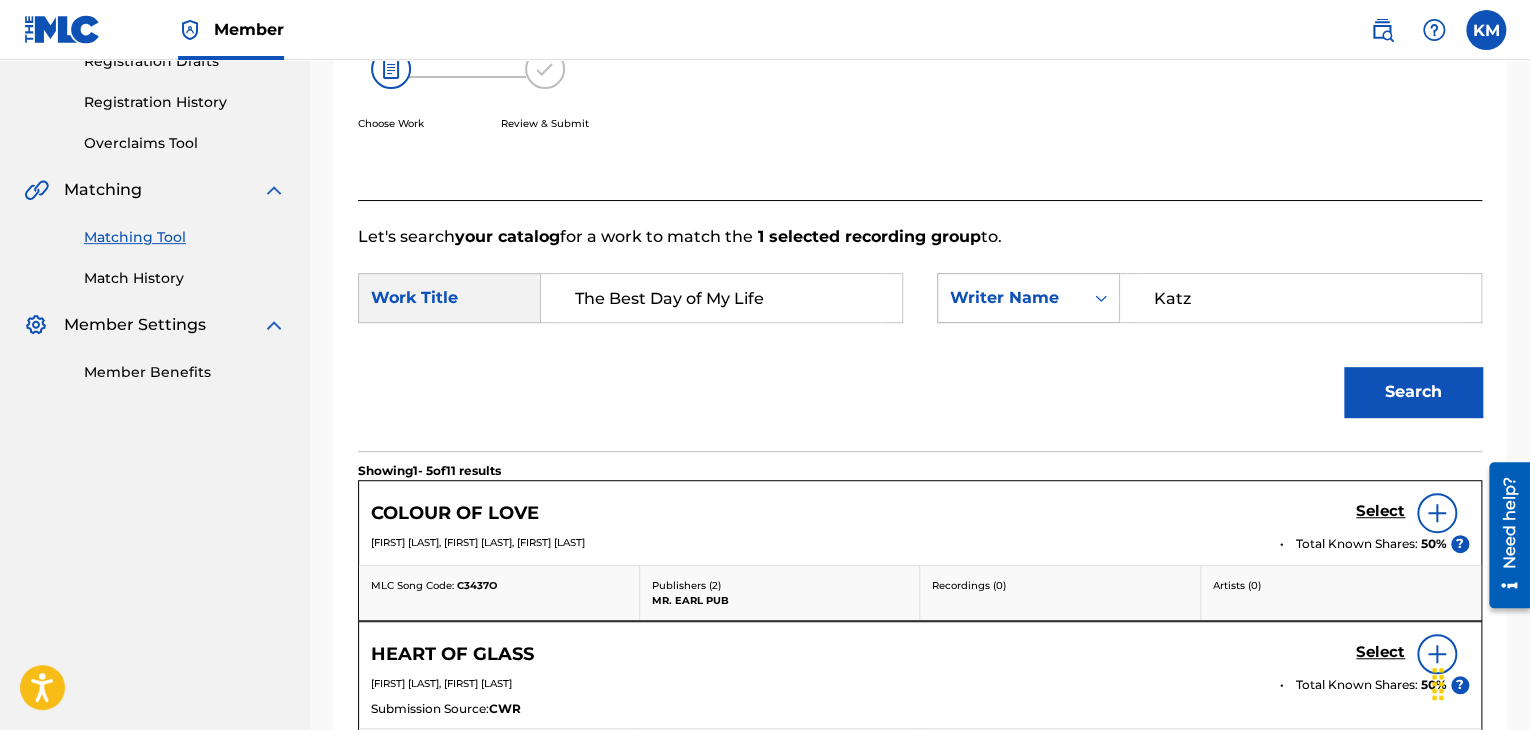 drag, startPoint x: 1098, startPoint y: 293, endPoint x: 1091, endPoint y: 318, distance: 25.96151 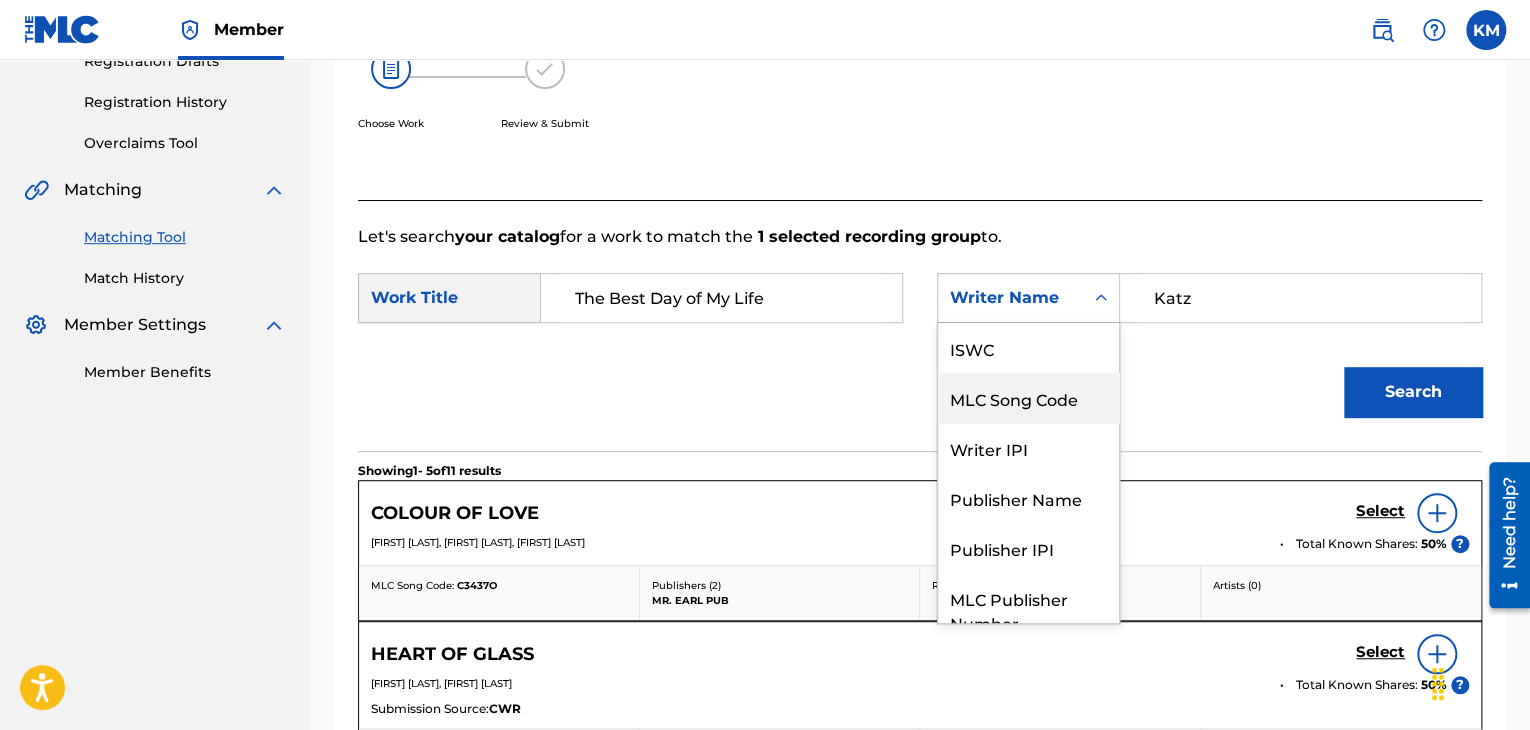 scroll, scrollTop: 74, scrollLeft: 0, axis: vertical 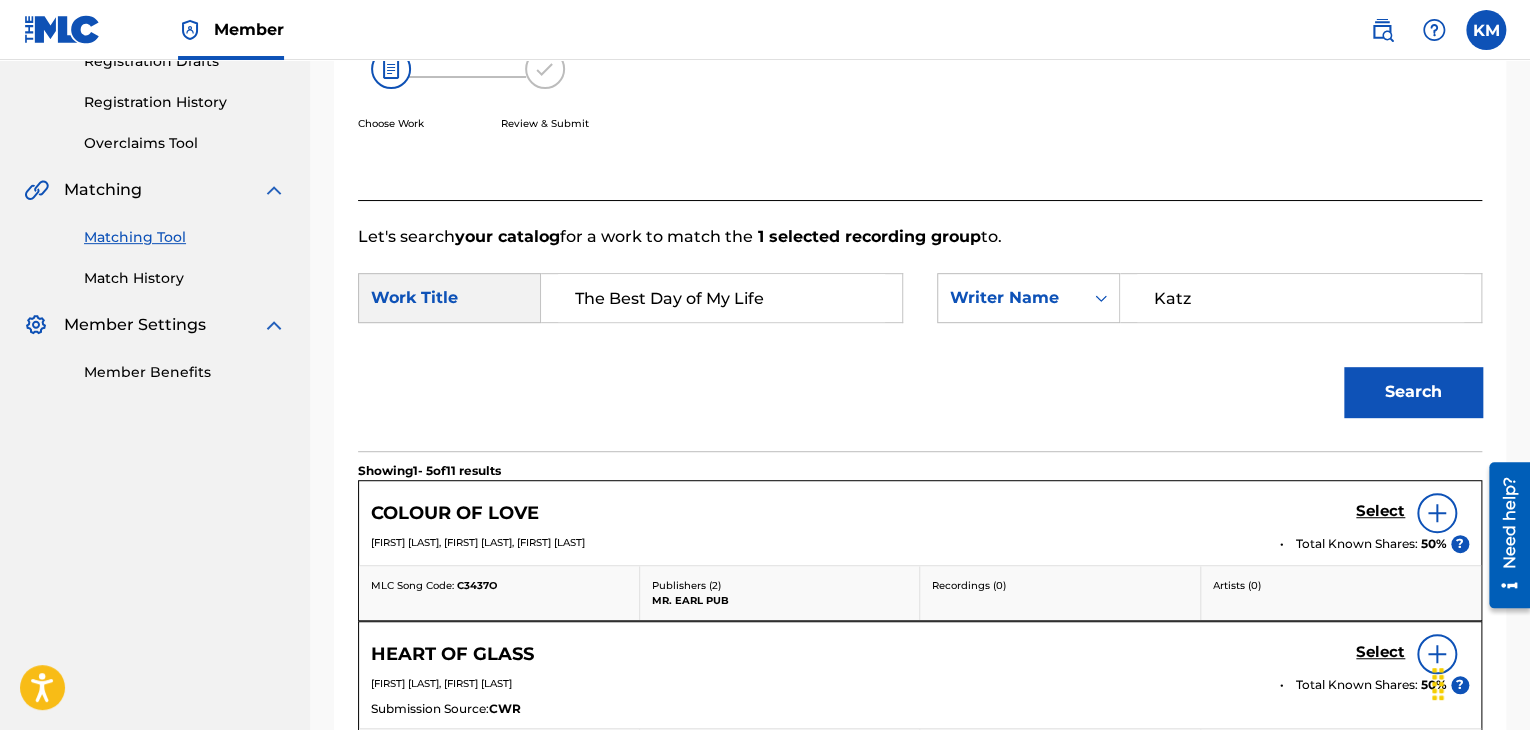 click at bounding box center [1101, 298] 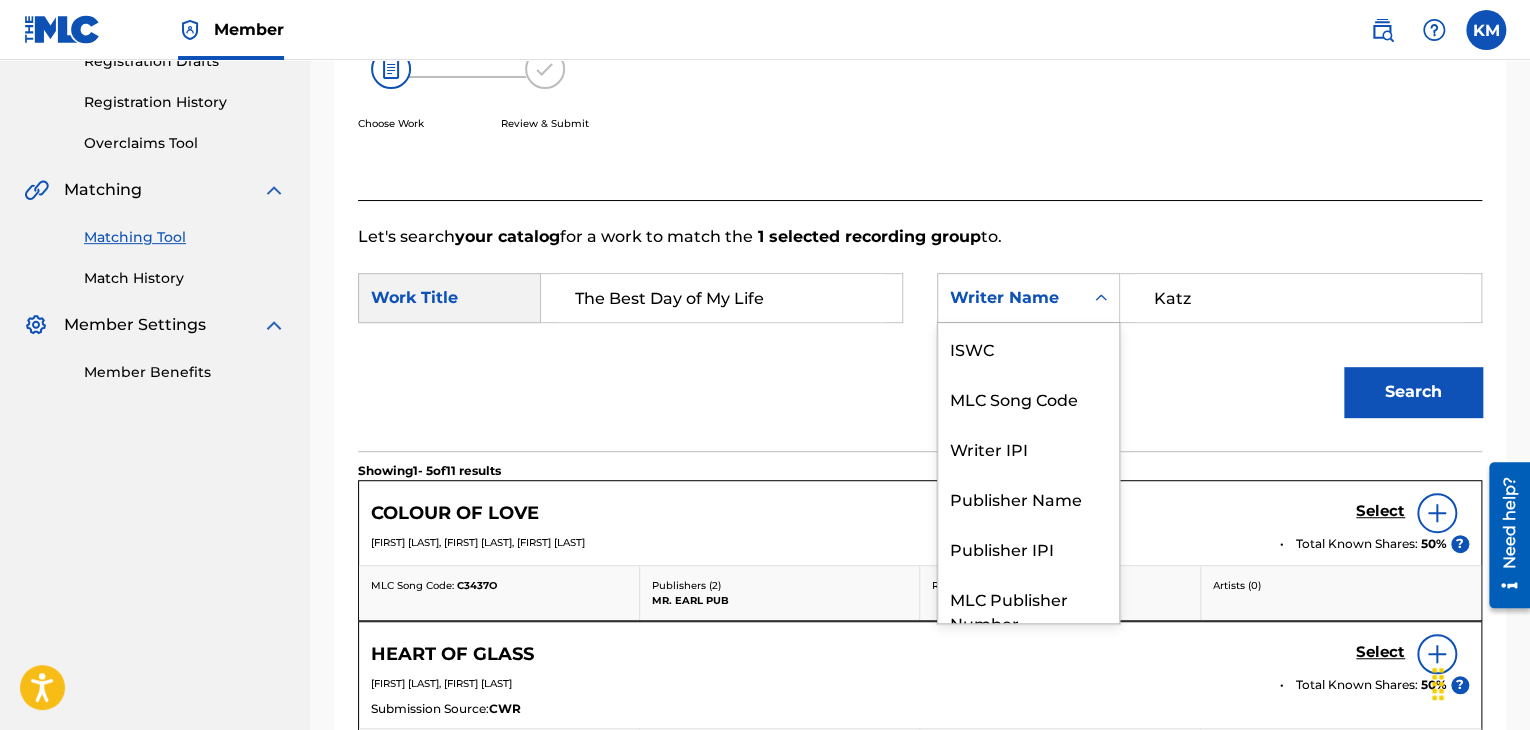 click 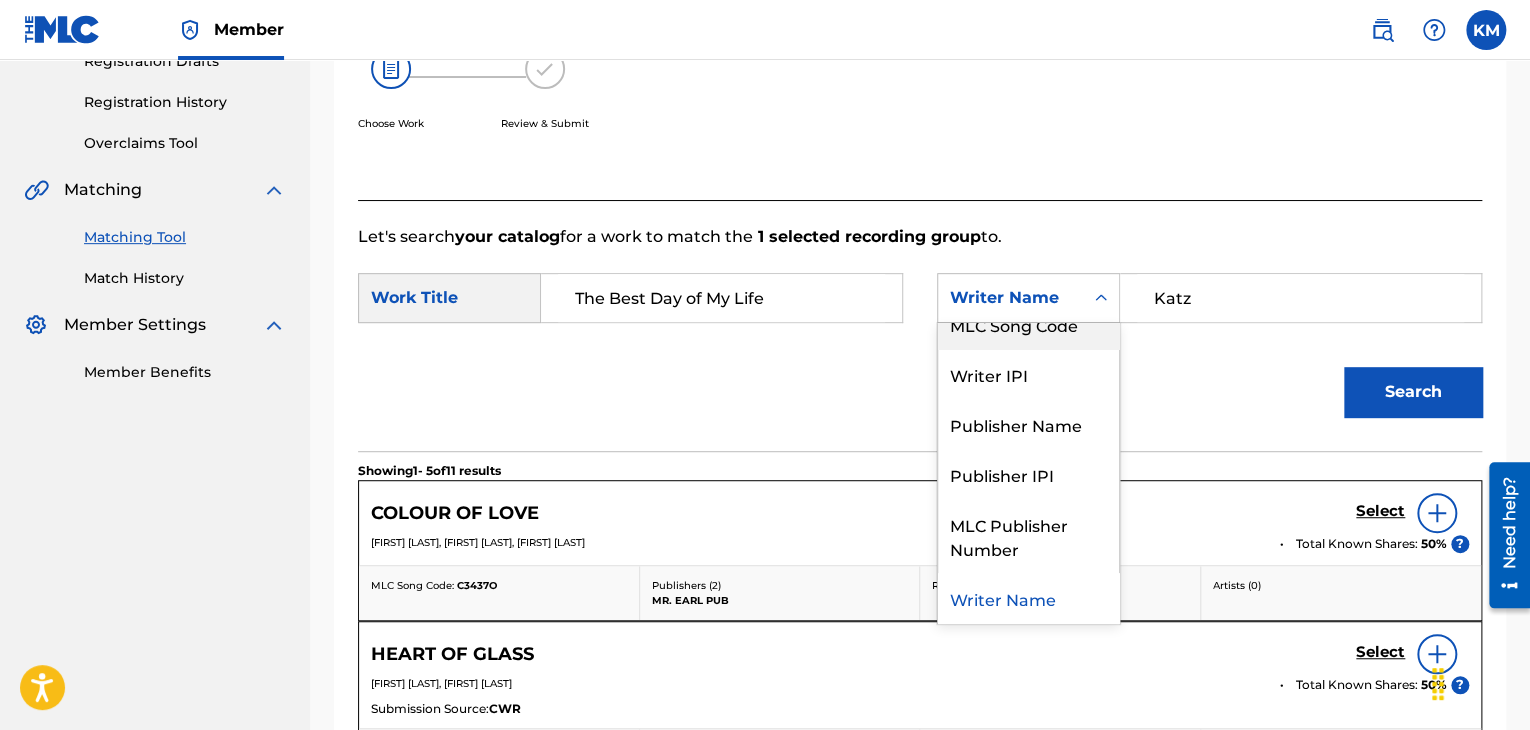 click on "MLC Song Code" at bounding box center [1028, 324] 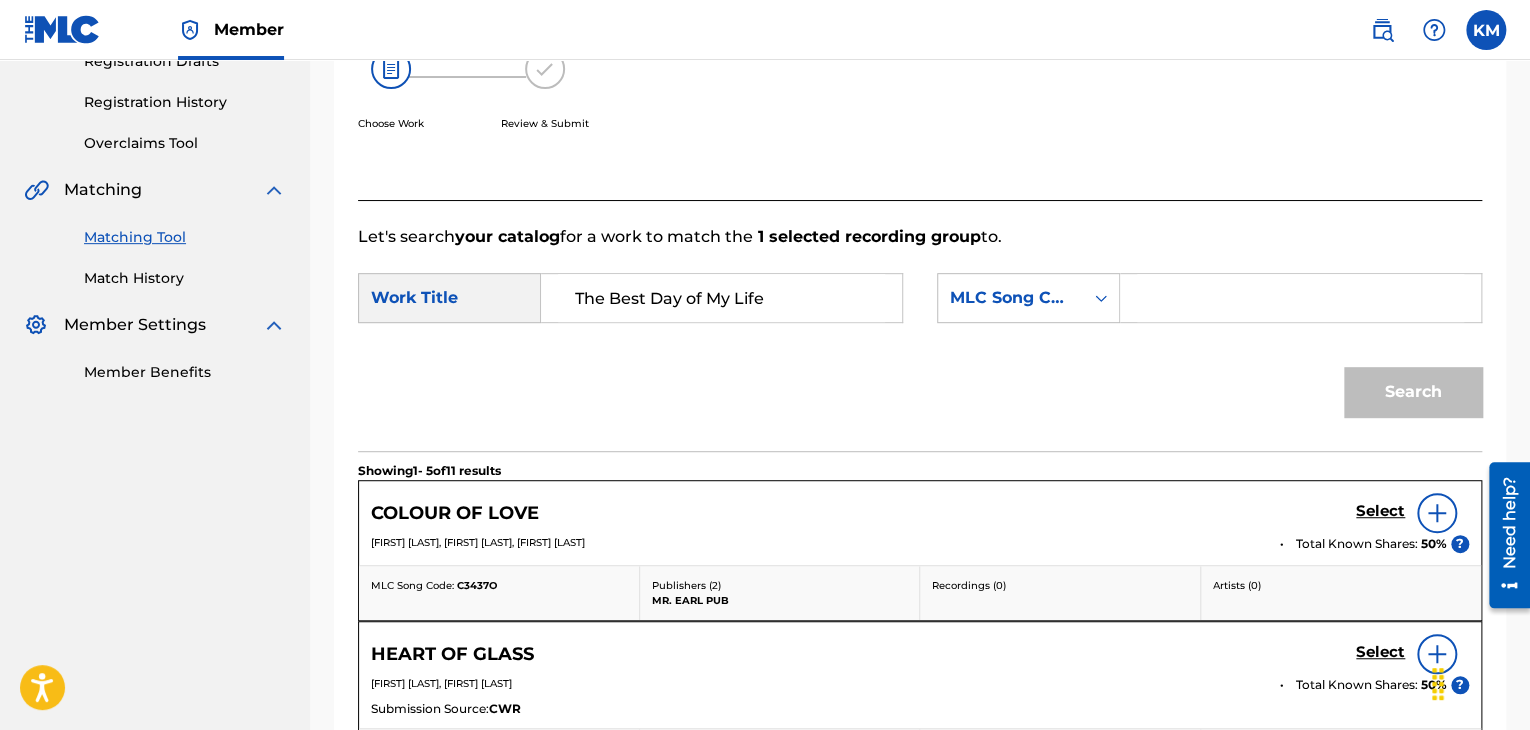 click at bounding box center (1300, 298) 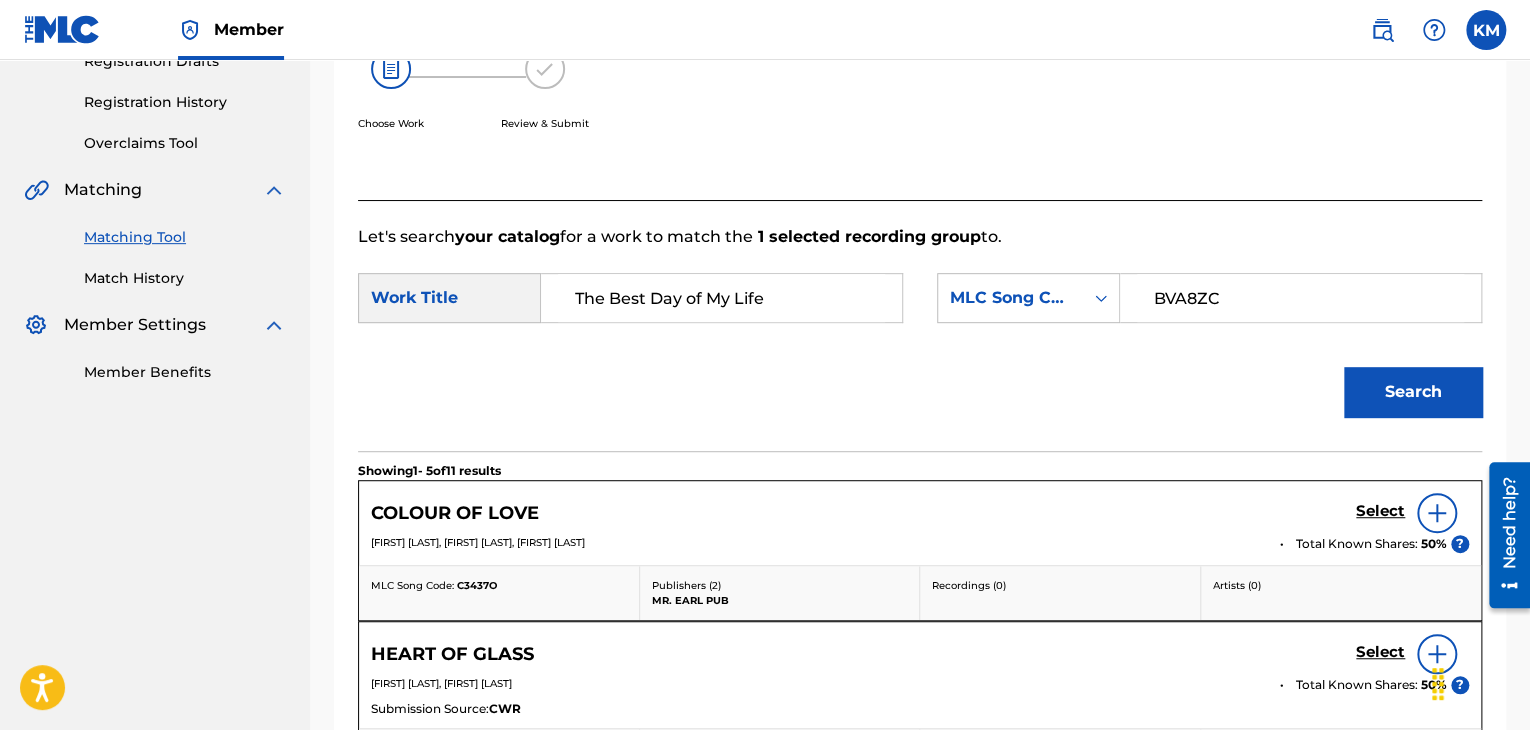 type on "BVA8ZC" 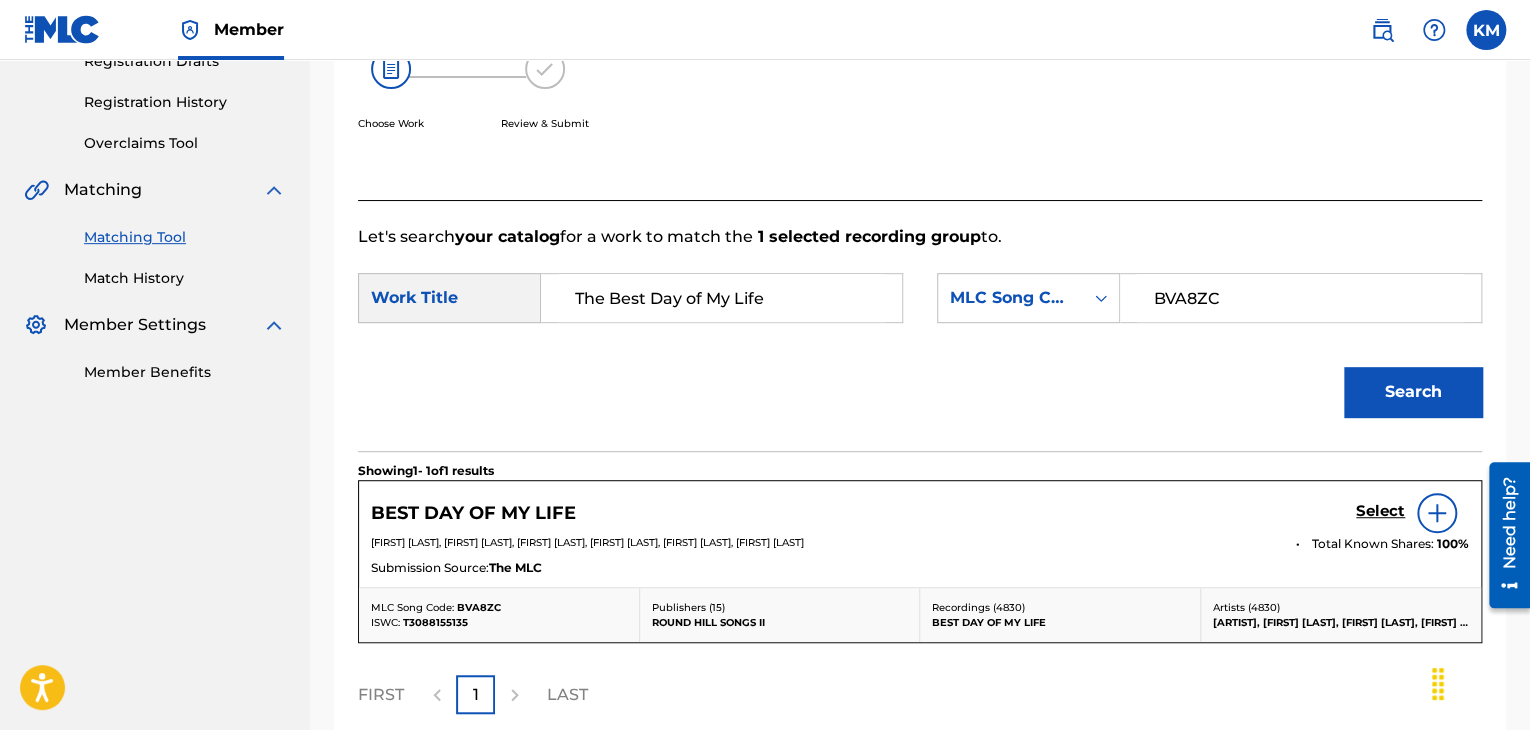 click on "Match History" at bounding box center (185, 278) 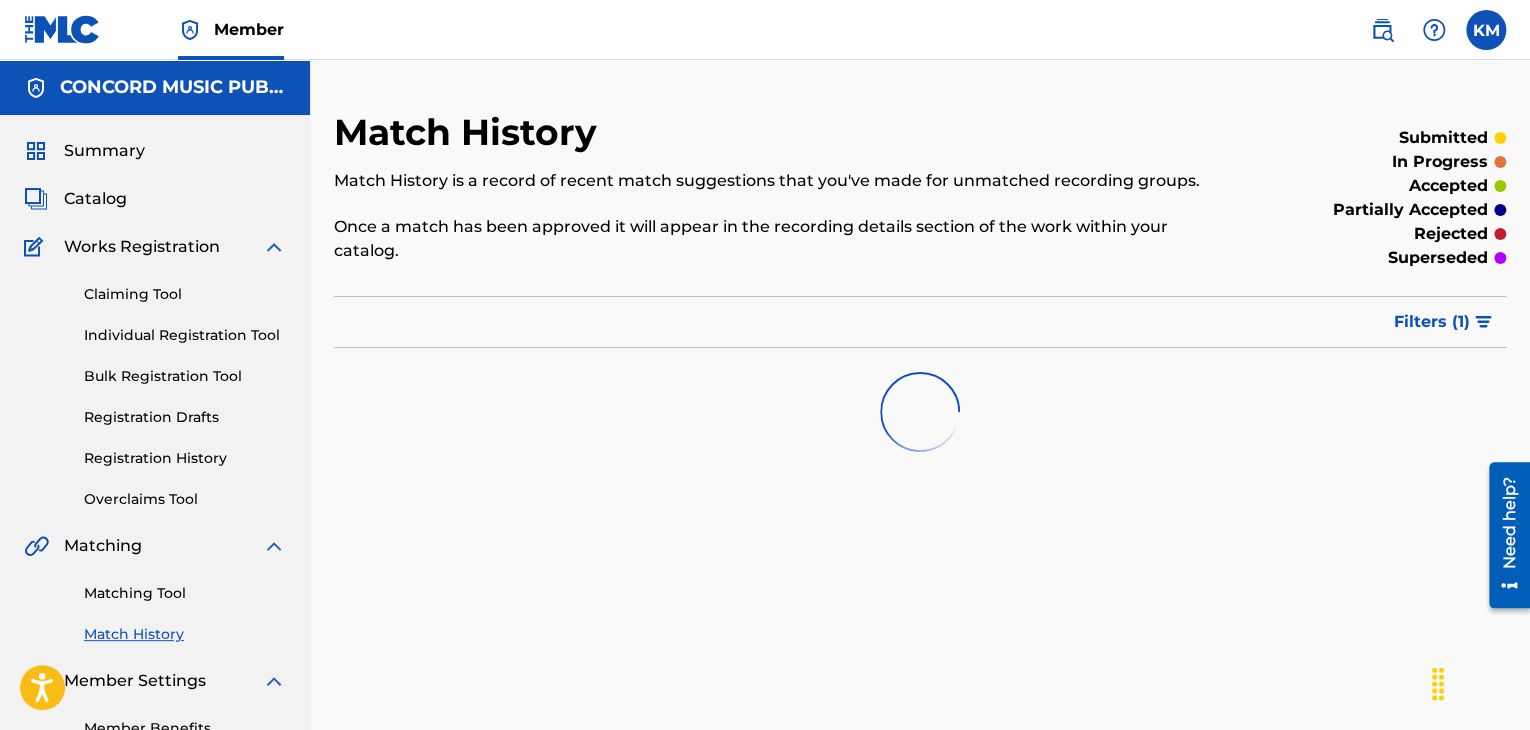 click on "Matching Tool" at bounding box center [185, 593] 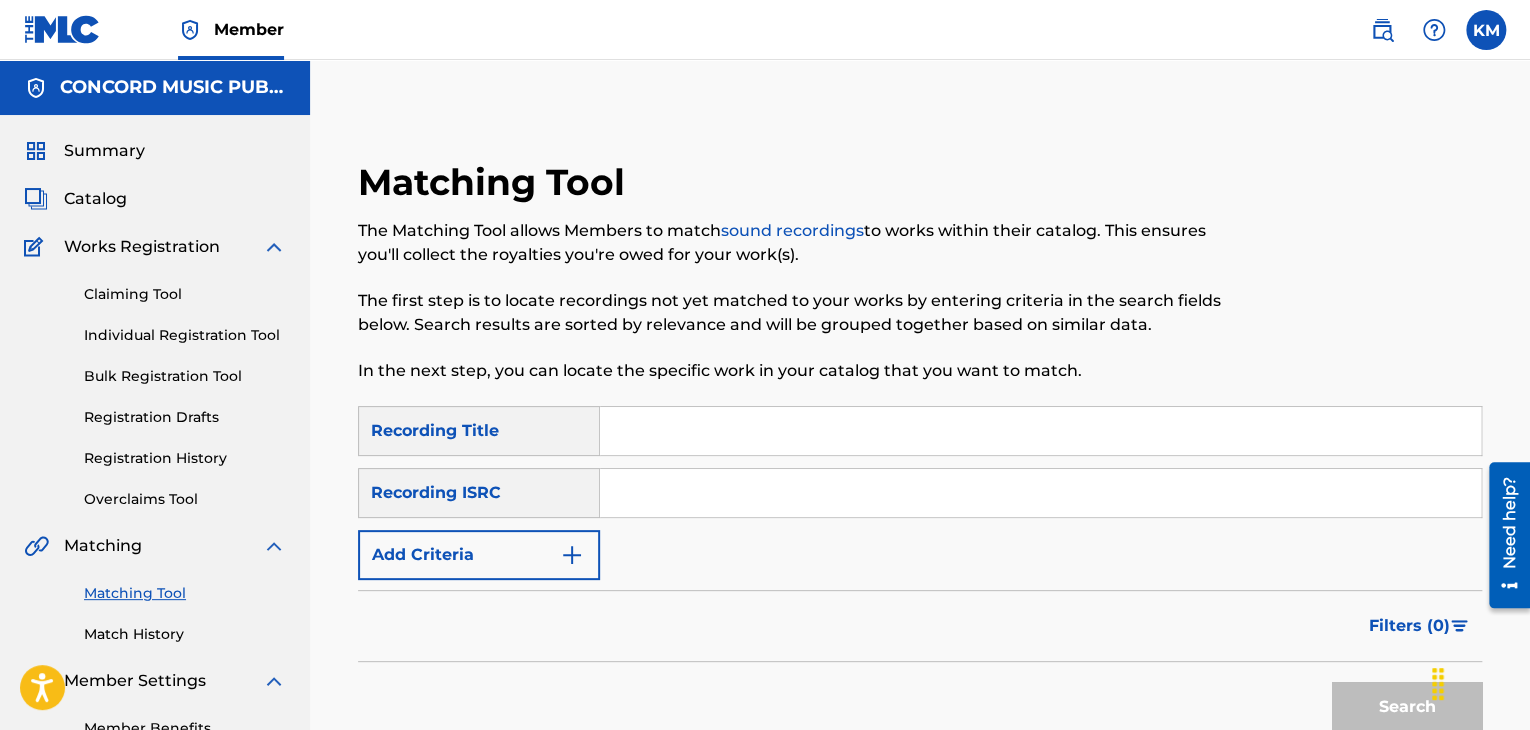 click at bounding box center [1040, 493] 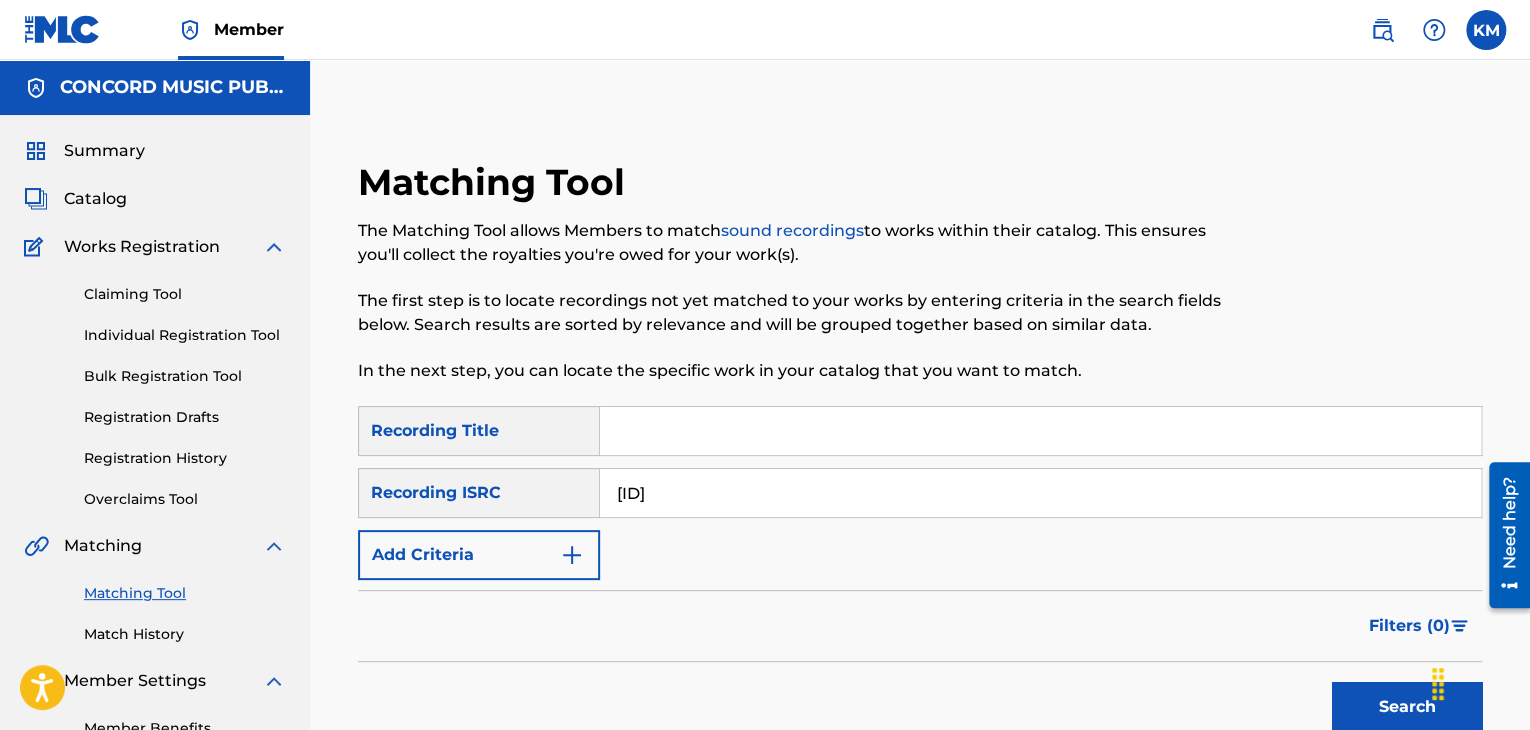 type on "[ID]" 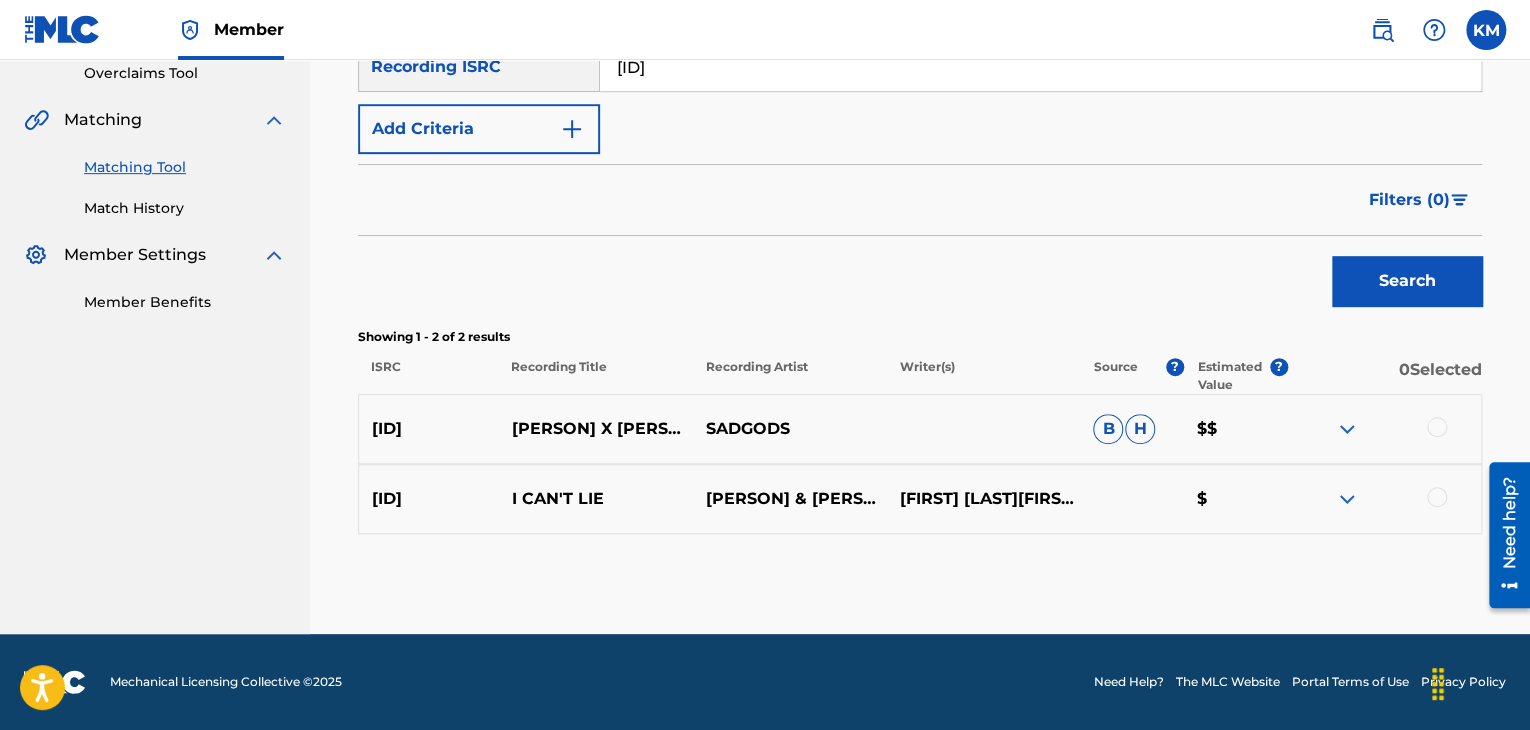 click at bounding box center [1437, 497] 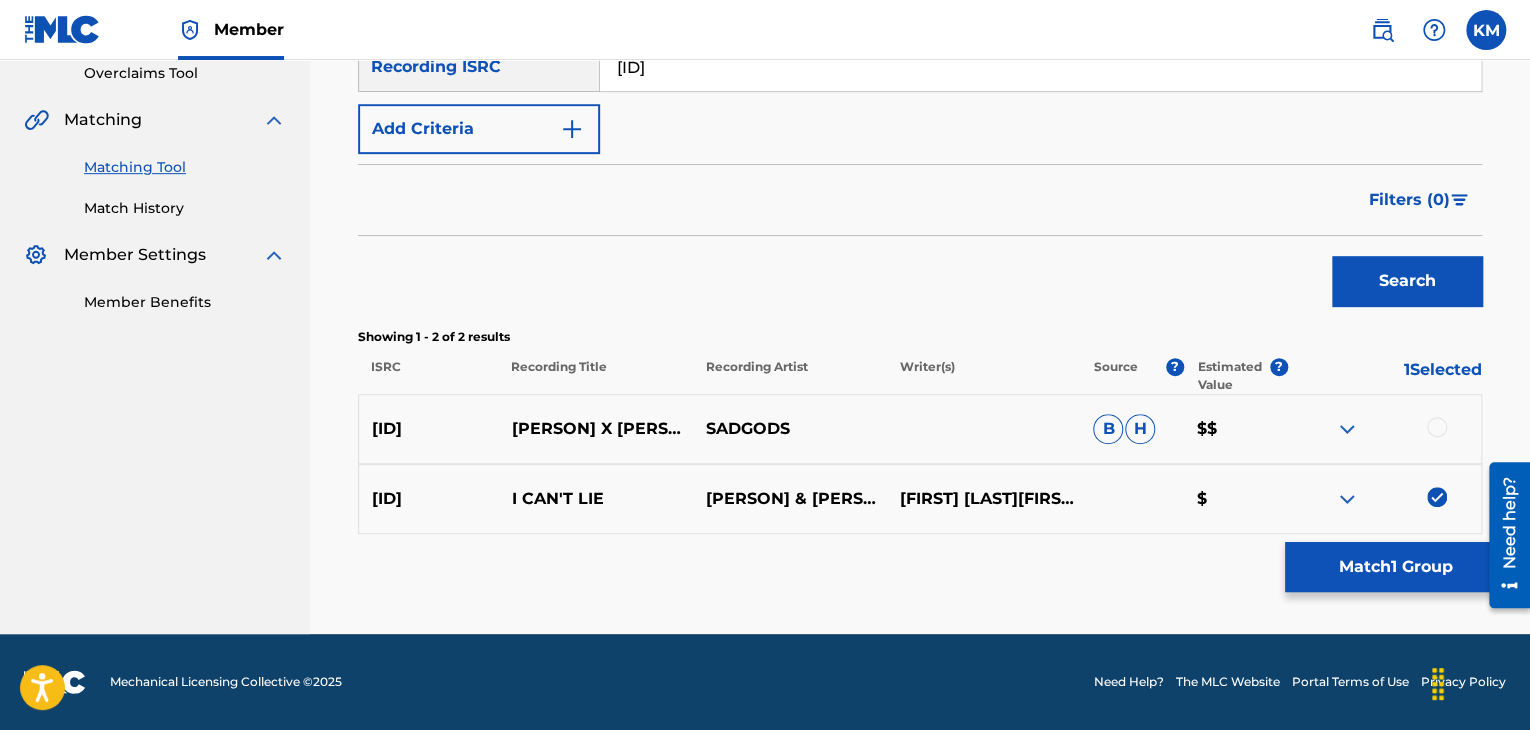 click at bounding box center (1437, 427) 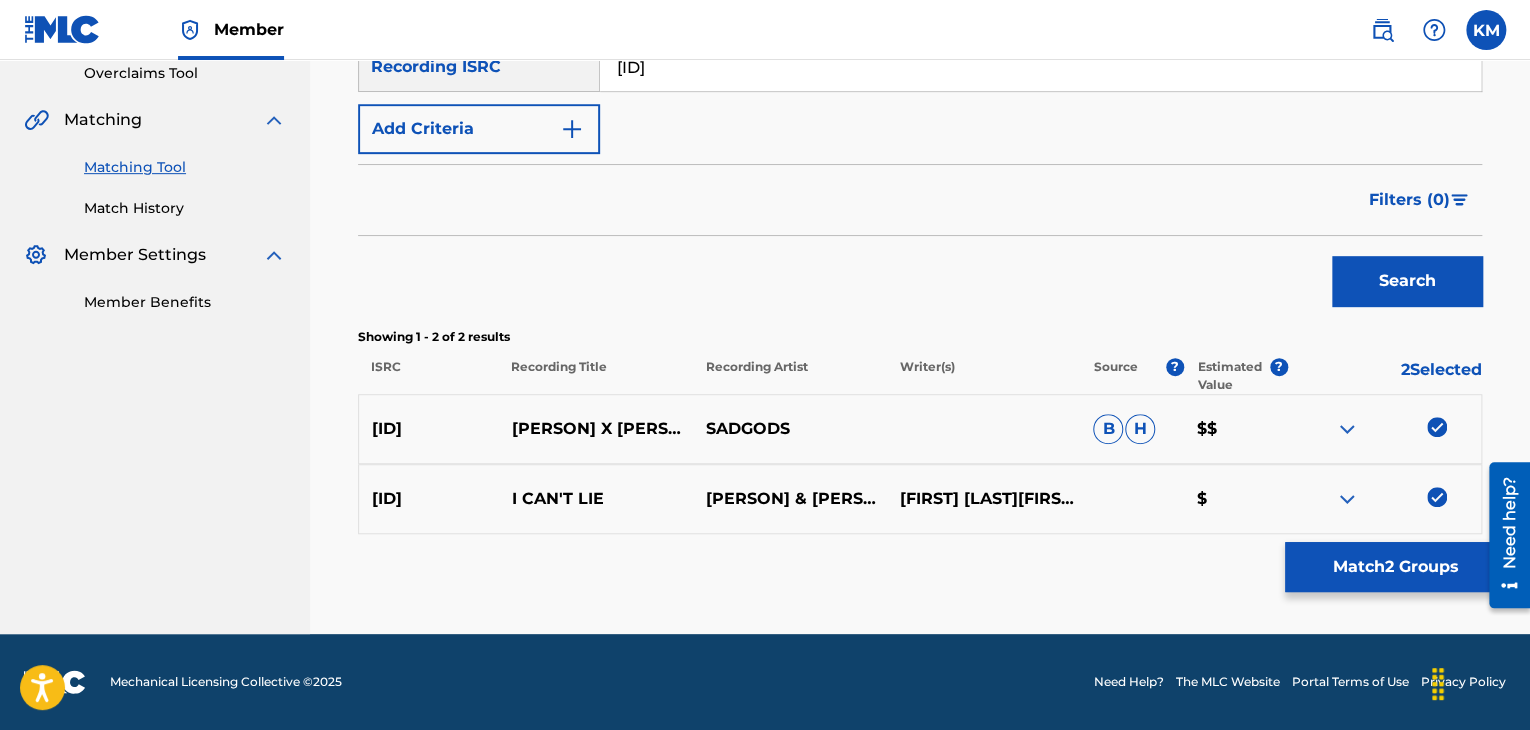 click on "Match  2 Groups" at bounding box center [1395, 567] 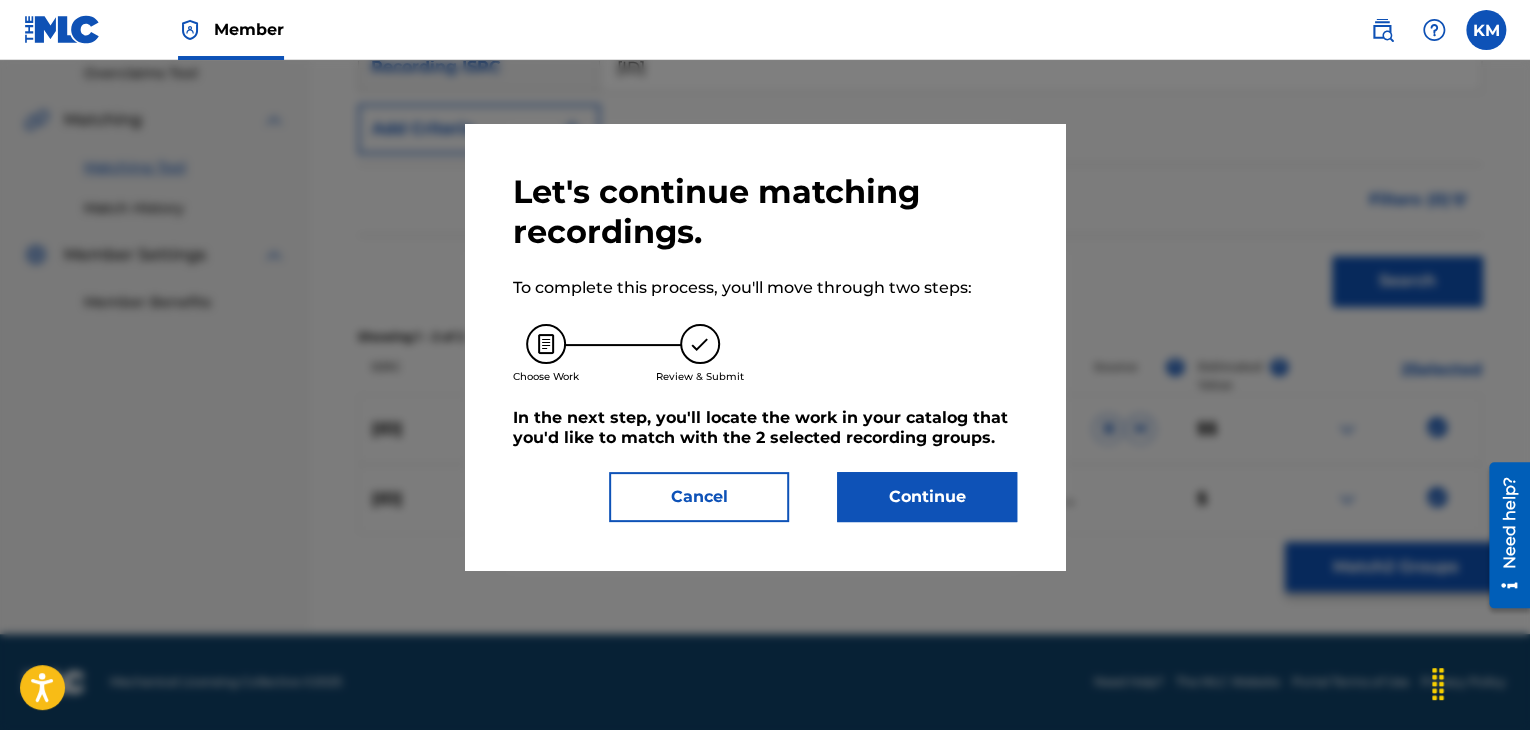 click on "Continue" at bounding box center (927, 497) 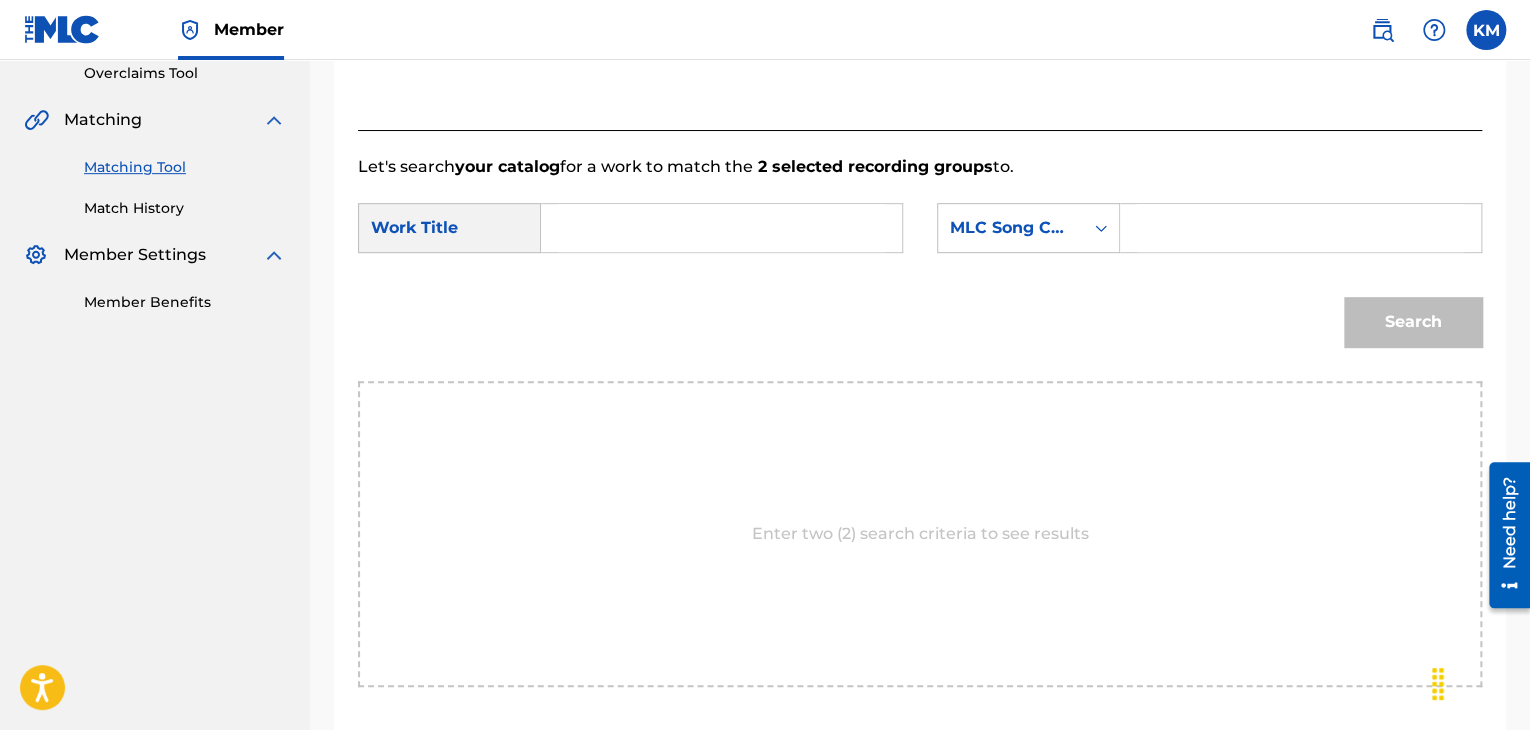 click at bounding box center [721, 228] 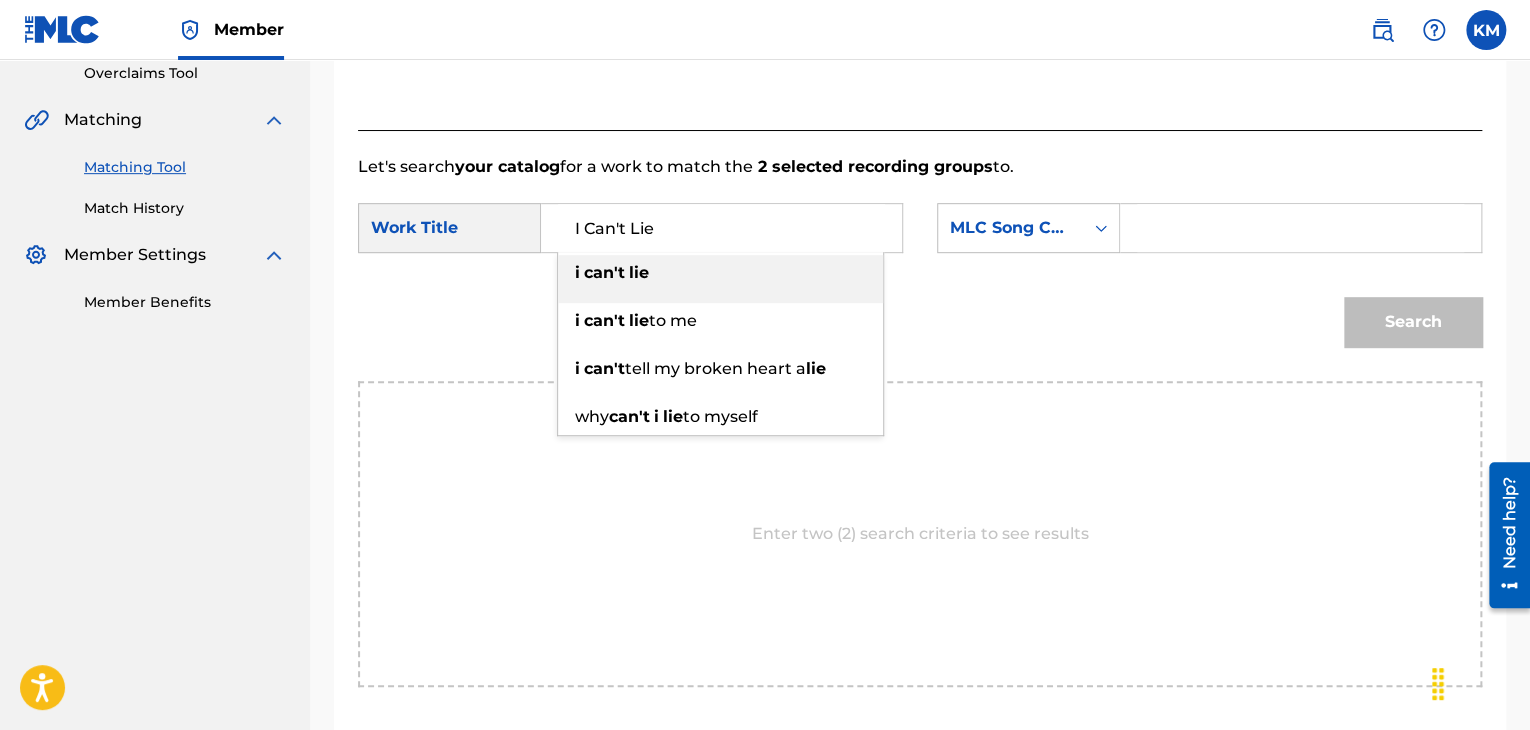 type on "I Can't Lie" 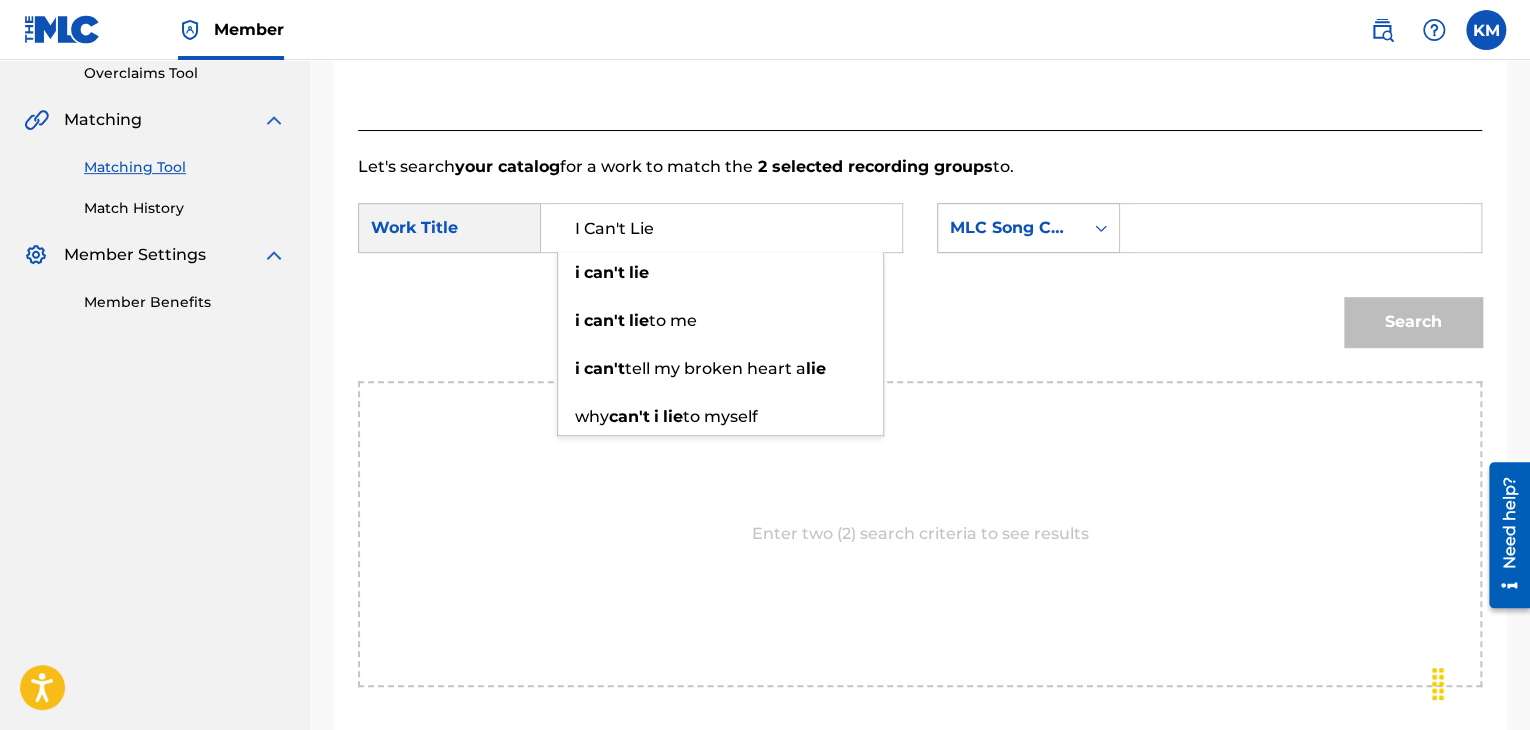 click 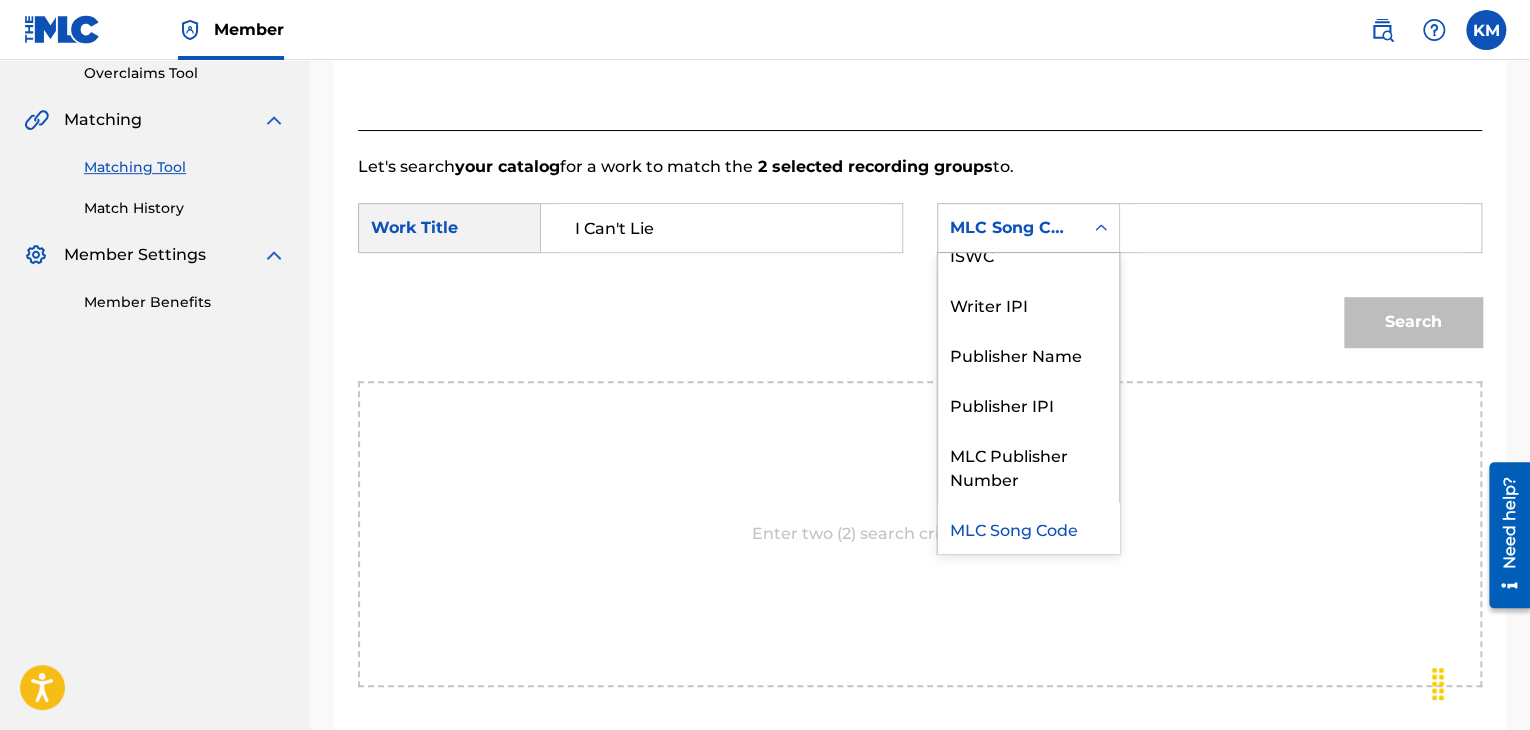 scroll, scrollTop: 0, scrollLeft: 0, axis: both 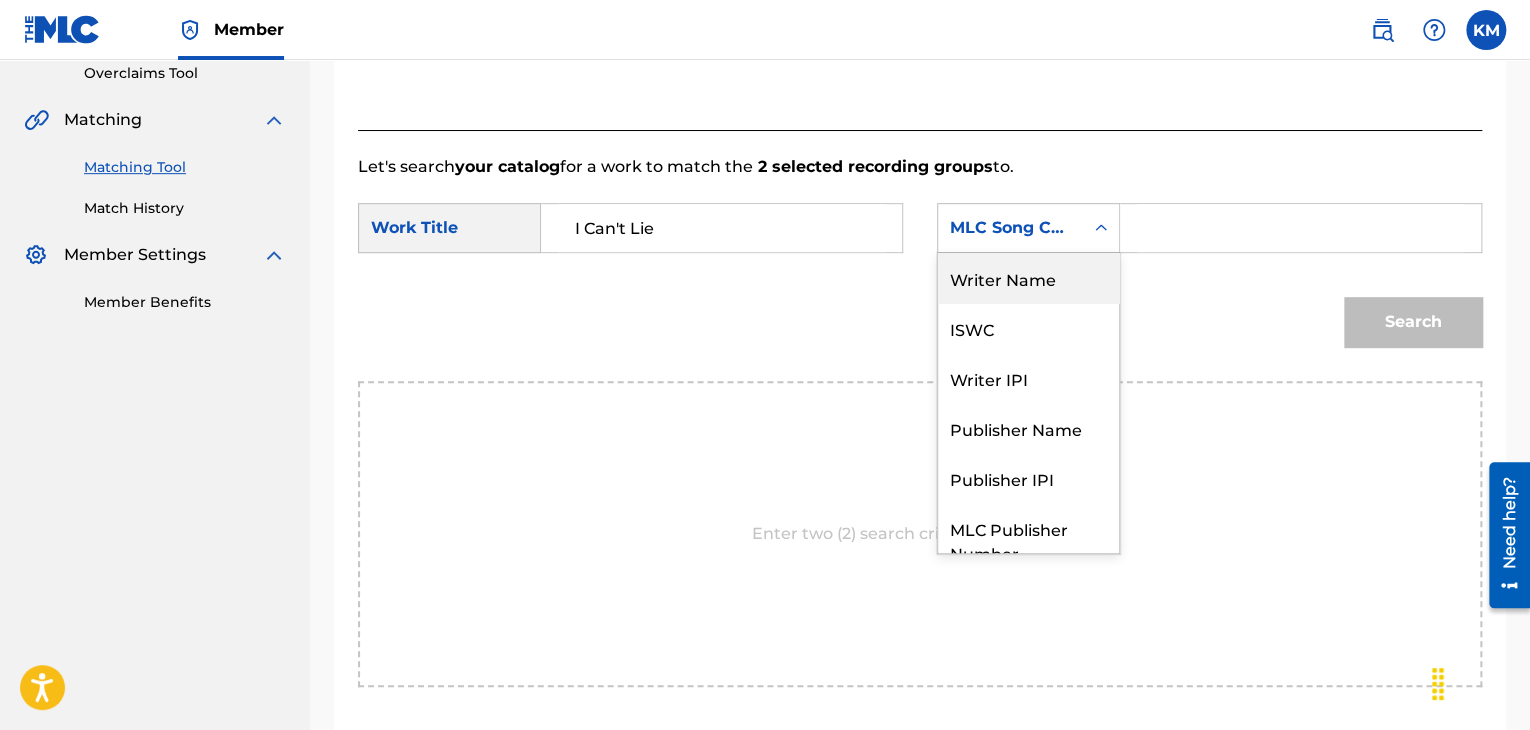 click on "Writer Name" at bounding box center [1028, 278] 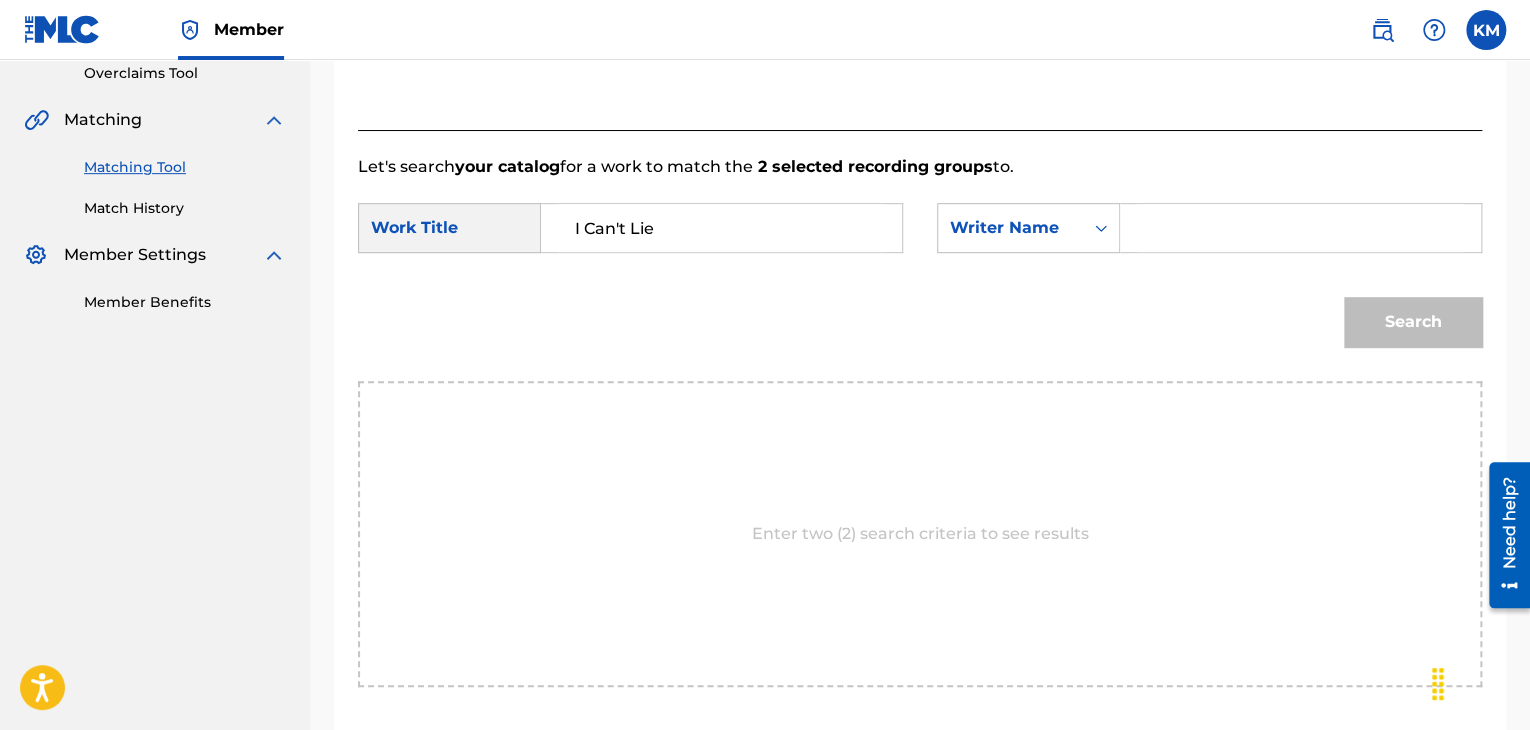 click at bounding box center (1301, 228) 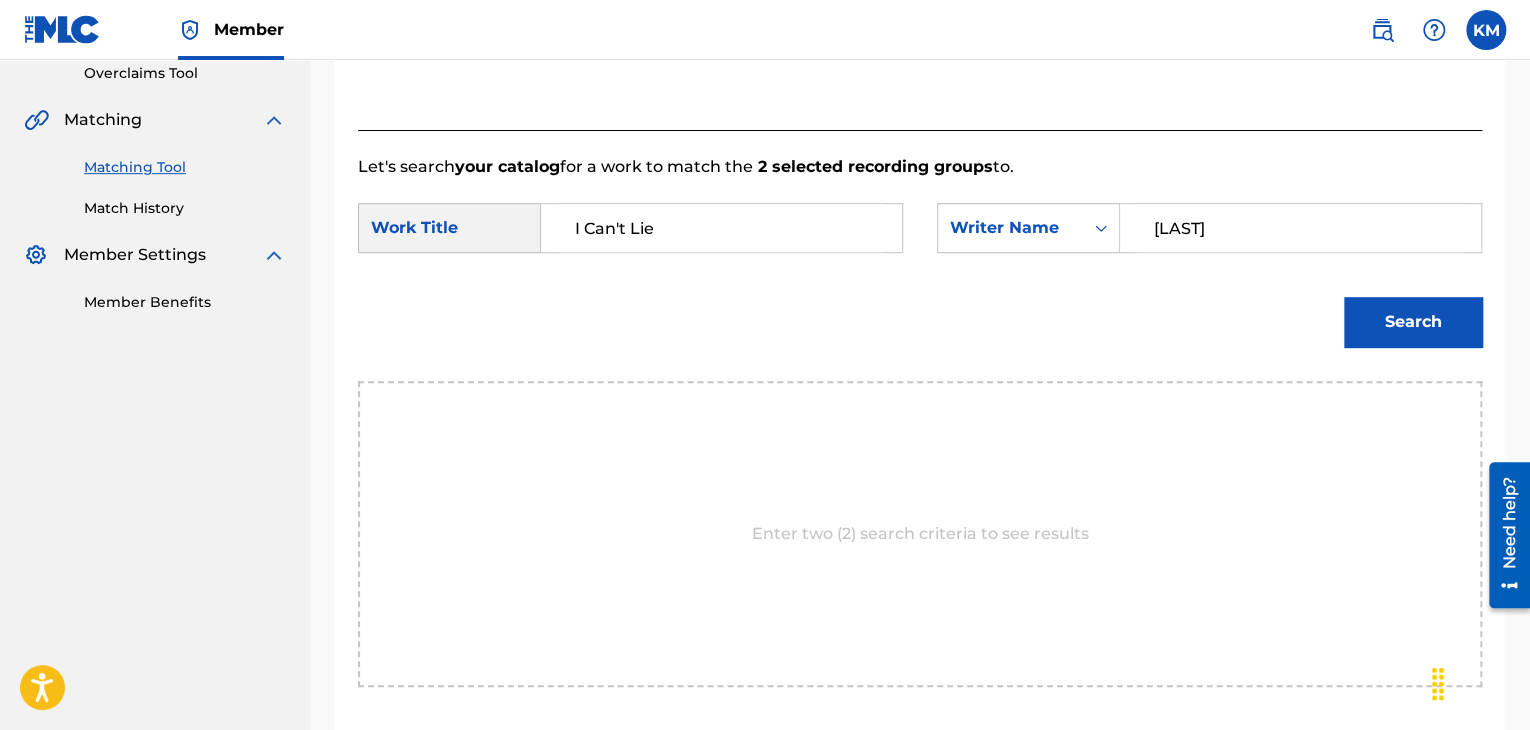click on "Search" at bounding box center (1413, 322) 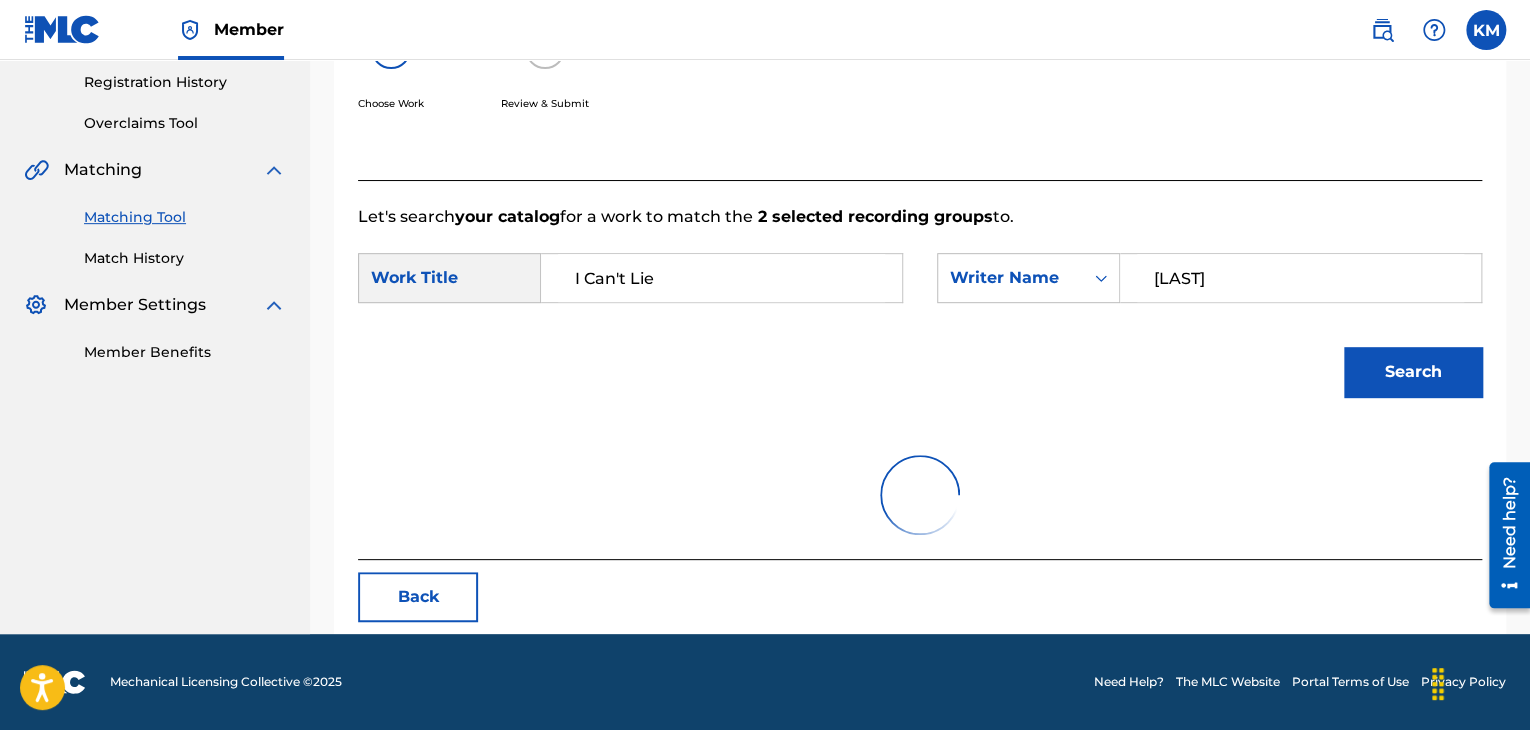 scroll, scrollTop: 290, scrollLeft: 0, axis: vertical 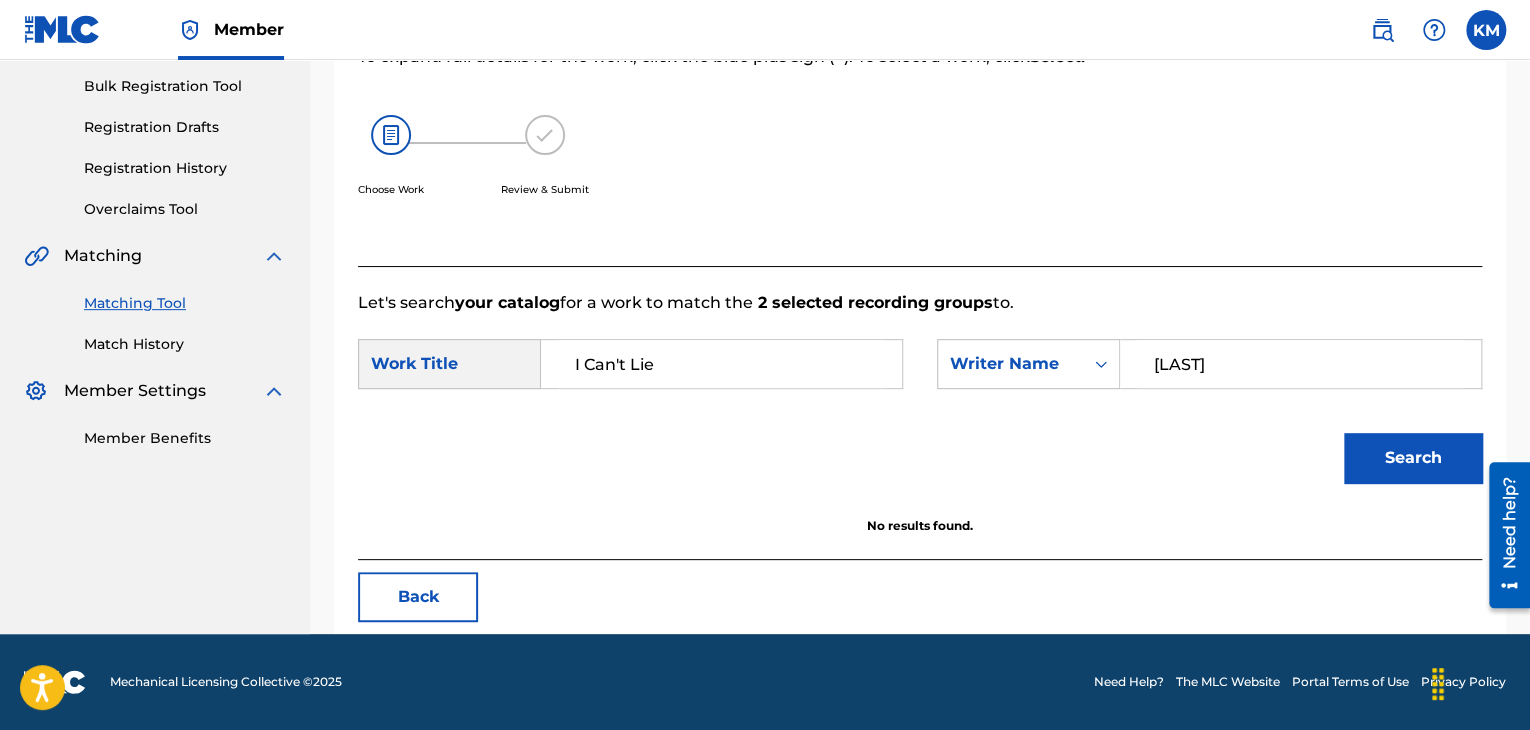 paste on "Martin" 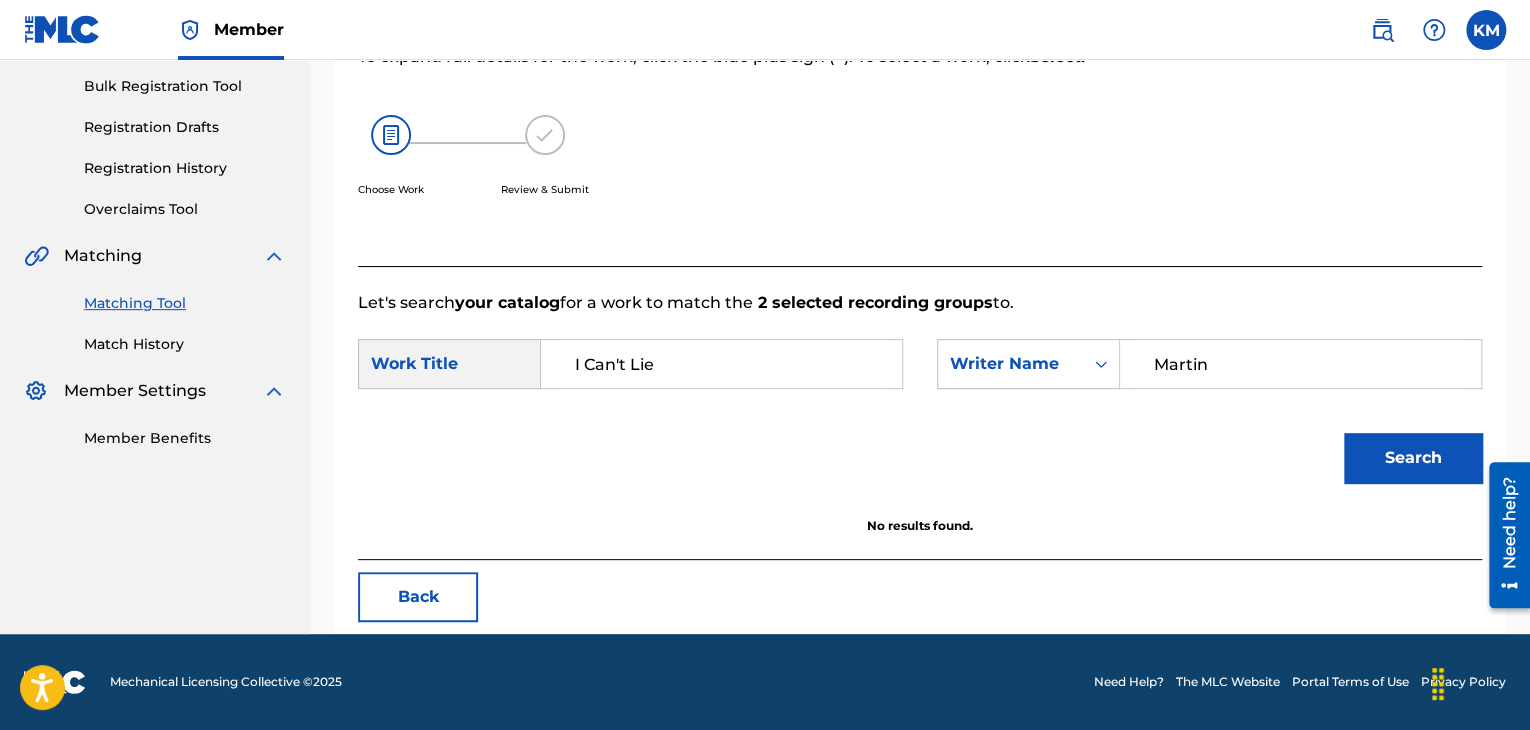 click on "Search" at bounding box center (1413, 458) 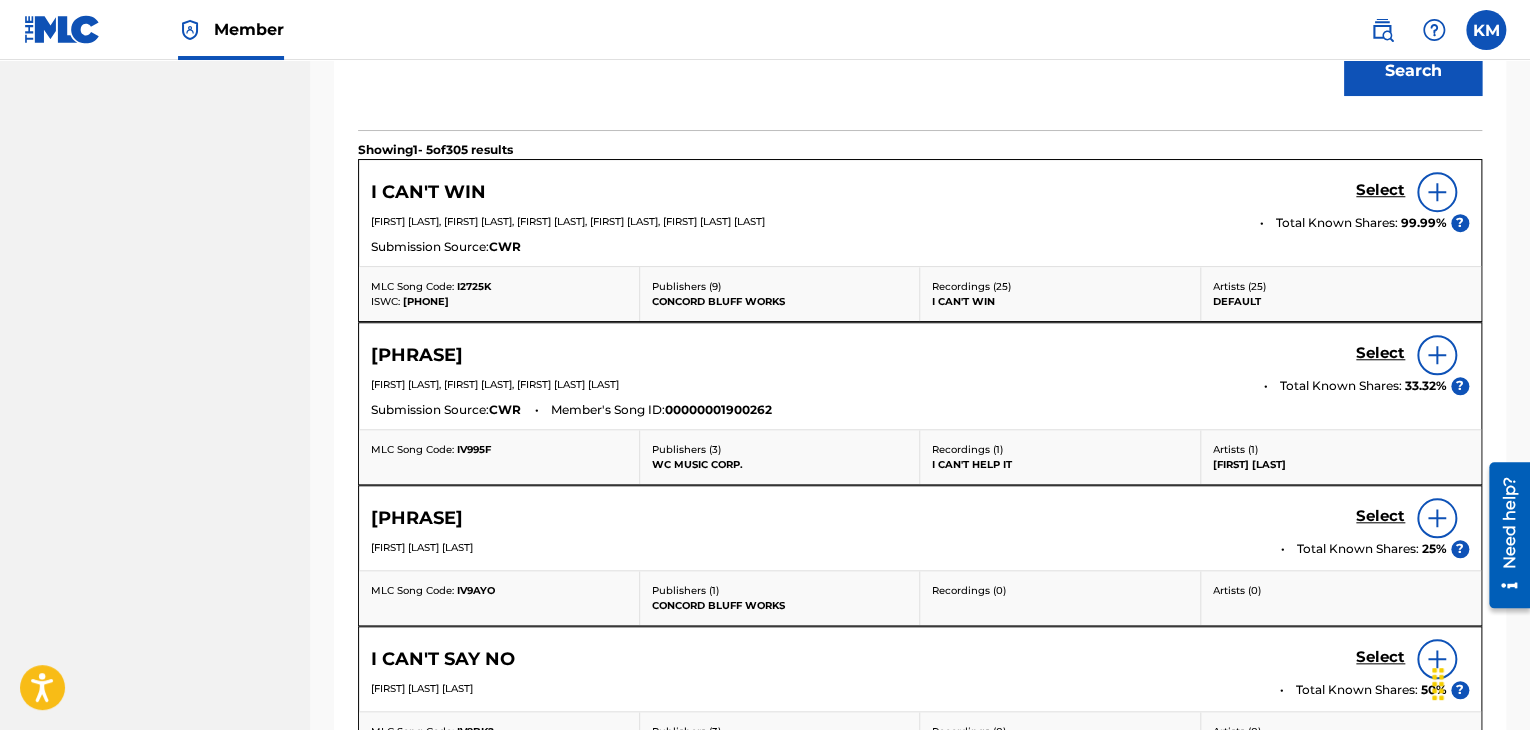 scroll, scrollTop: 590, scrollLeft: 0, axis: vertical 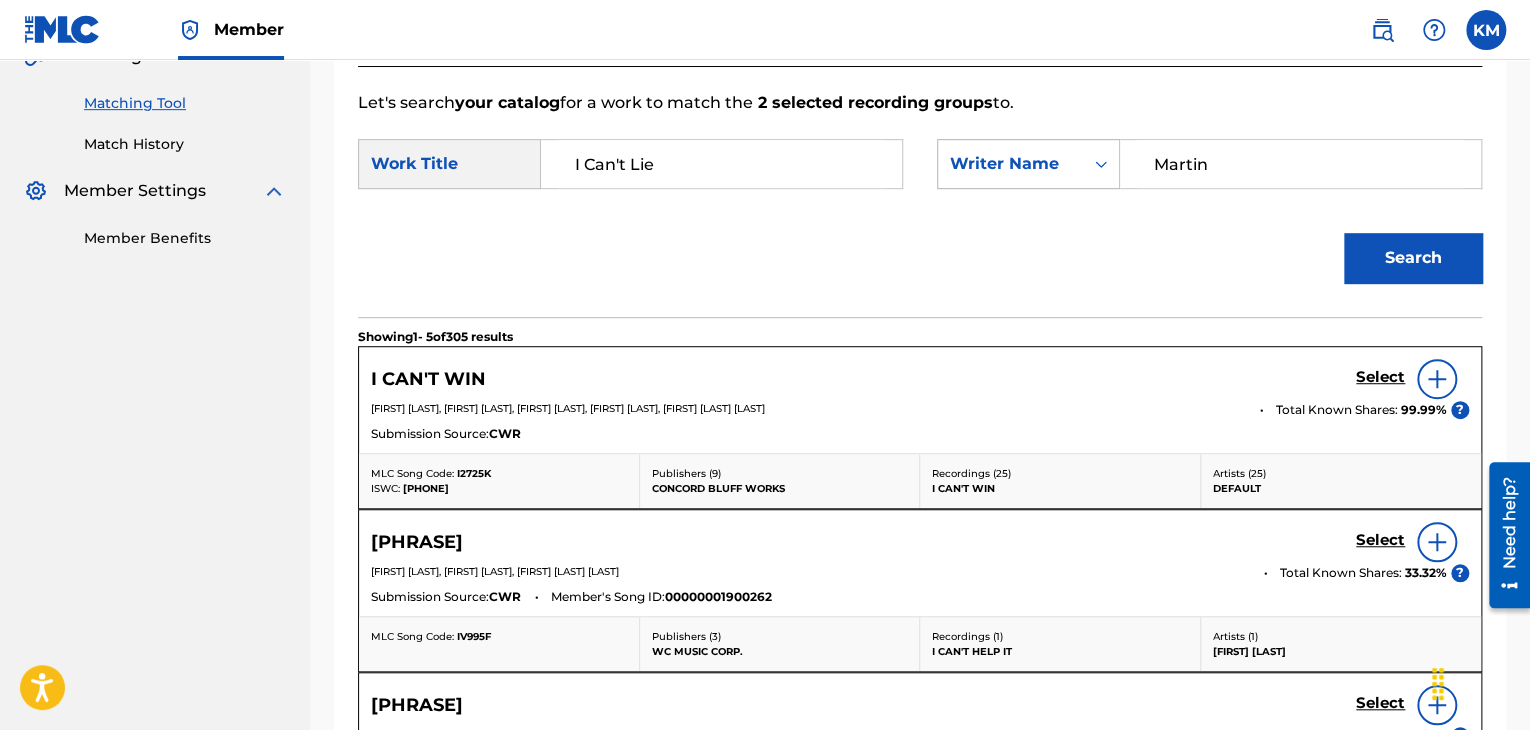 paste on "Brow" 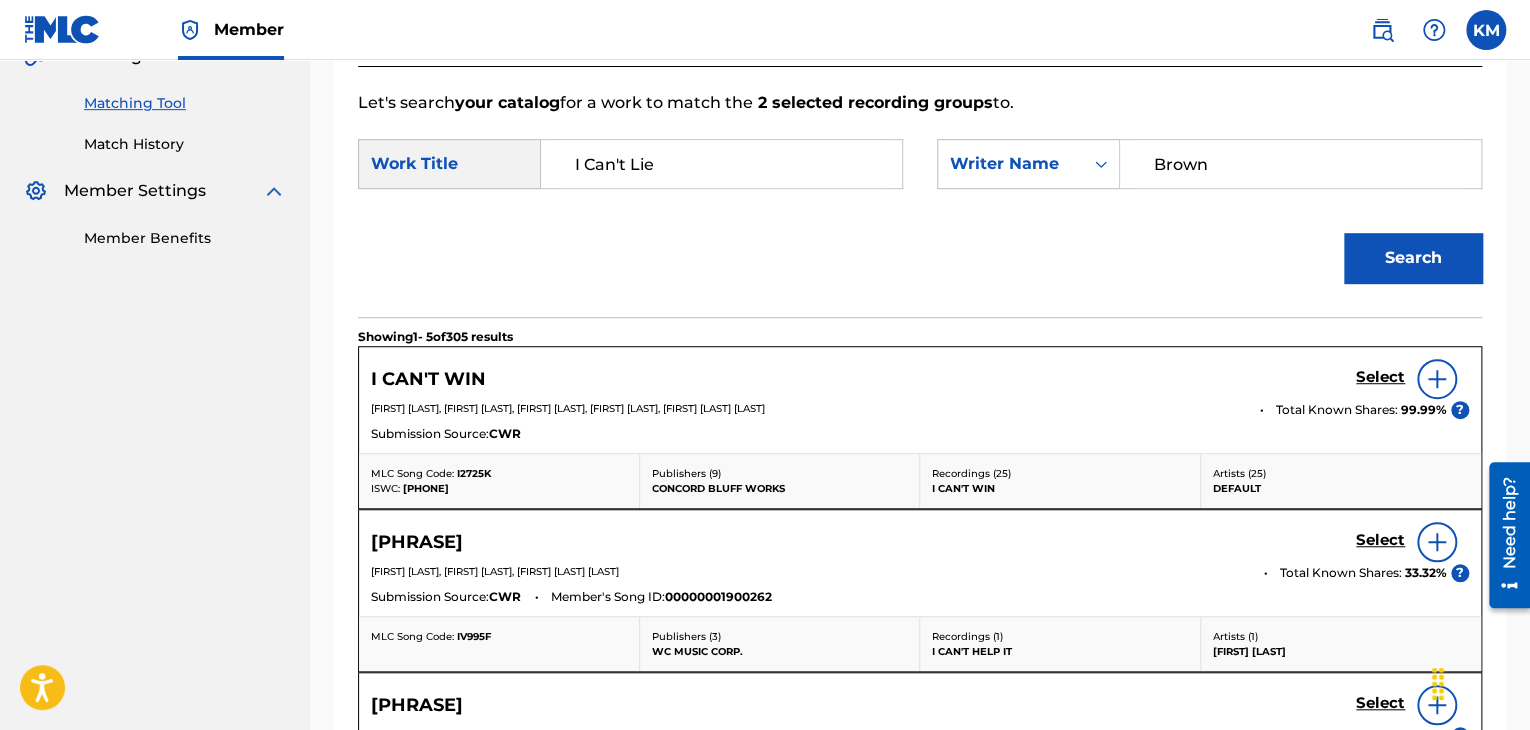 type on "Brown" 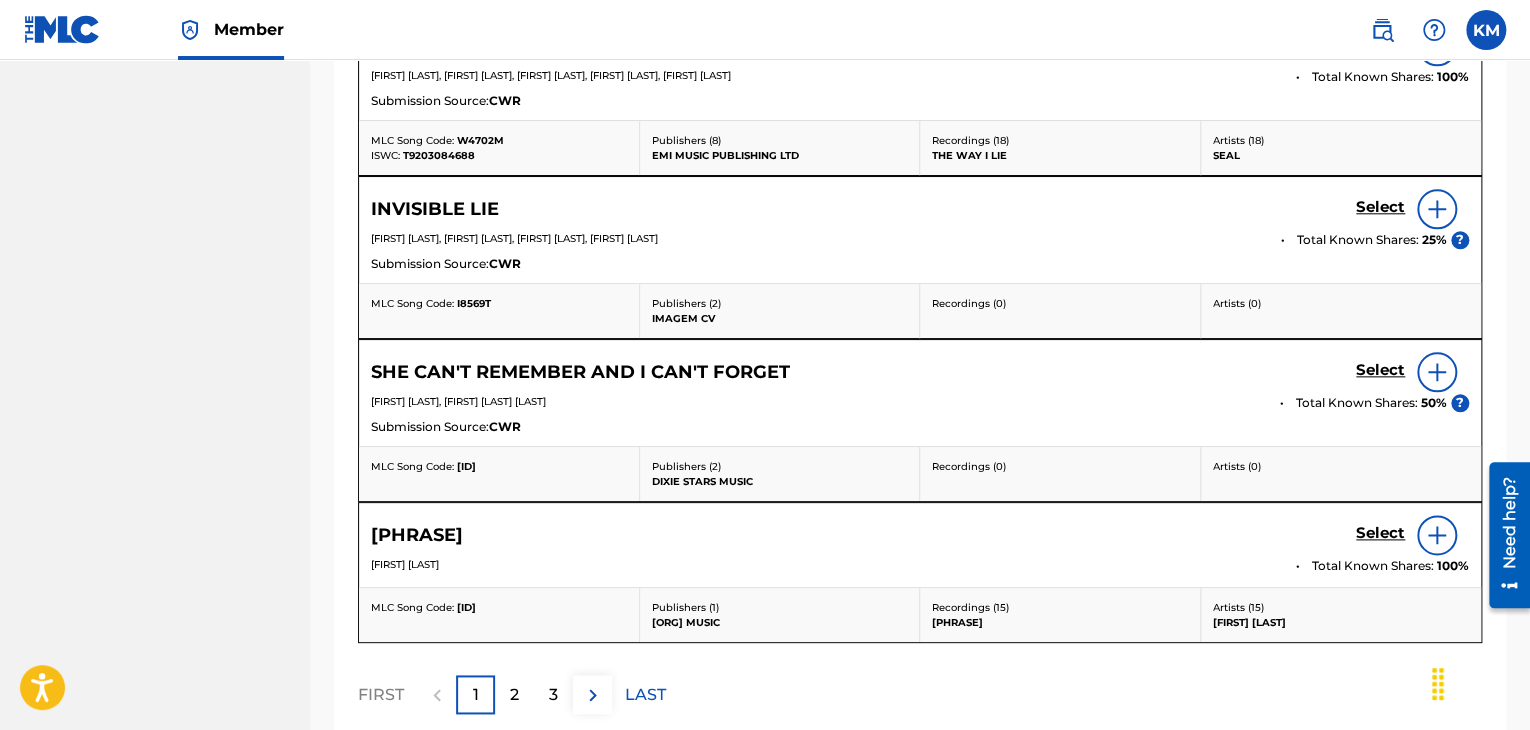 scroll, scrollTop: 1181, scrollLeft: 0, axis: vertical 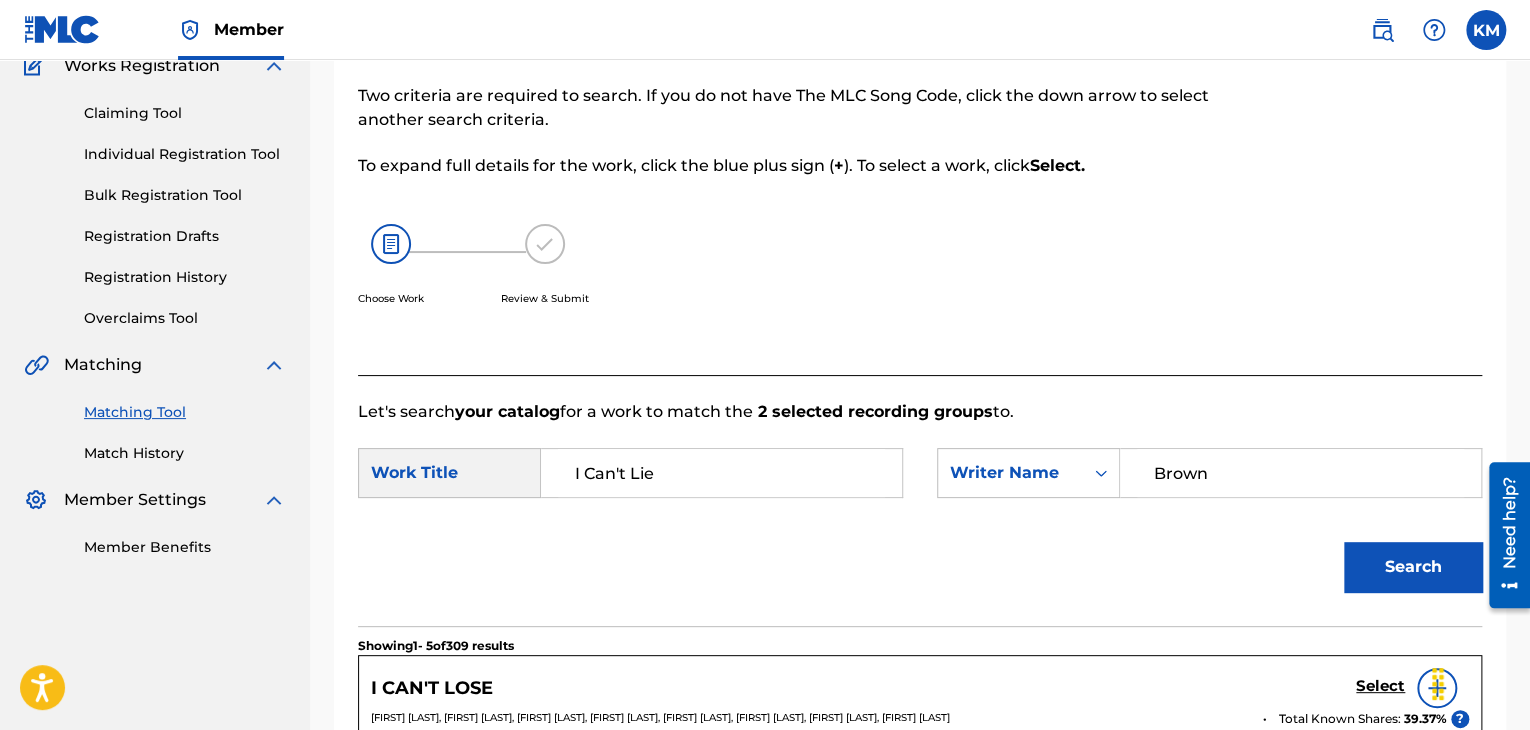 drag, startPoint x: 1214, startPoint y: 480, endPoint x: 1131, endPoint y: 478, distance: 83.02409 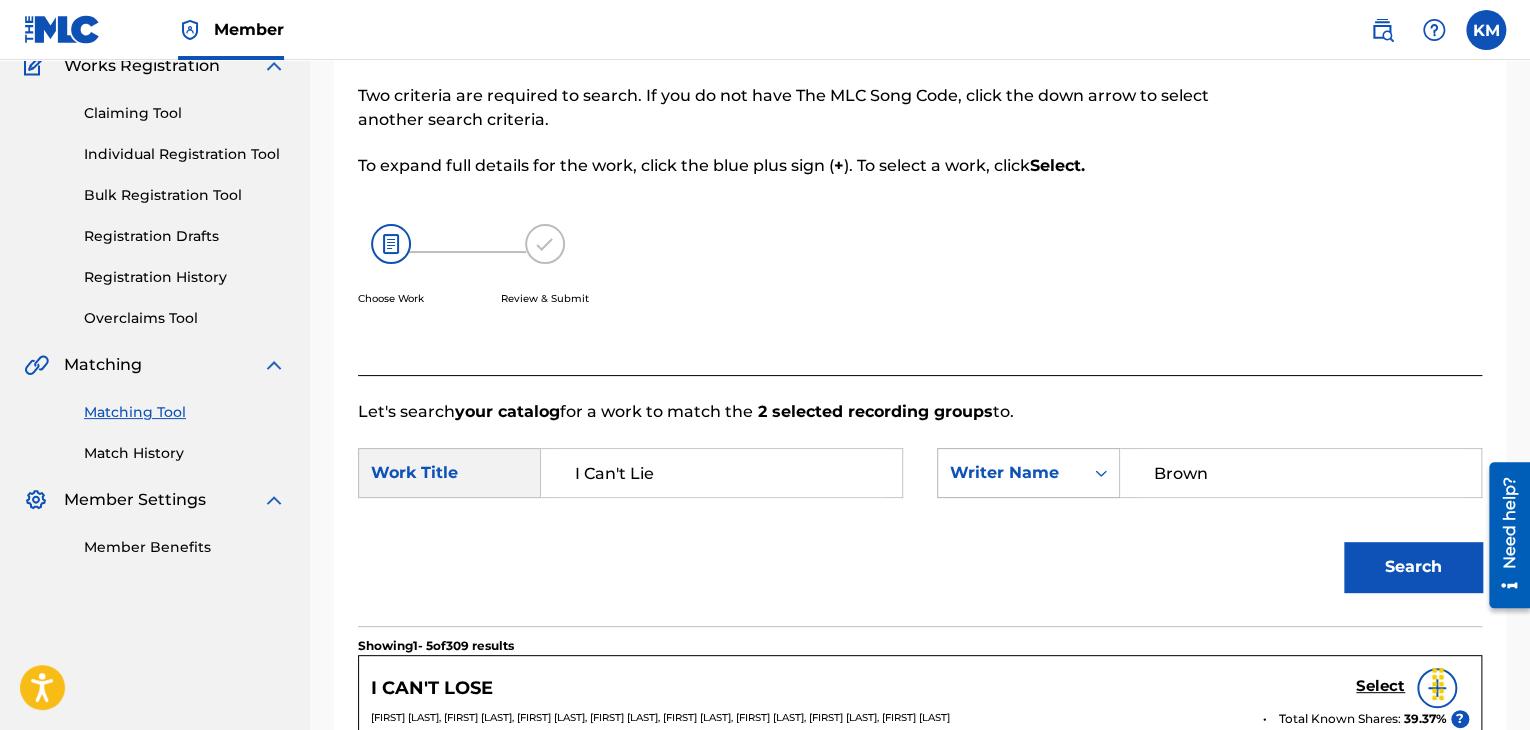click 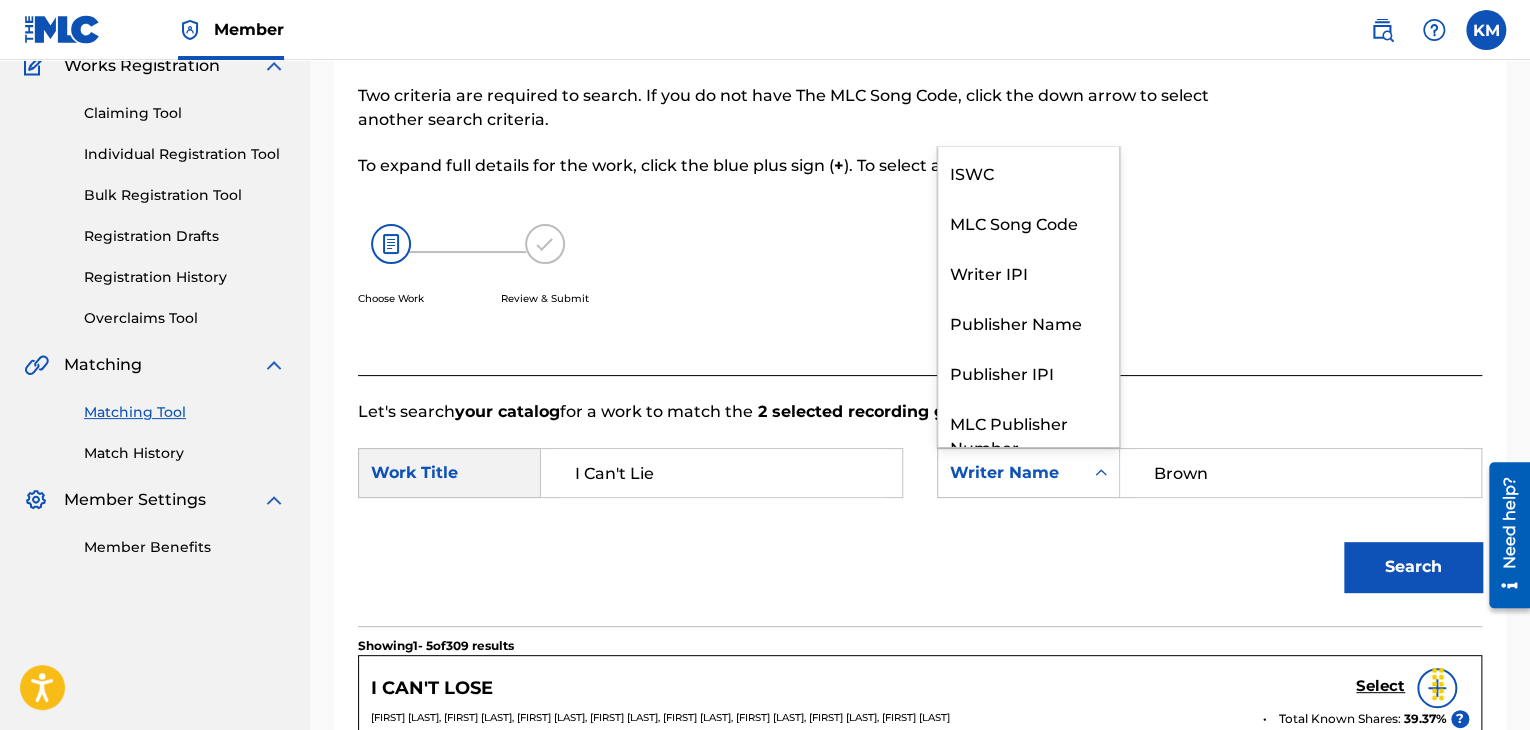 scroll, scrollTop: 74, scrollLeft: 0, axis: vertical 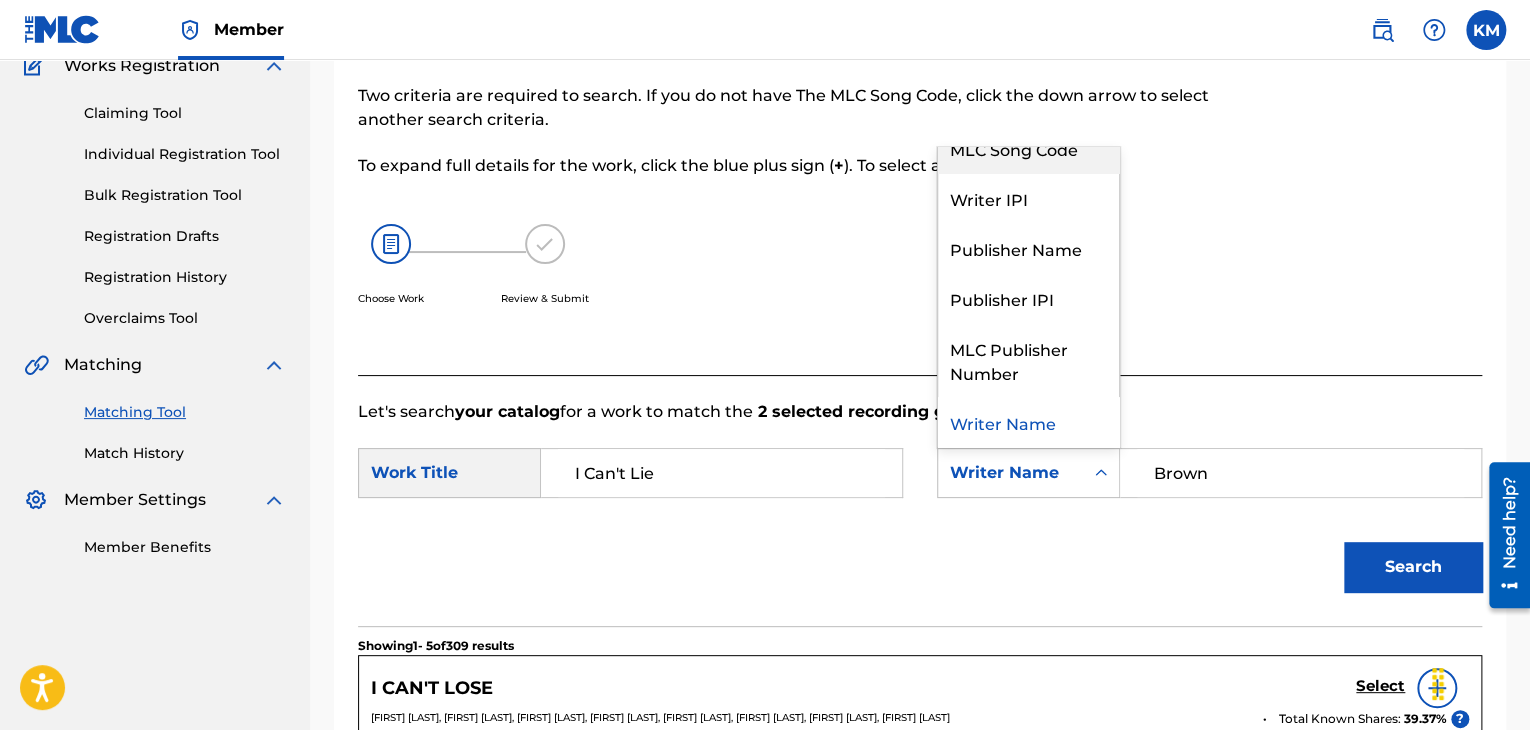 click on "MLC Song Code" at bounding box center (1028, 148) 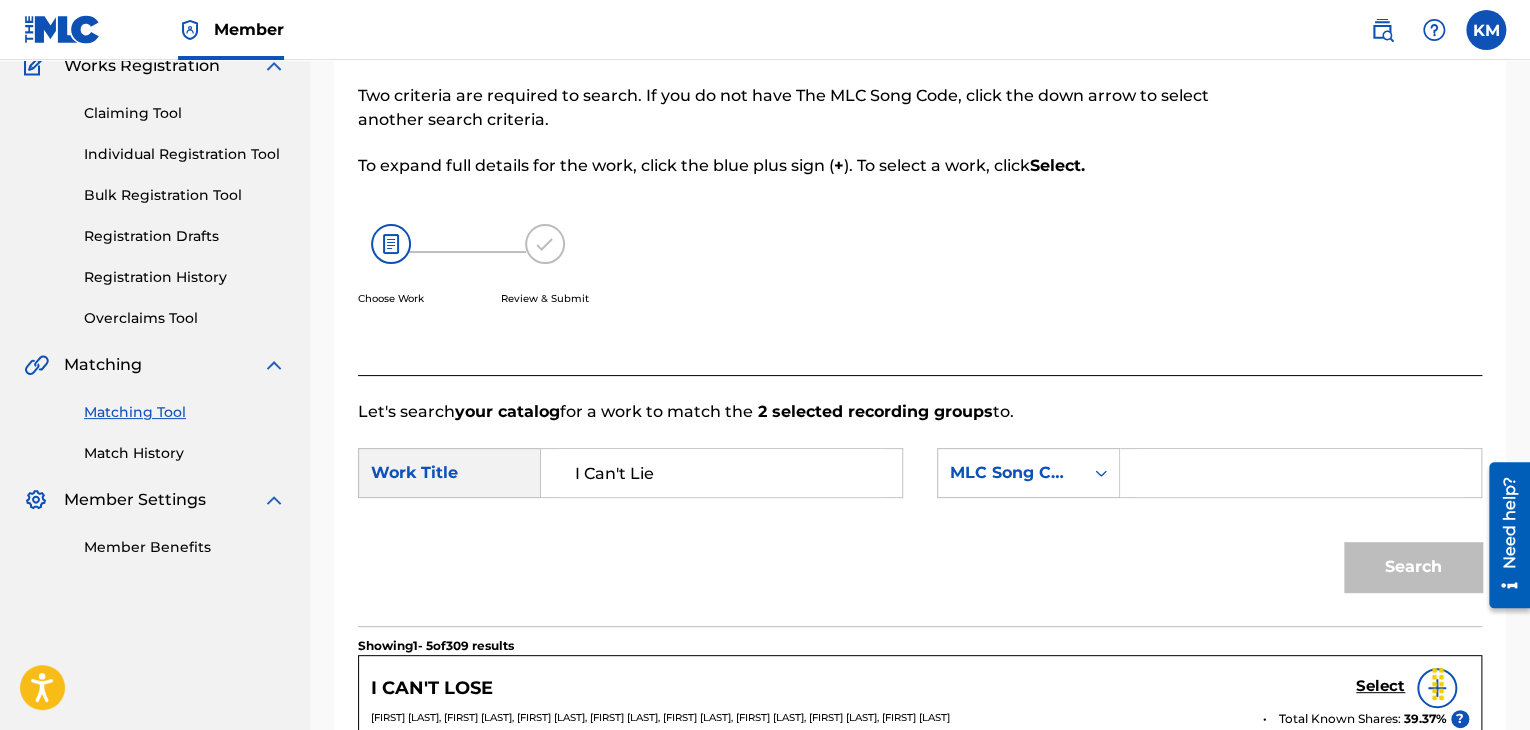 paste on "I18807" 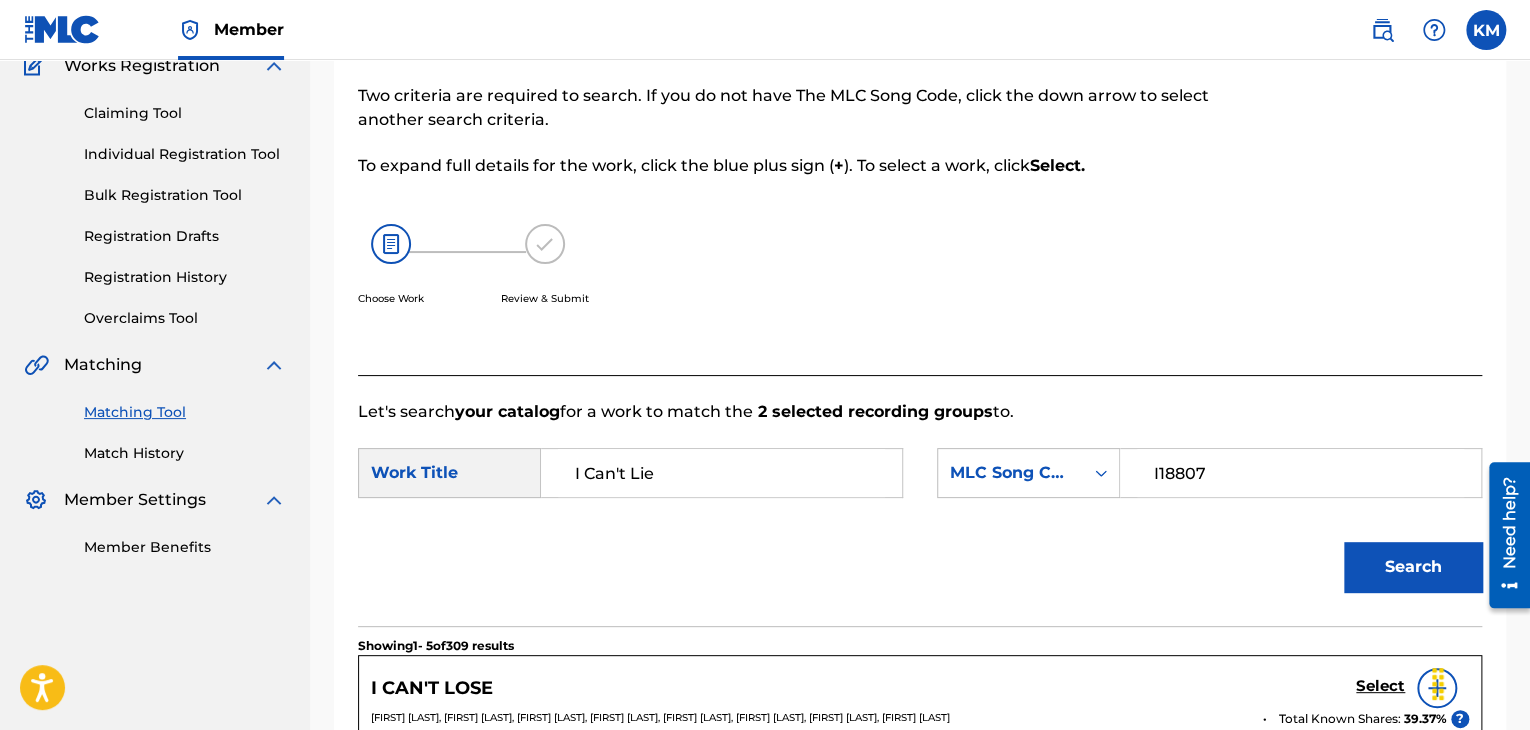 type on "I18807" 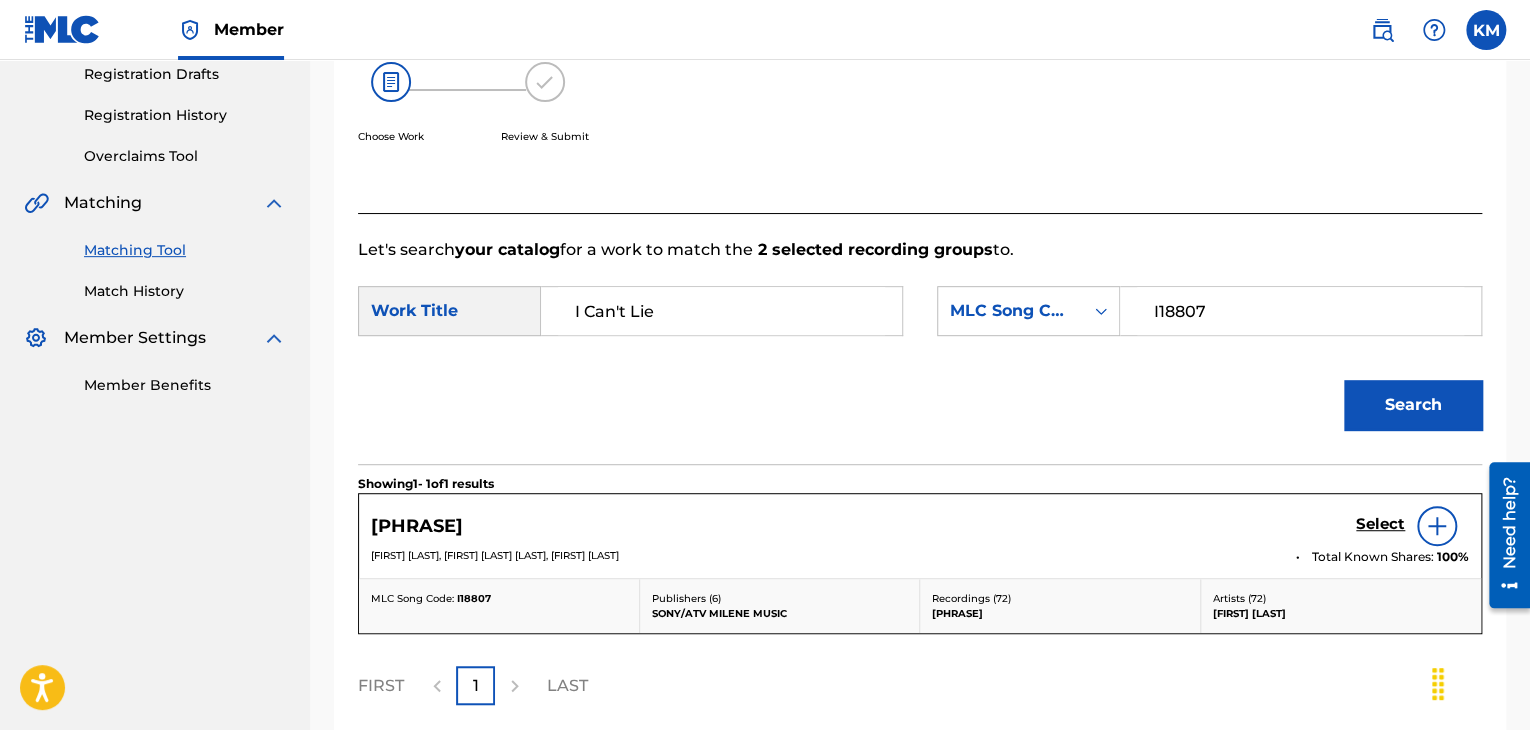 scroll, scrollTop: 520, scrollLeft: 0, axis: vertical 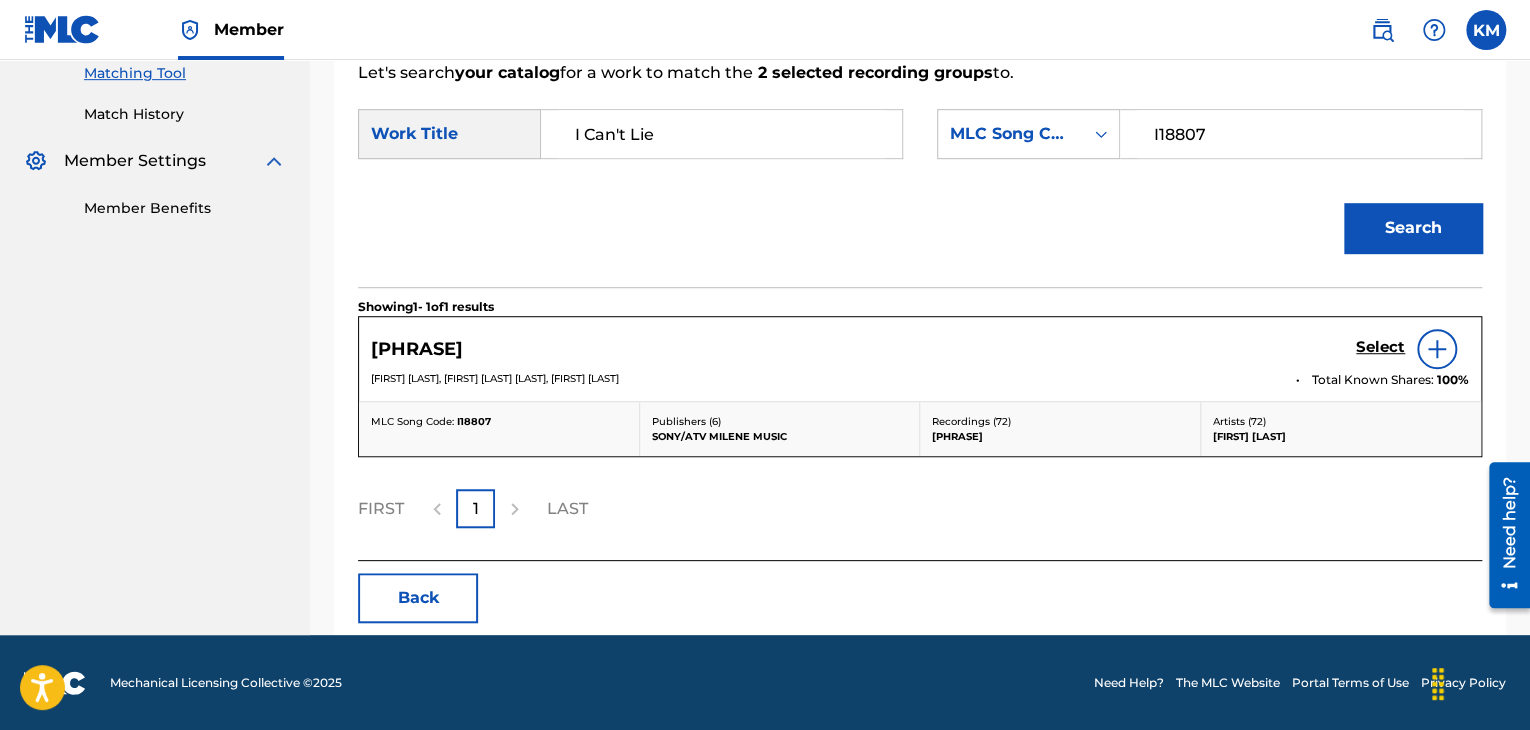 drag, startPoint x: 172, startPoint y: 117, endPoint x: 172, endPoint y: 189, distance: 72 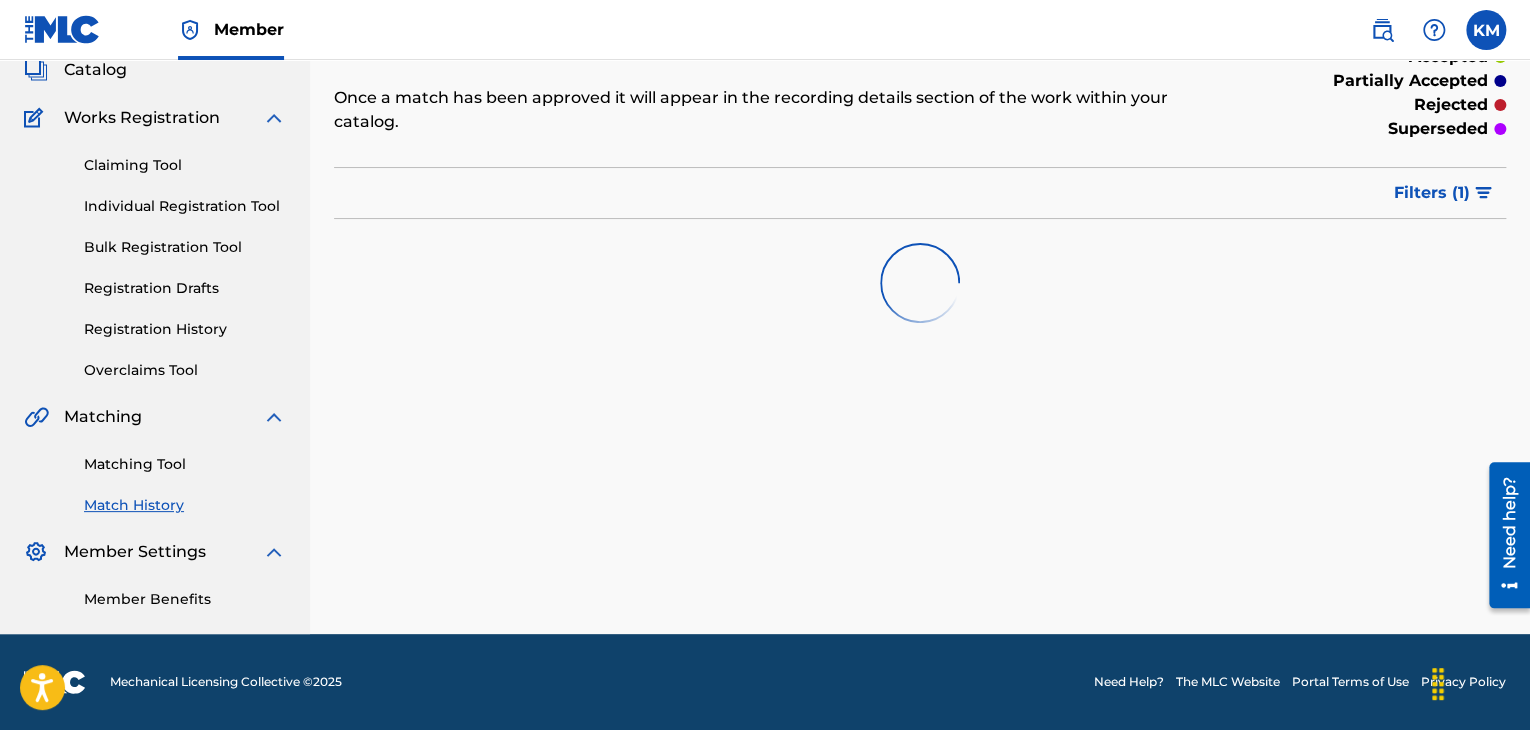 scroll, scrollTop: 0, scrollLeft: 0, axis: both 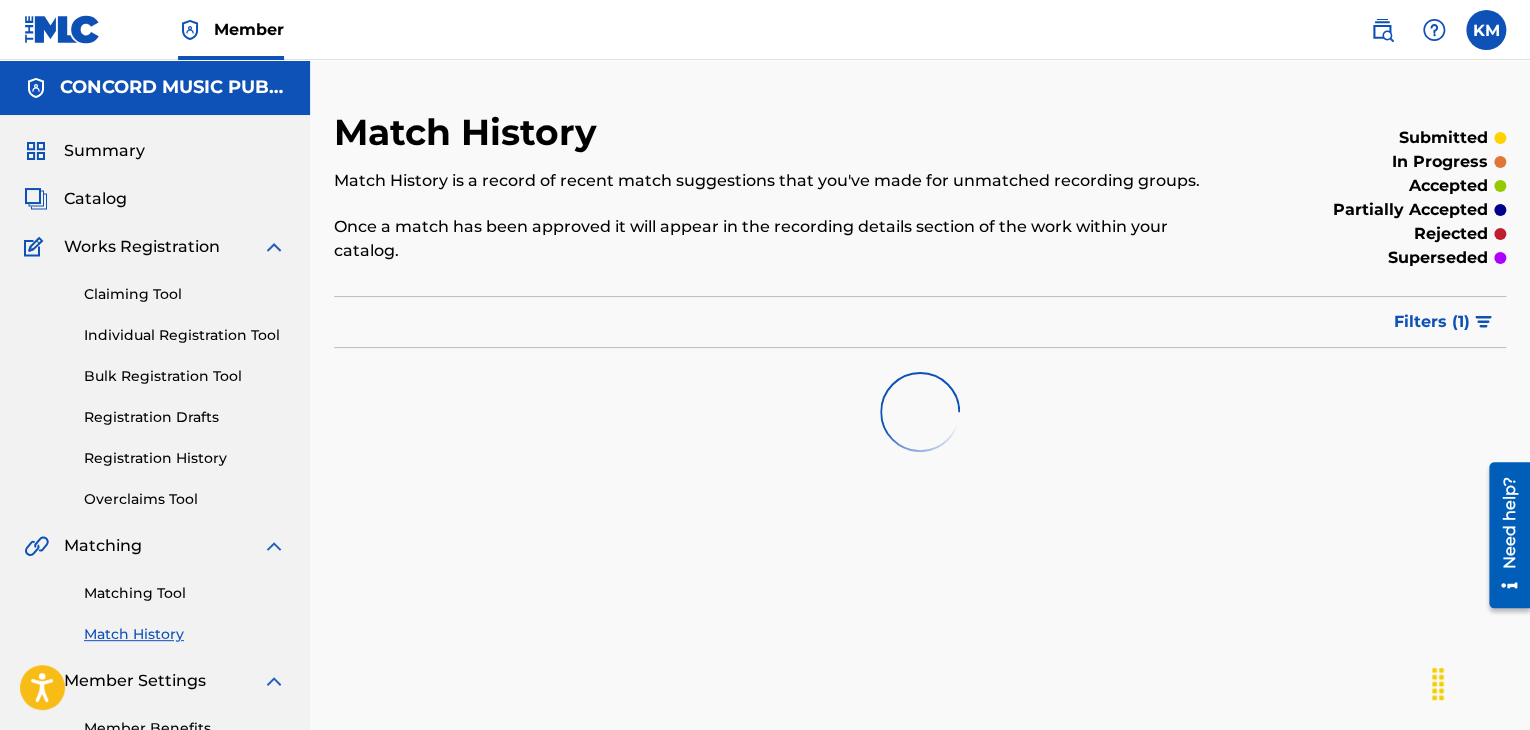 click on "Matching Tool" at bounding box center (185, 593) 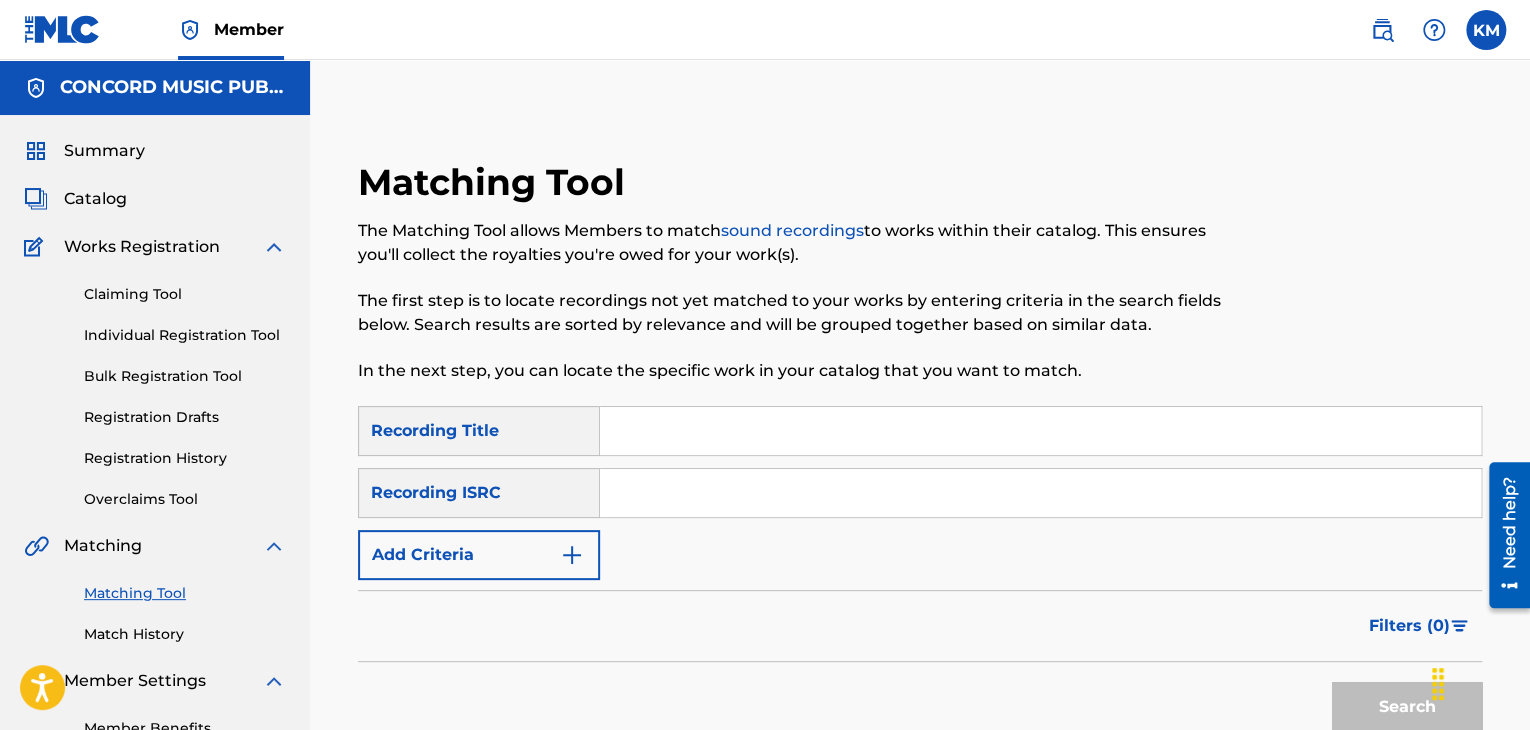 paste on "GBLWD9506010" 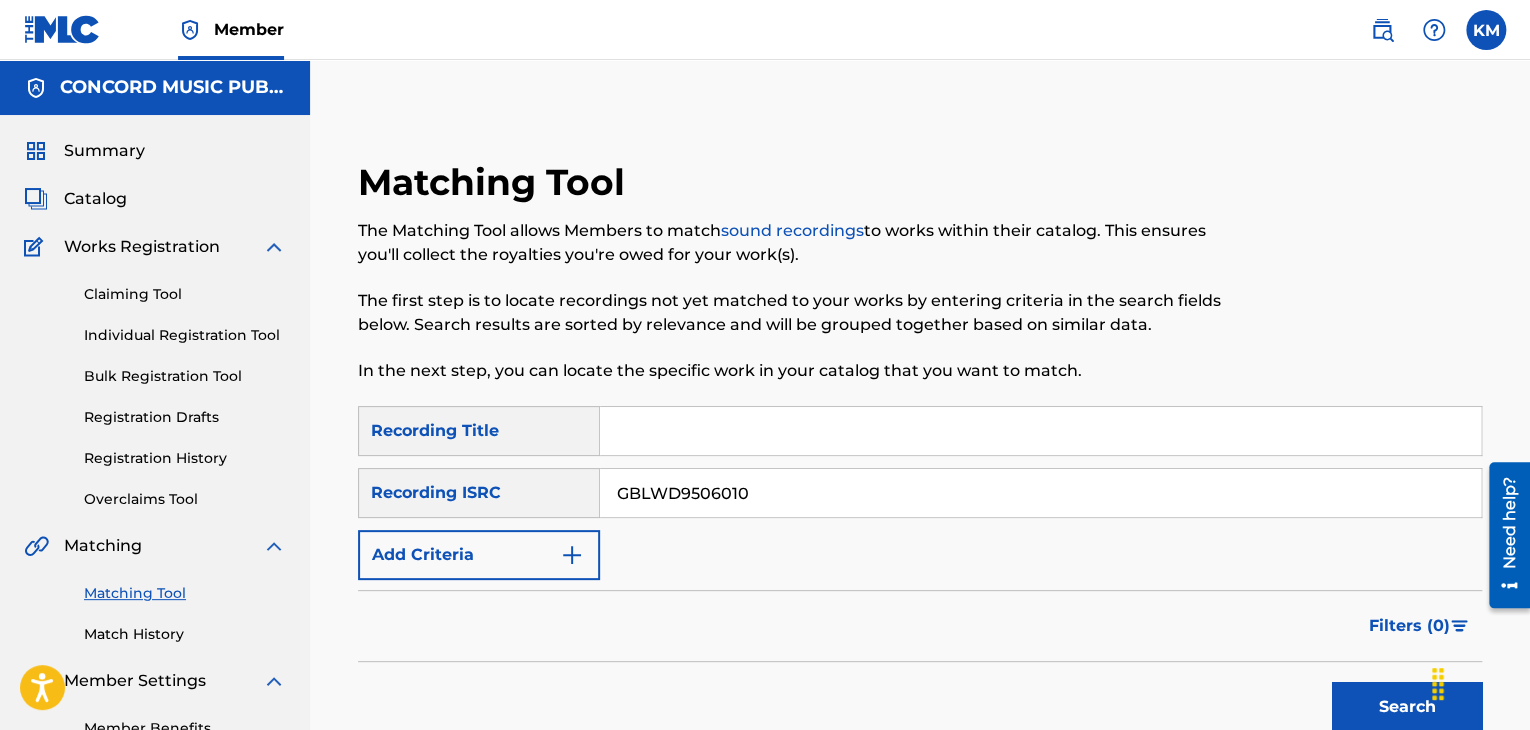 type on "GBLWD9506010" 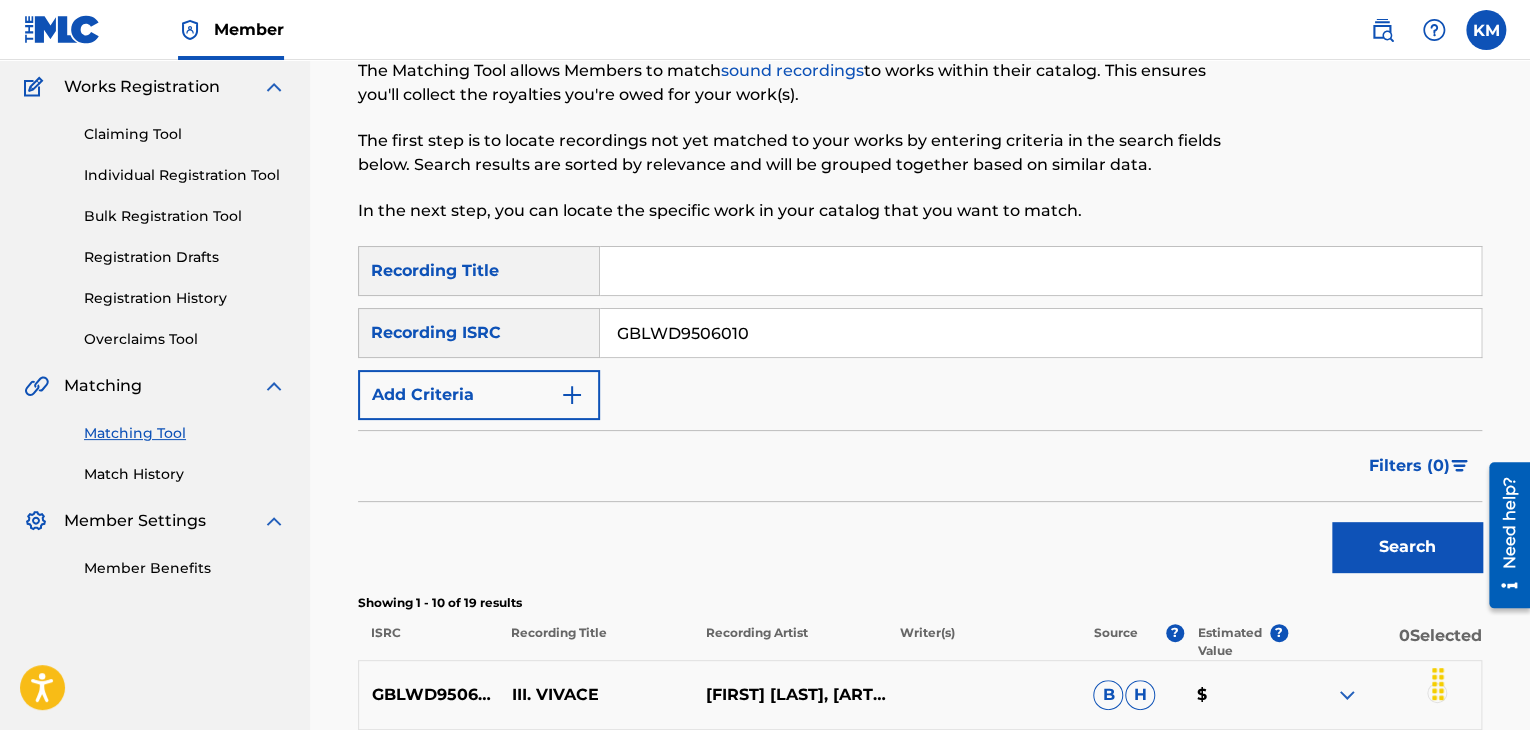 scroll, scrollTop: 100, scrollLeft: 0, axis: vertical 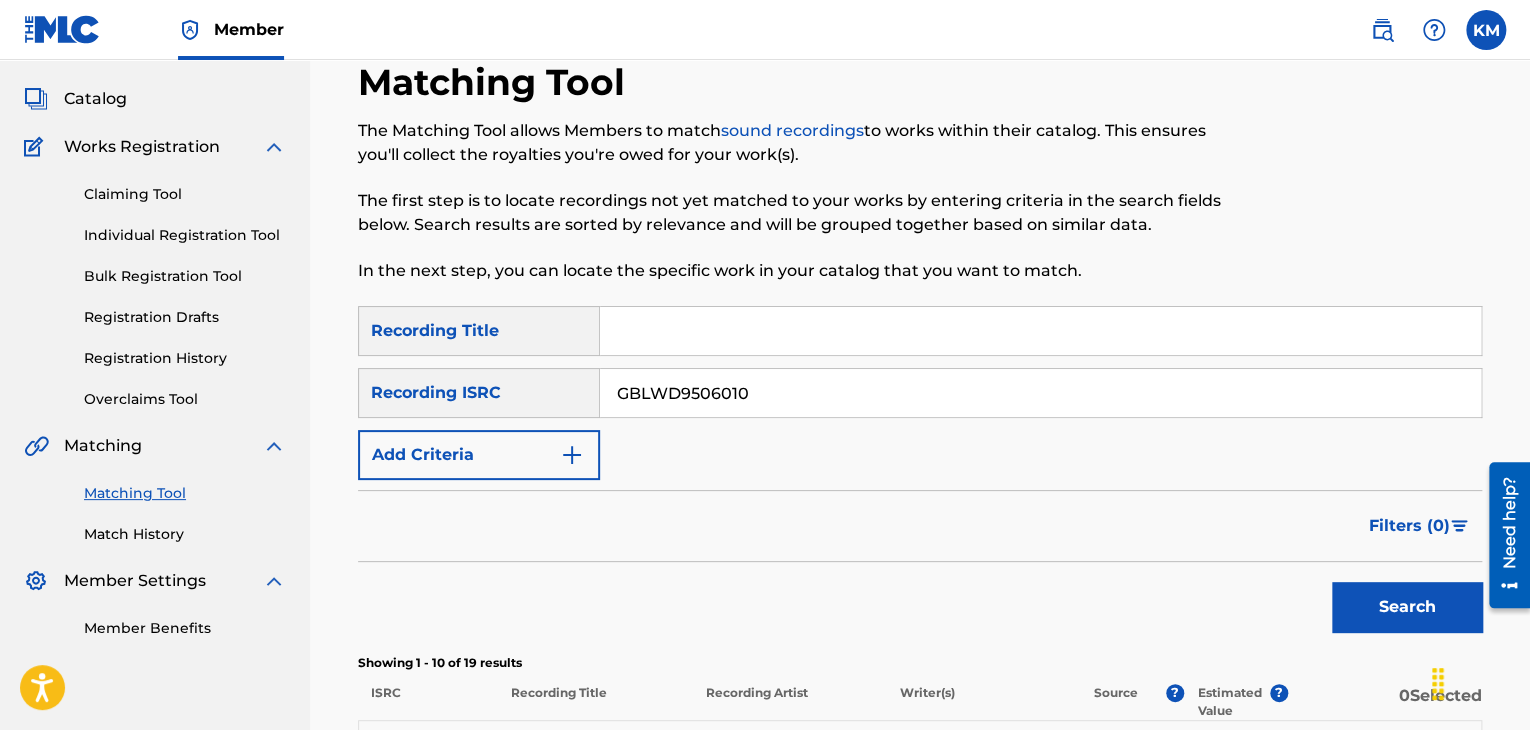 drag, startPoint x: 123, startPoint y: 534, endPoint x: 131, endPoint y: 546, distance: 14.422205 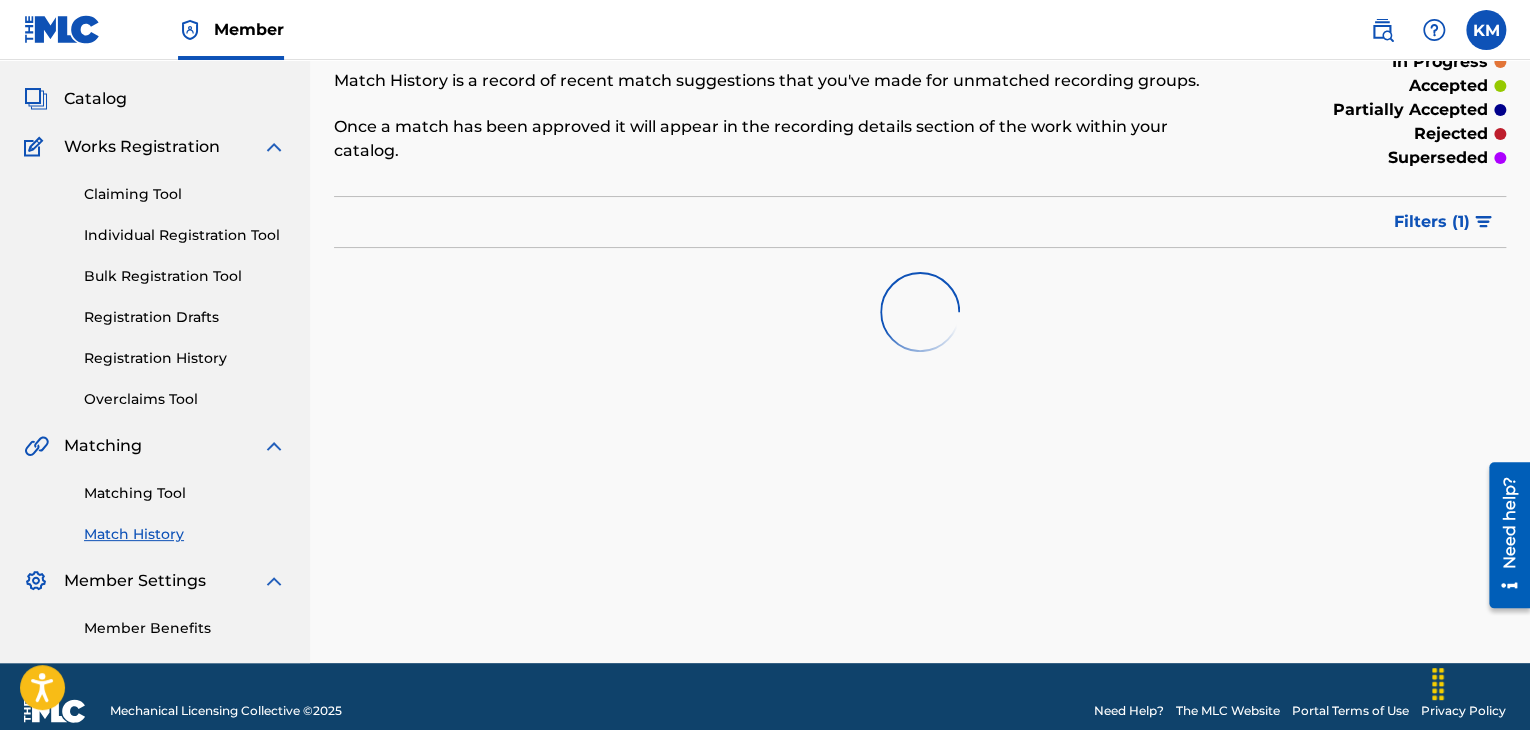 scroll, scrollTop: 0, scrollLeft: 0, axis: both 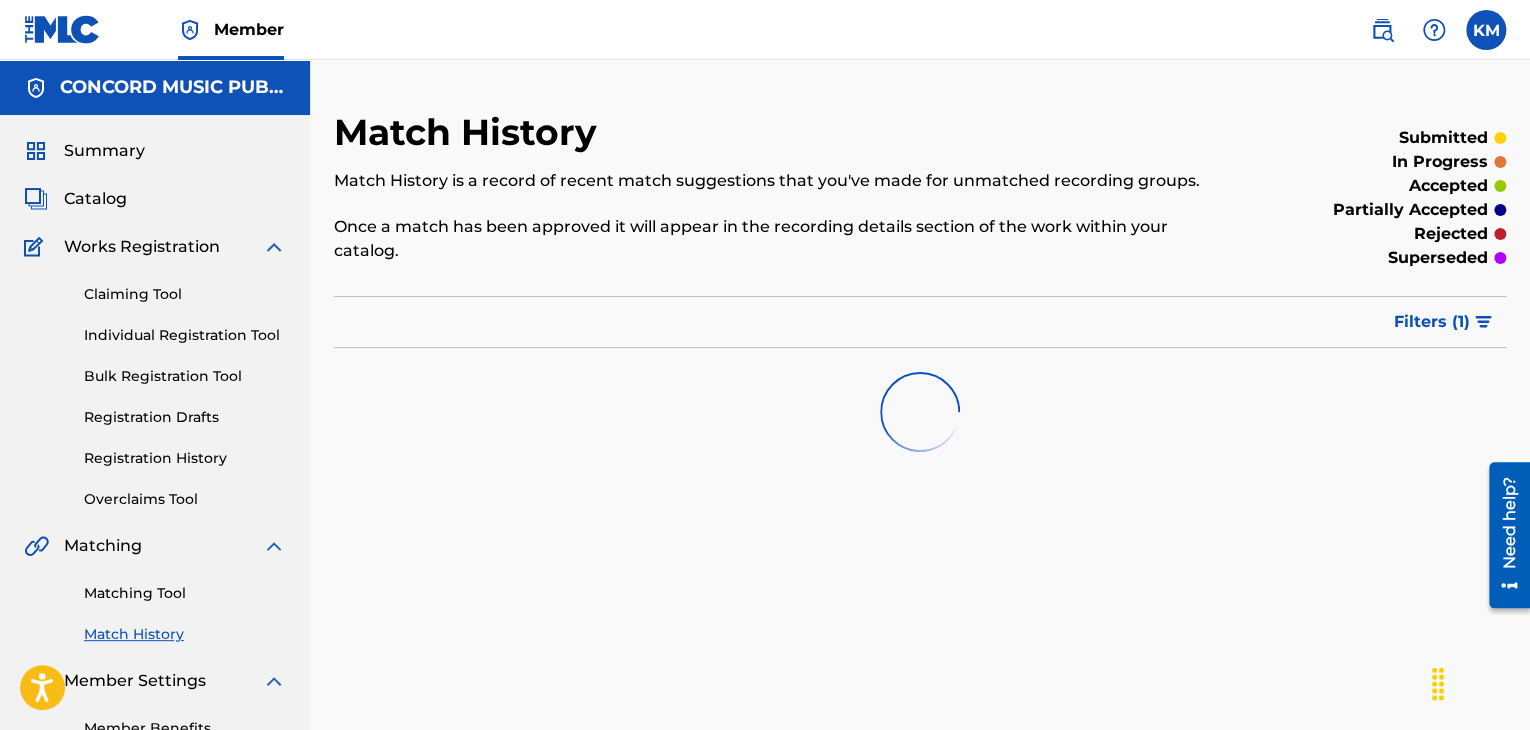 click on "Matching Tool" at bounding box center [185, 593] 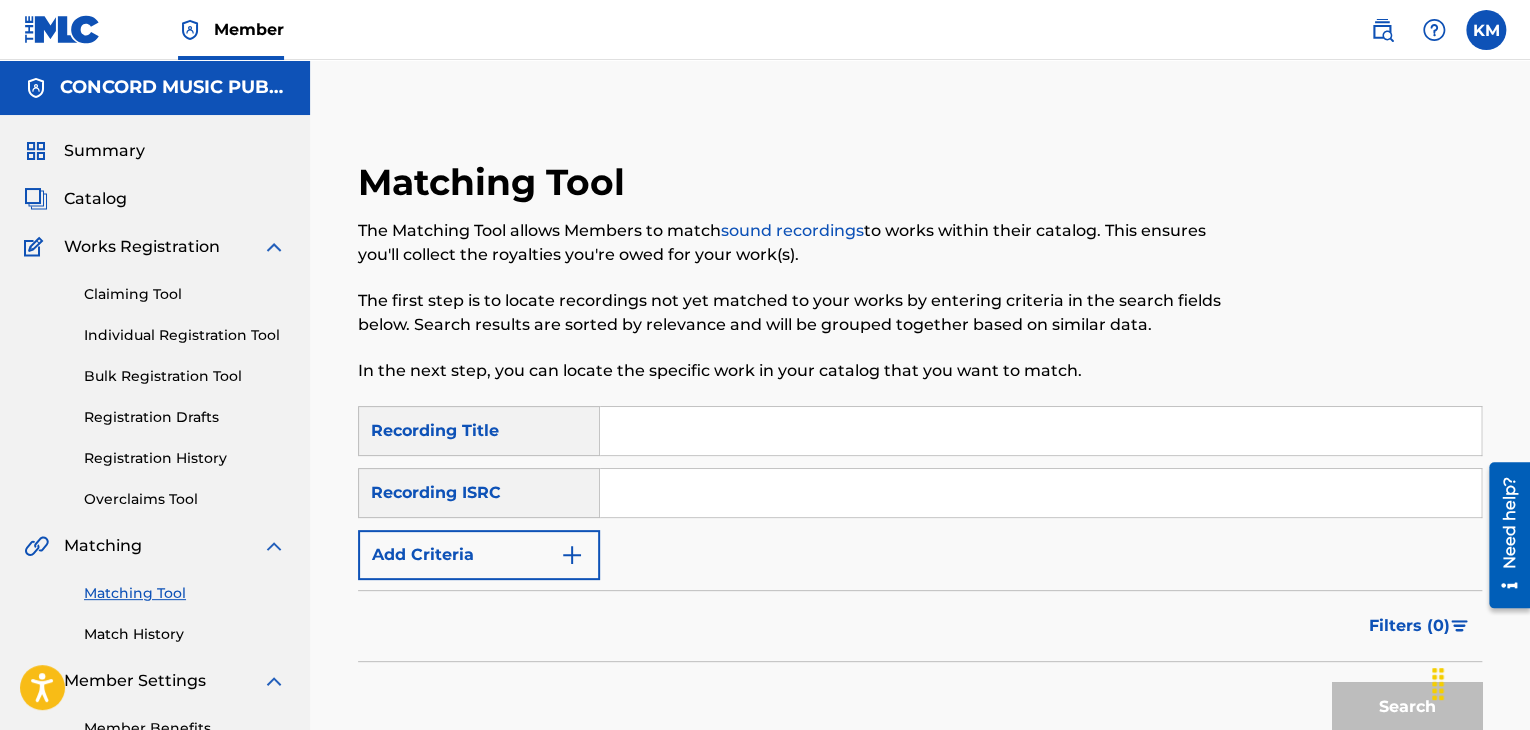paste on "UK7MC2400259" 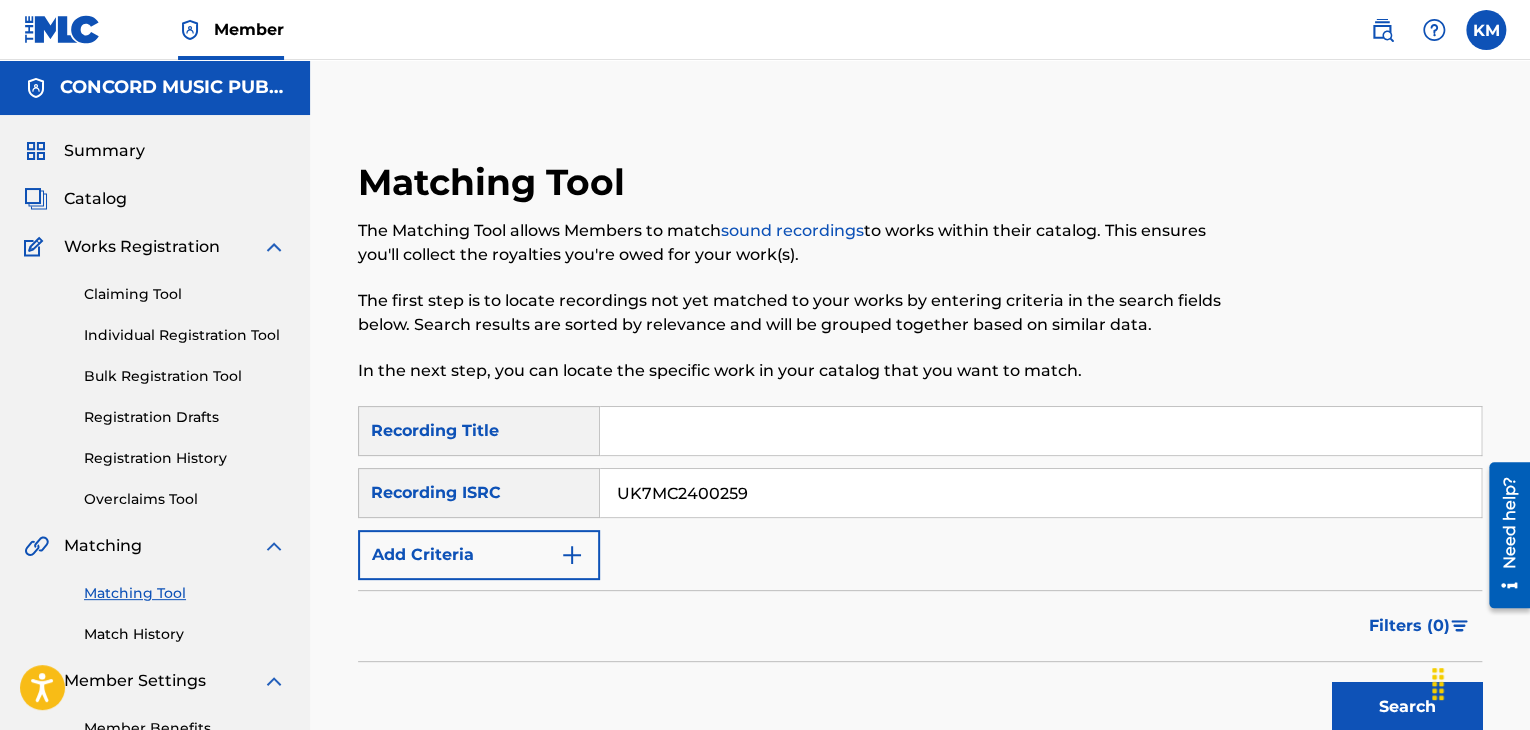 type on "UK7MC2400259" 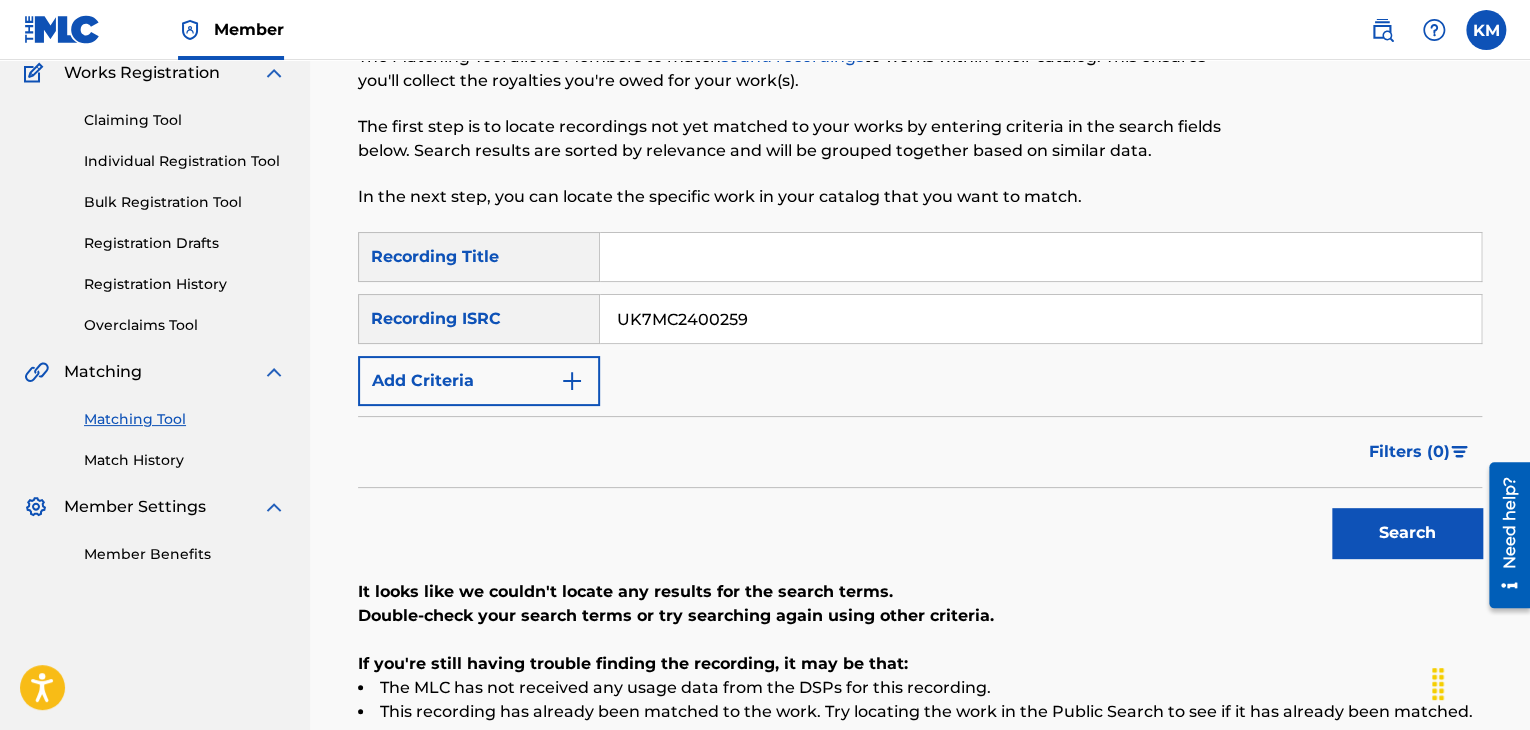 scroll, scrollTop: 100, scrollLeft: 0, axis: vertical 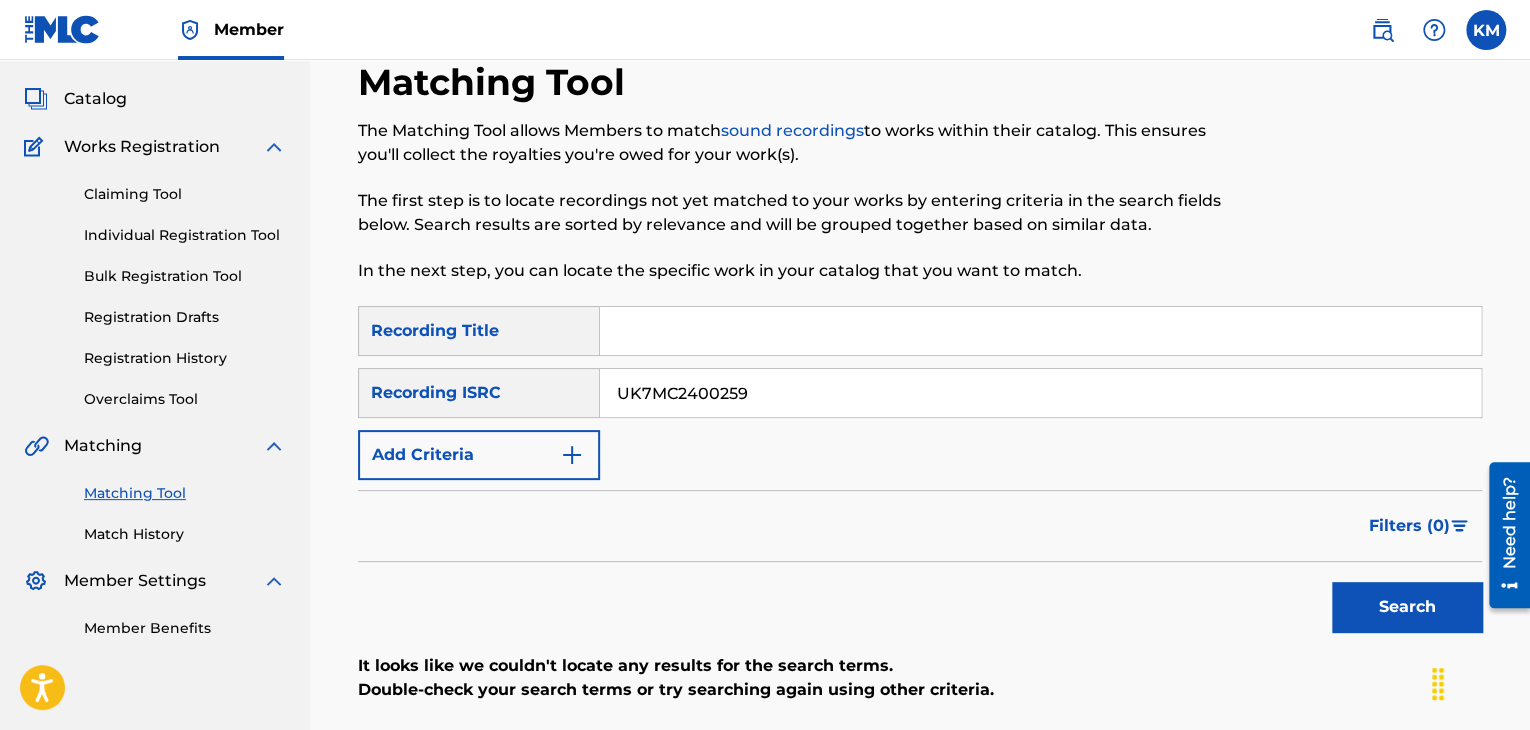click at bounding box center [1040, 331] 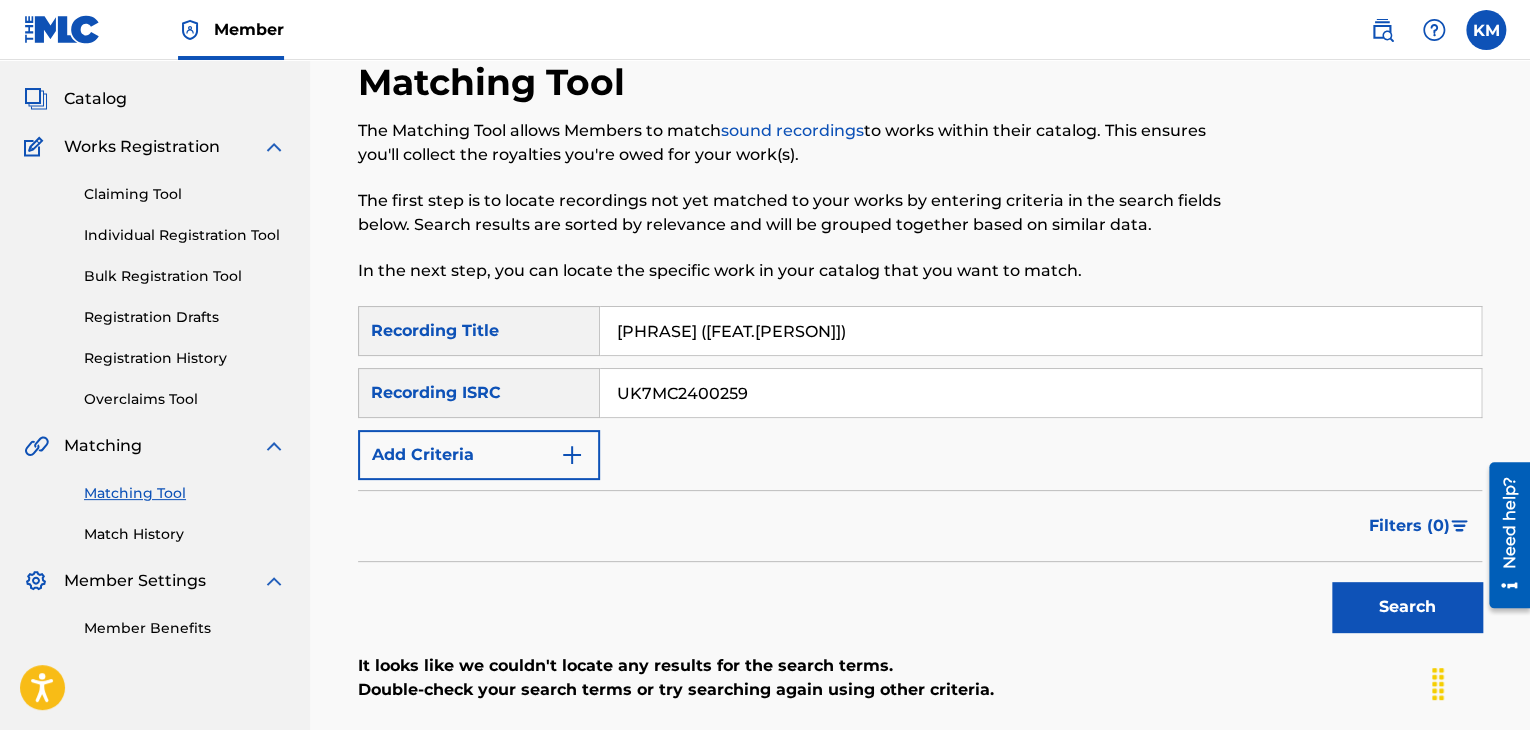 type on "[PHRASE] ([FEAT.[PERSON]])" 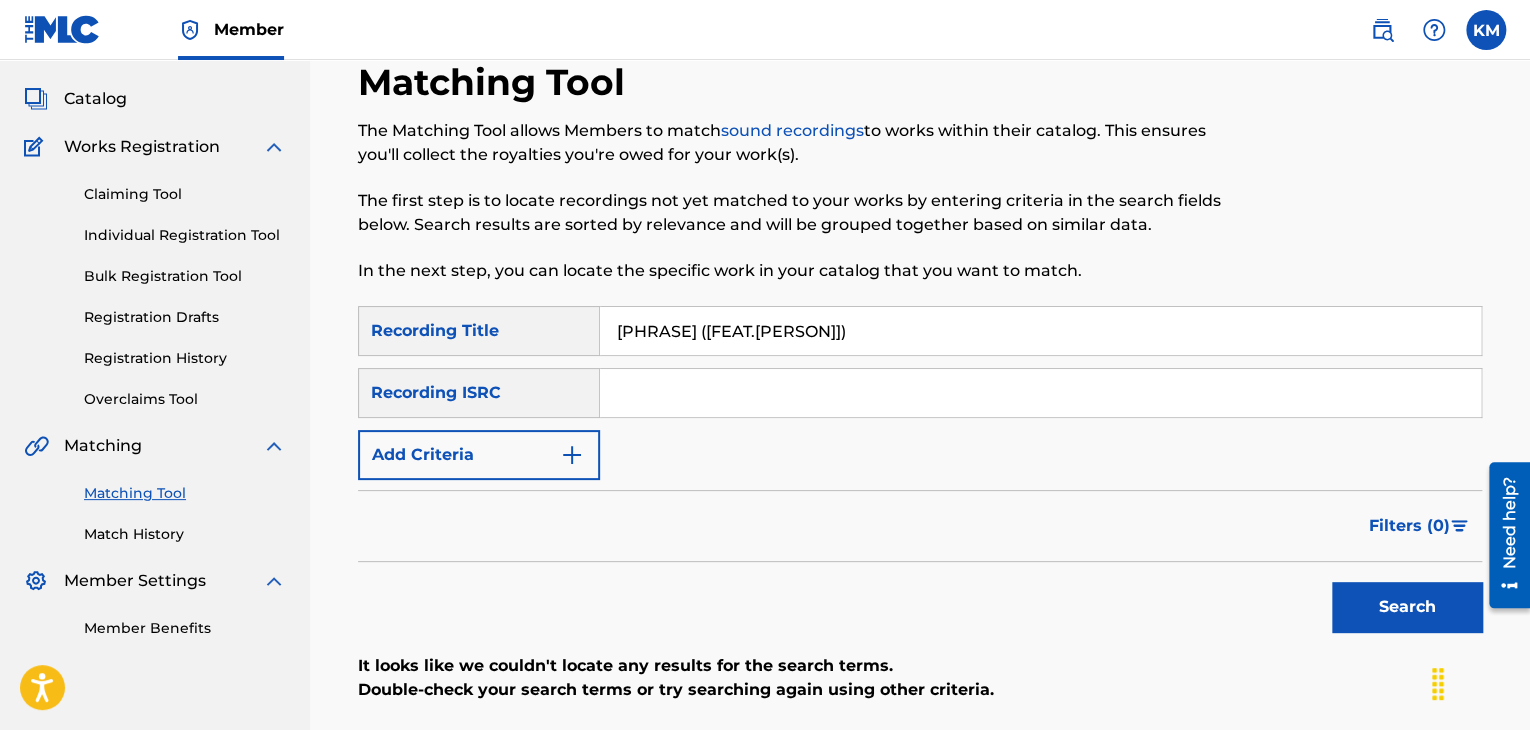 type 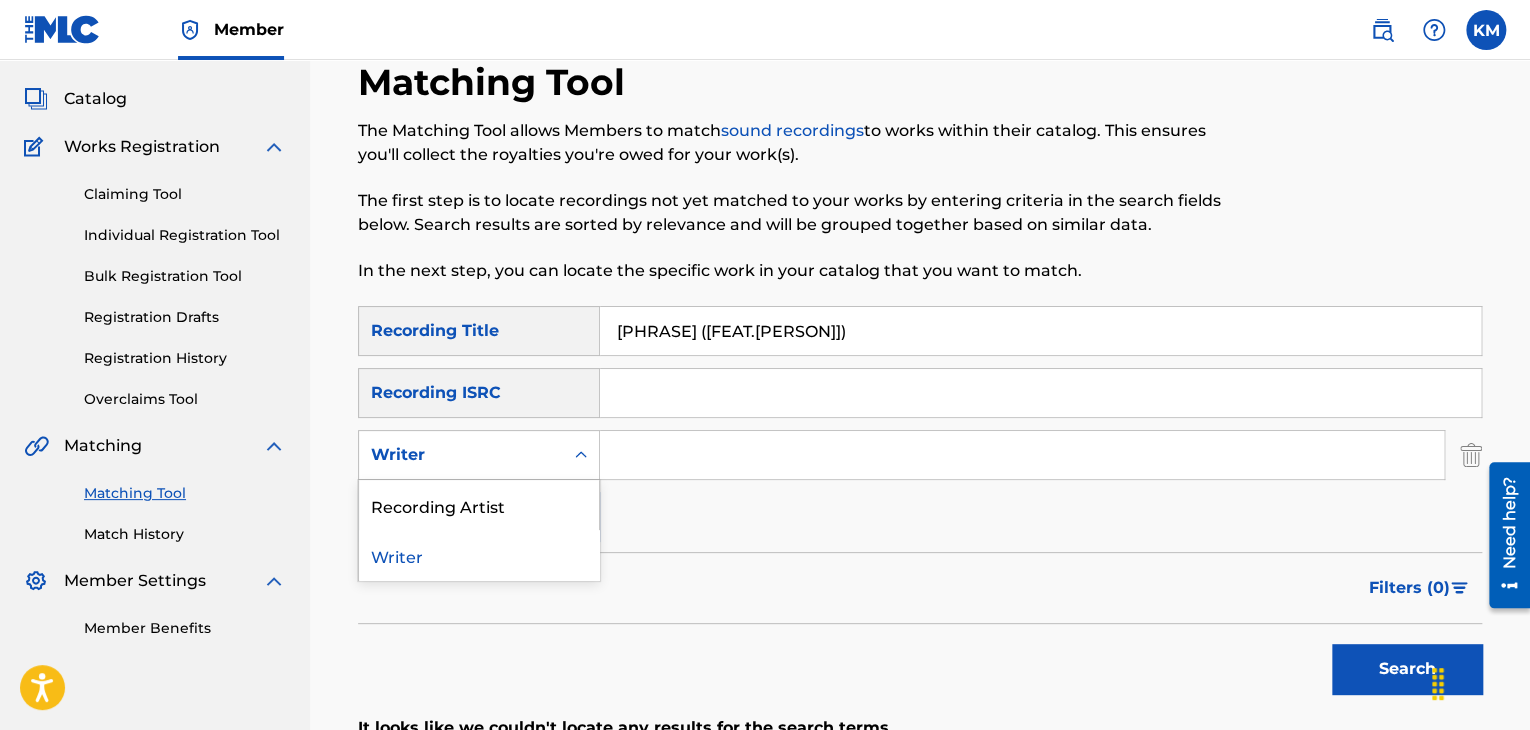 click 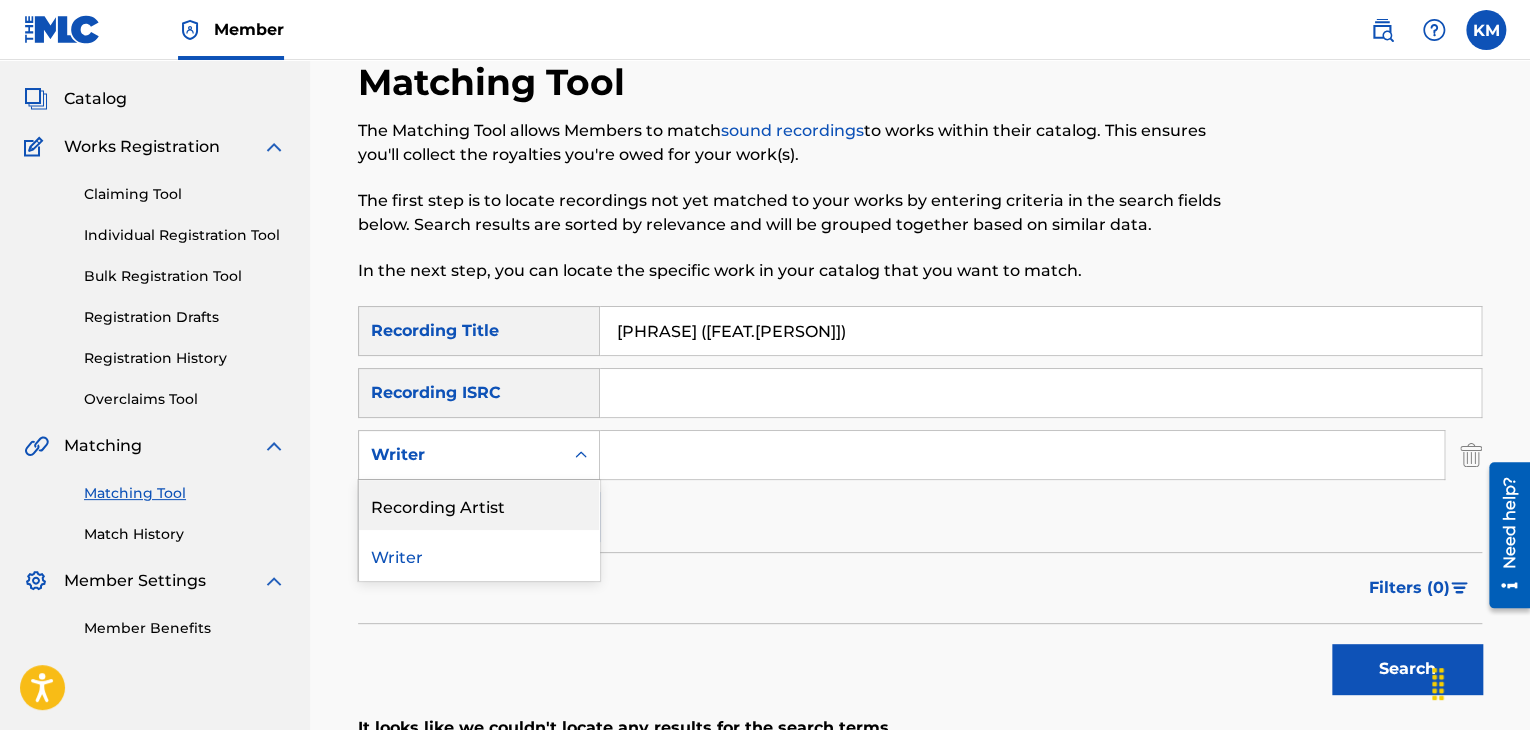 click on "Recording Artist" at bounding box center [479, 505] 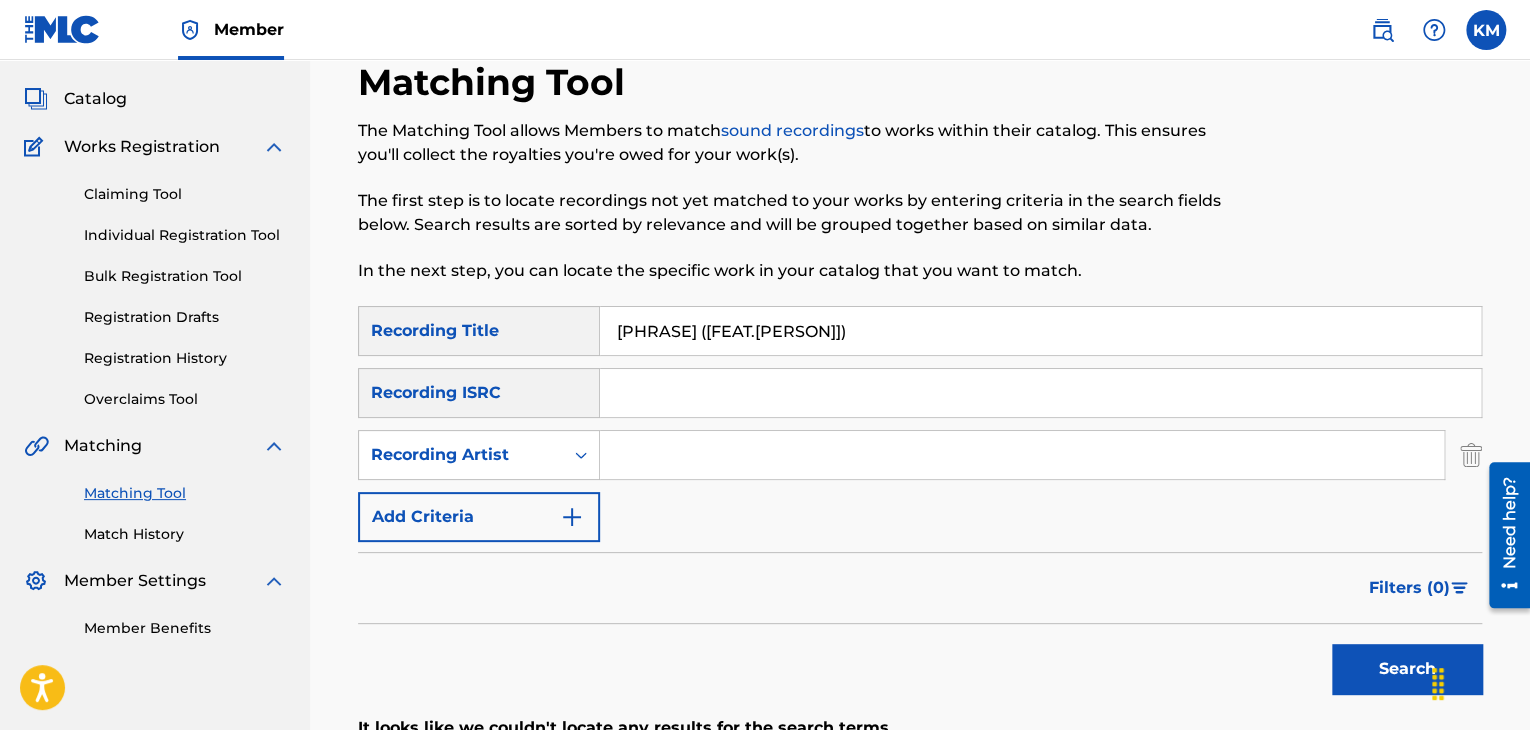 click at bounding box center [1022, 455] 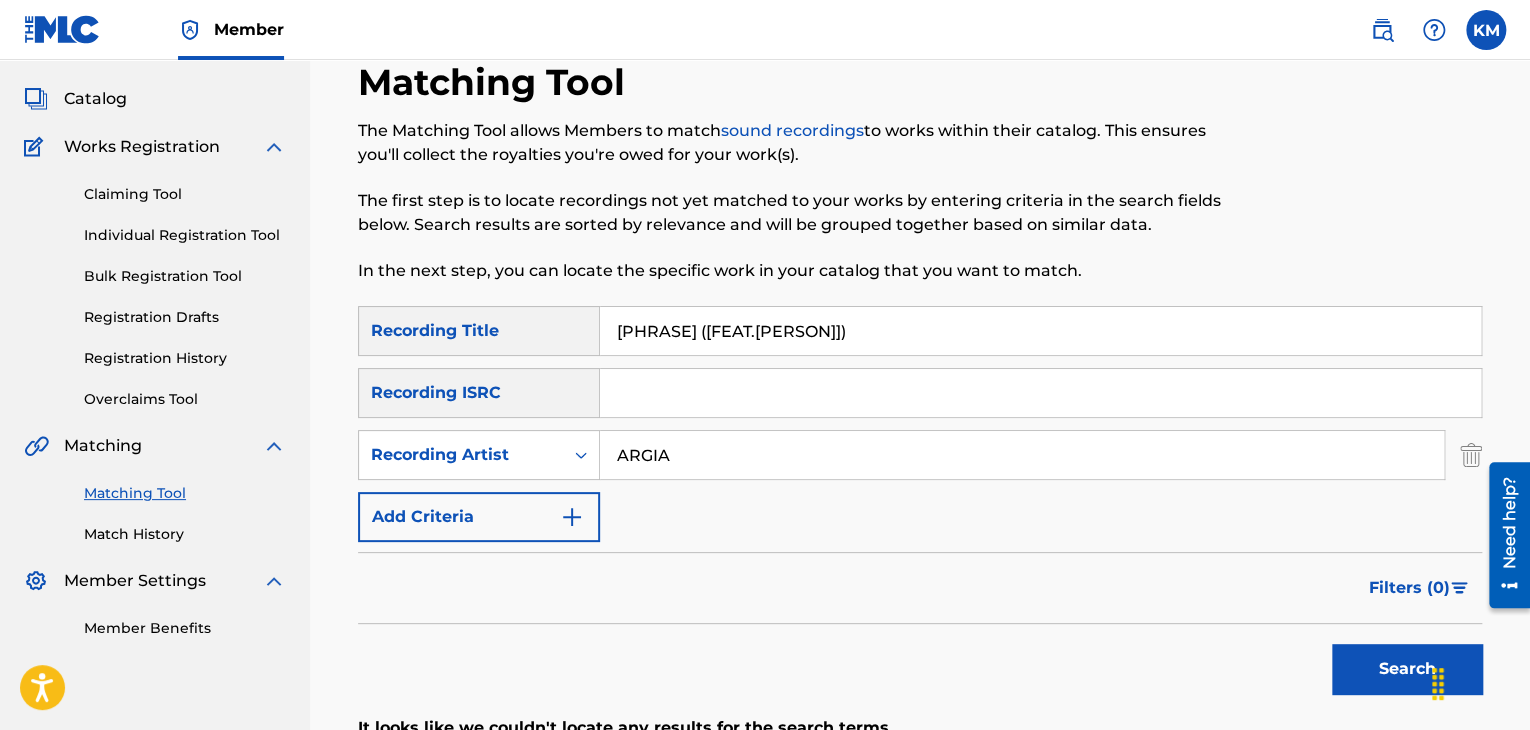 click on "Search" at bounding box center (1407, 669) 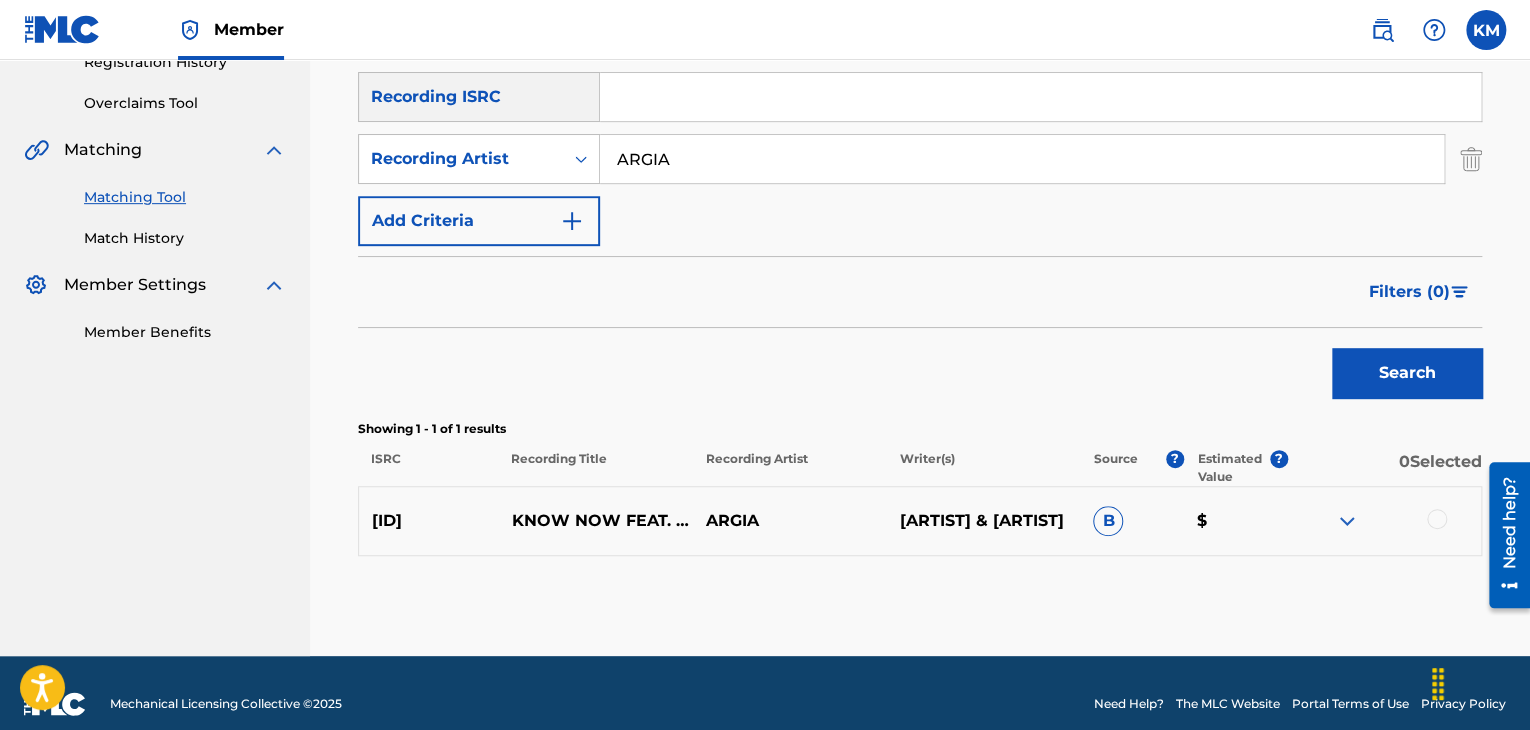 scroll, scrollTop: 418, scrollLeft: 0, axis: vertical 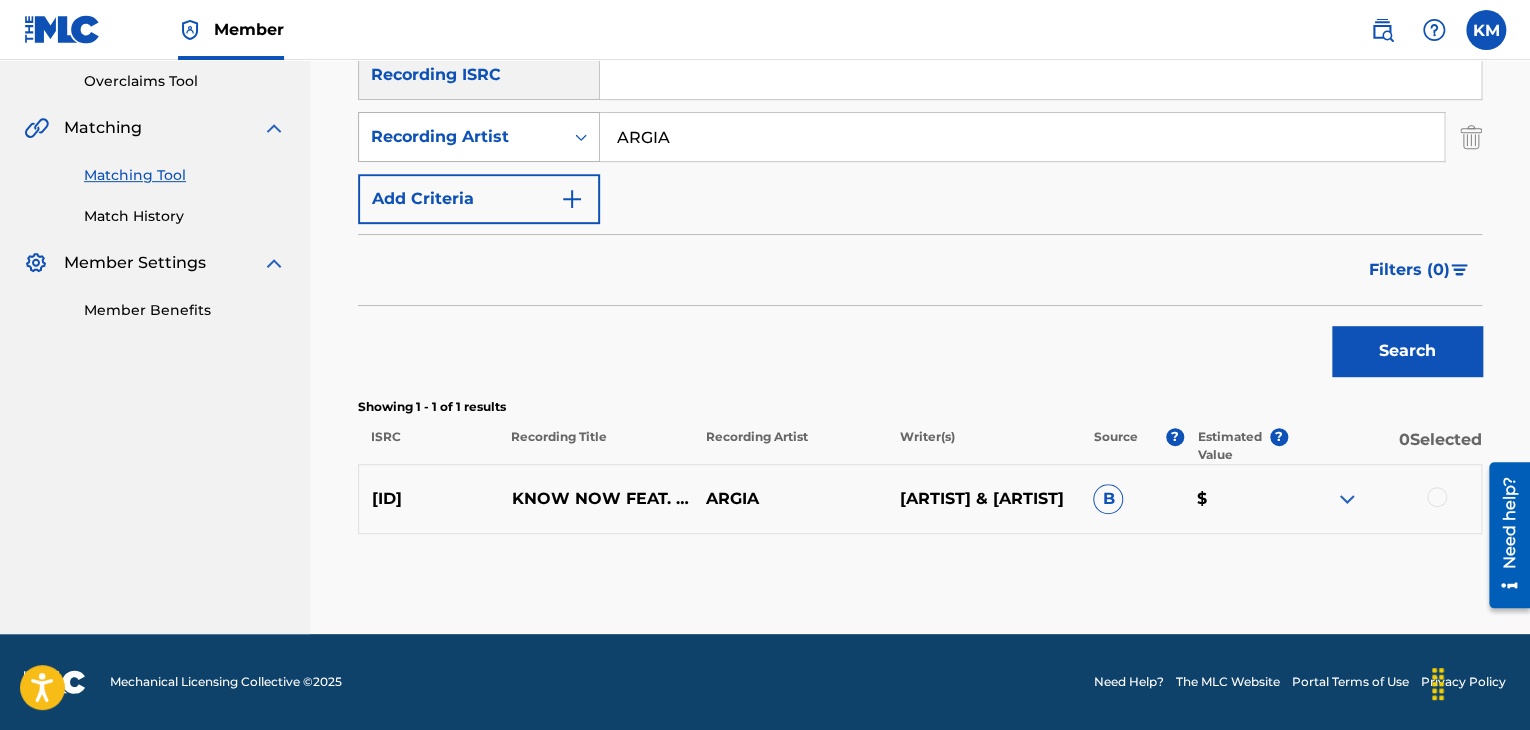 drag, startPoint x: 672, startPoint y: 141, endPoint x: 552, endPoint y: 145, distance: 120.06665 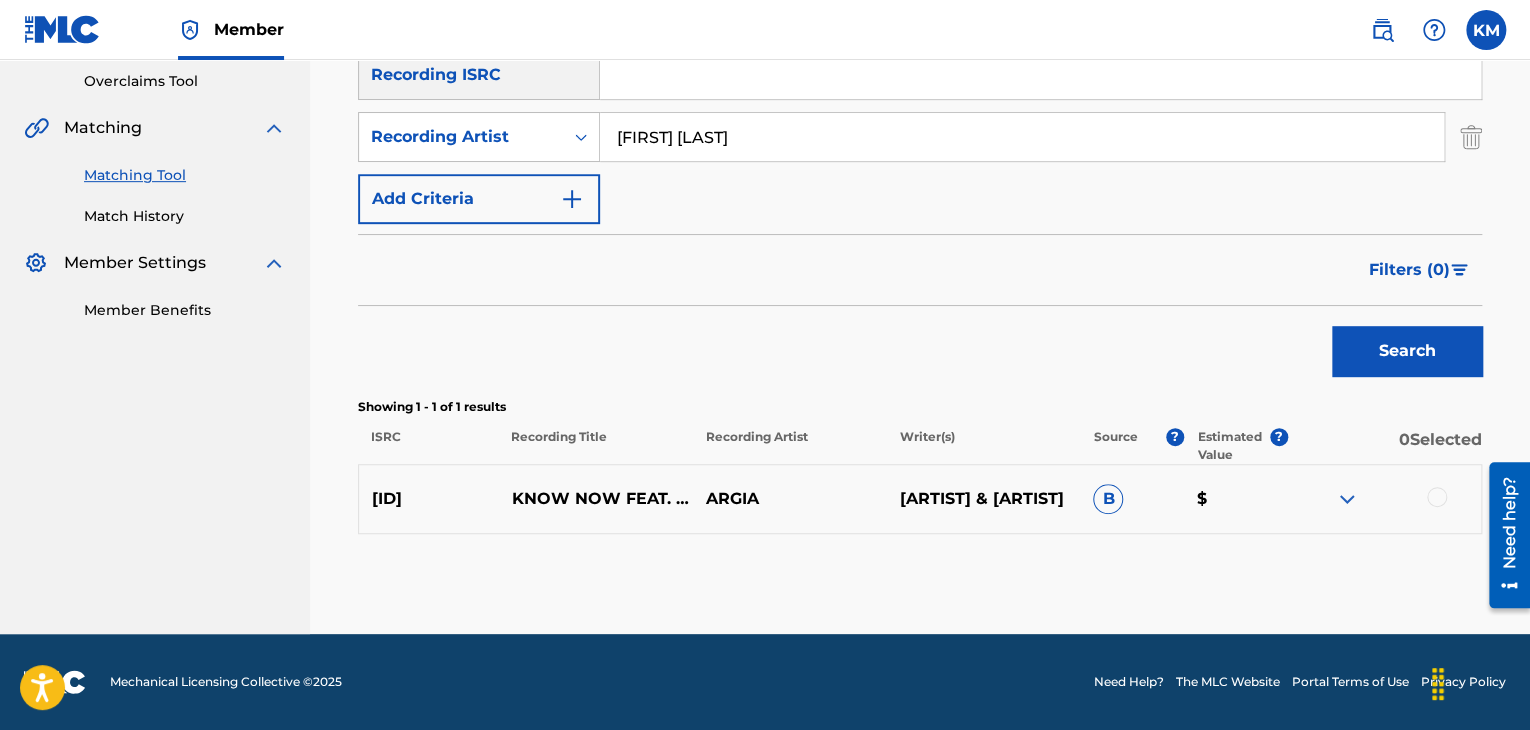 type on "[FIRST] [LAST]" 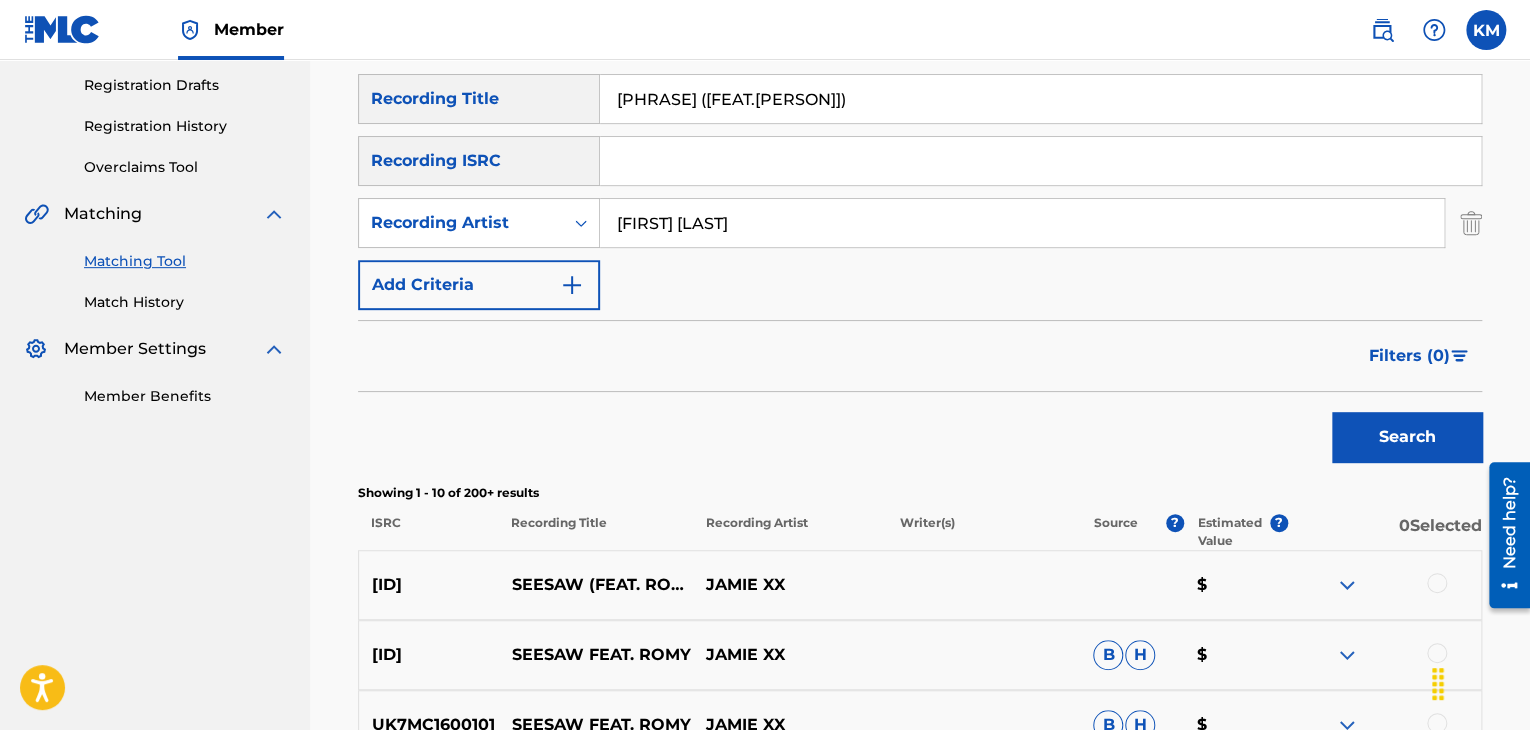 scroll, scrollTop: 298, scrollLeft: 0, axis: vertical 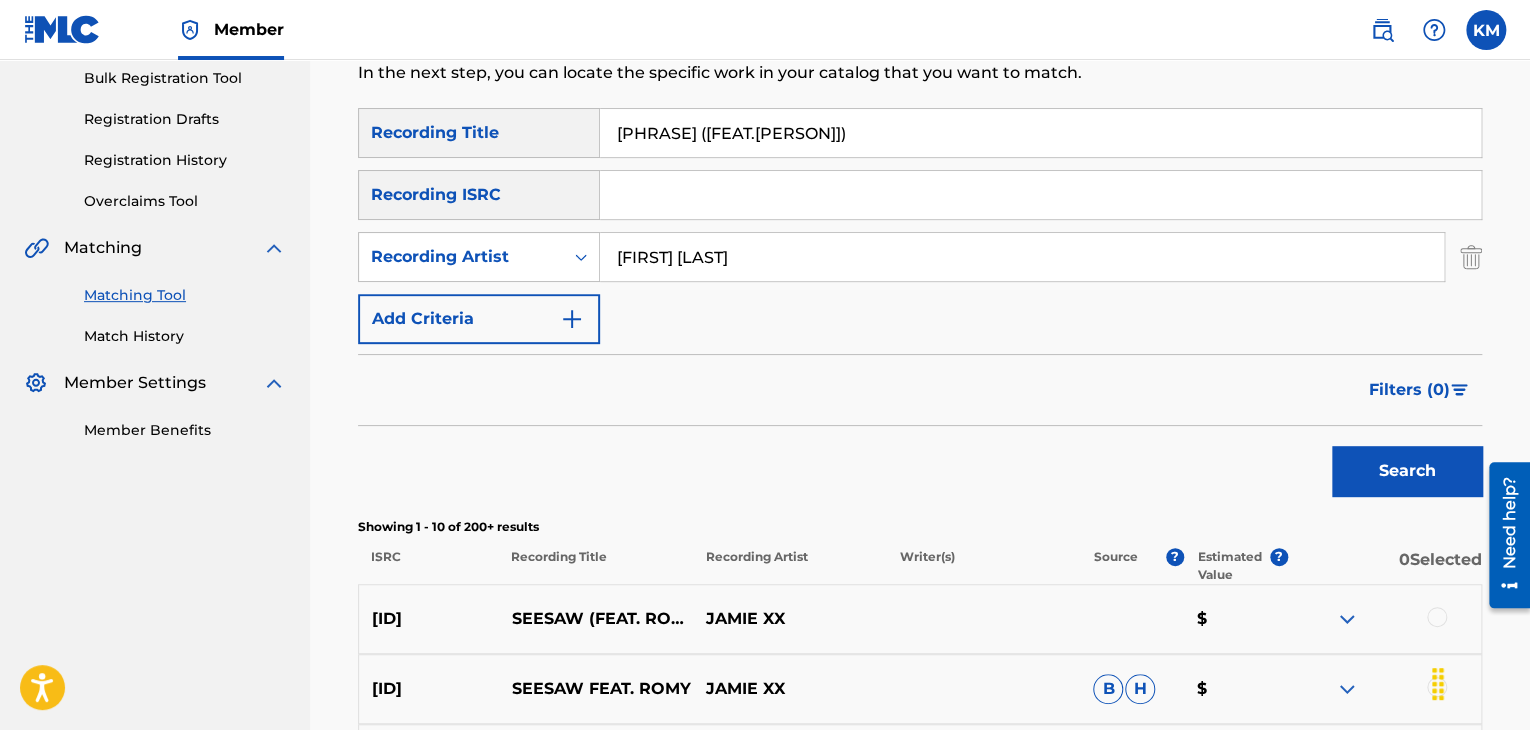 drag, startPoint x: 611, startPoint y: 133, endPoint x: 944, endPoint y: 134, distance: 333.0015 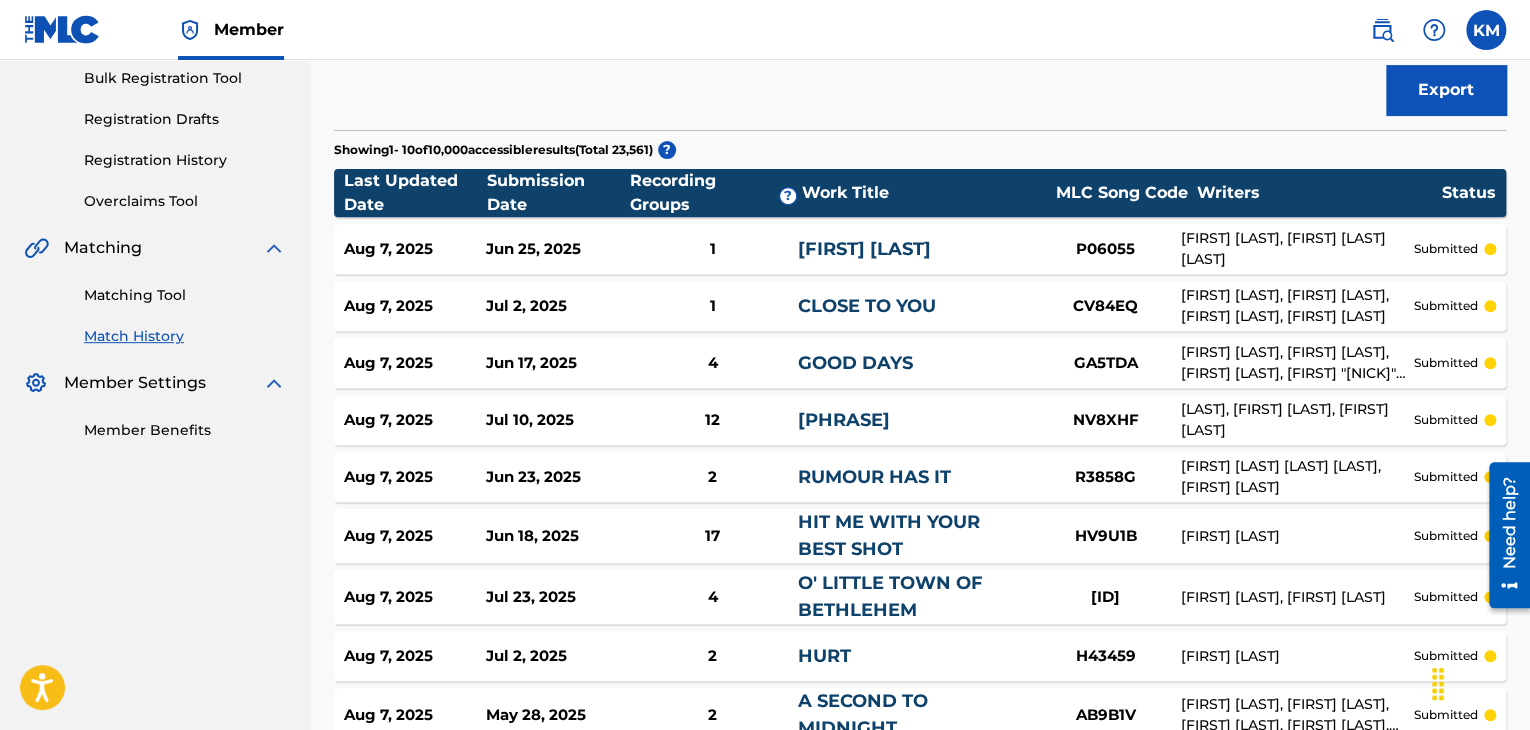scroll, scrollTop: 0, scrollLeft: 0, axis: both 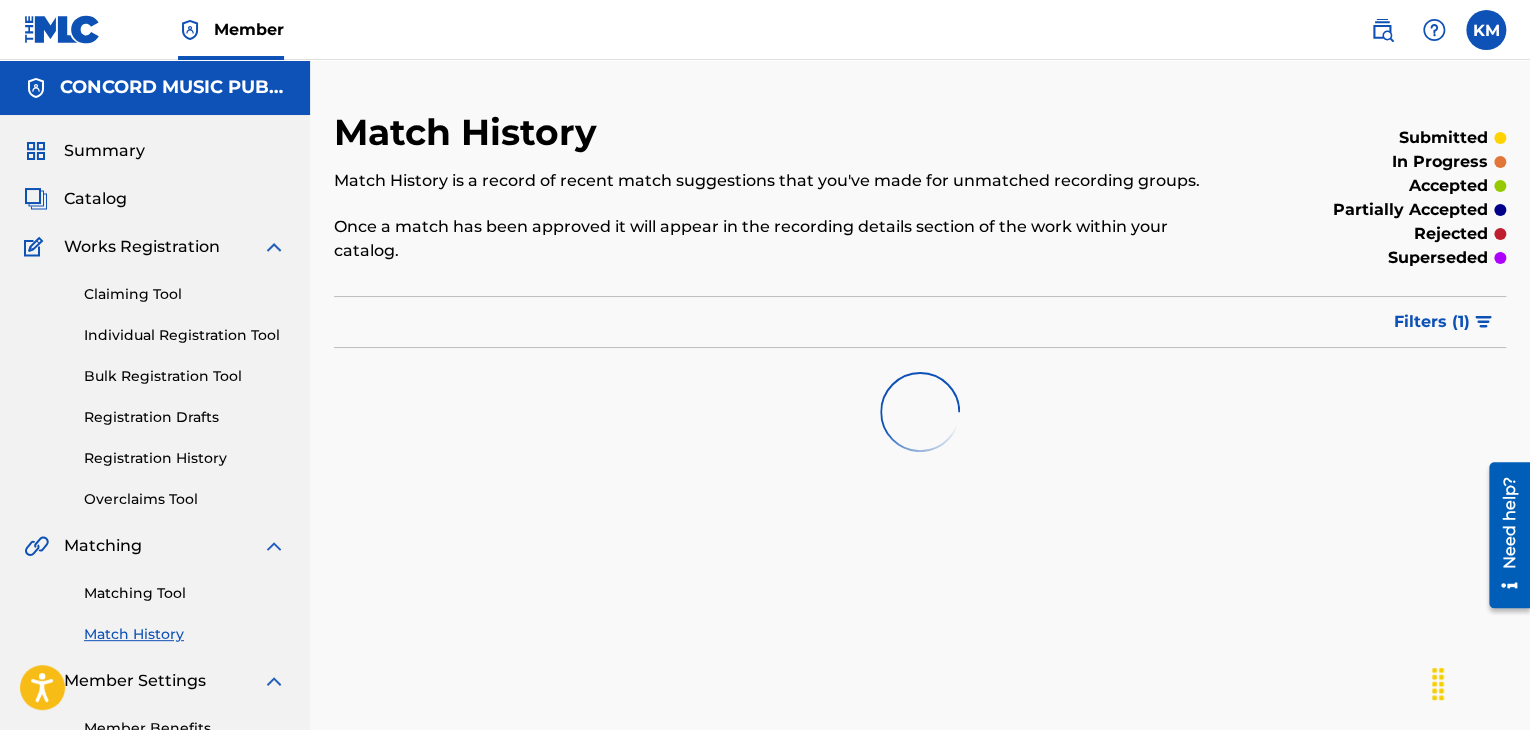 click on "Matching Tool" at bounding box center [185, 593] 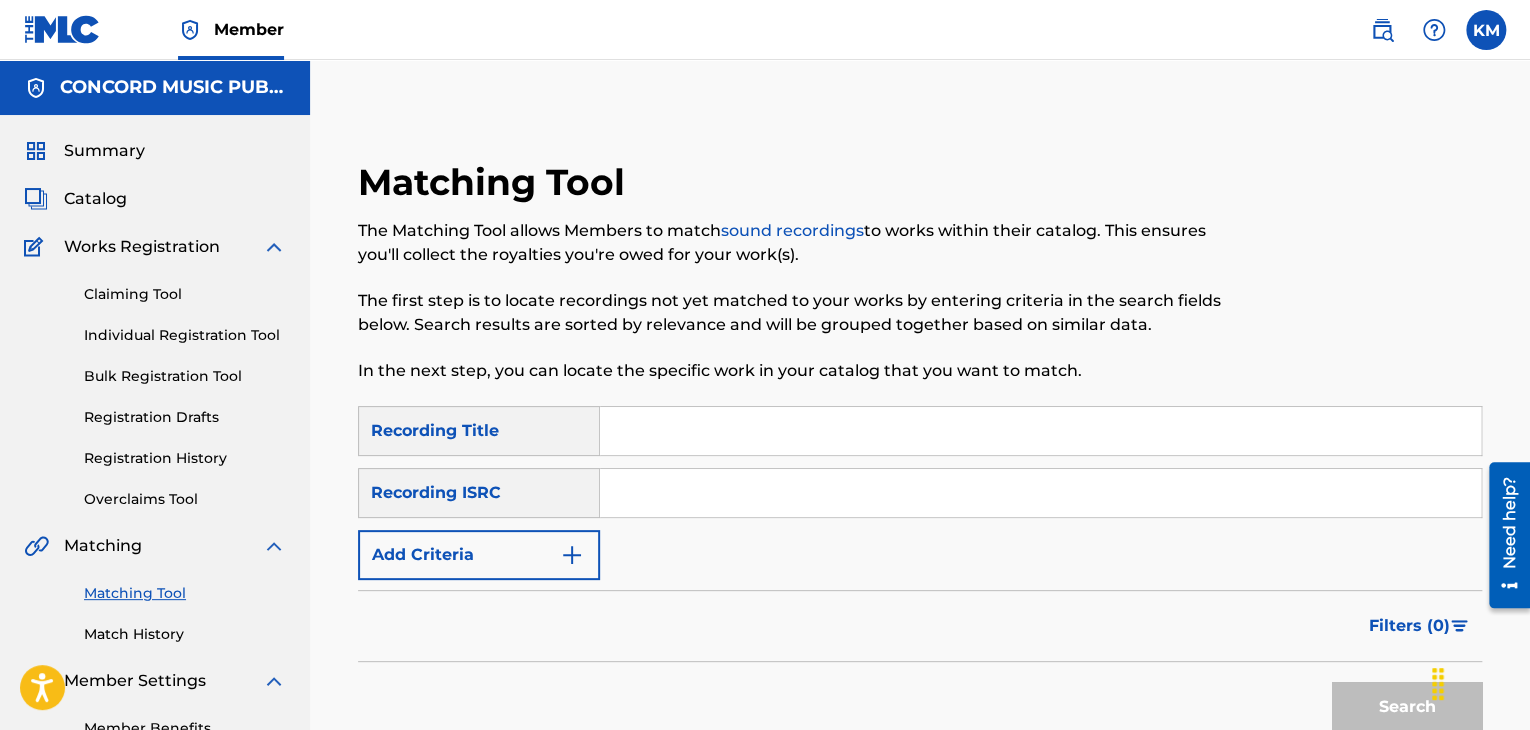 click at bounding box center (1040, 493) 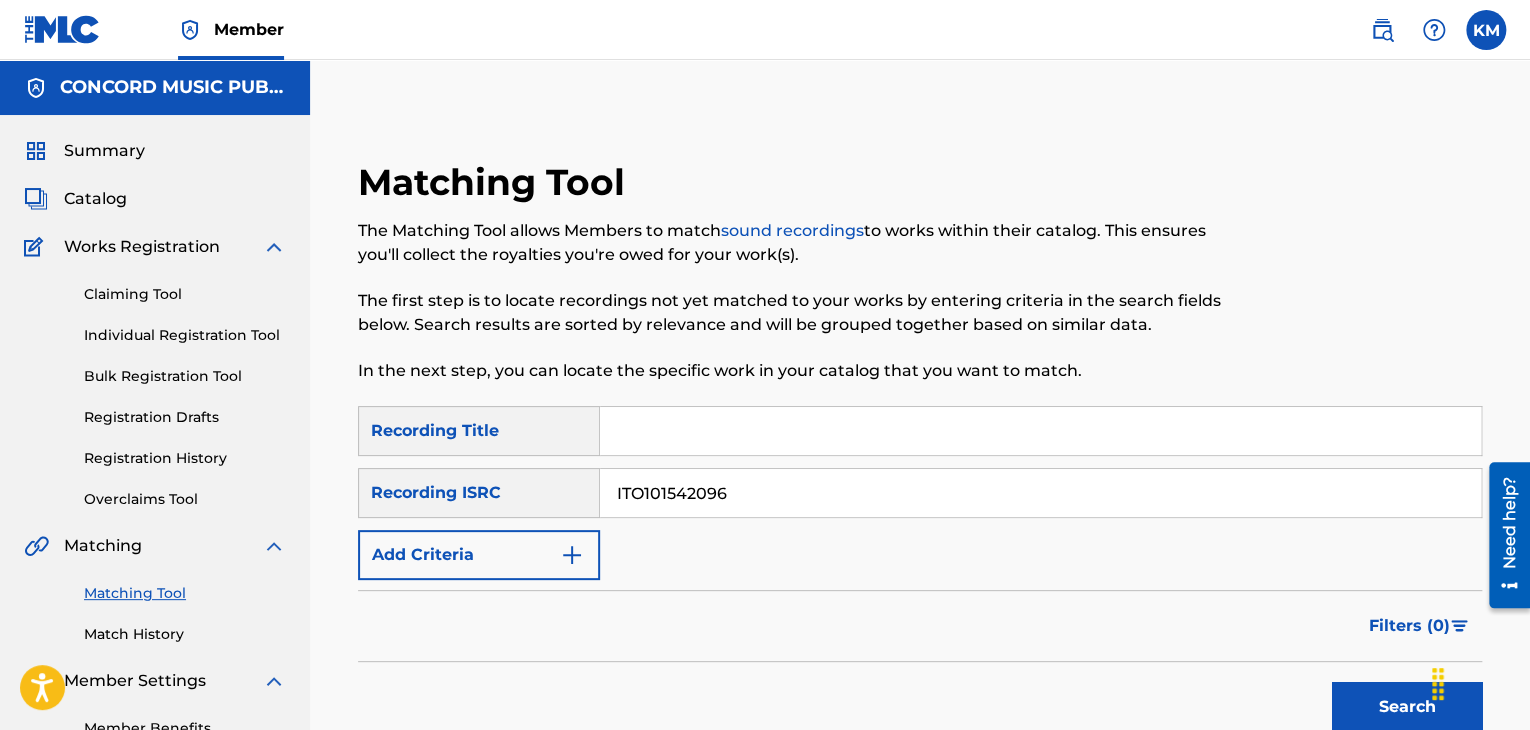 type on "ITO101542096" 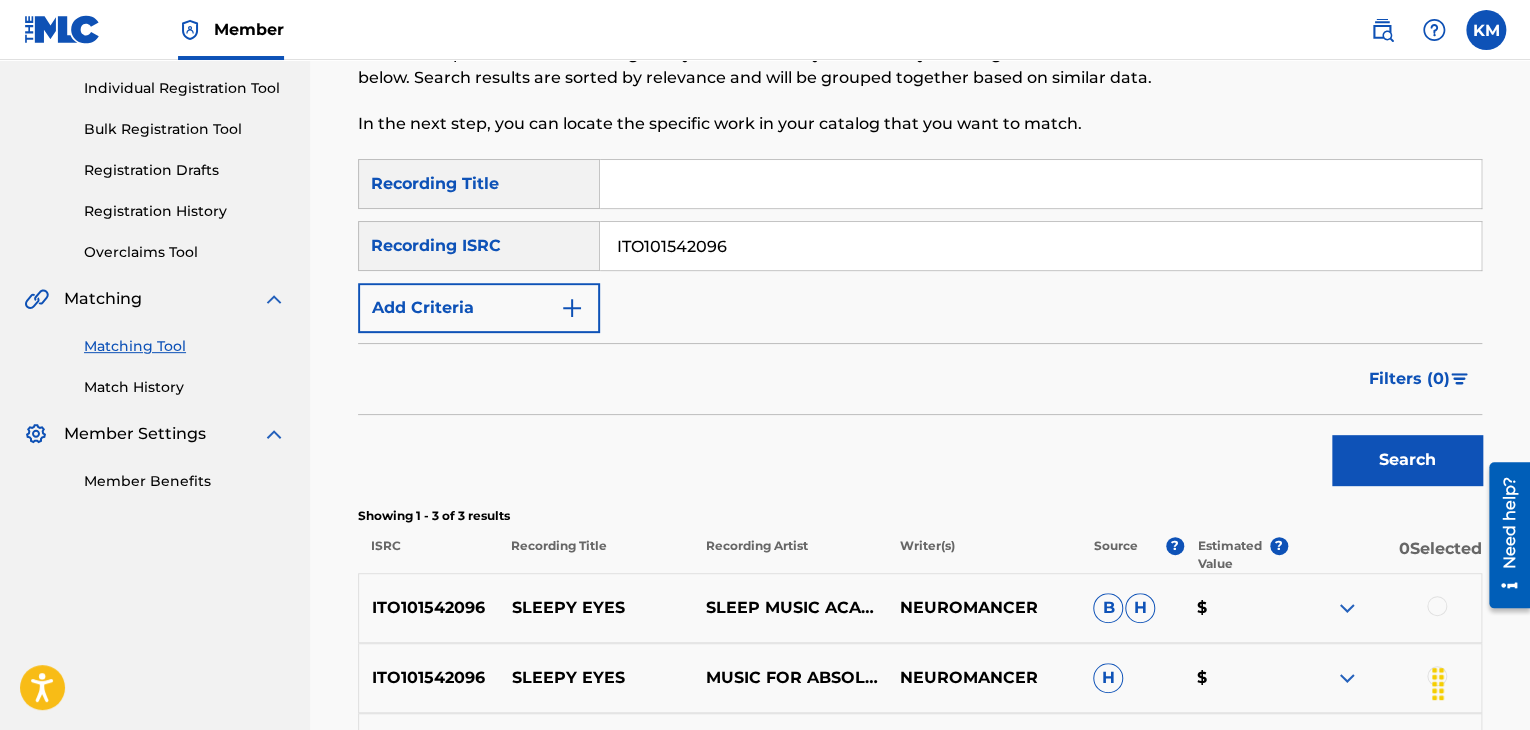 scroll, scrollTop: 496, scrollLeft: 0, axis: vertical 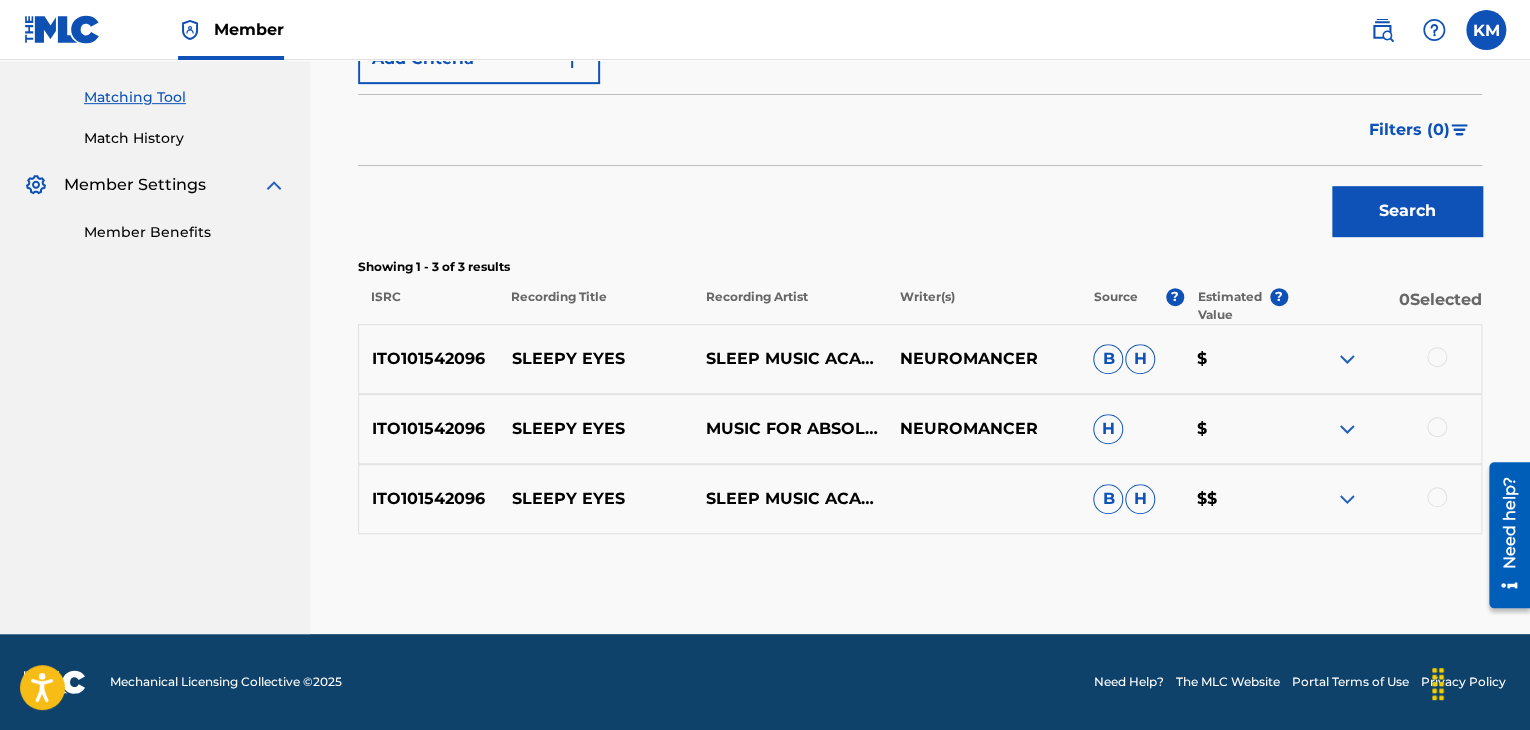 click on "Match History" at bounding box center [185, 138] 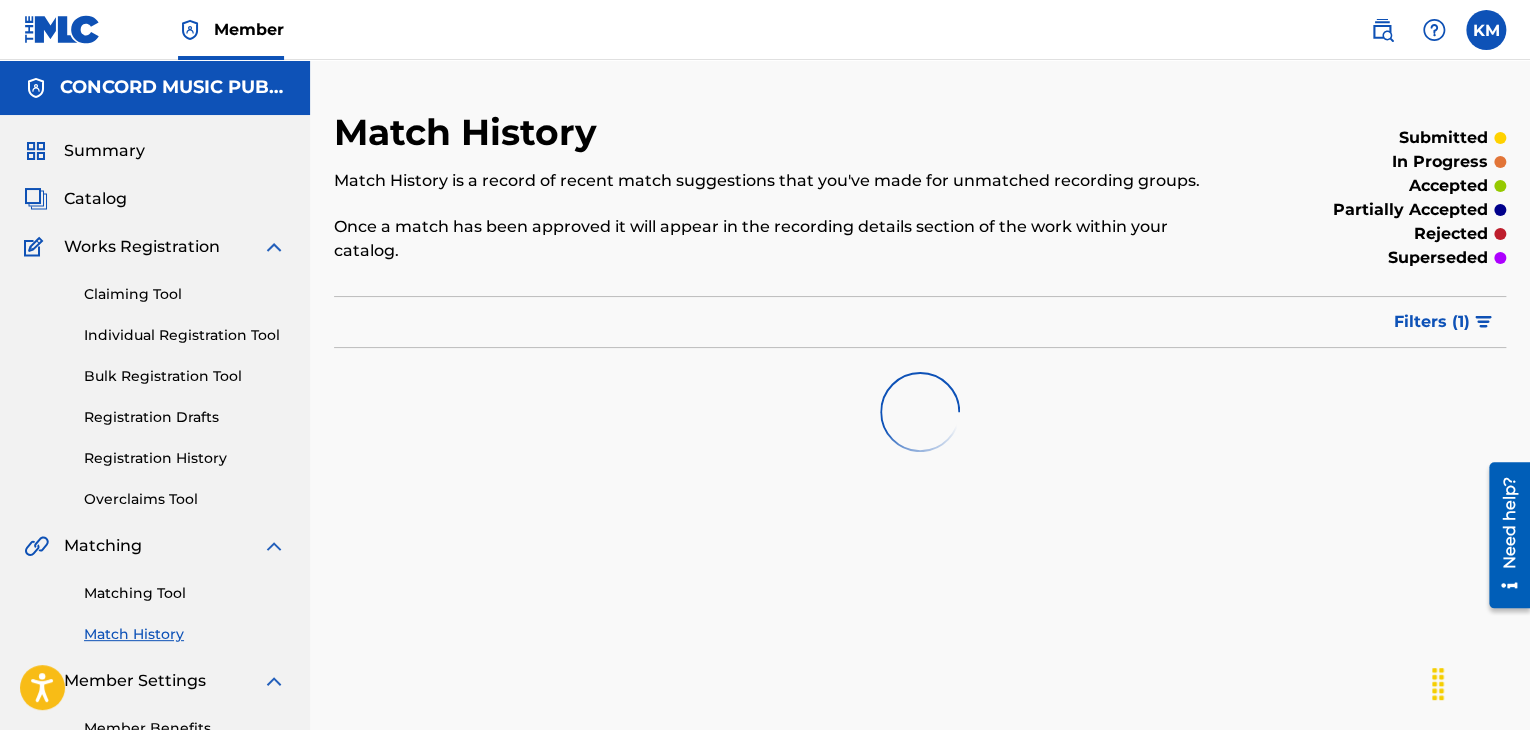click on "Matching Tool" at bounding box center [185, 593] 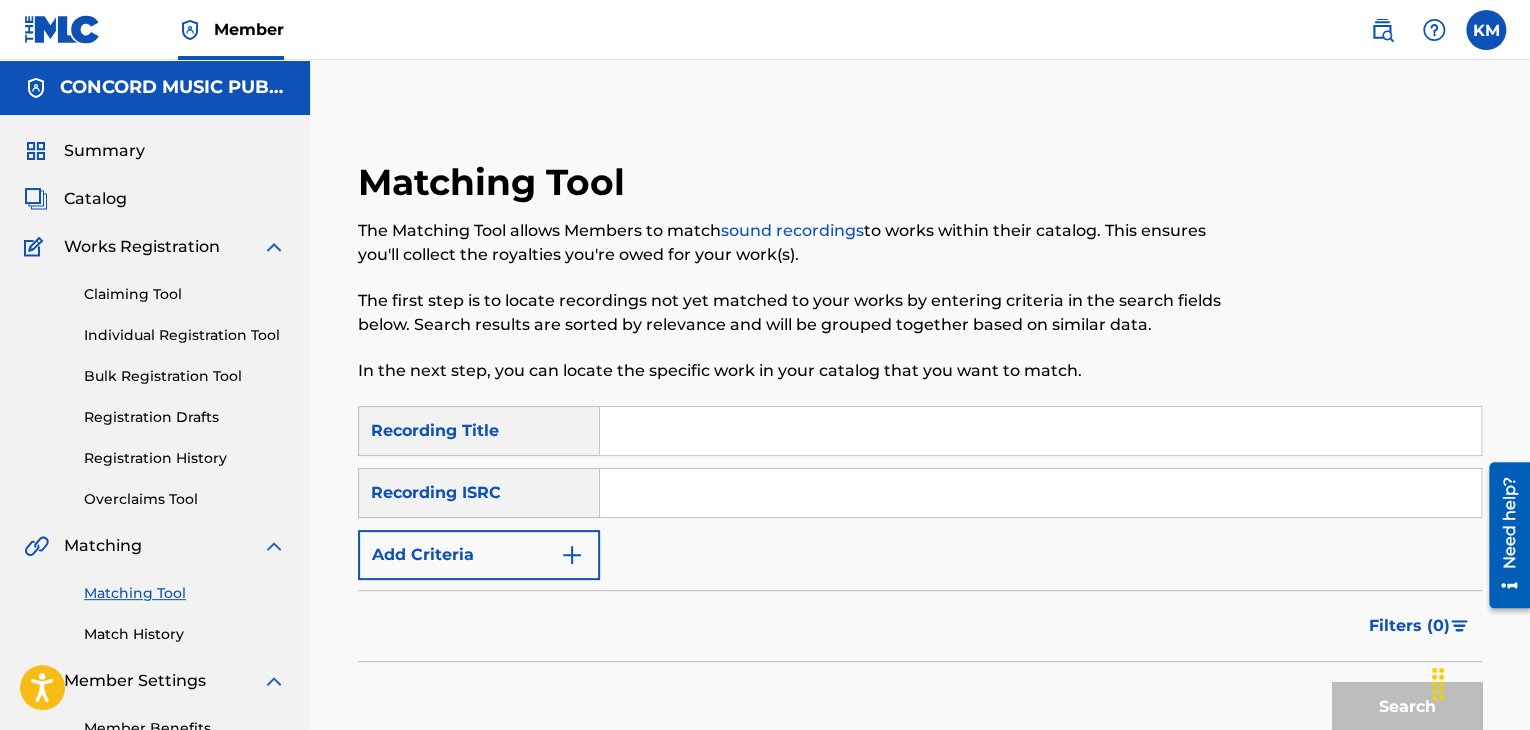 paste on "USCGJ0882387" 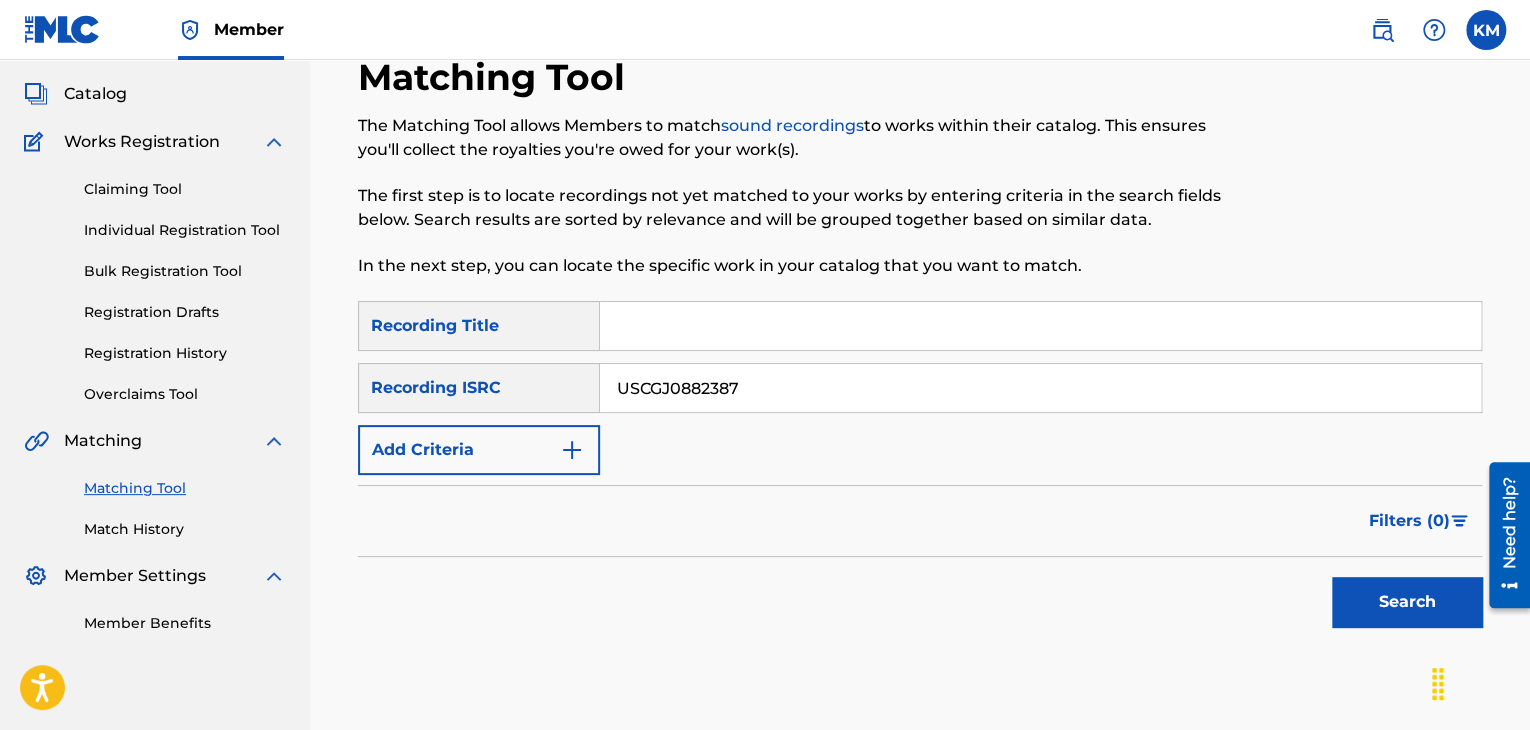 scroll, scrollTop: 220, scrollLeft: 0, axis: vertical 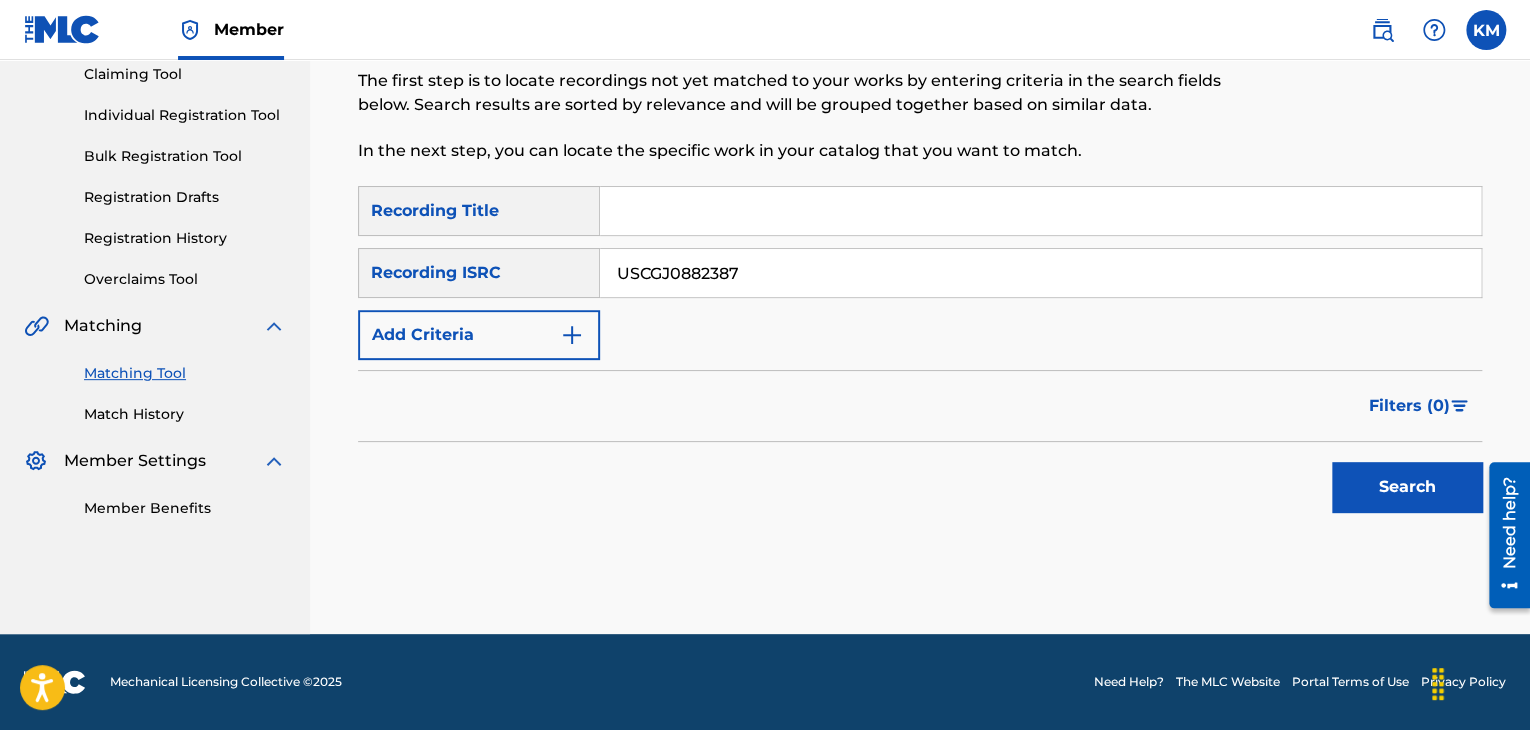 type on "USCGJ0882387" 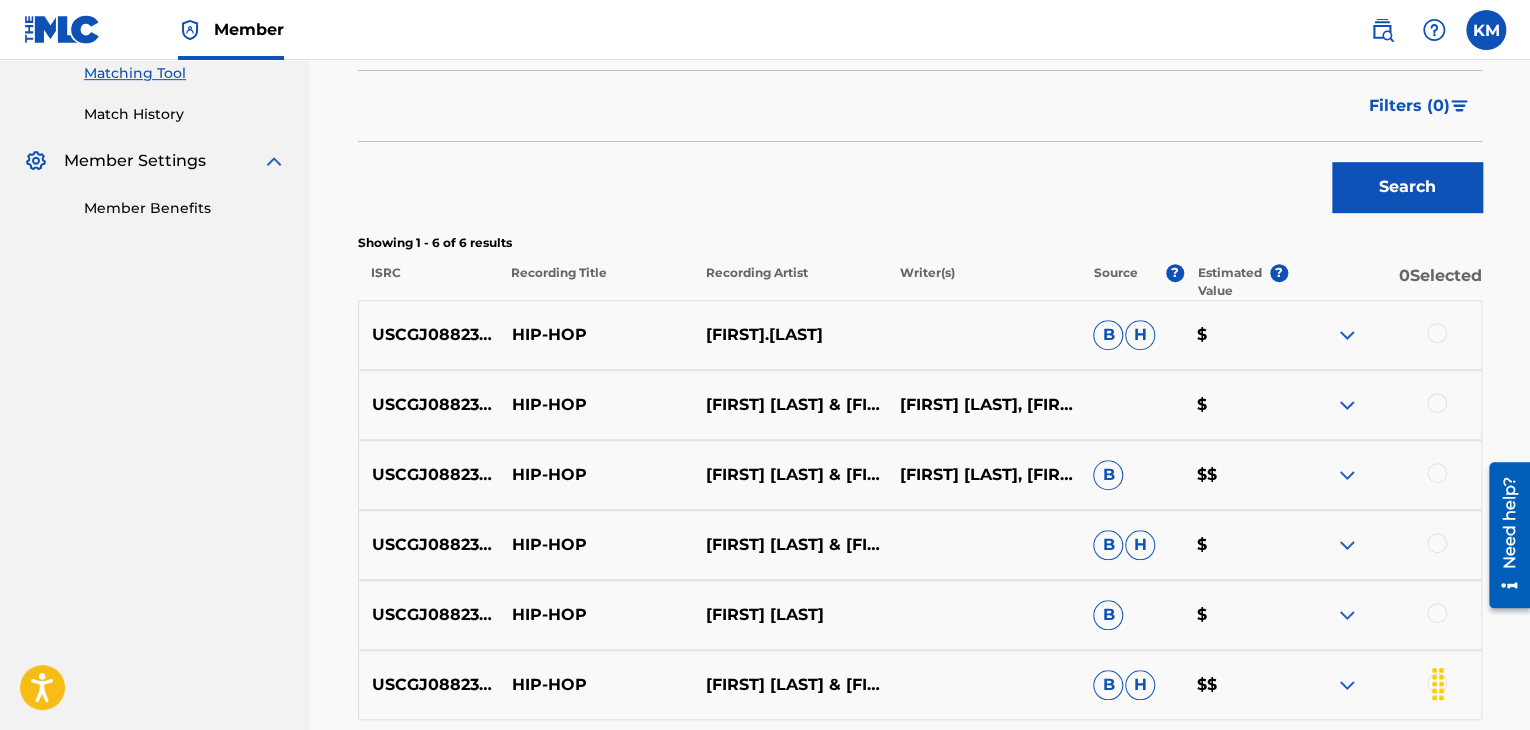 scroll, scrollTop: 706, scrollLeft: 0, axis: vertical 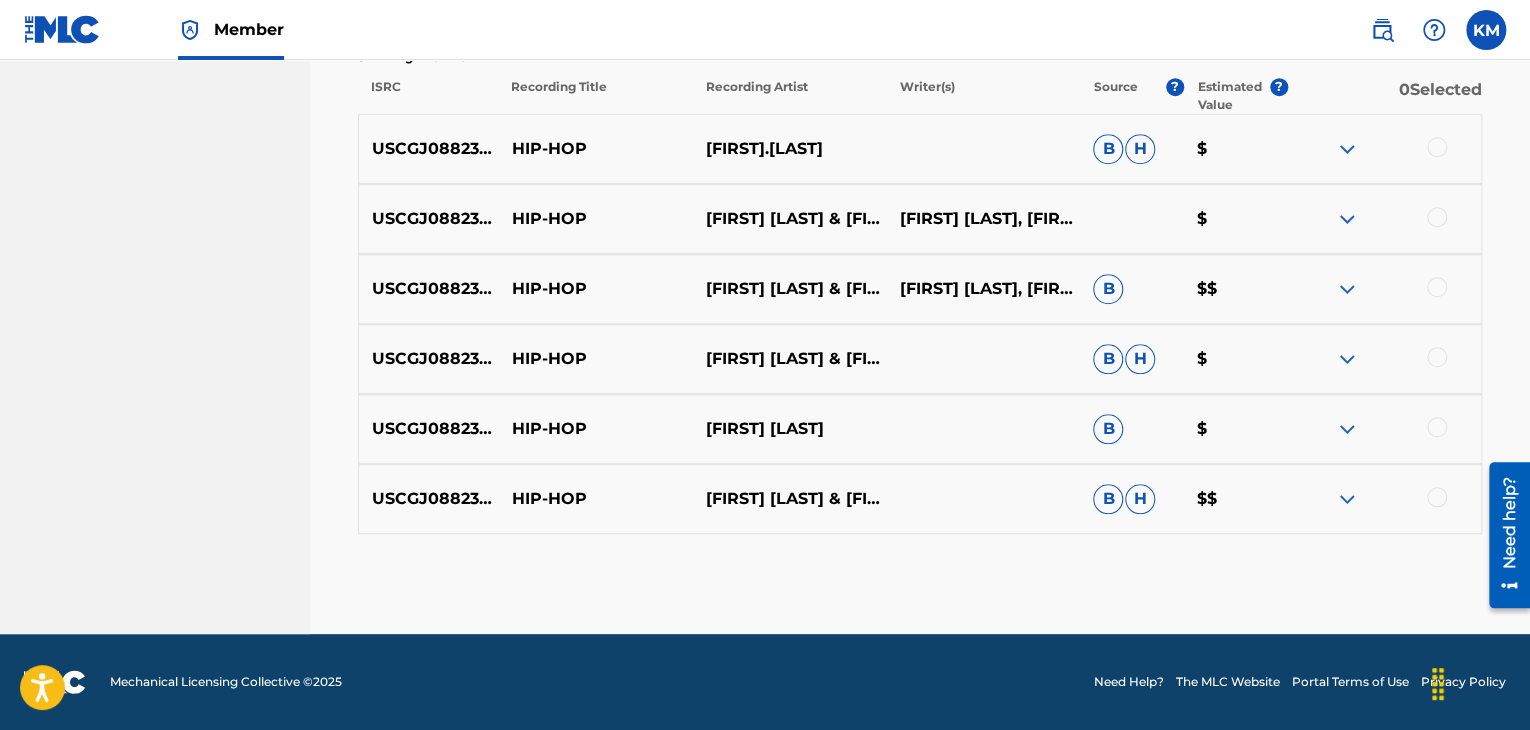 click at bounding box center [1437, 497] 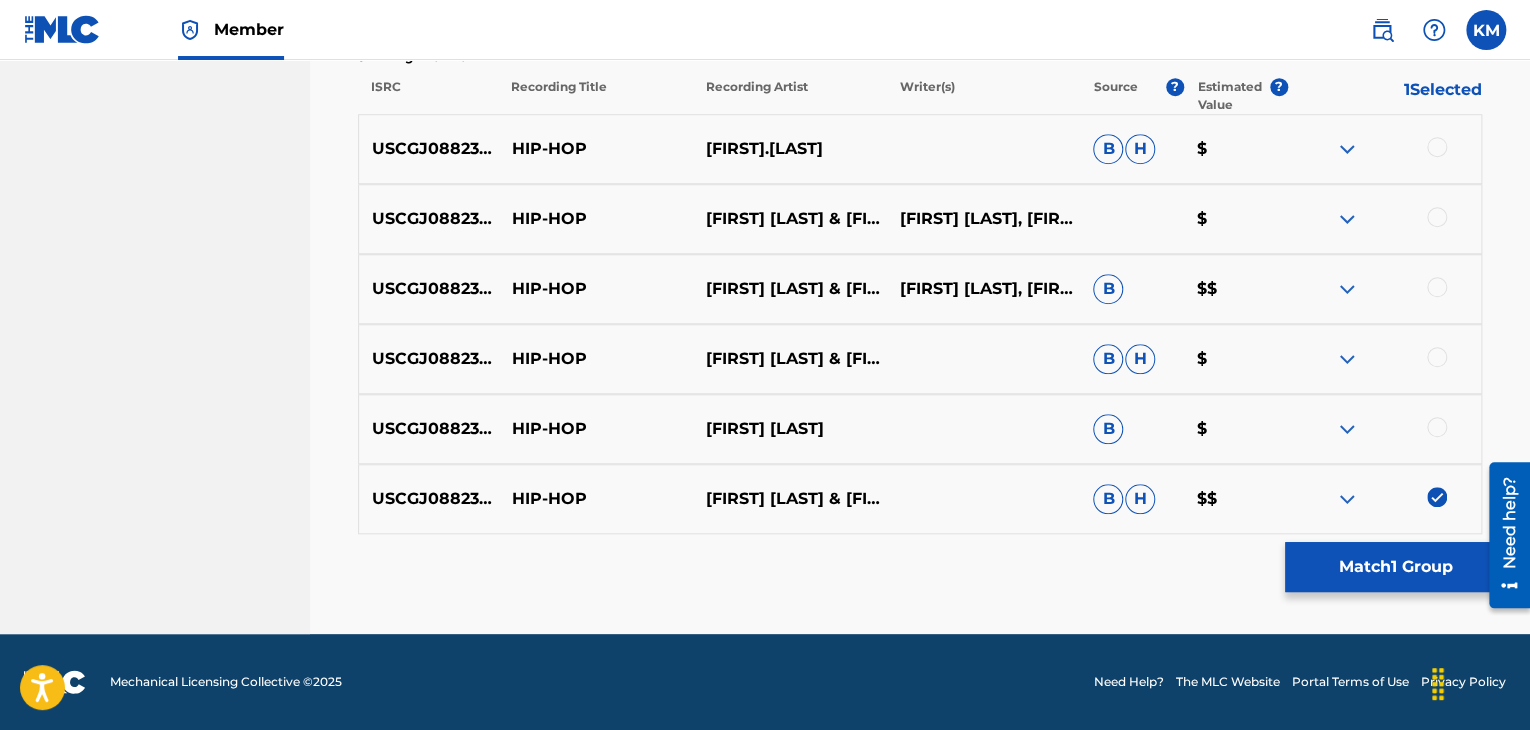 click at bounding box center [1437, 427] 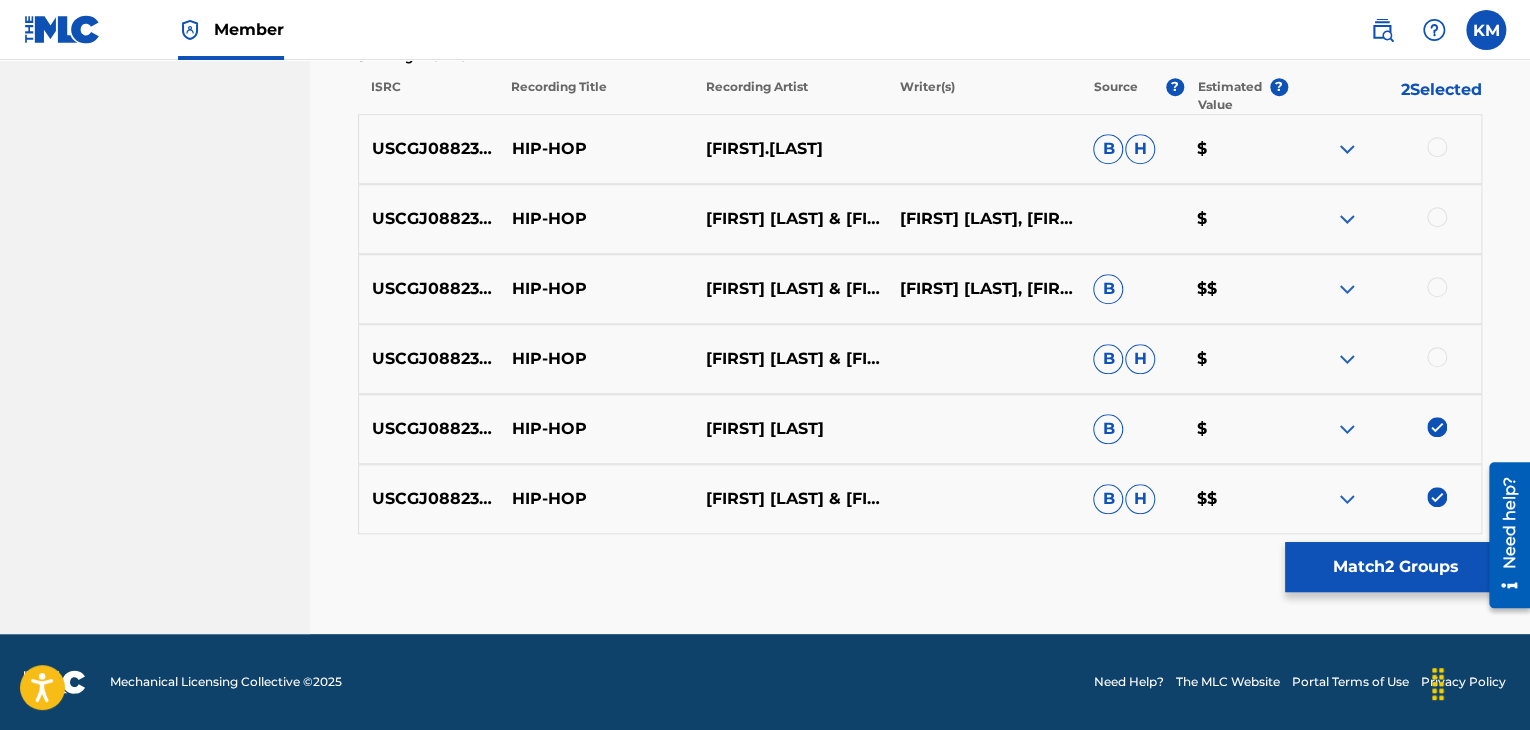 click at bounding box center [1437, 357] 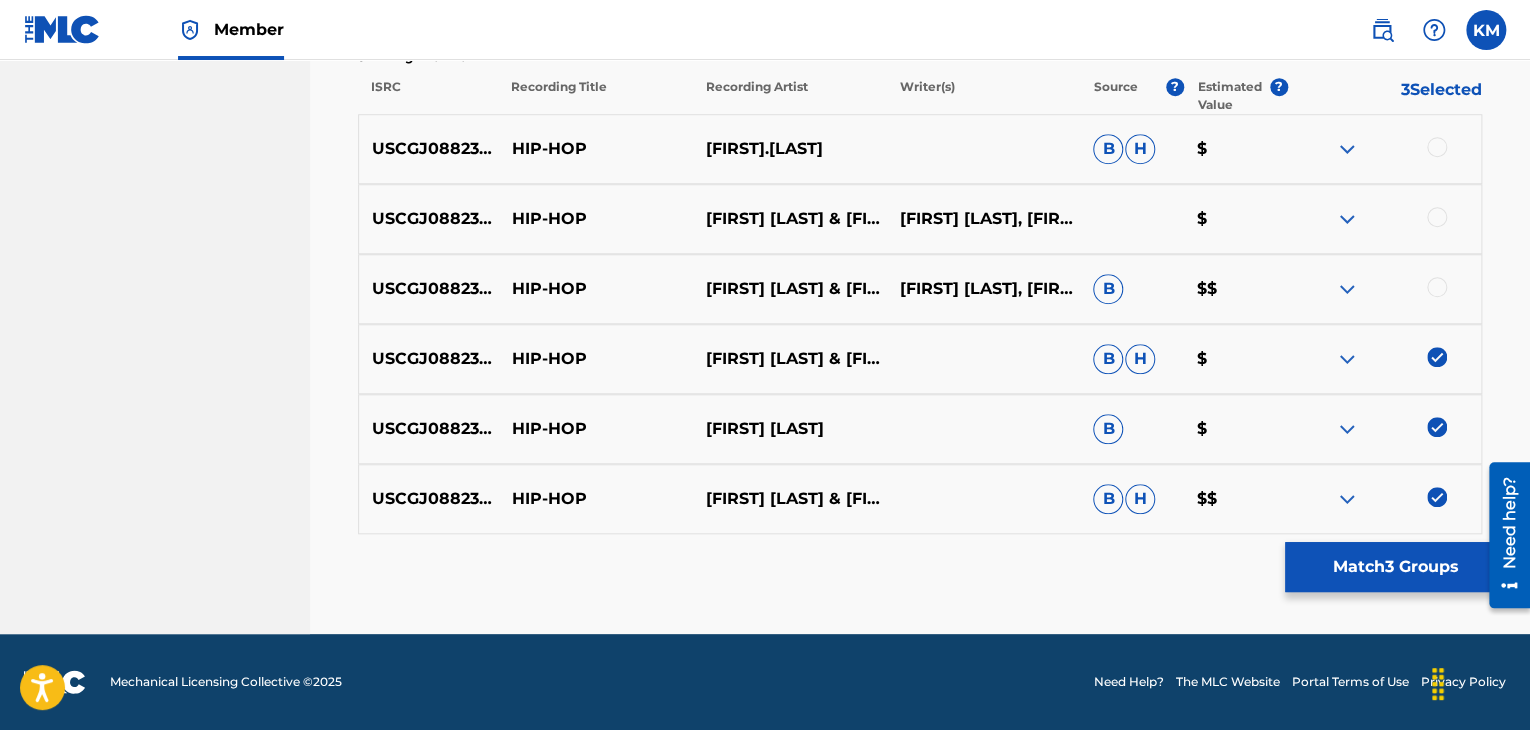 click at bounding box center (1437, 287) 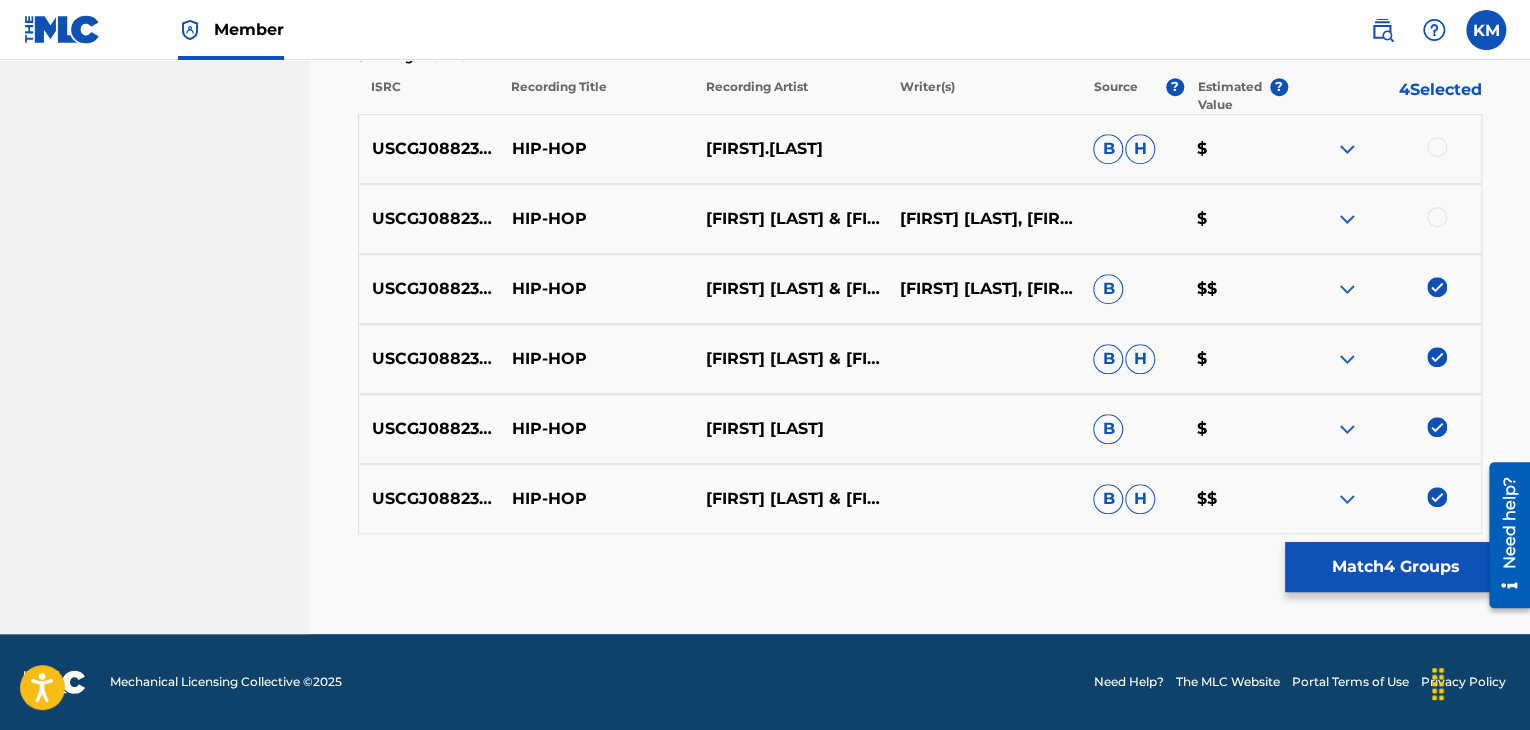 click at bounding box center [1437, 217] 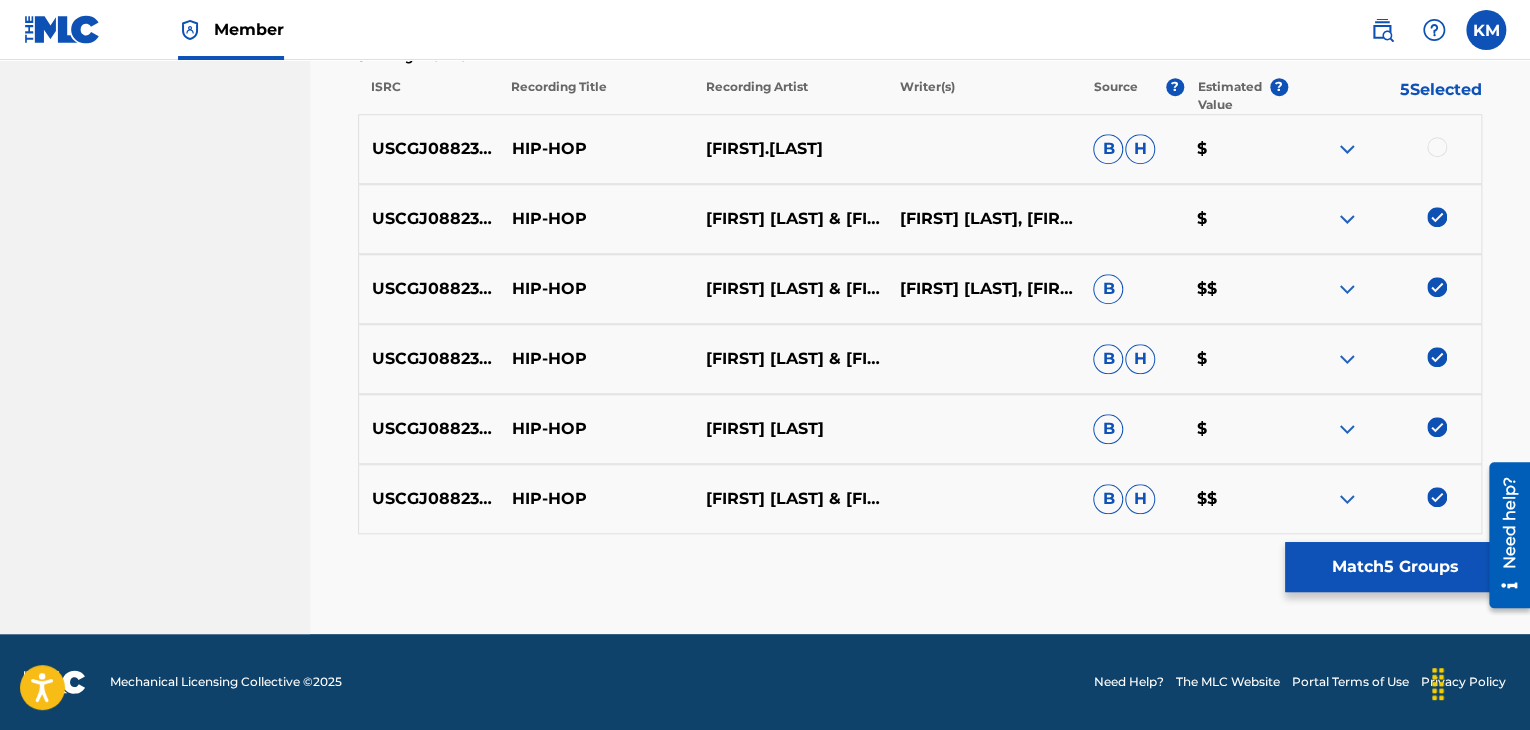 click at bounding box center (1437, 147) 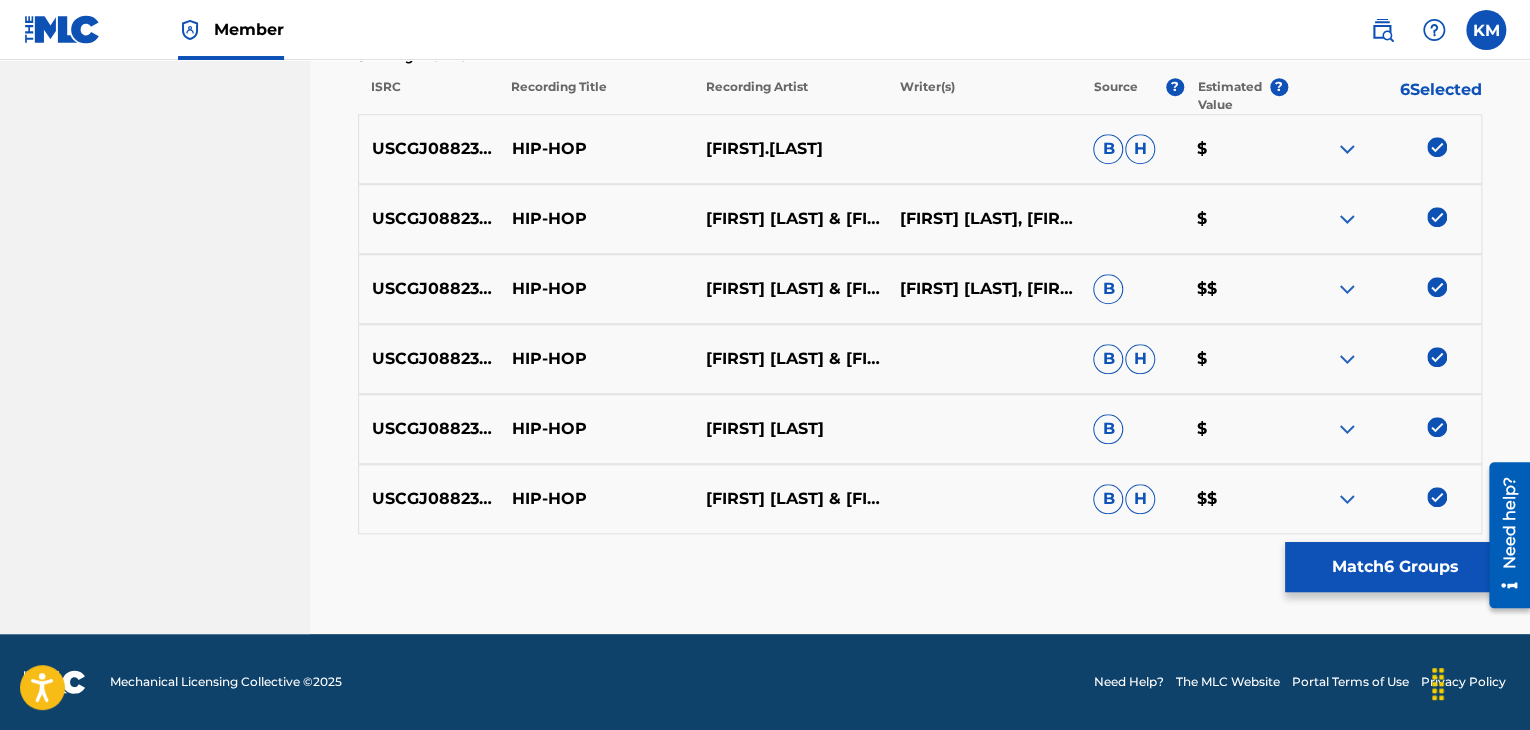 click on "Match  6 Groups" at bounding box center [1395, 567] 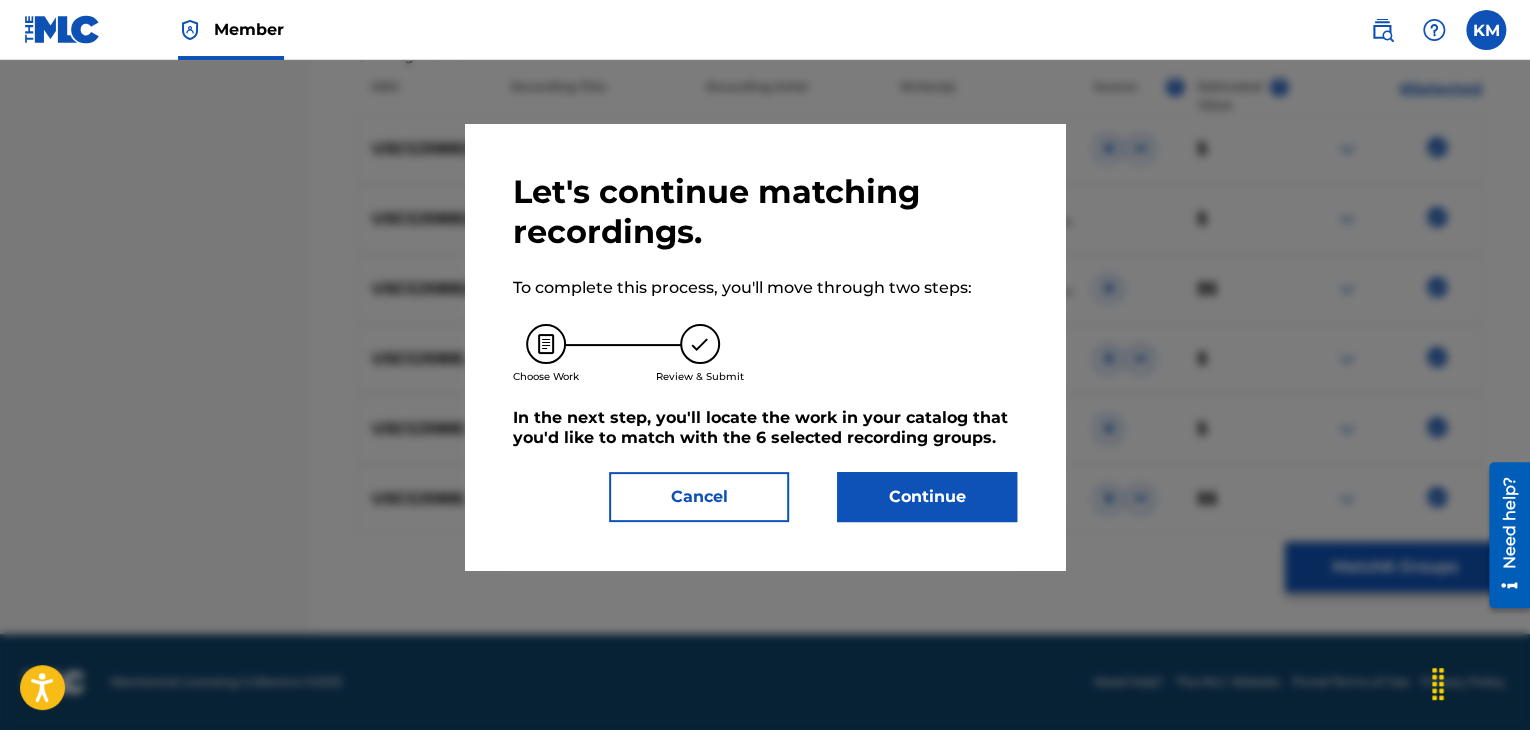 click on "Continue" at bounding box center (927, 497) 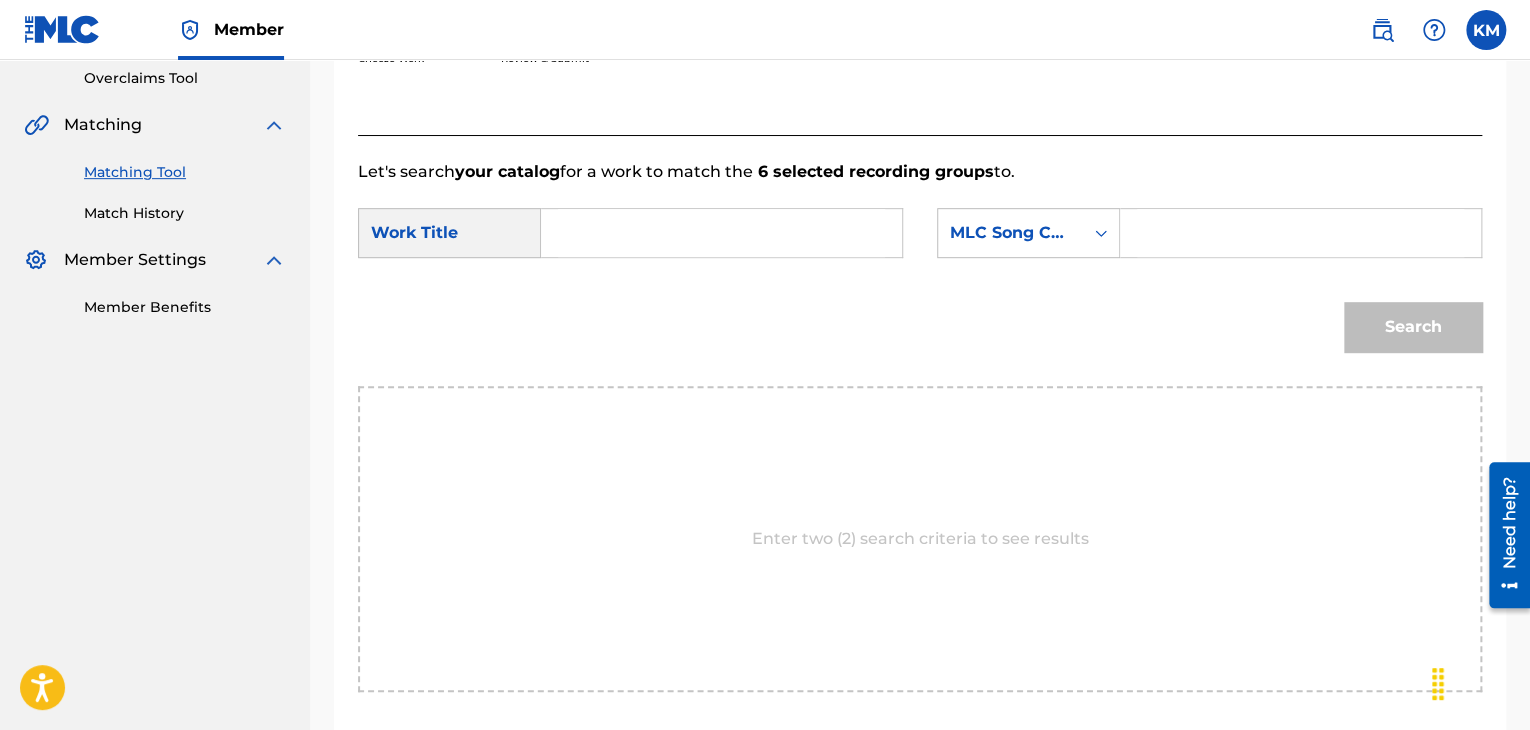 scroll, scrollTop: 302, scrollLeft: 0, axis: vertical 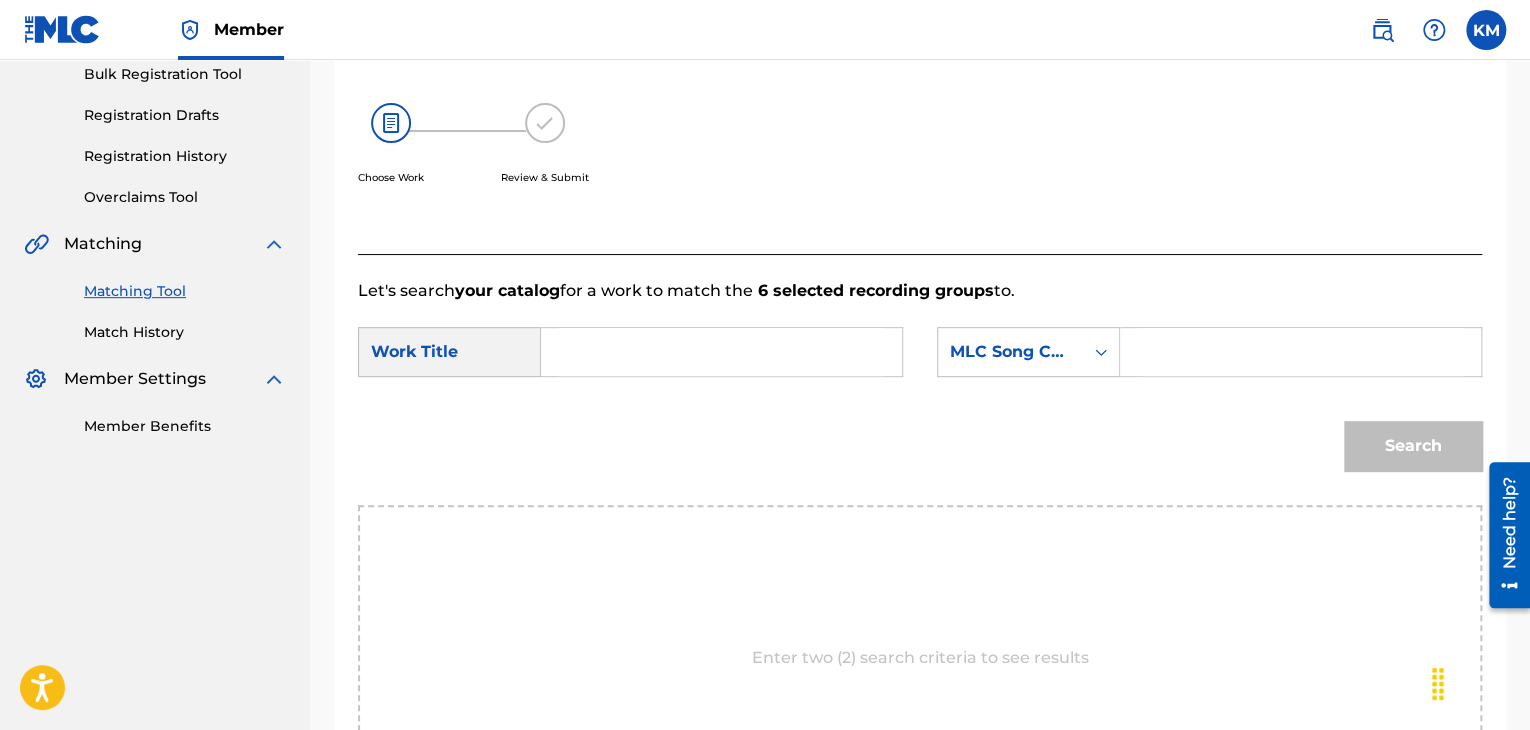 paste on "Hip-Hop" 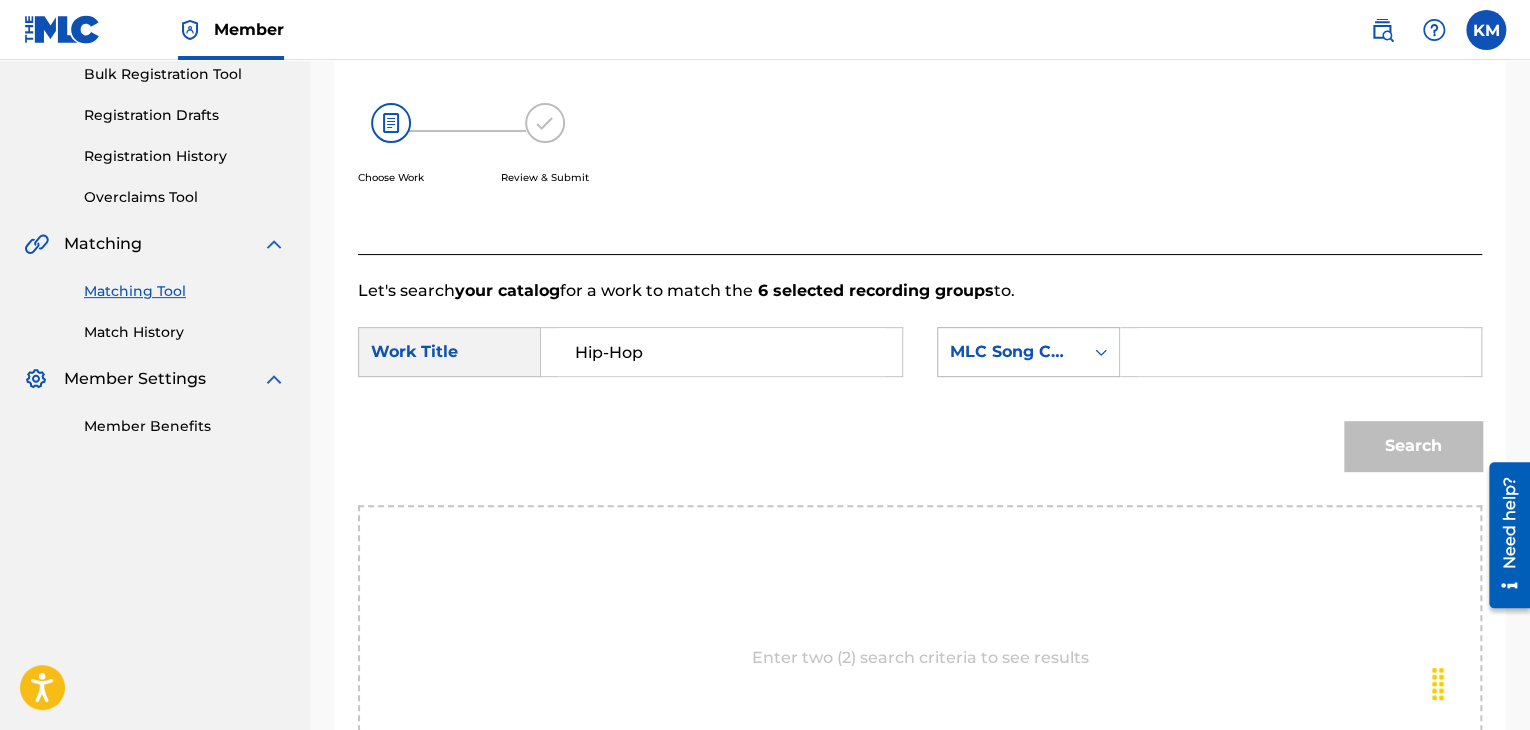 type on "Hip-Hop" 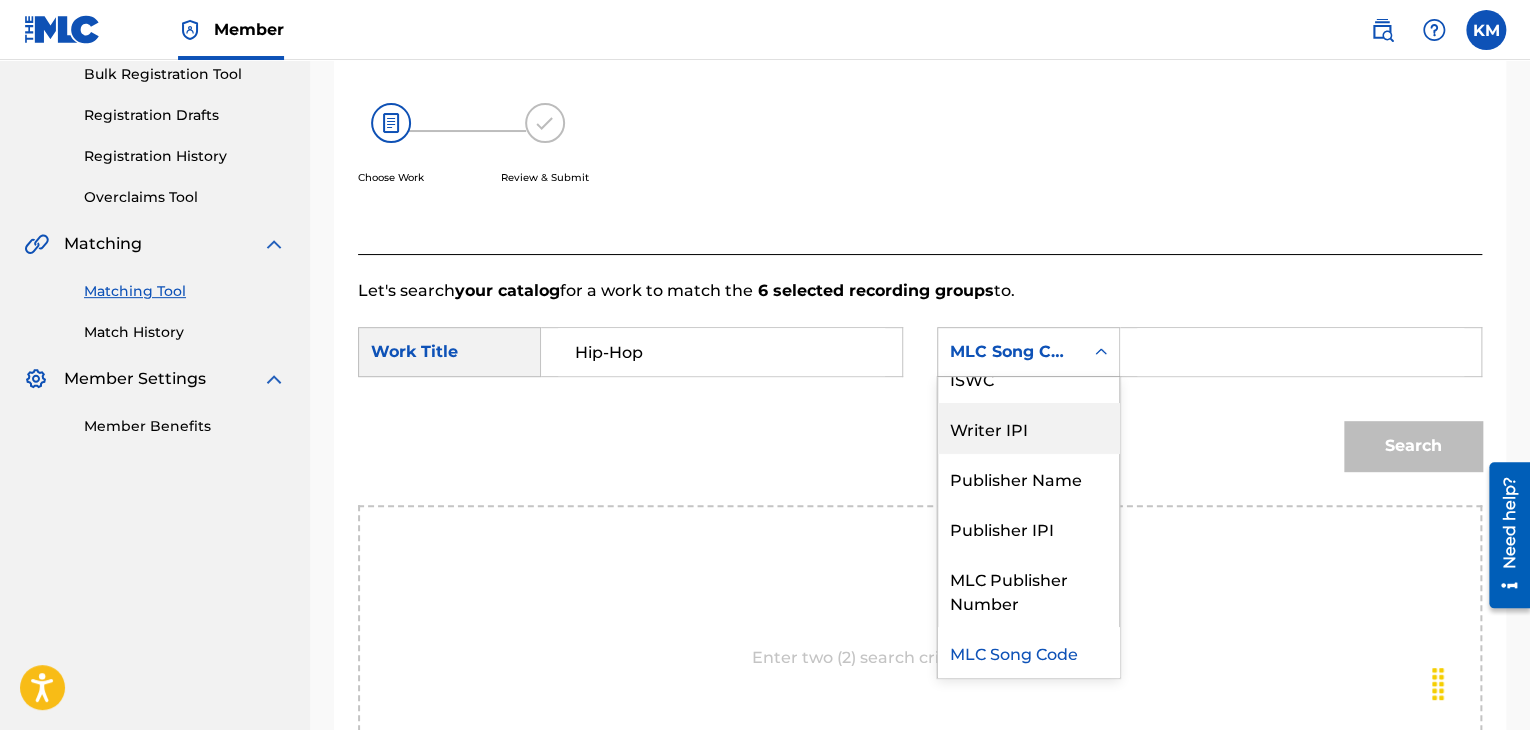 scroll, scrollTop: 0, scrollLeft: 0, axis: both 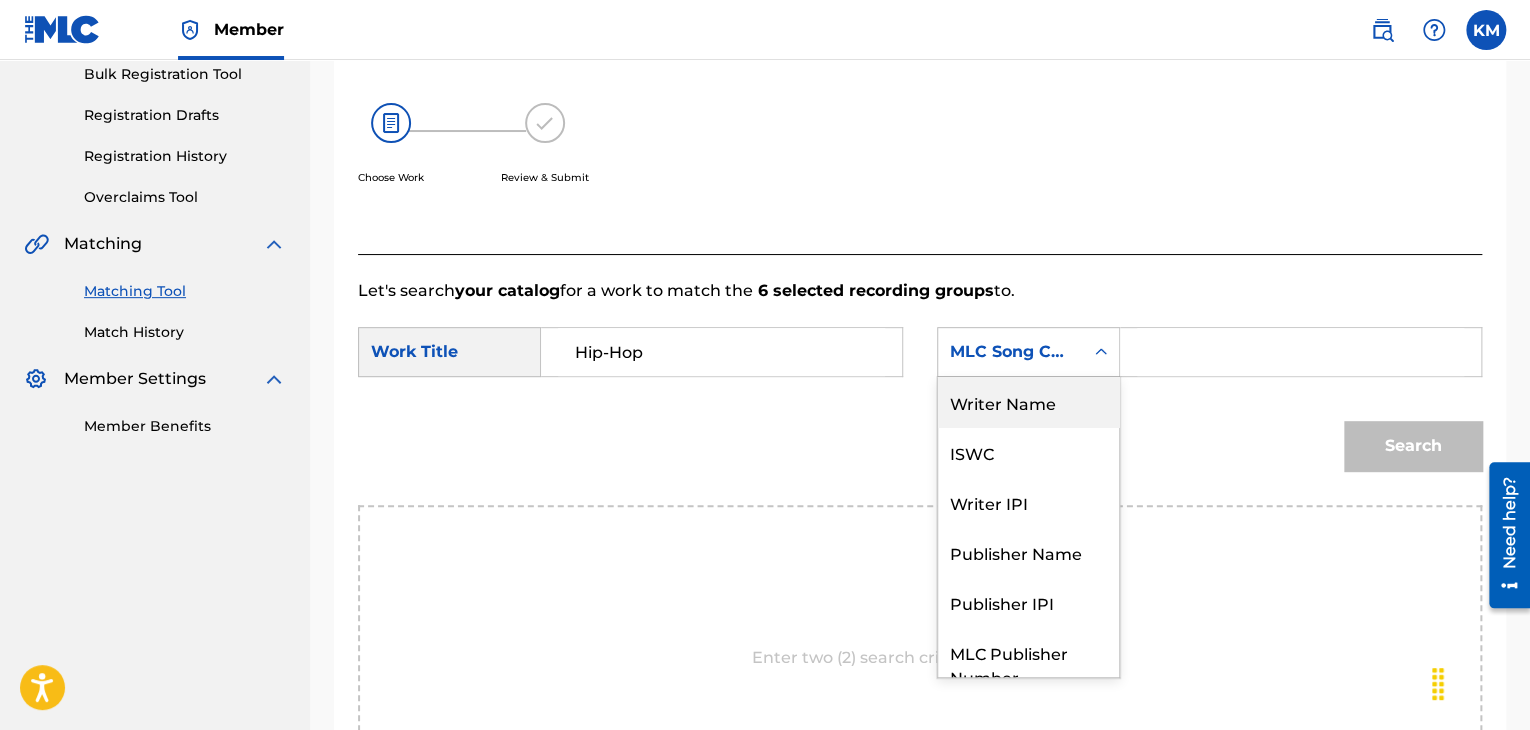 click on "Writer Name" at bounding box center [1028, 402] 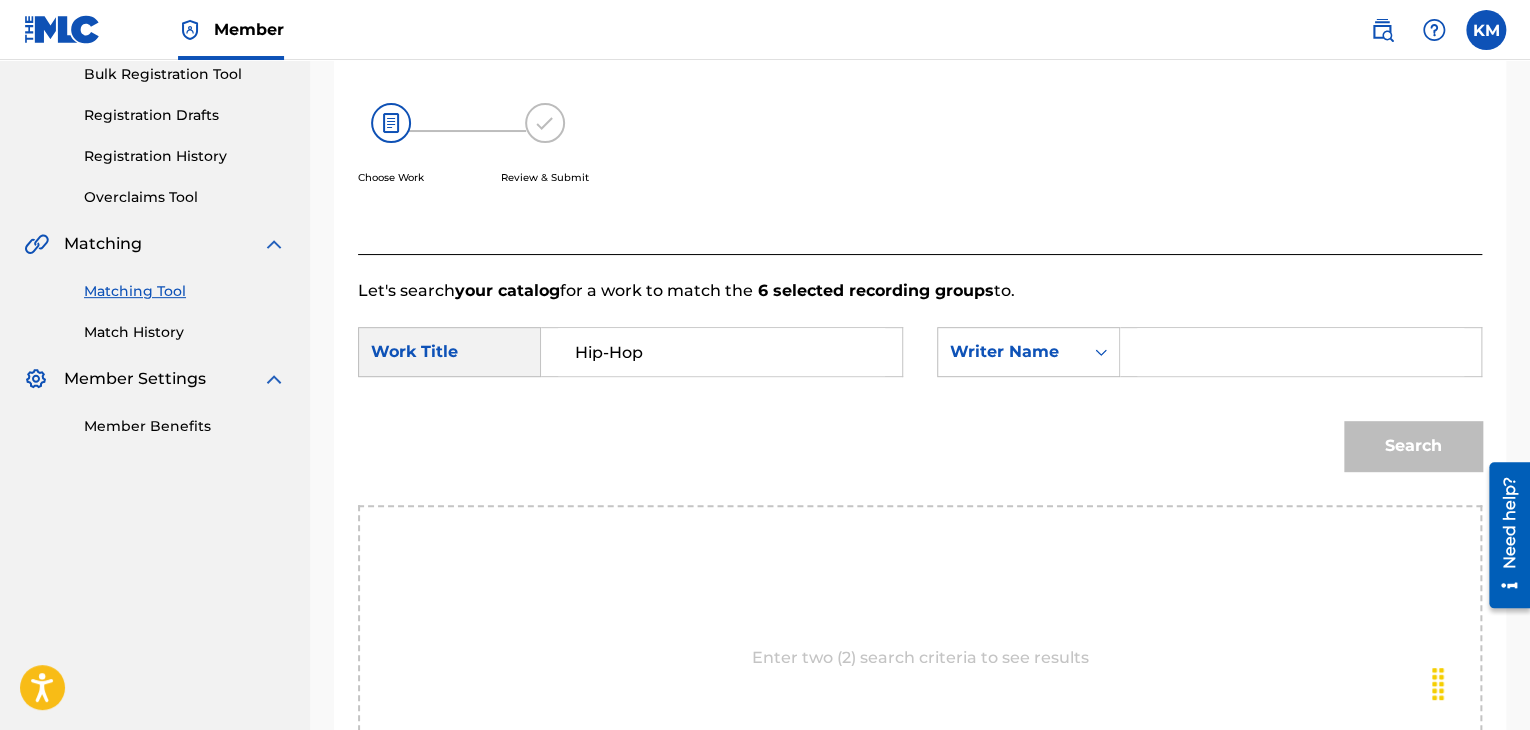 click at bounding box center (1300, 352) 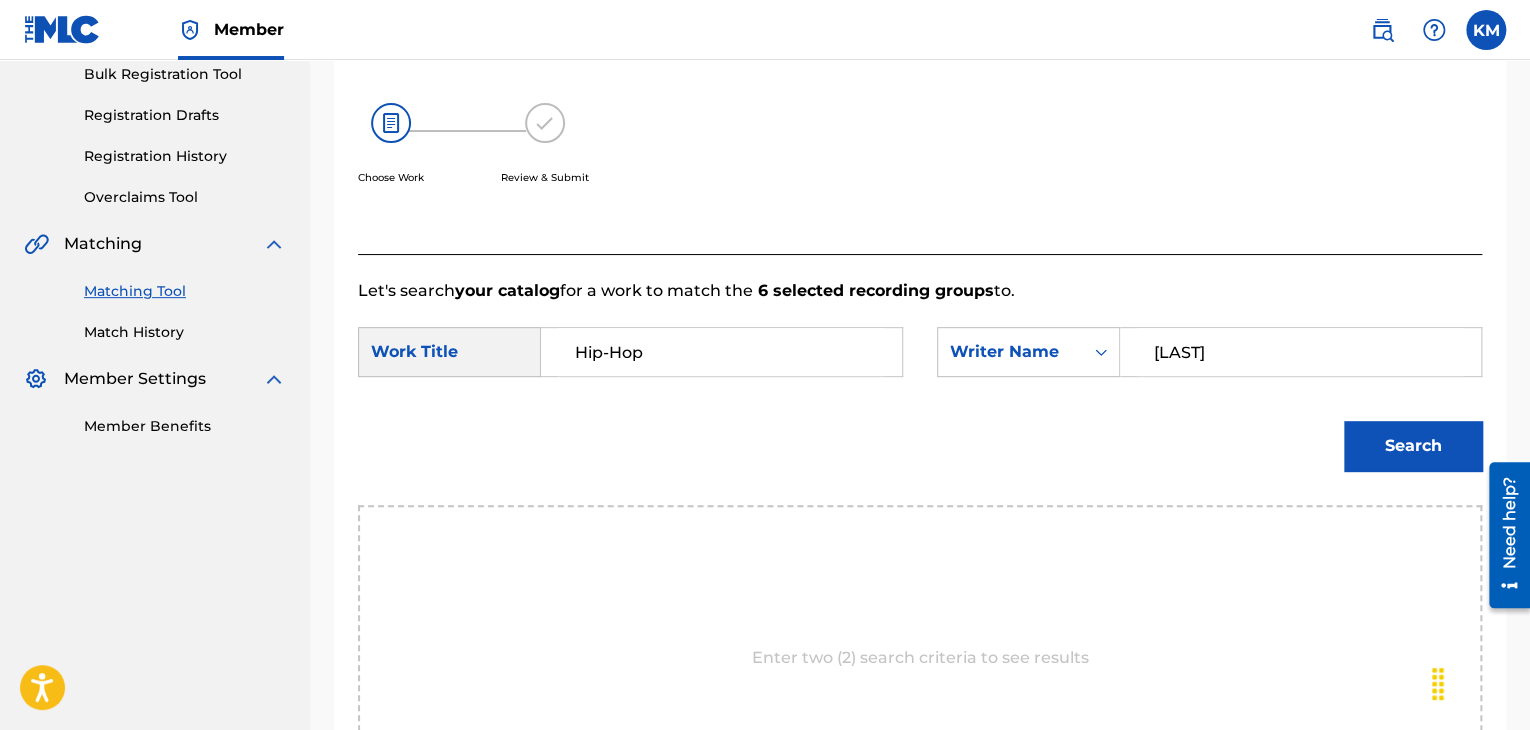 click on "Search" at bounding box center [1413, 446] 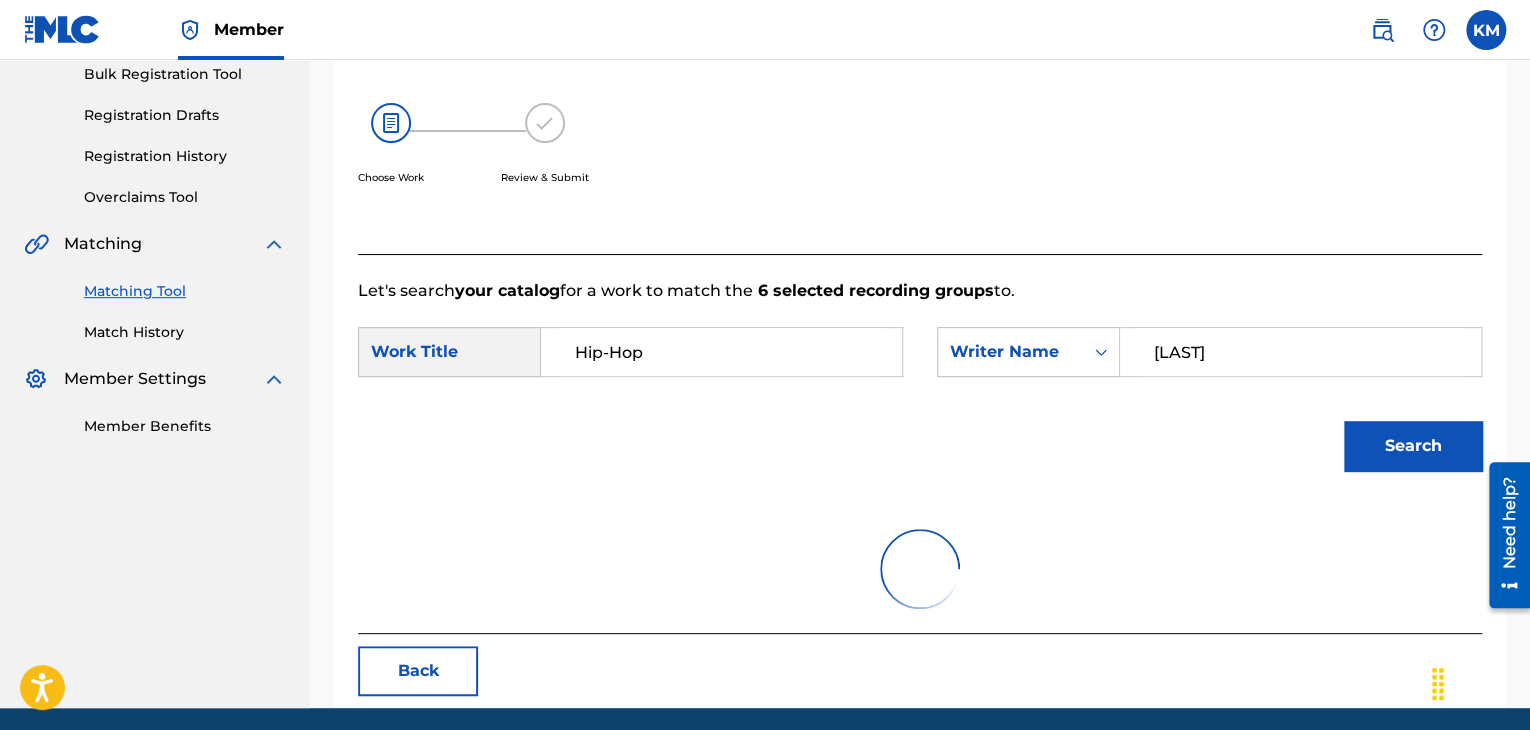 scroll, scrollTop: 290, scrollLeft: 0, axis: vertical 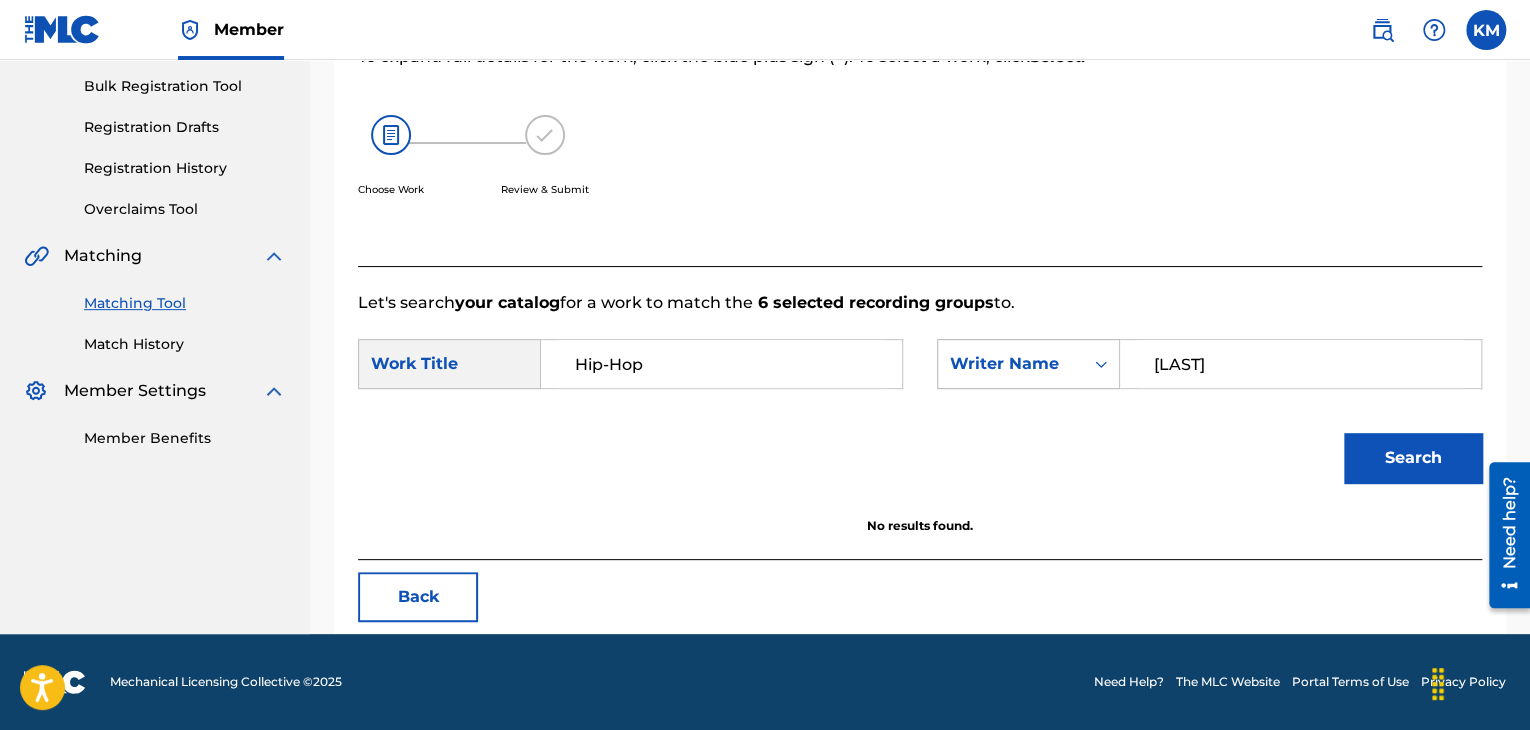 drag, startPoint x: 1226, startPoint y: 356, endPoint x: 961, endPoint y: 369, distance: 265.31866 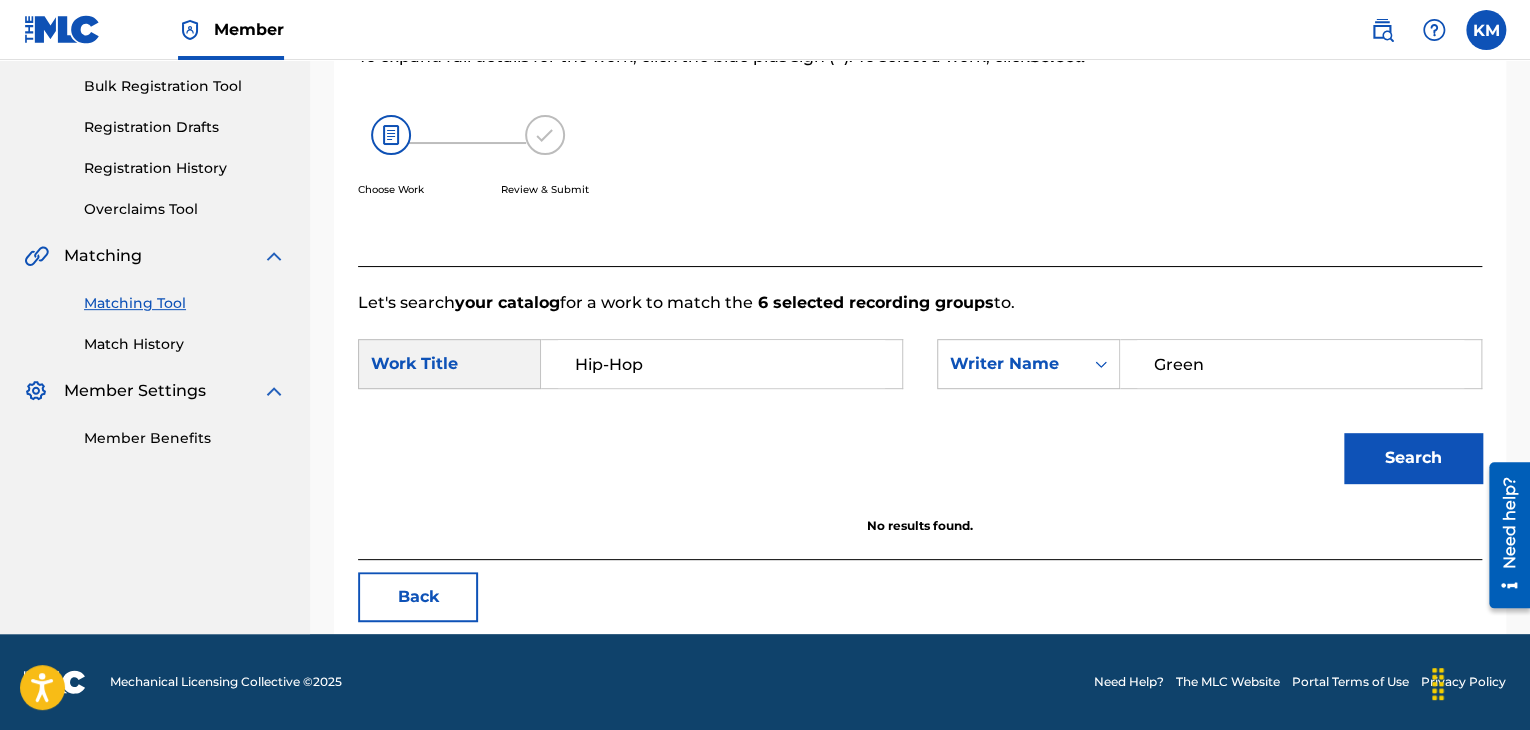 type on "Green" 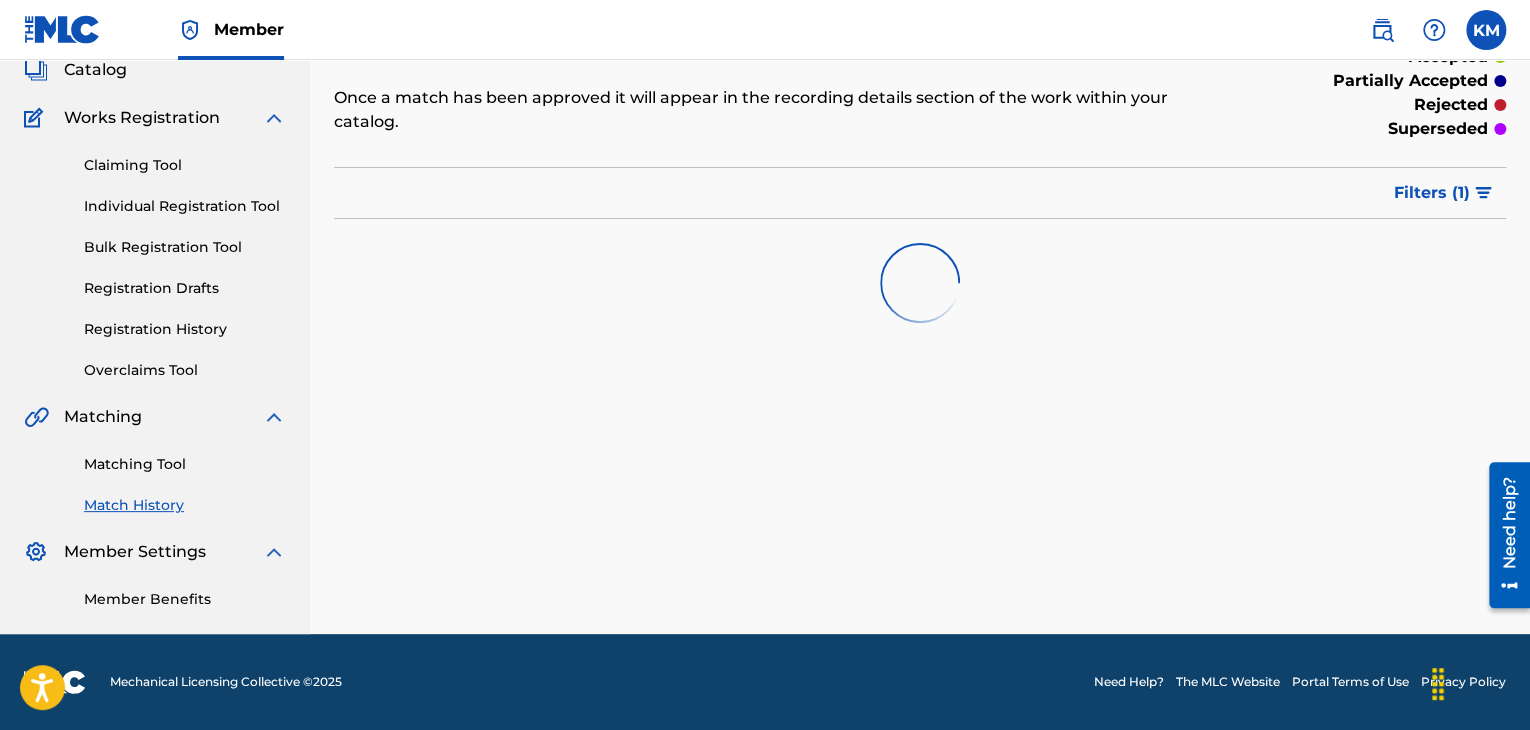 scroll, scrollTop: 0, scrollLeft: 0, axis: both 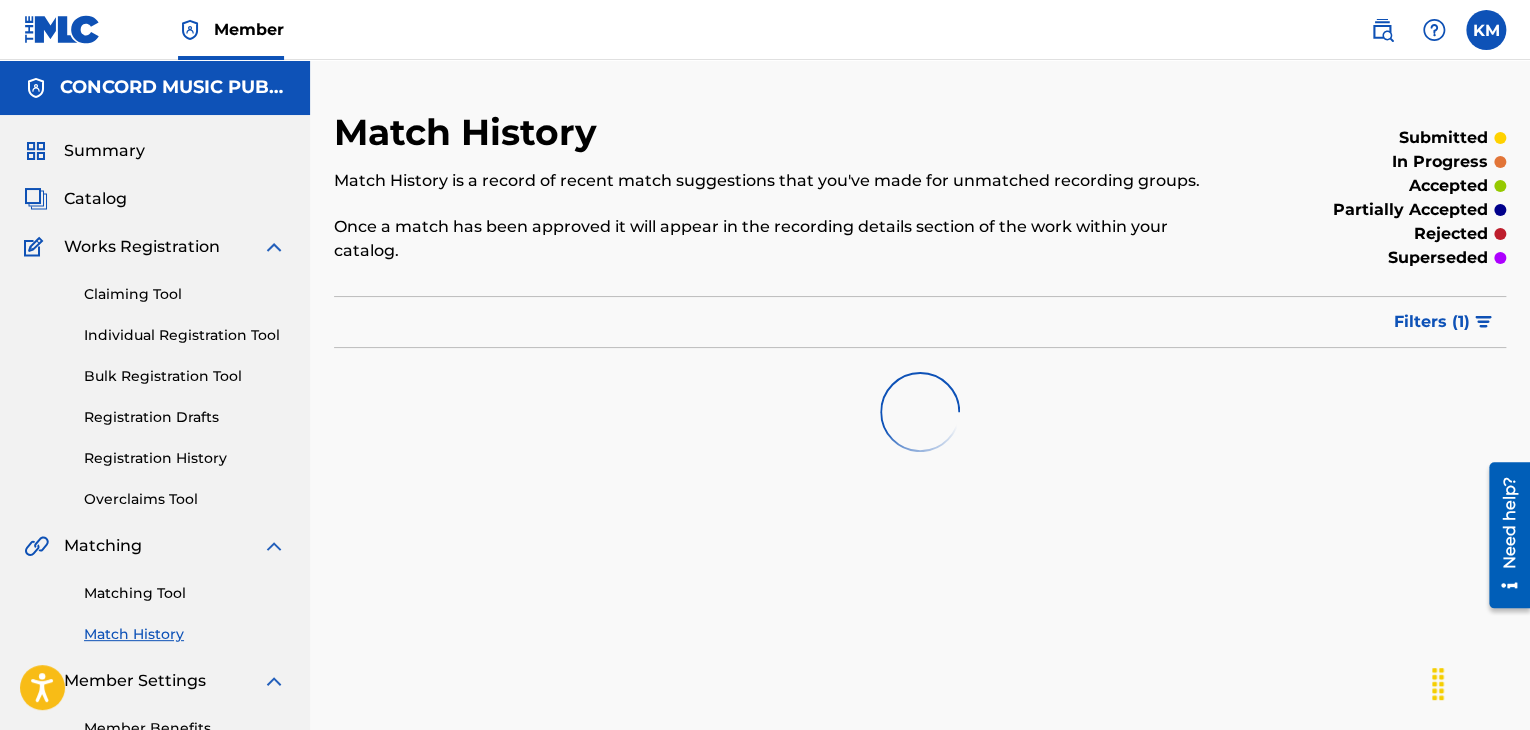 click on "Matching Tool" at bounding box center [185, 593] 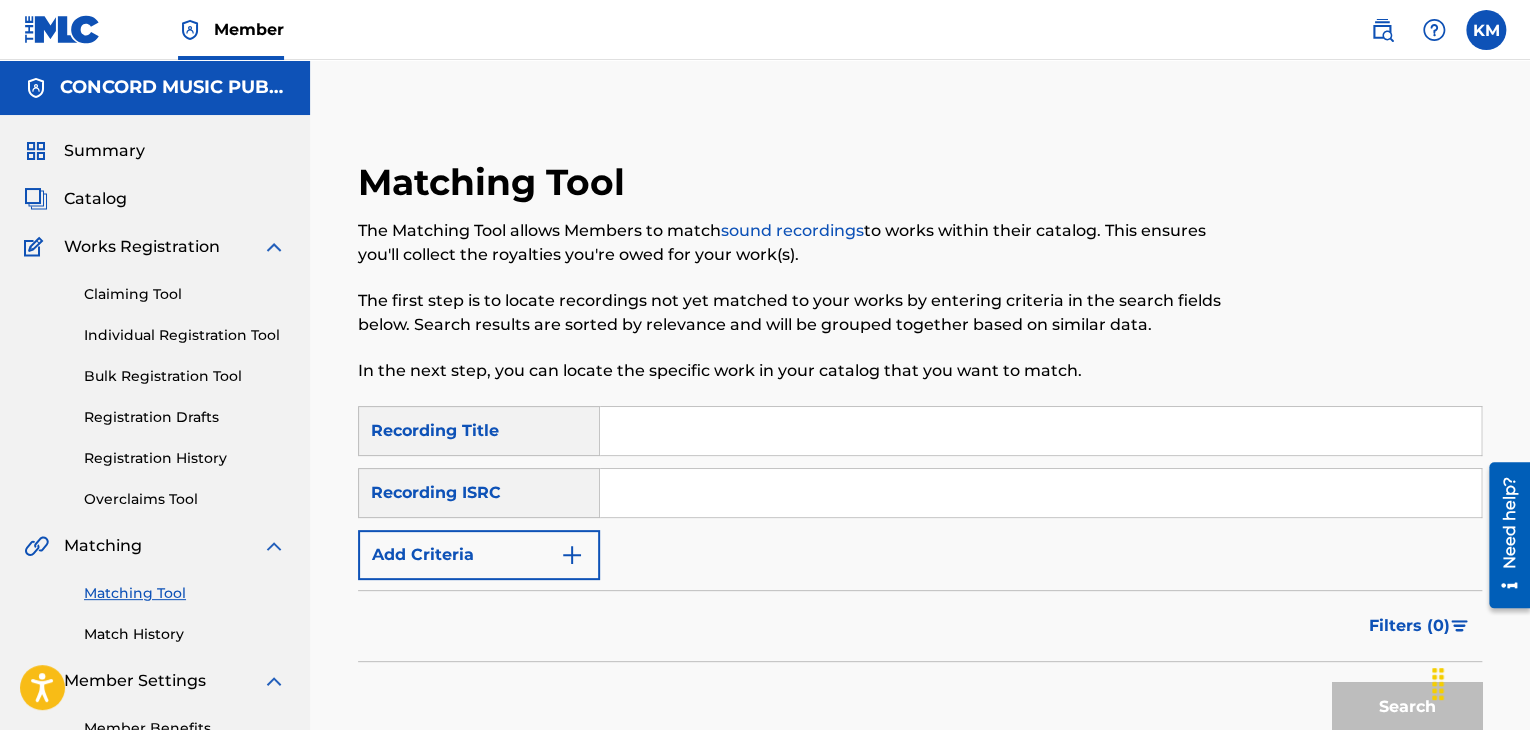 click at bounding box center (1040, 493) 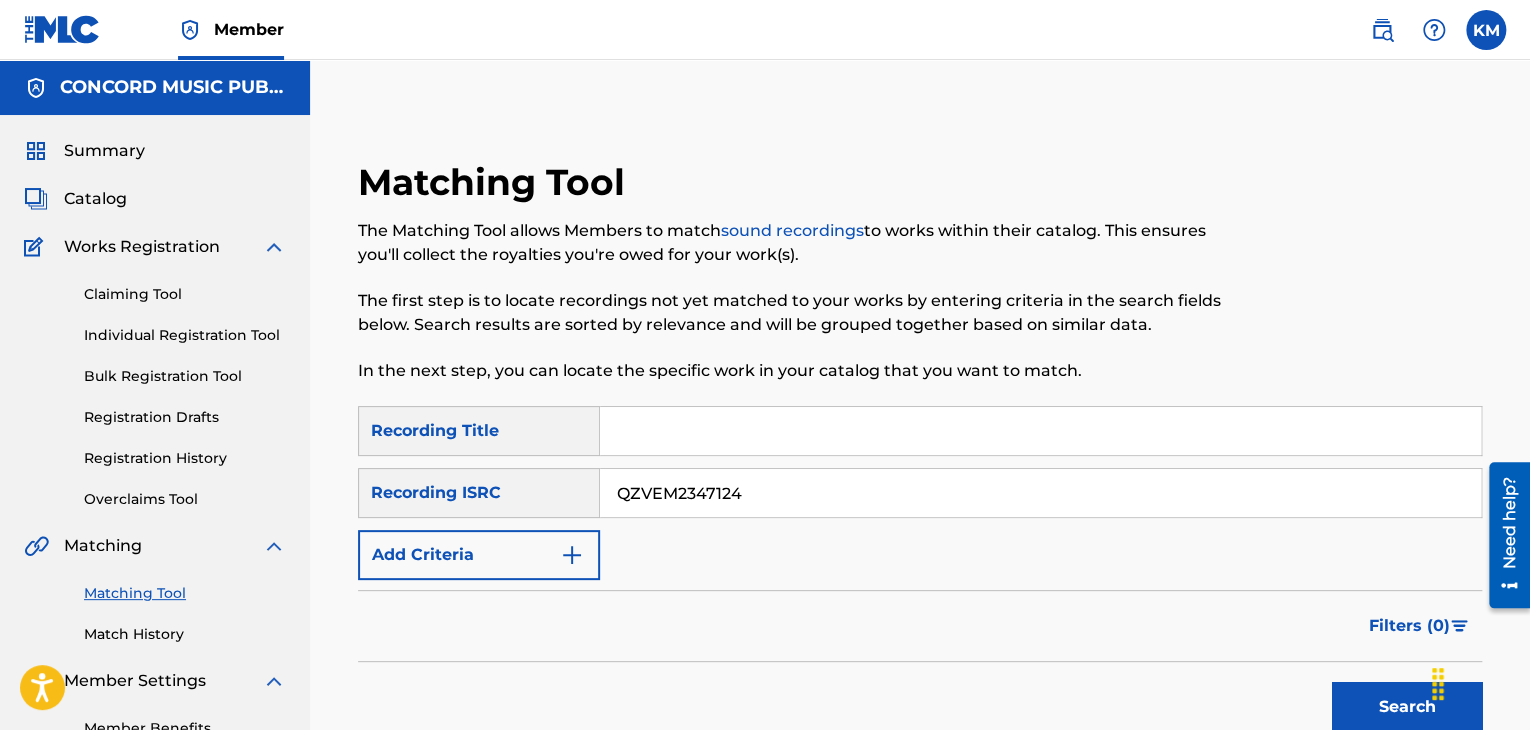 type on "QZVEM2347124" 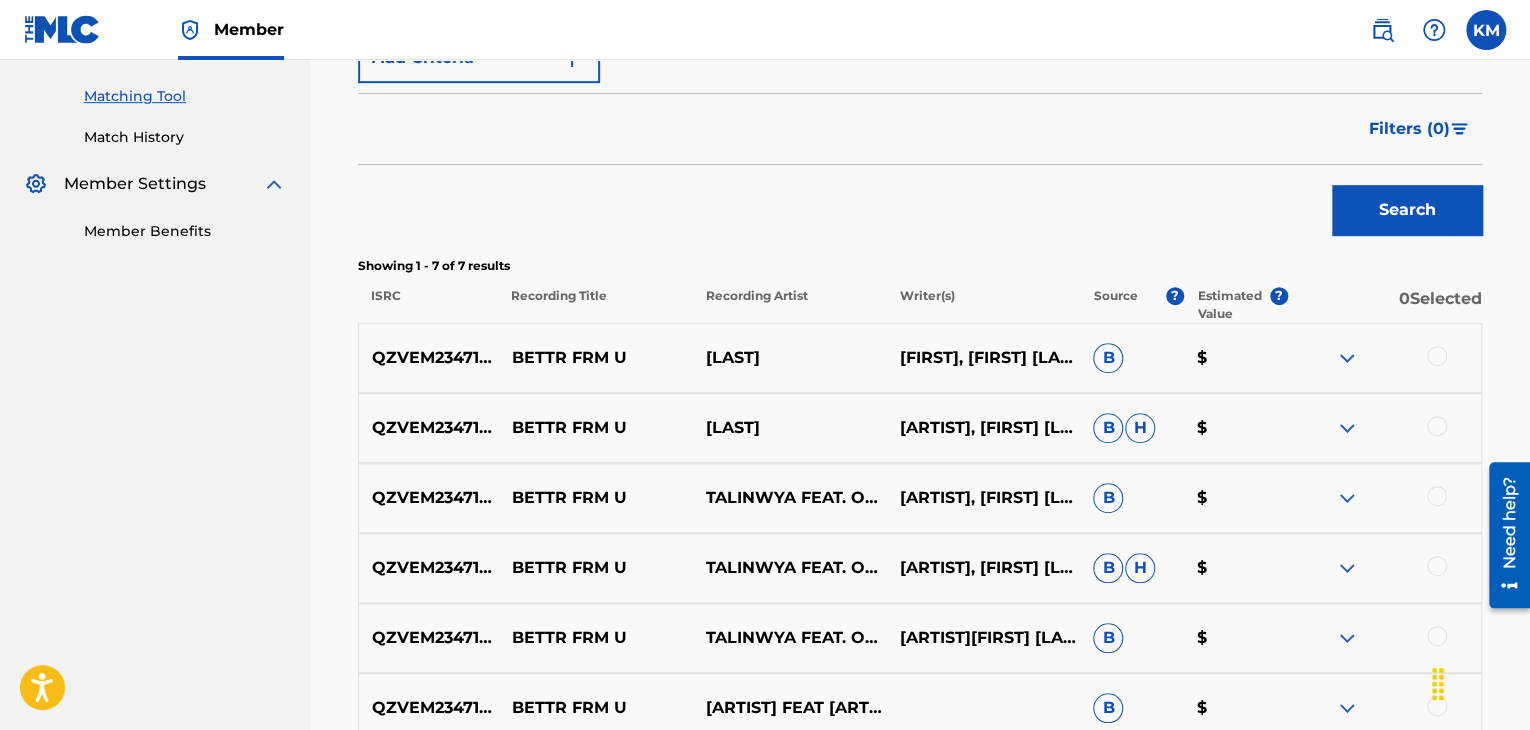scroll, scrollTop: 500, scrollLeft: 0, axis: vertical 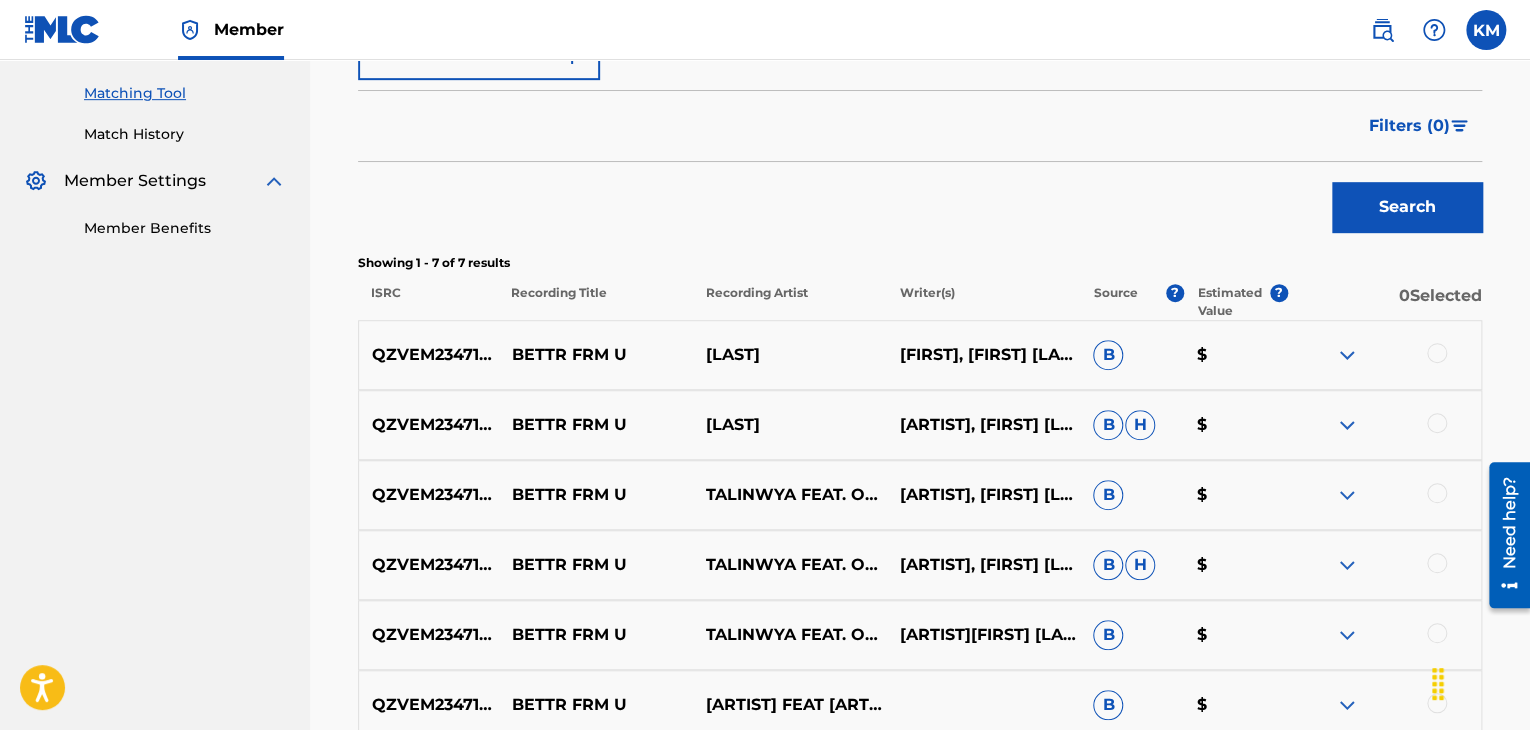 click at bounding box center (1437, 353) 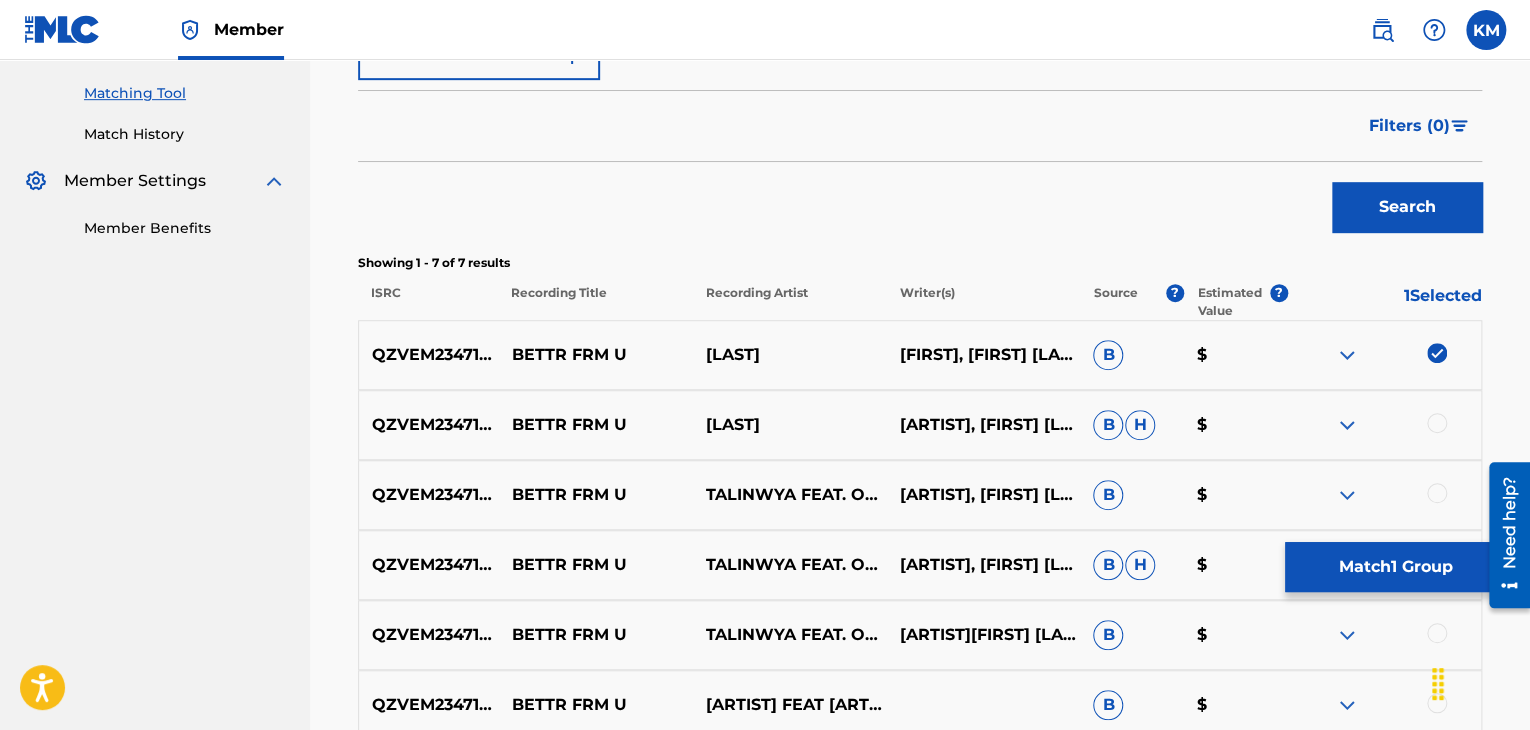 click at bounding box center [1437, 423] 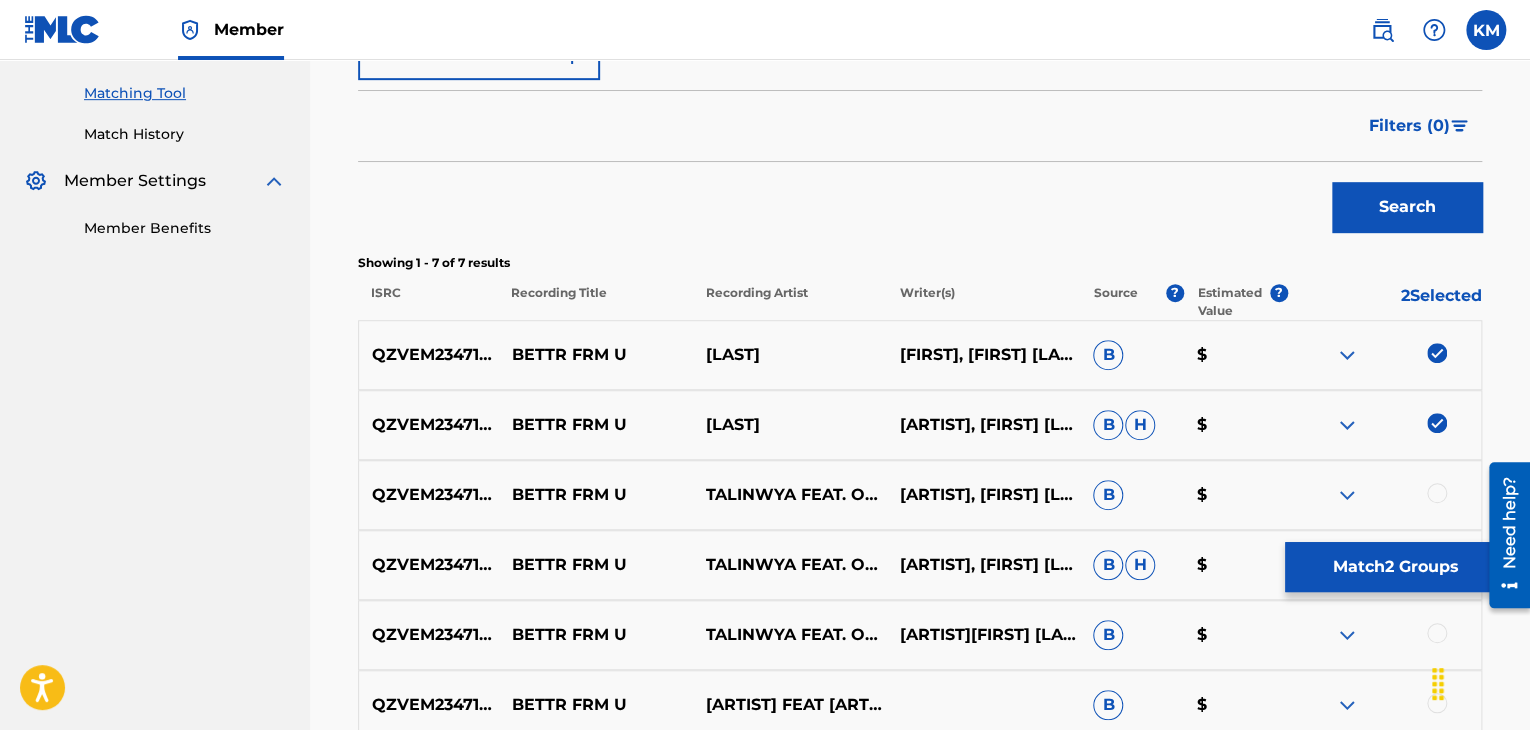 click at bounding box center (1437, 493) 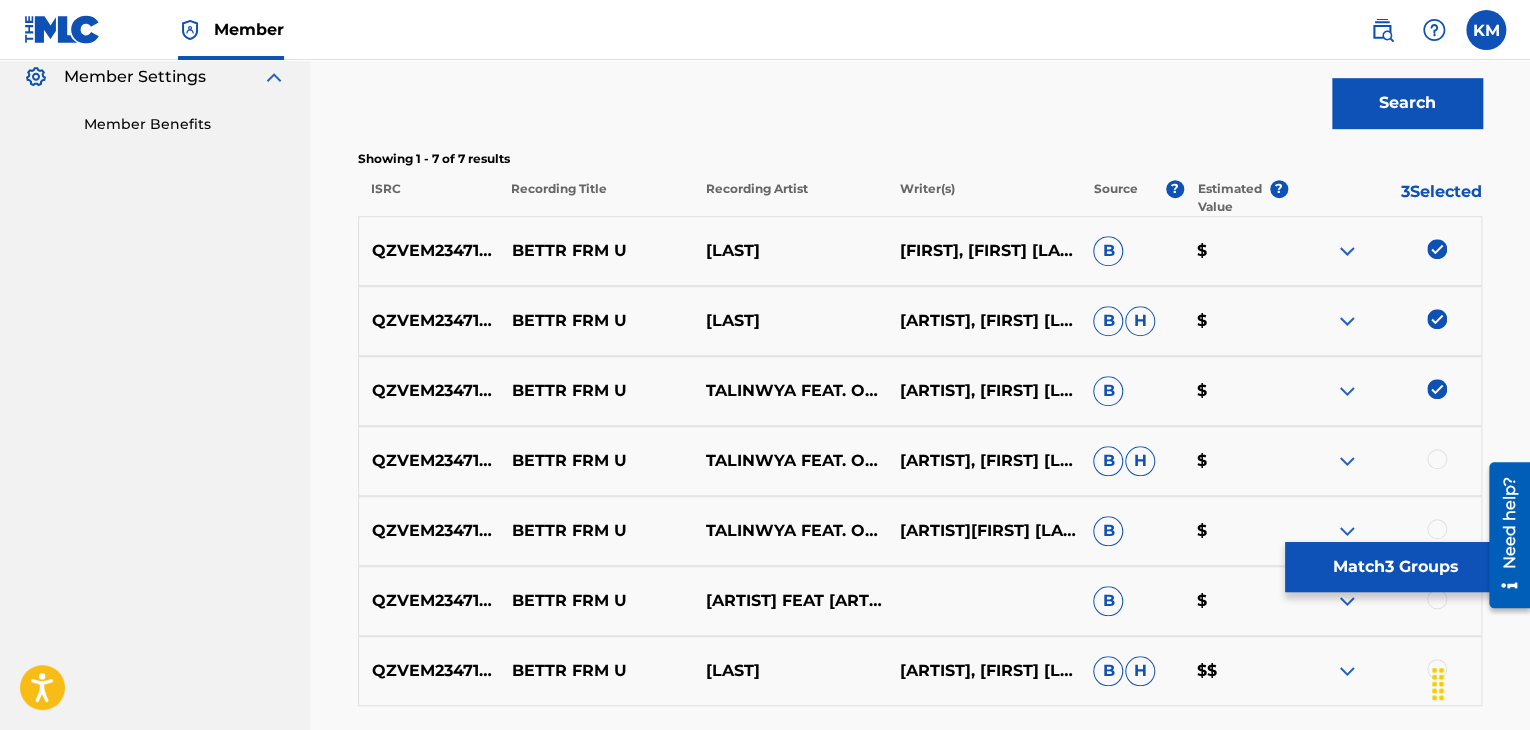 scroll, scrollTop: 776, scrollLeft: 0, axis: vertical 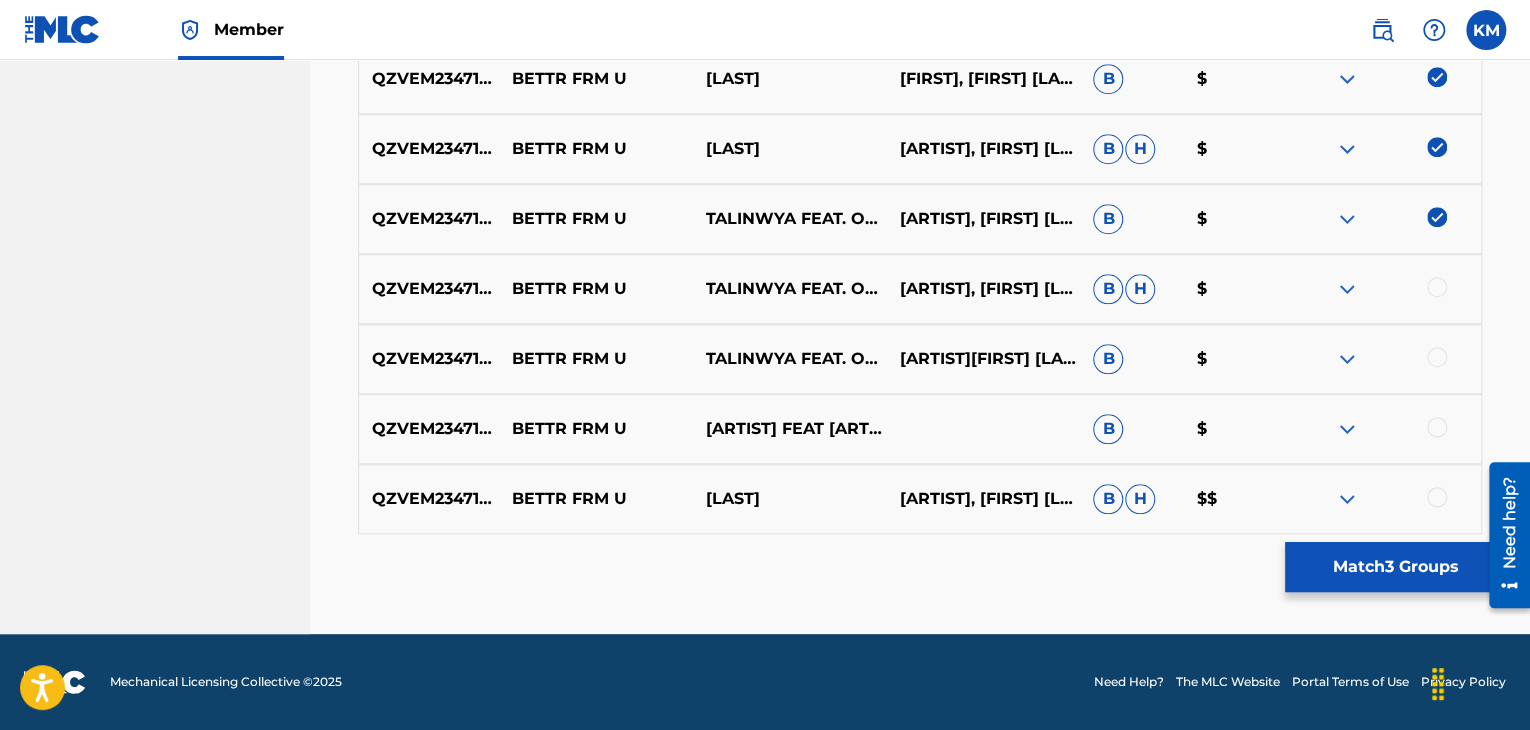 click at bounding box center [1437, 287] 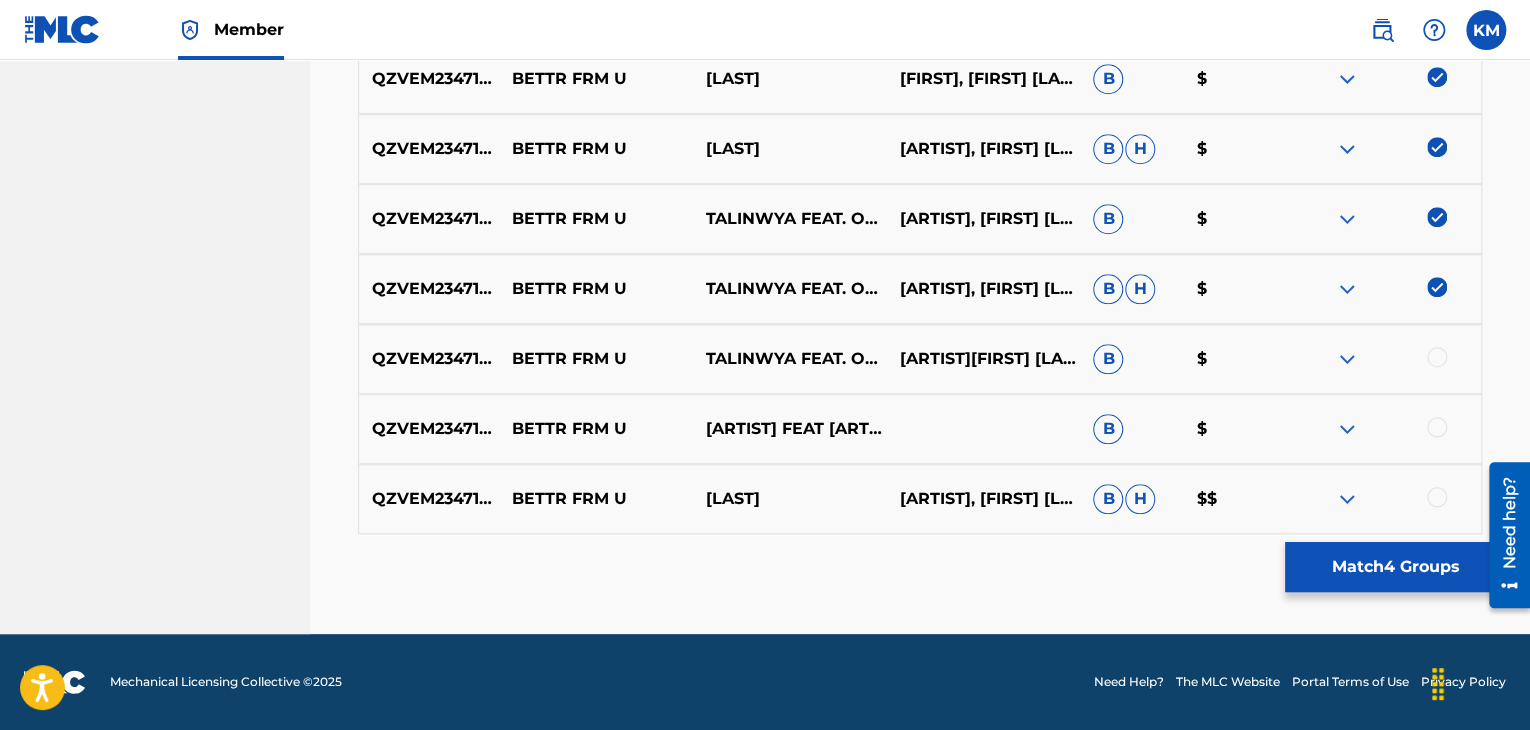 click at bounding box center [1437, 357] 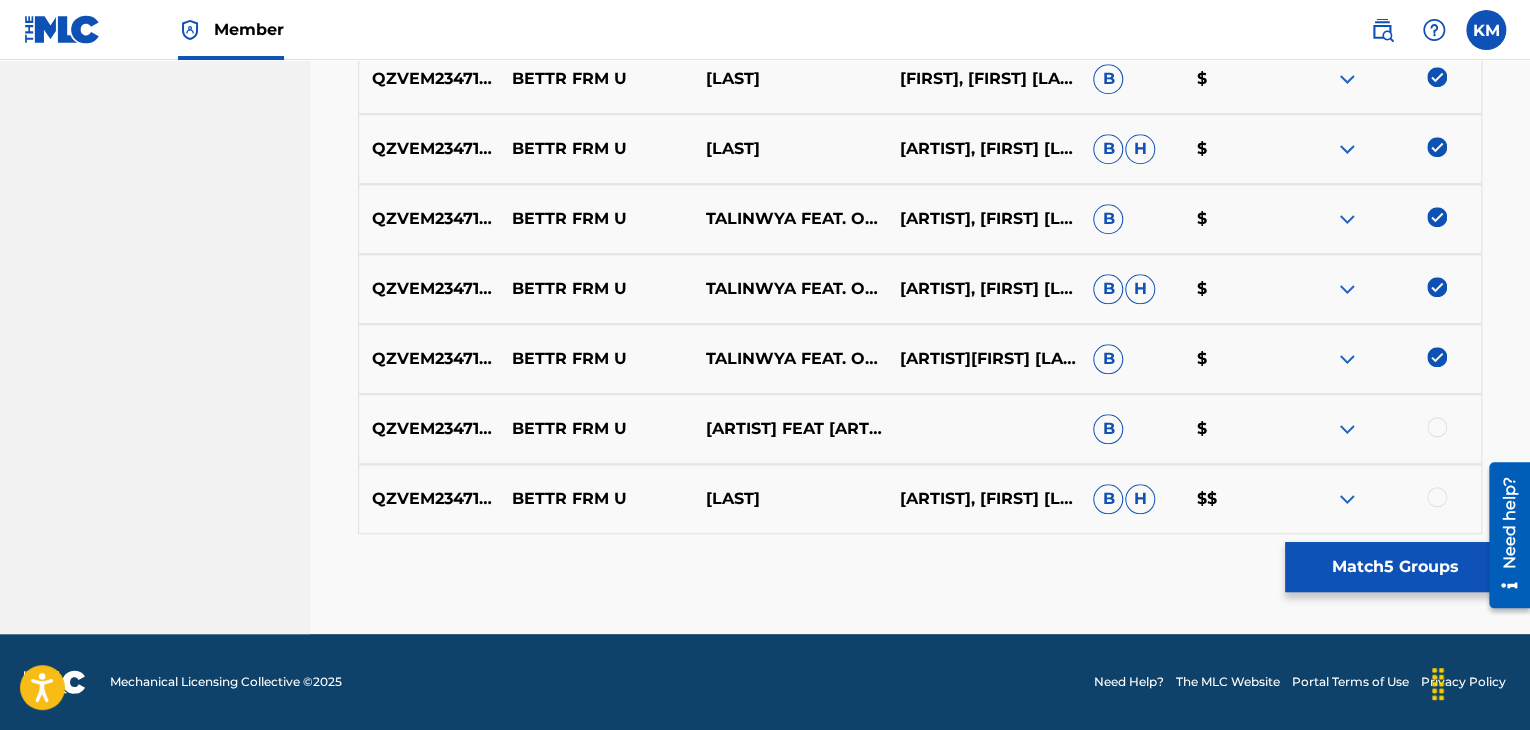 click at bounding box center [1437, 427] 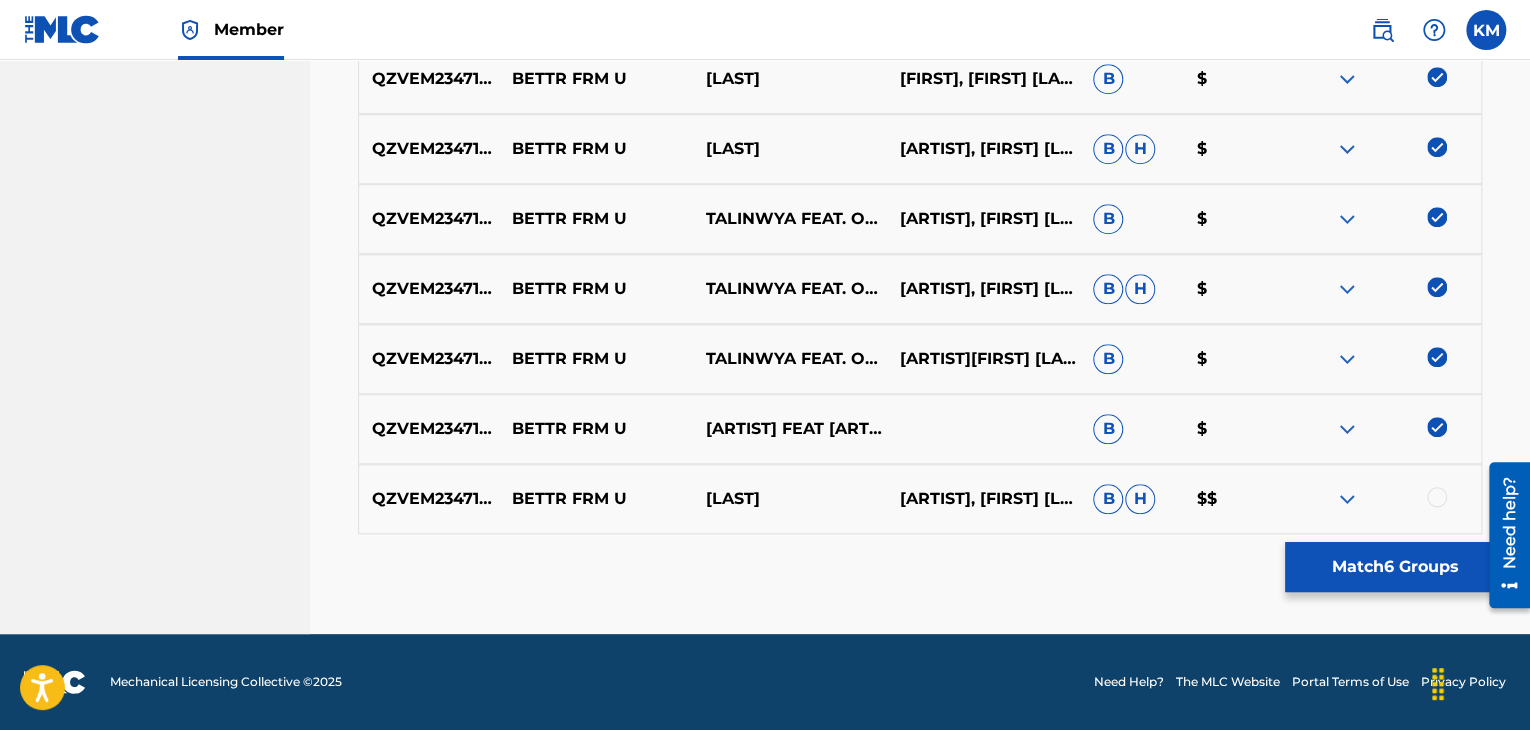 click at bounding box center [1437, 497] 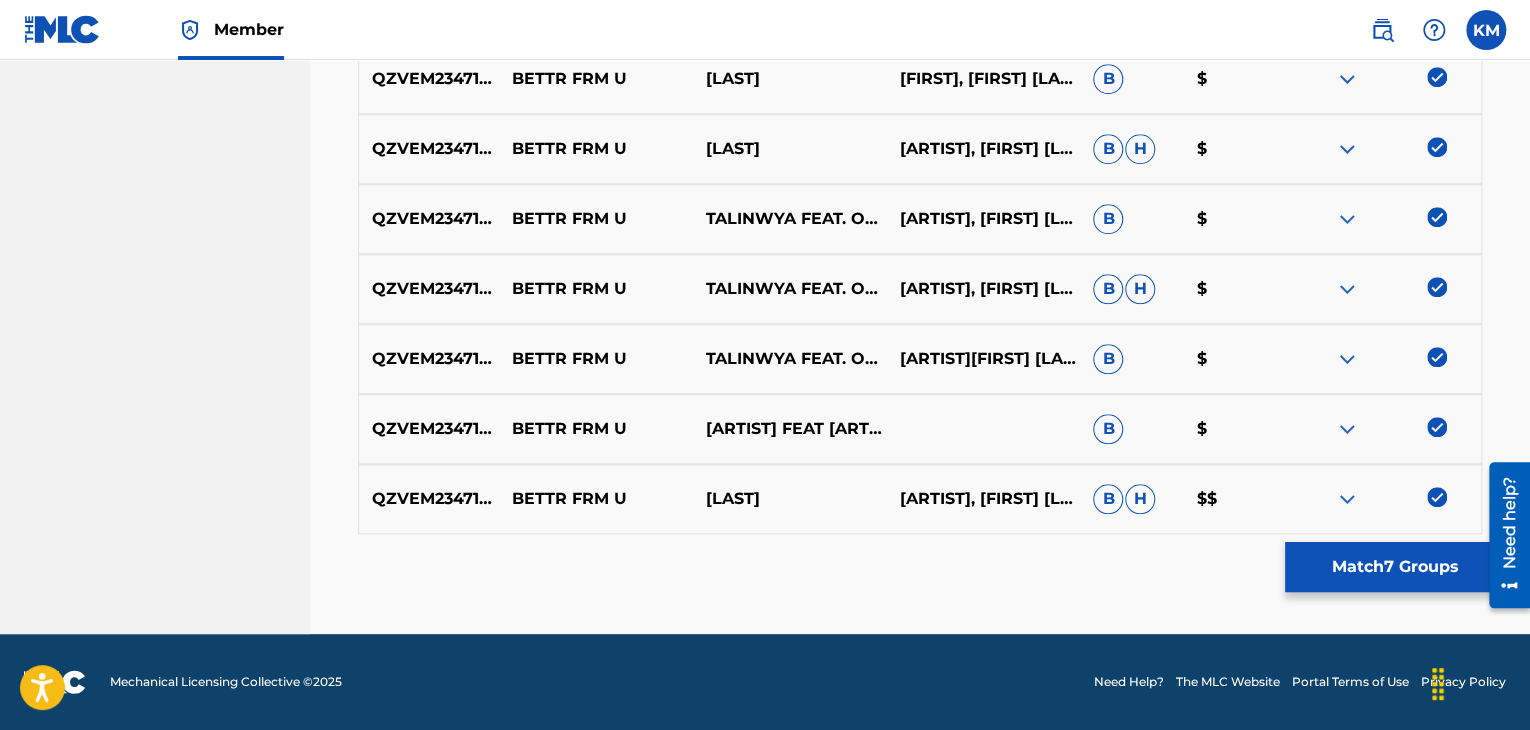 click on "Match  7 Groups" at bounding box center (1395, 567) 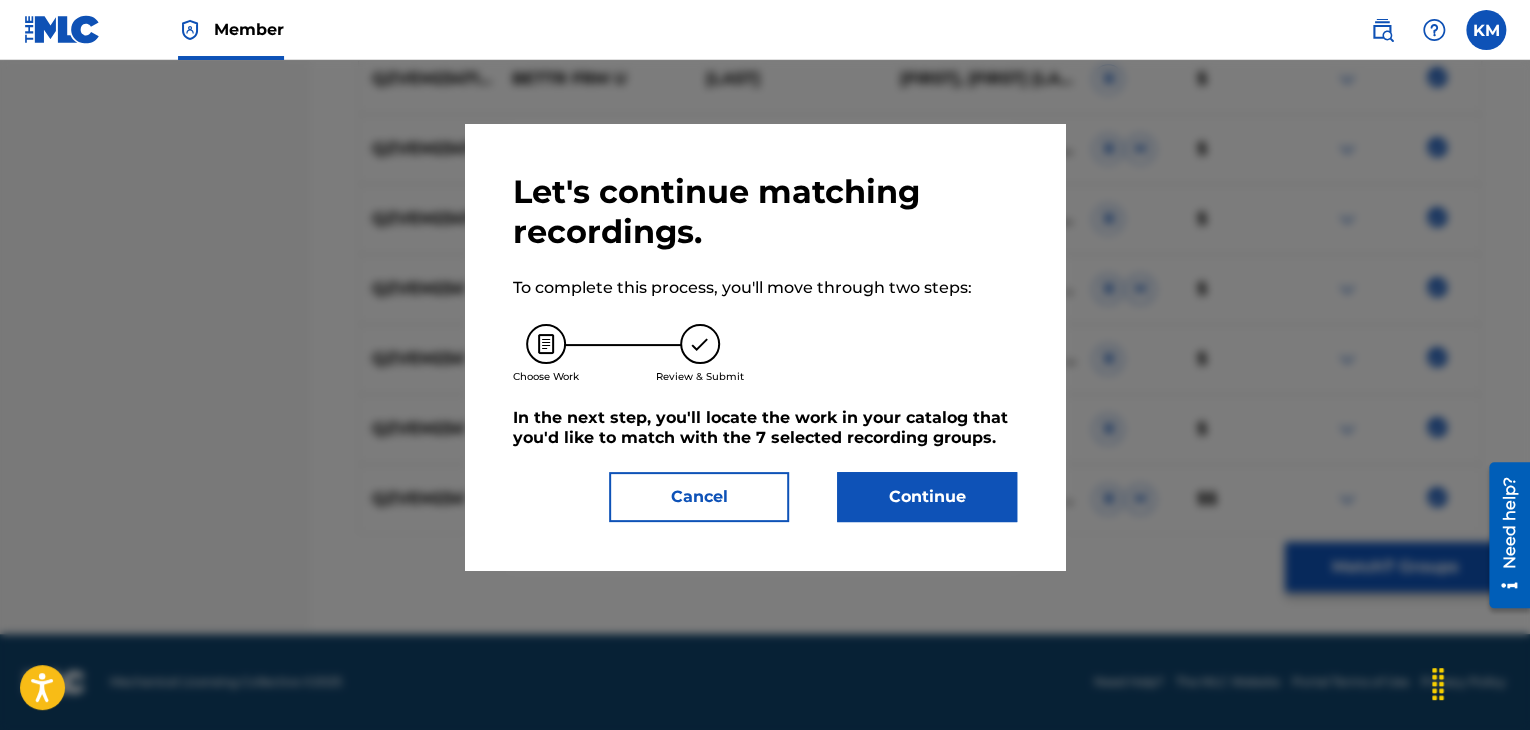 click on "Continue" at bounding box center (927, 497) 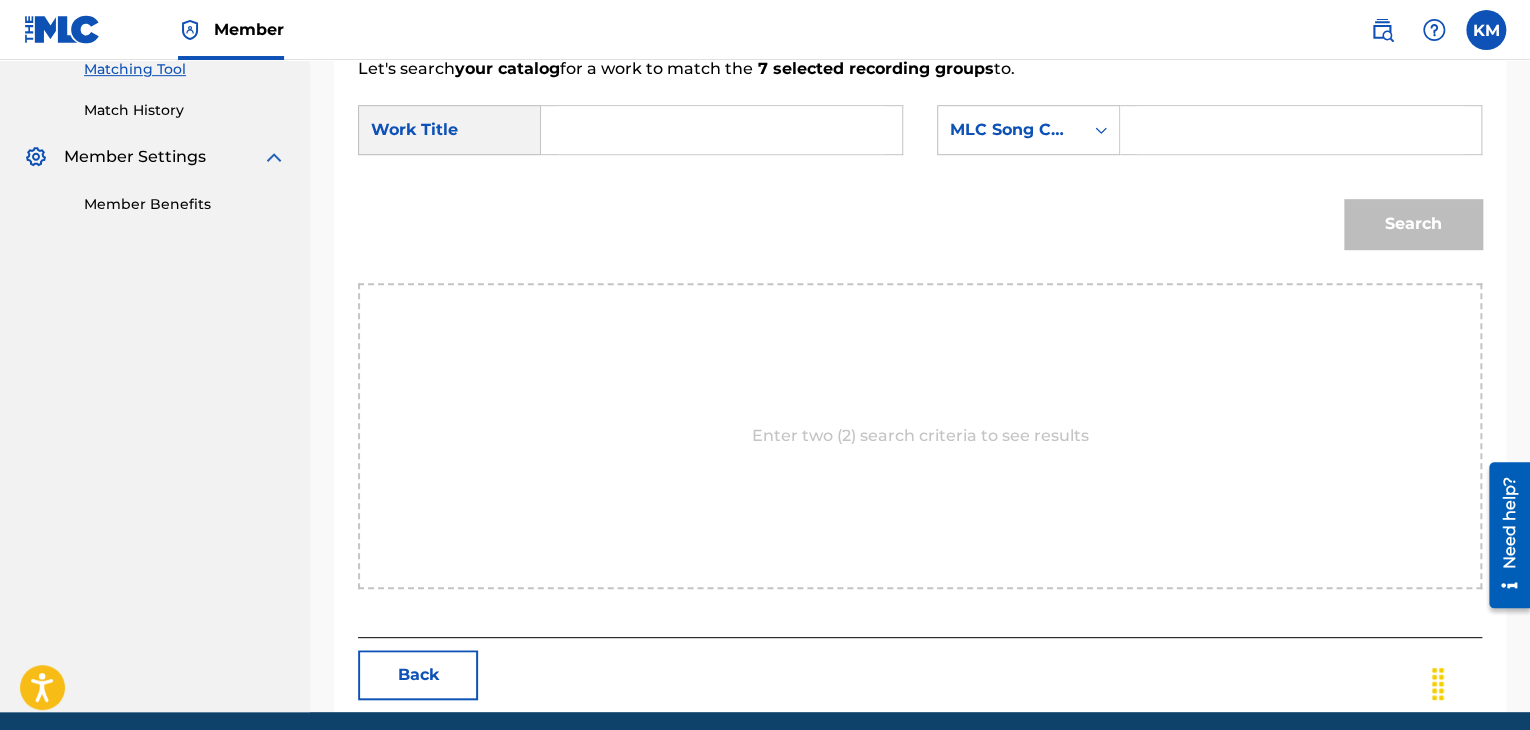 scroll, scrollTop: 502, scrollLeft: 0, axis: vertical 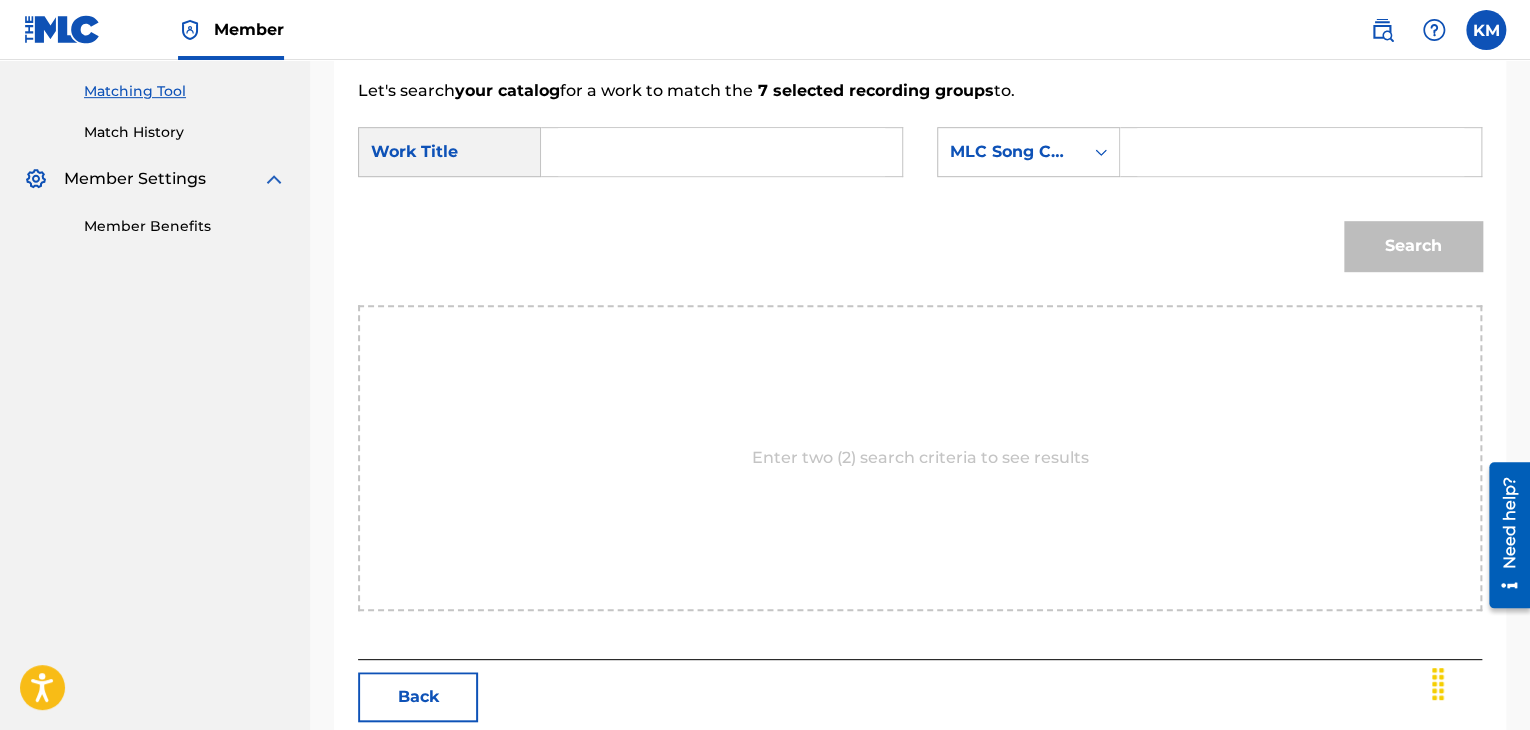 click at bounding box center (721, 152) 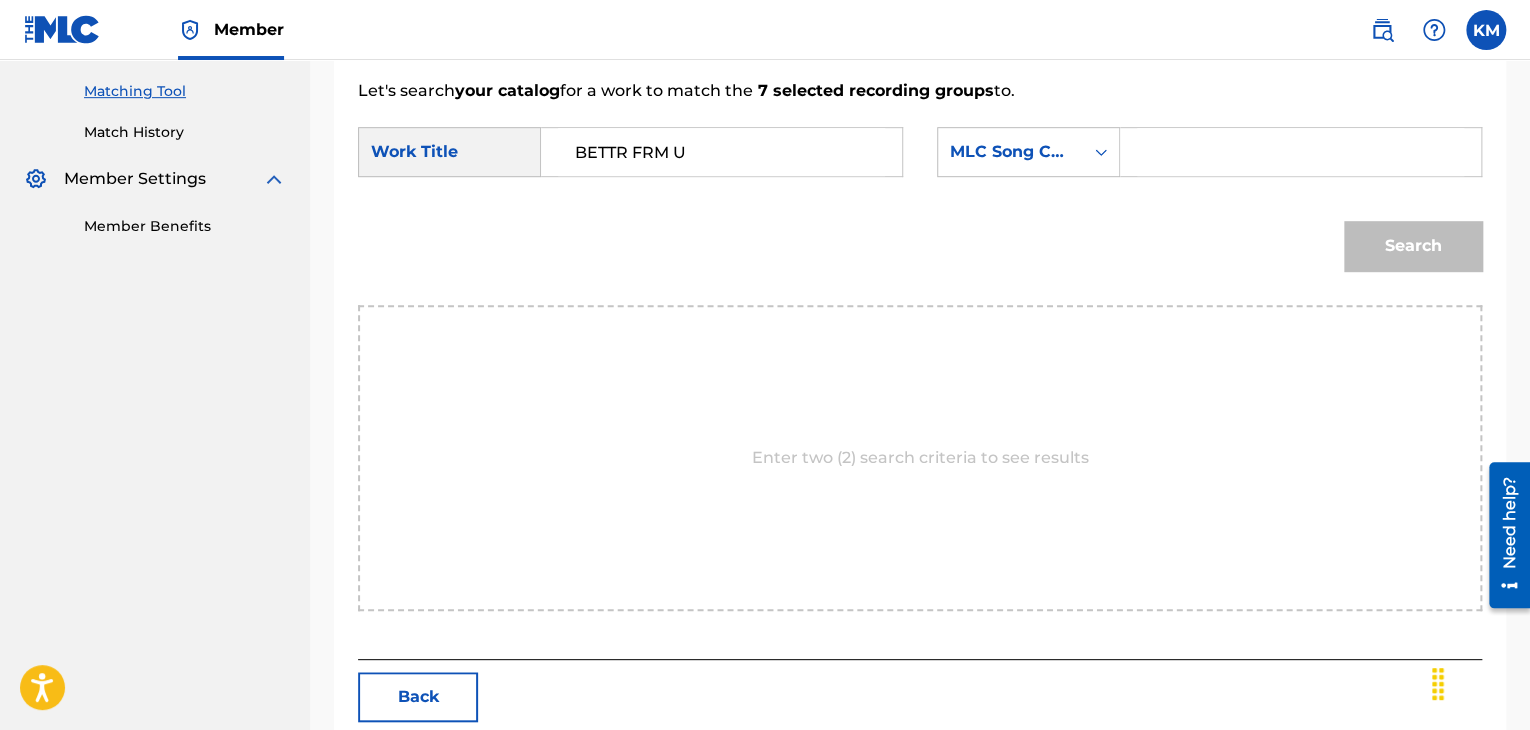type on "BETTR FRM U" 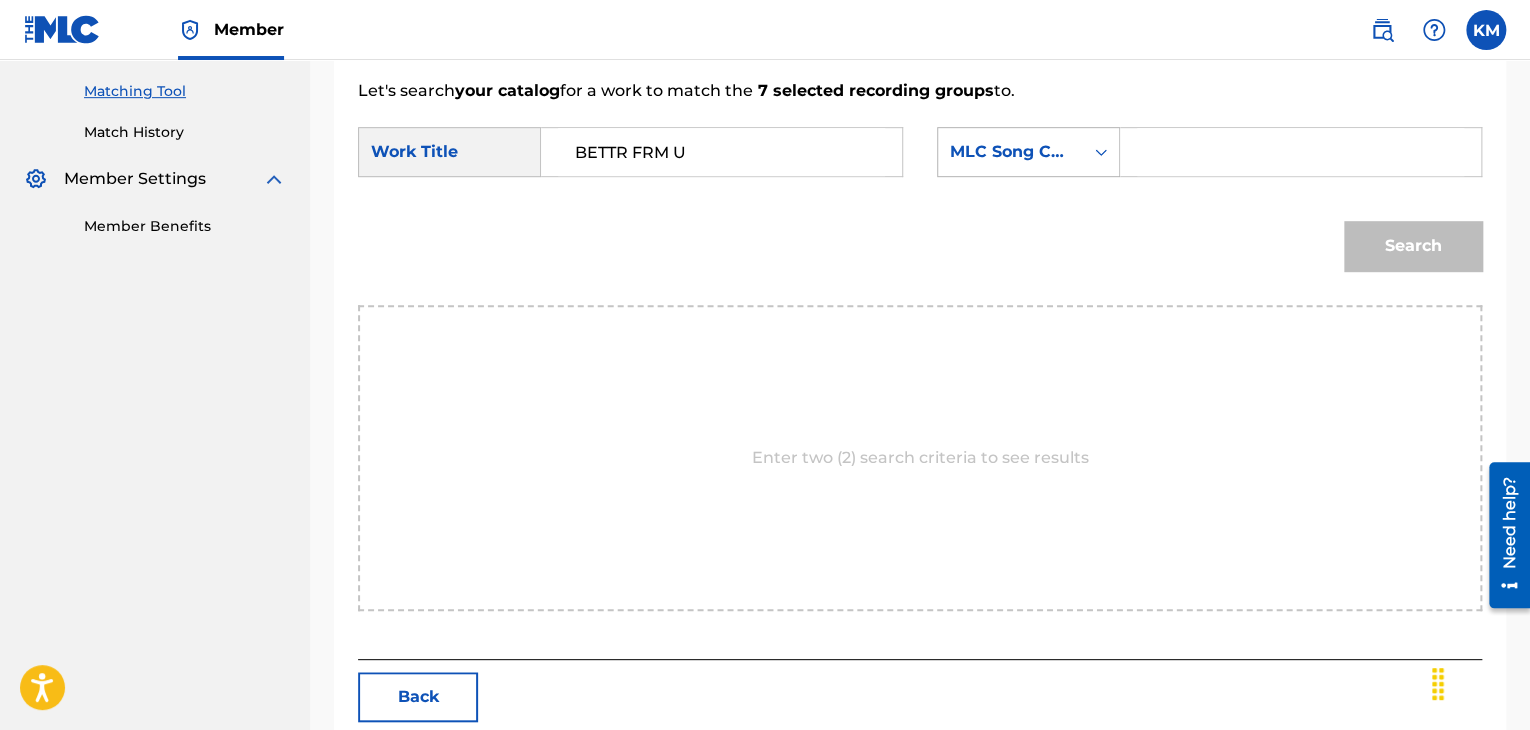 click 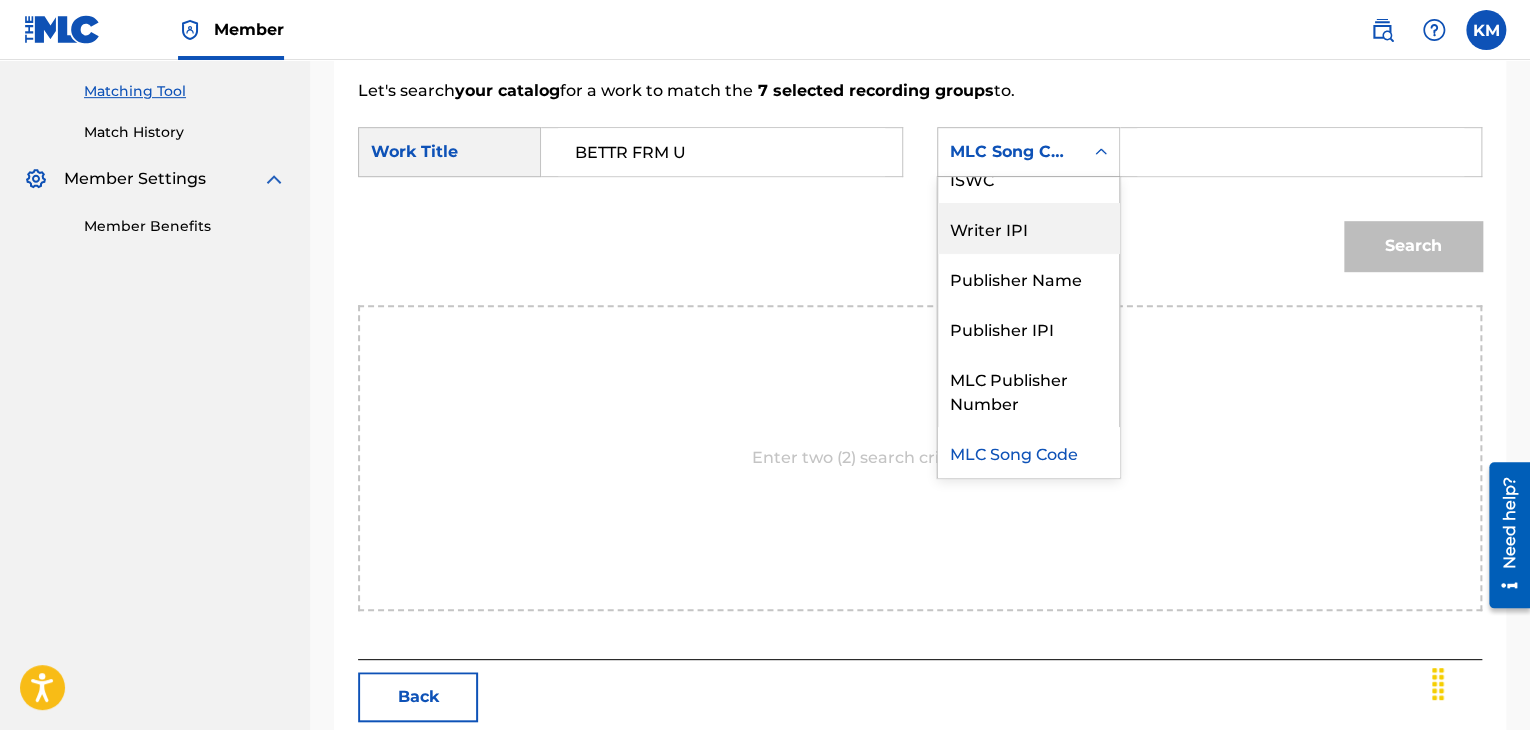 scroll, scrollTop: 0, scrollLeft: 0, axis: both 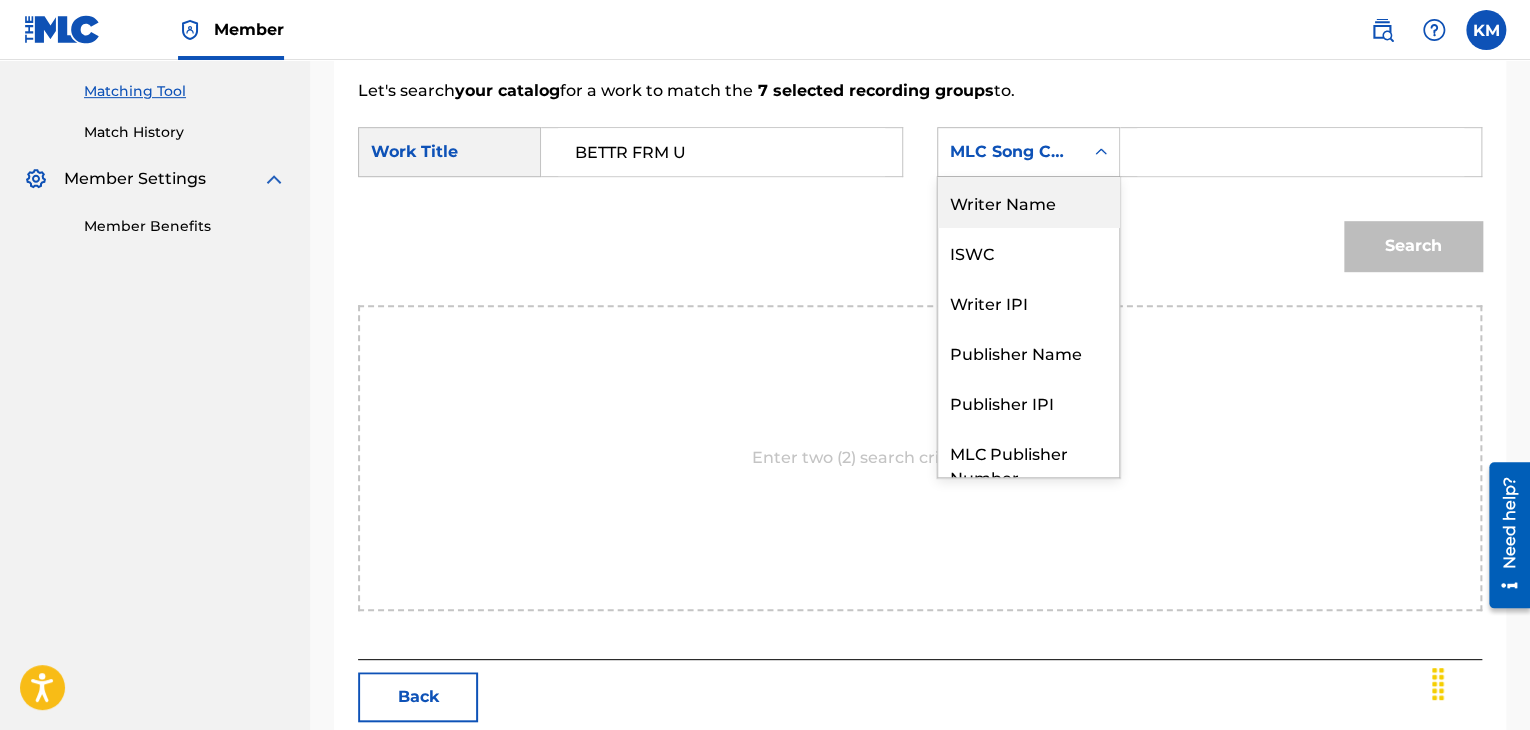 click on "Writer Name" at bounding box center [1028, 202] 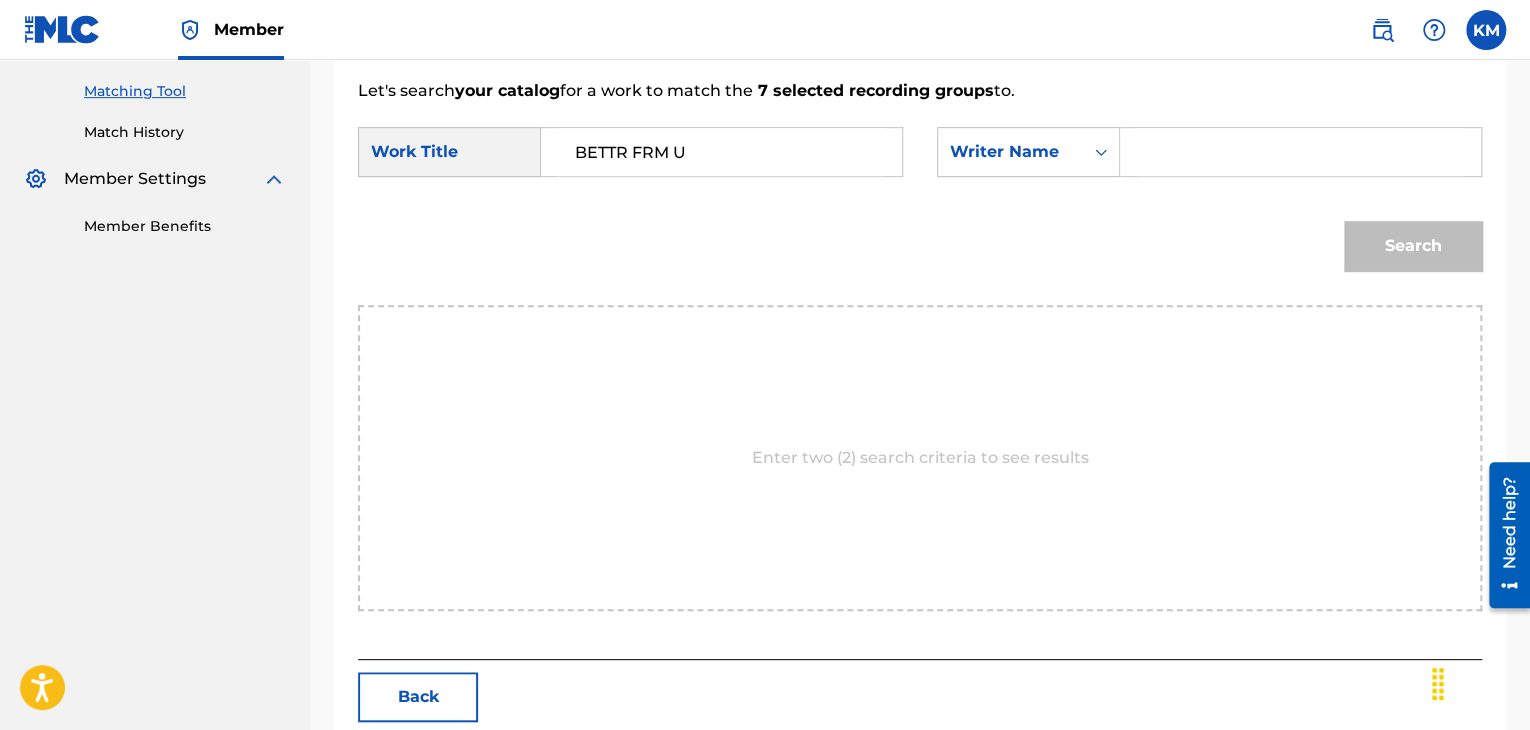 click at bounding box center (1300, 152) 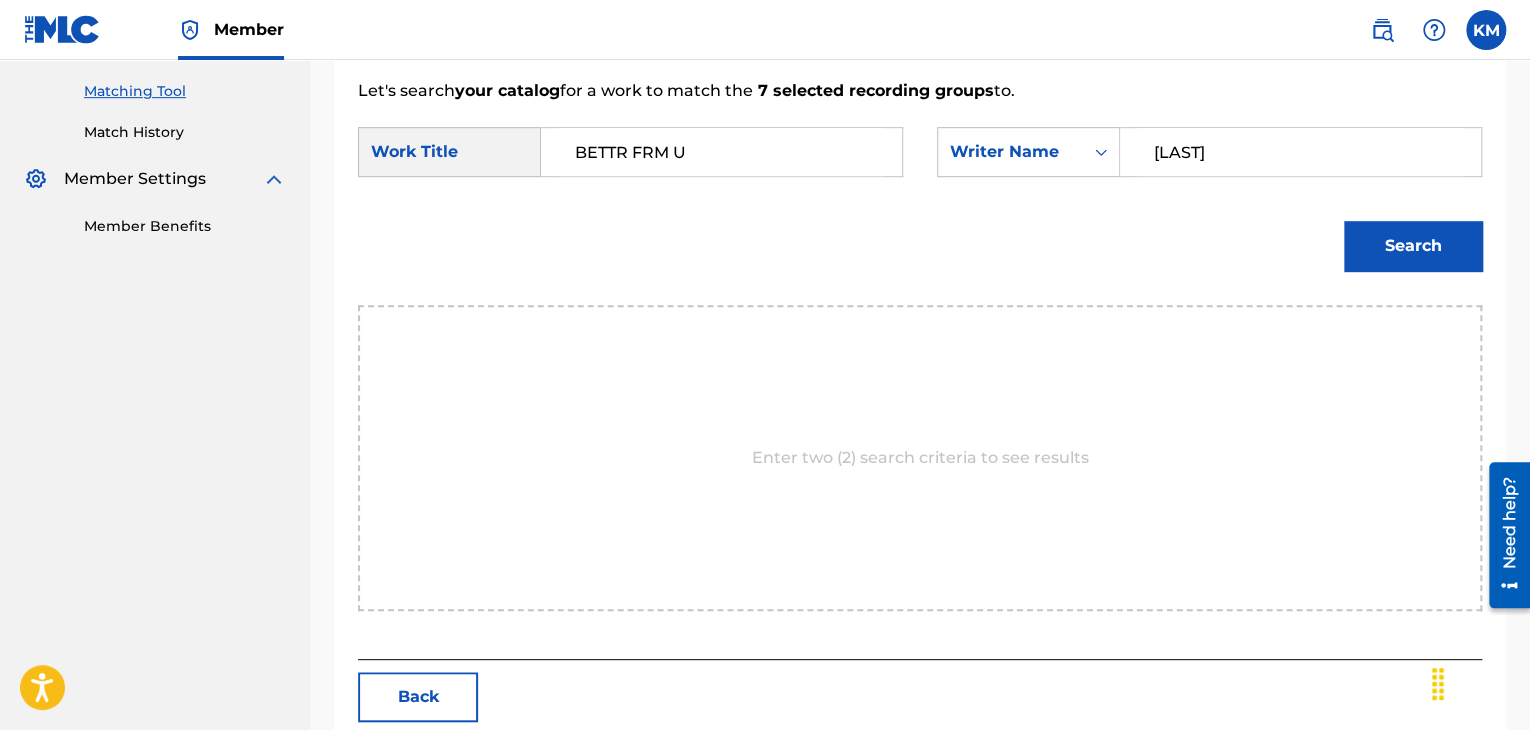 click on "Search" at bounding box center (1413, 246) 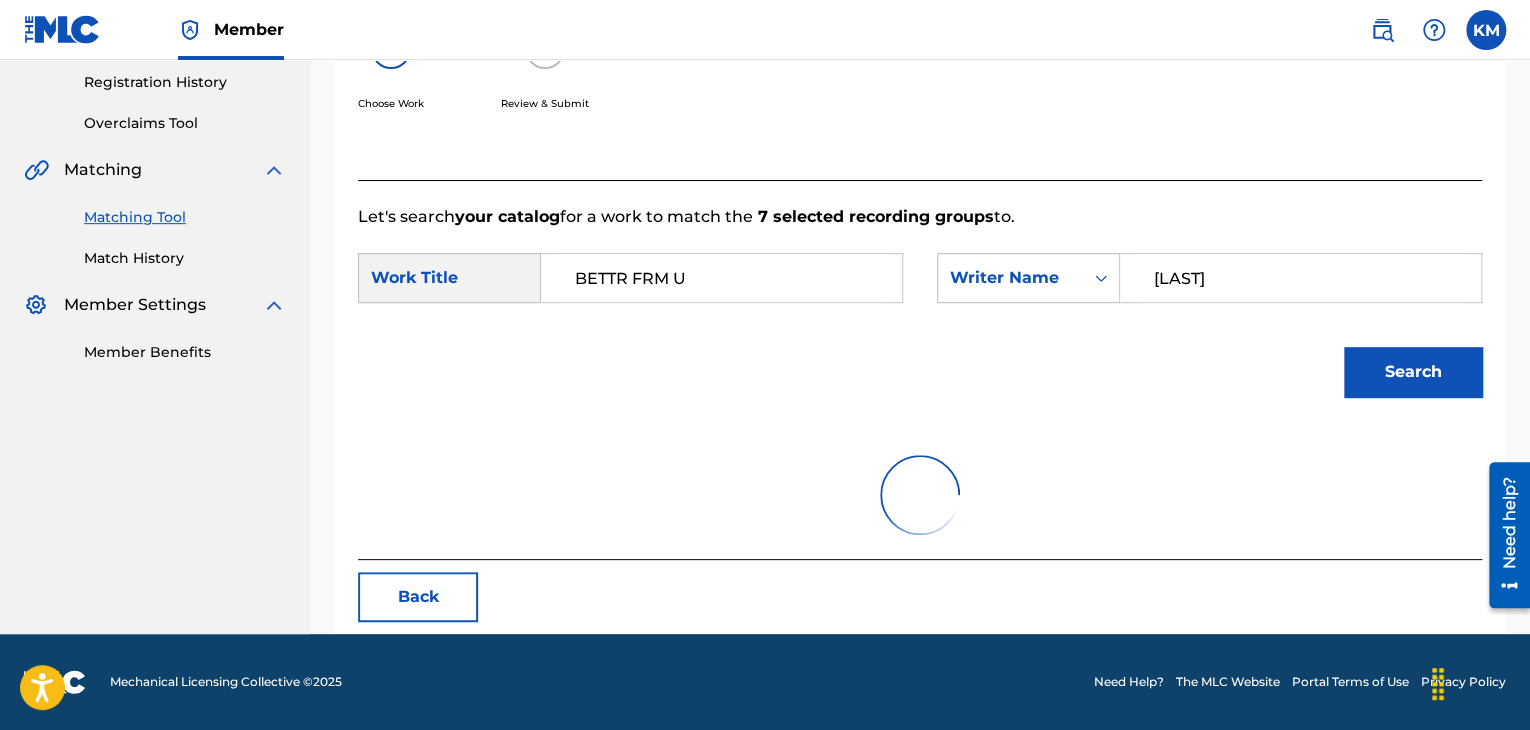 scroll, scrollTop: 290, scrollLeft: 0, axis: vertical 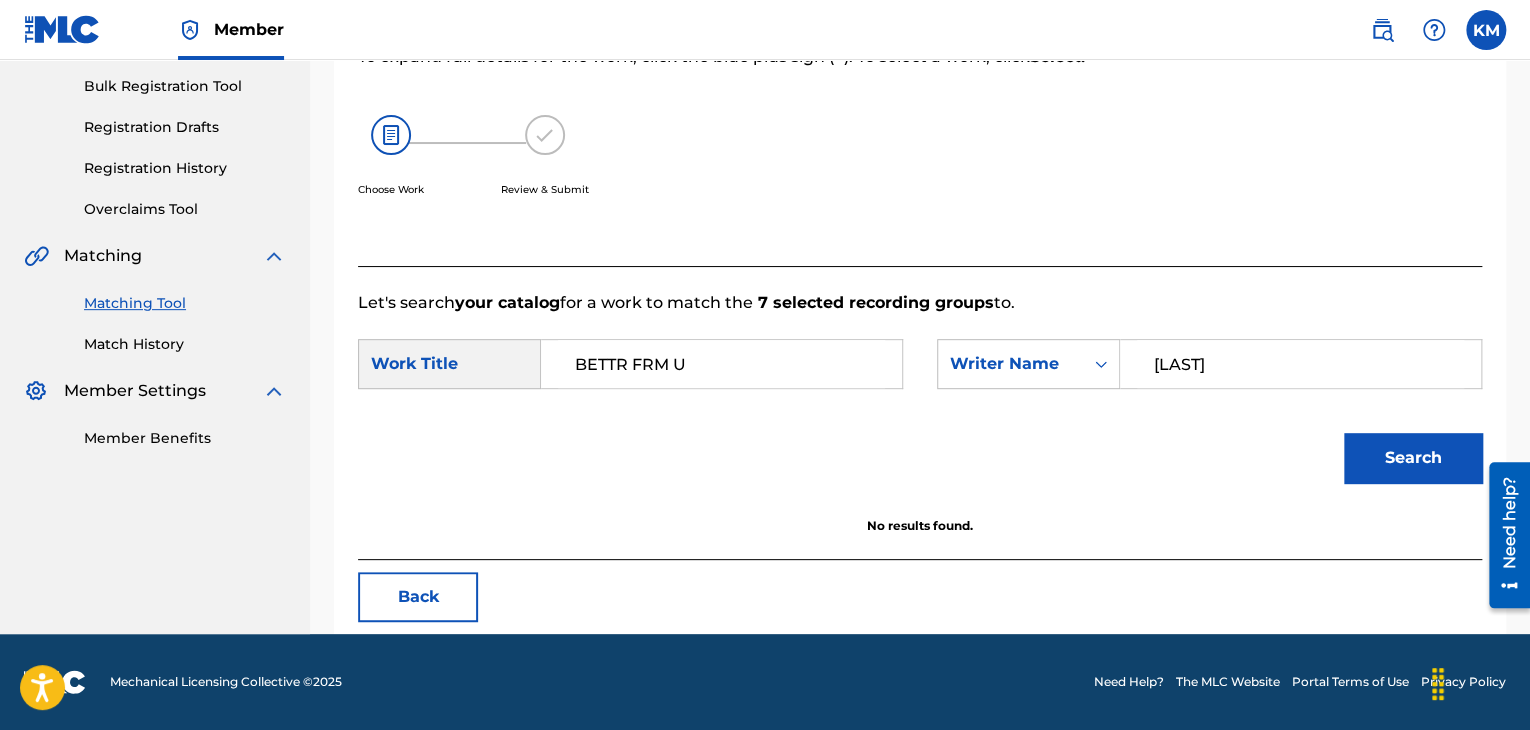 drag, startPoint x: 1264, startPoint y: 353, endPoint x: 873, endPoint y: 381, distance: 392.00128 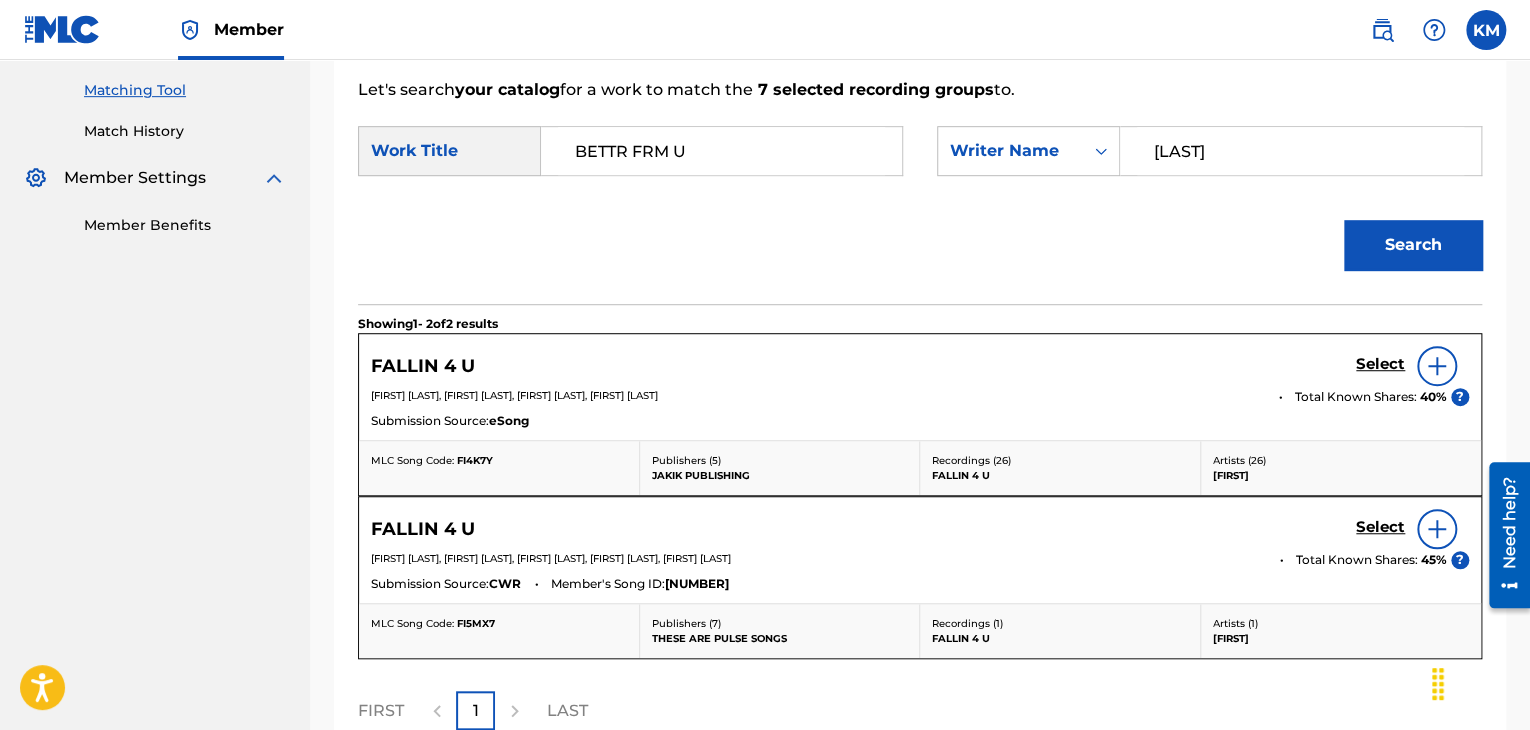 scroll, scrollTop: 390, scrollLeft: 0, axis: vertical 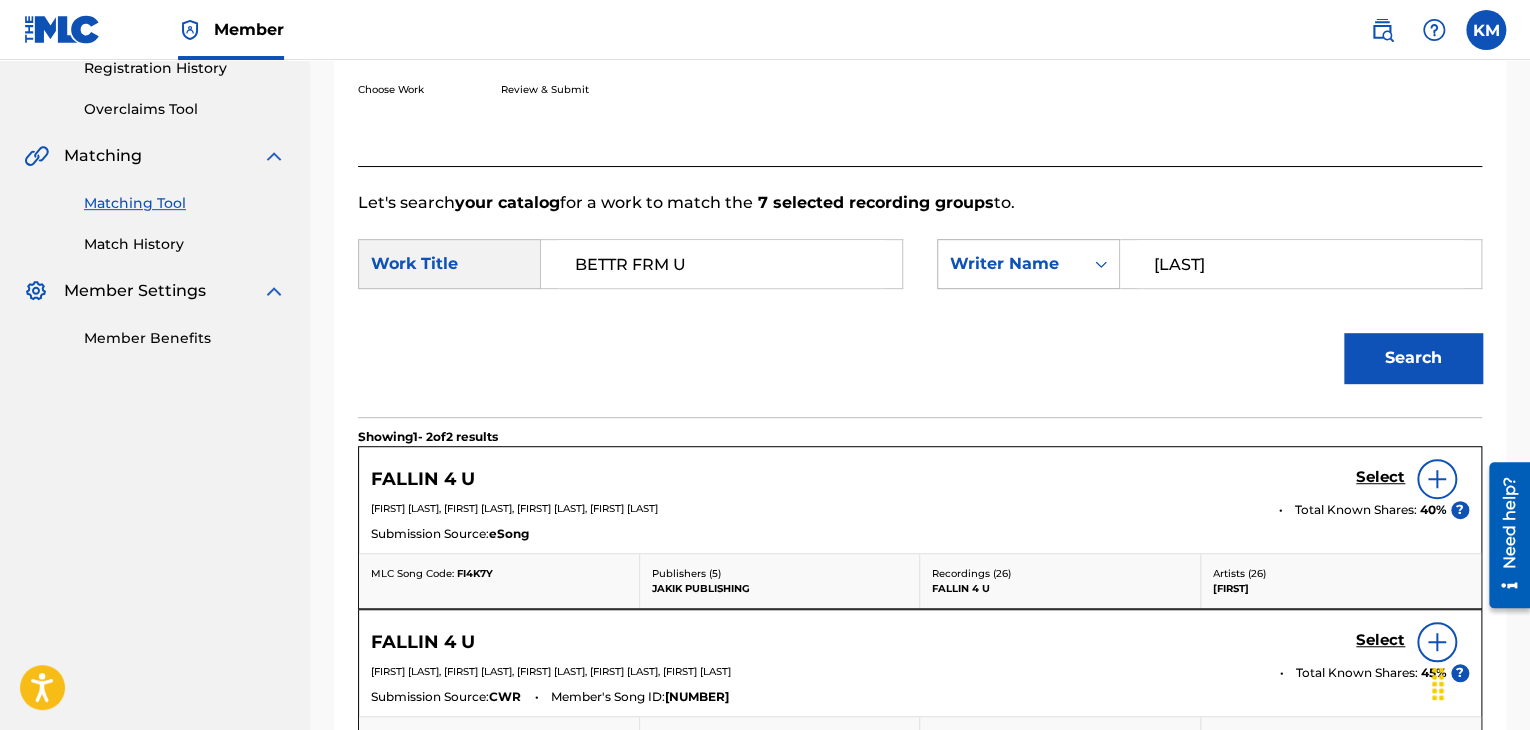 click 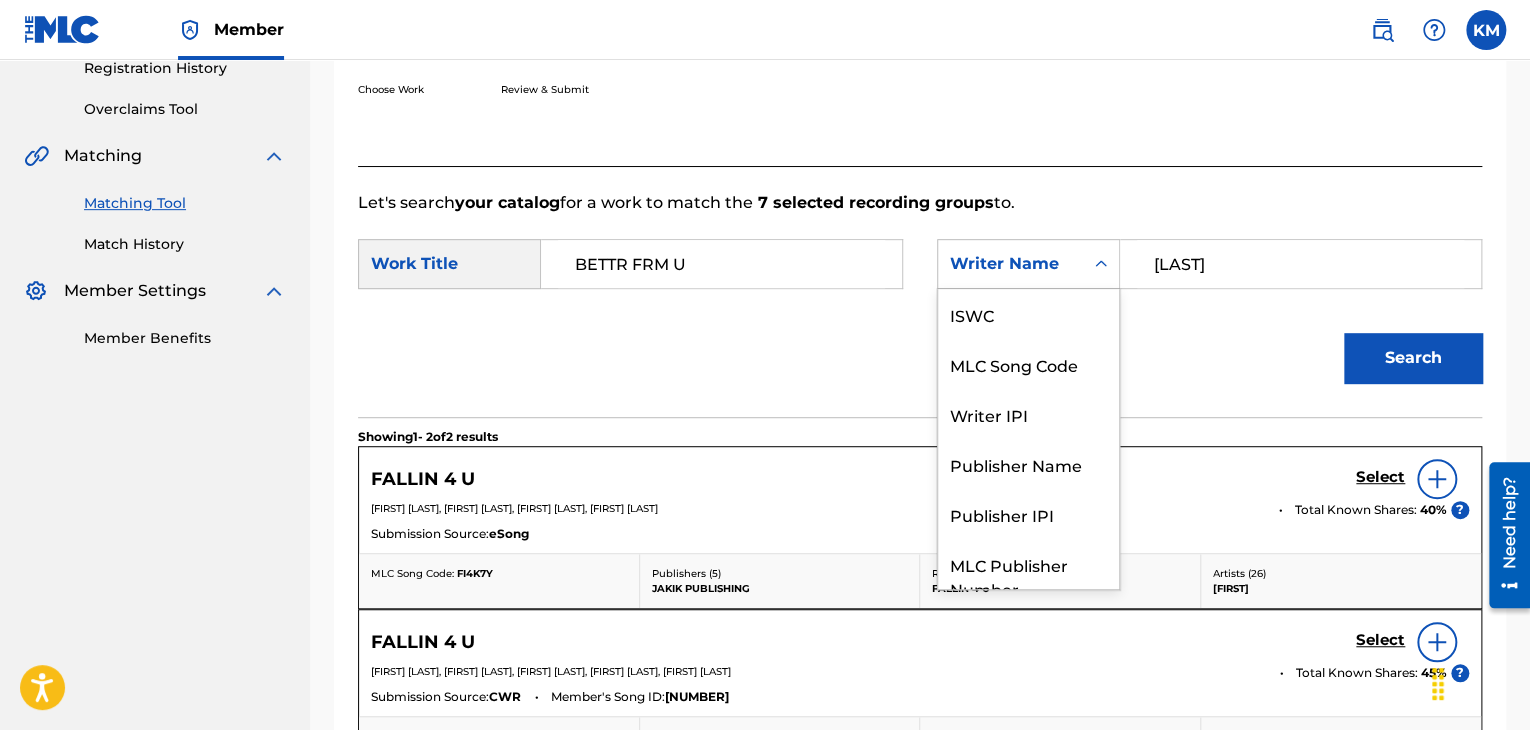 scroll, scrollTop: 74, scrollLeft: 0, axis: vertical 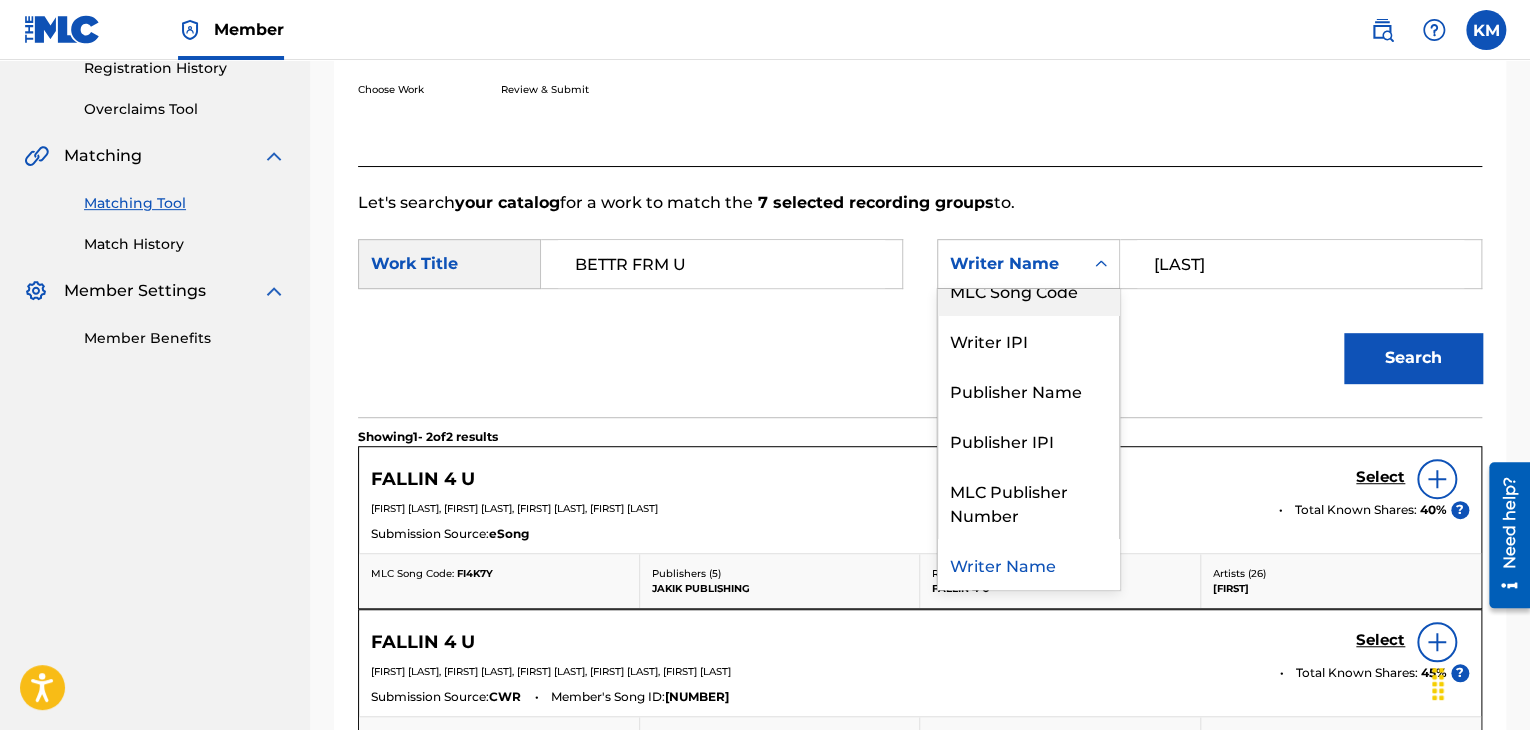 click on "MLC Song Code" at bounding box center [1028, 290] 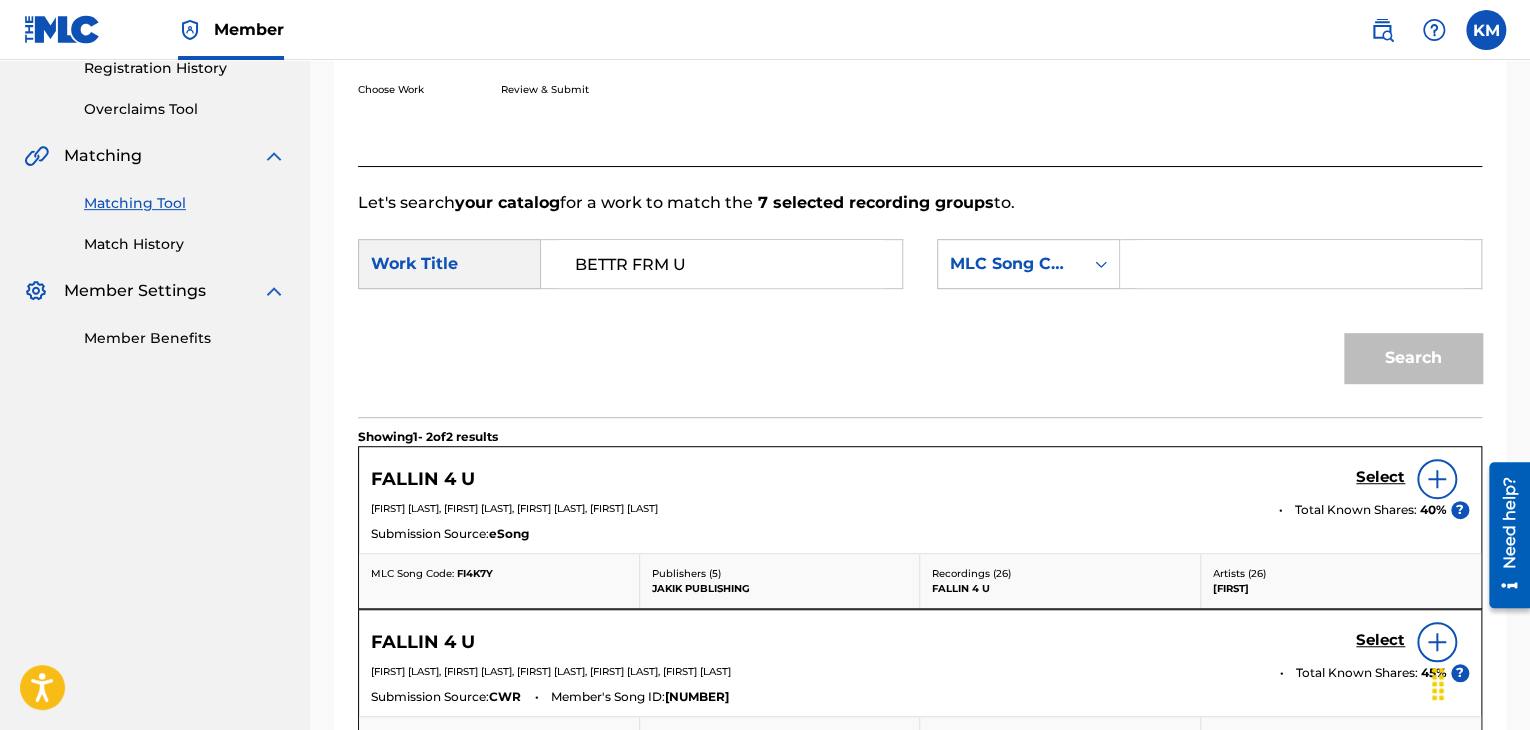 click at bounding box center (1300, 264) 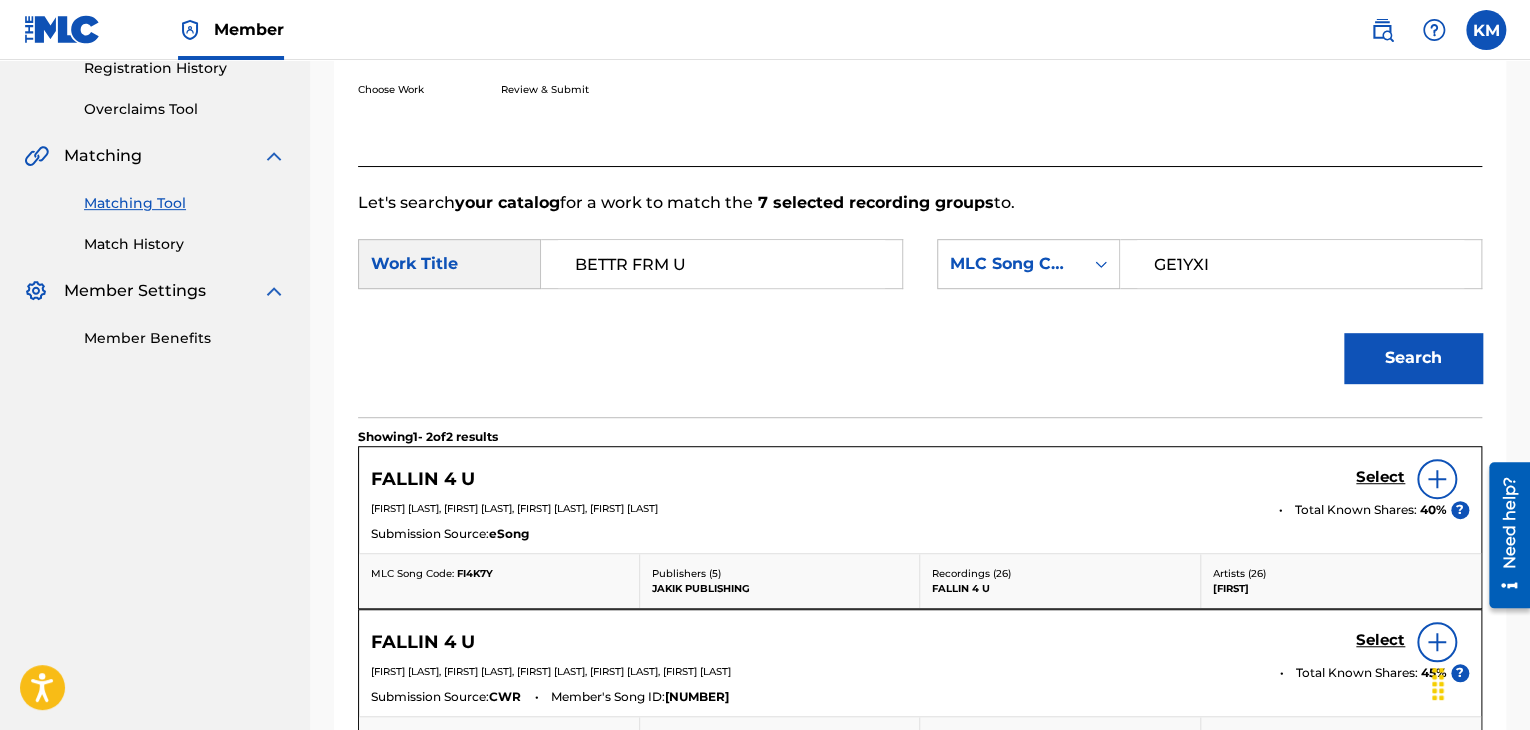type on "GE1YXI" 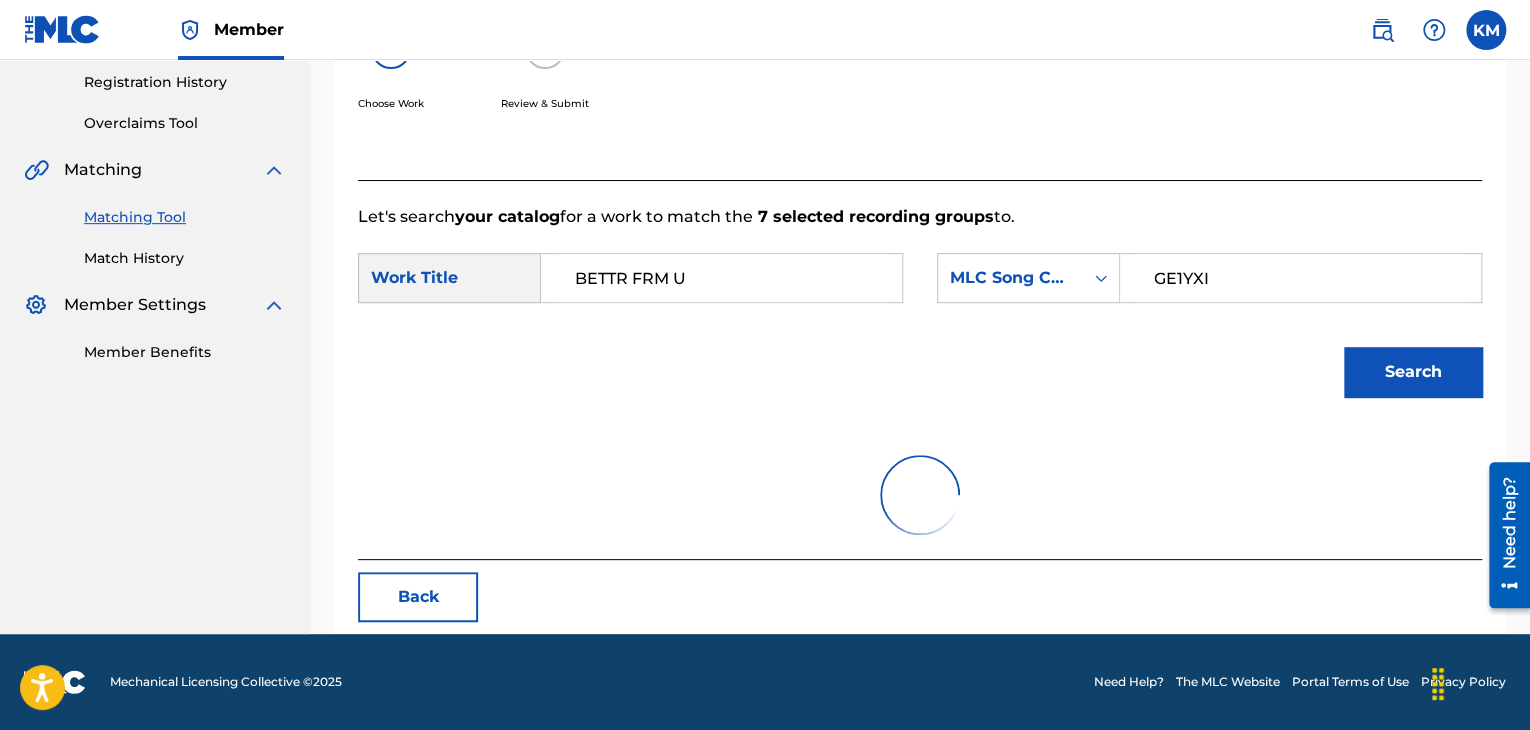 scroll, scrollTop: 290, scrollLeft: 0, axis: vertical 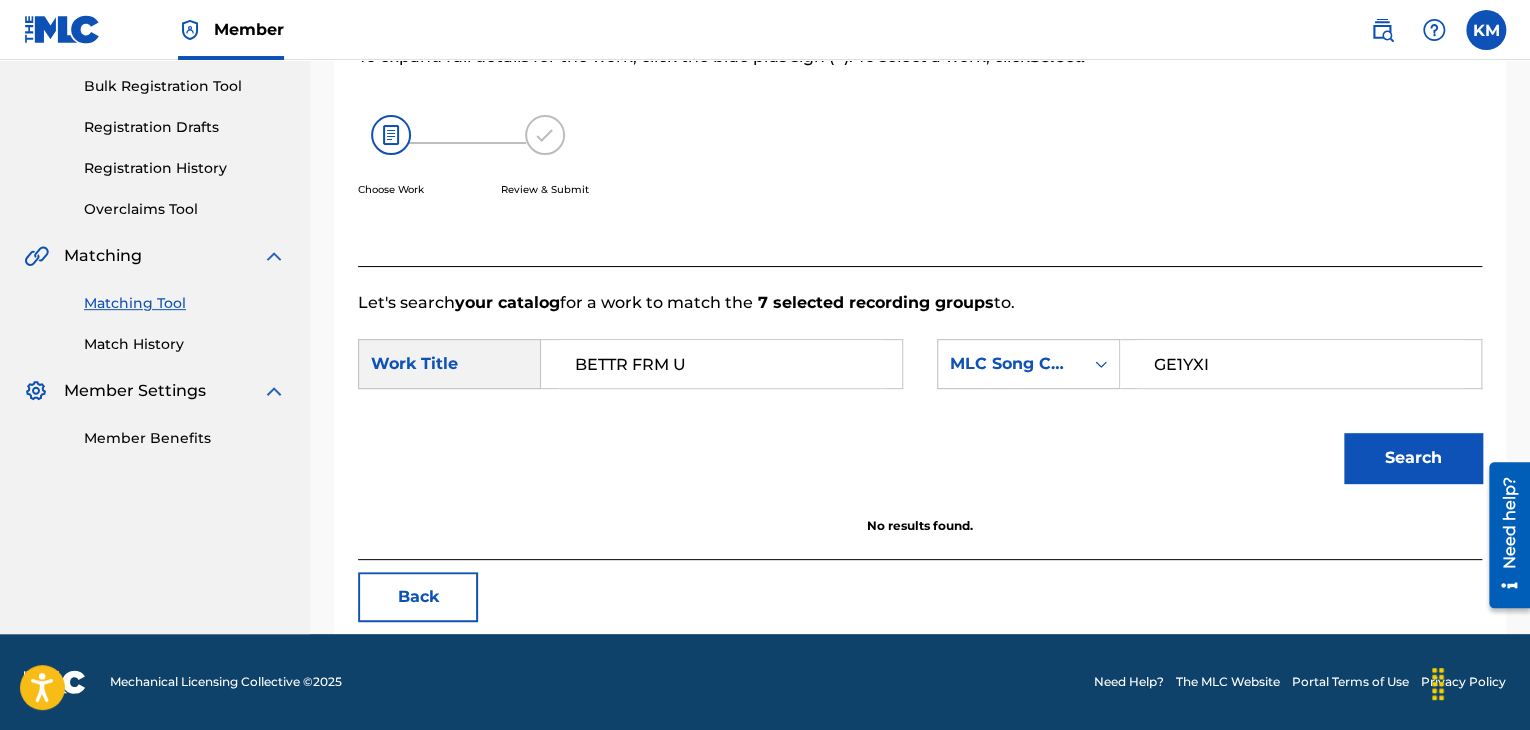 click on "Match History" at bounding box center (185, 344) 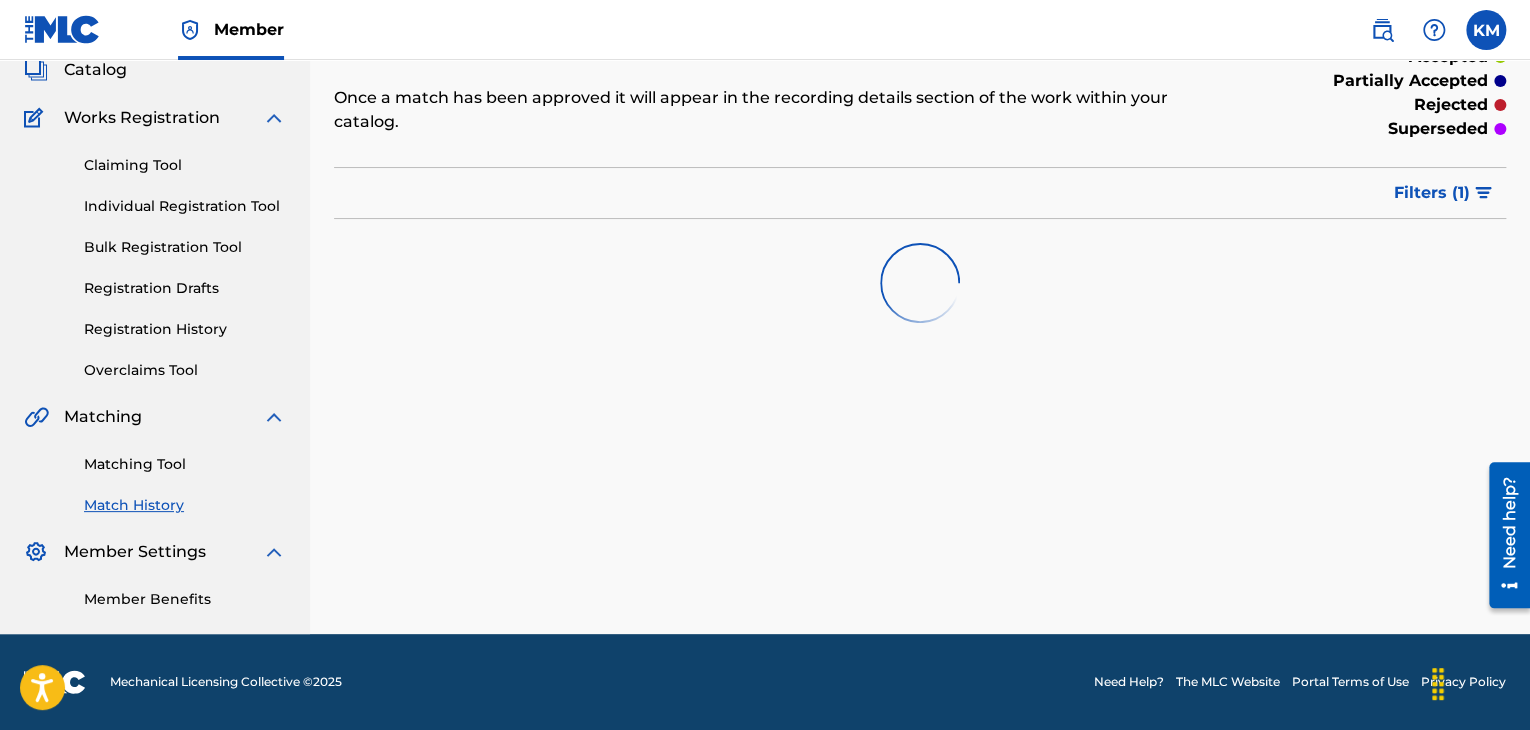 scroll, scrollTop: 0, scrollLeft: 0, axis: both 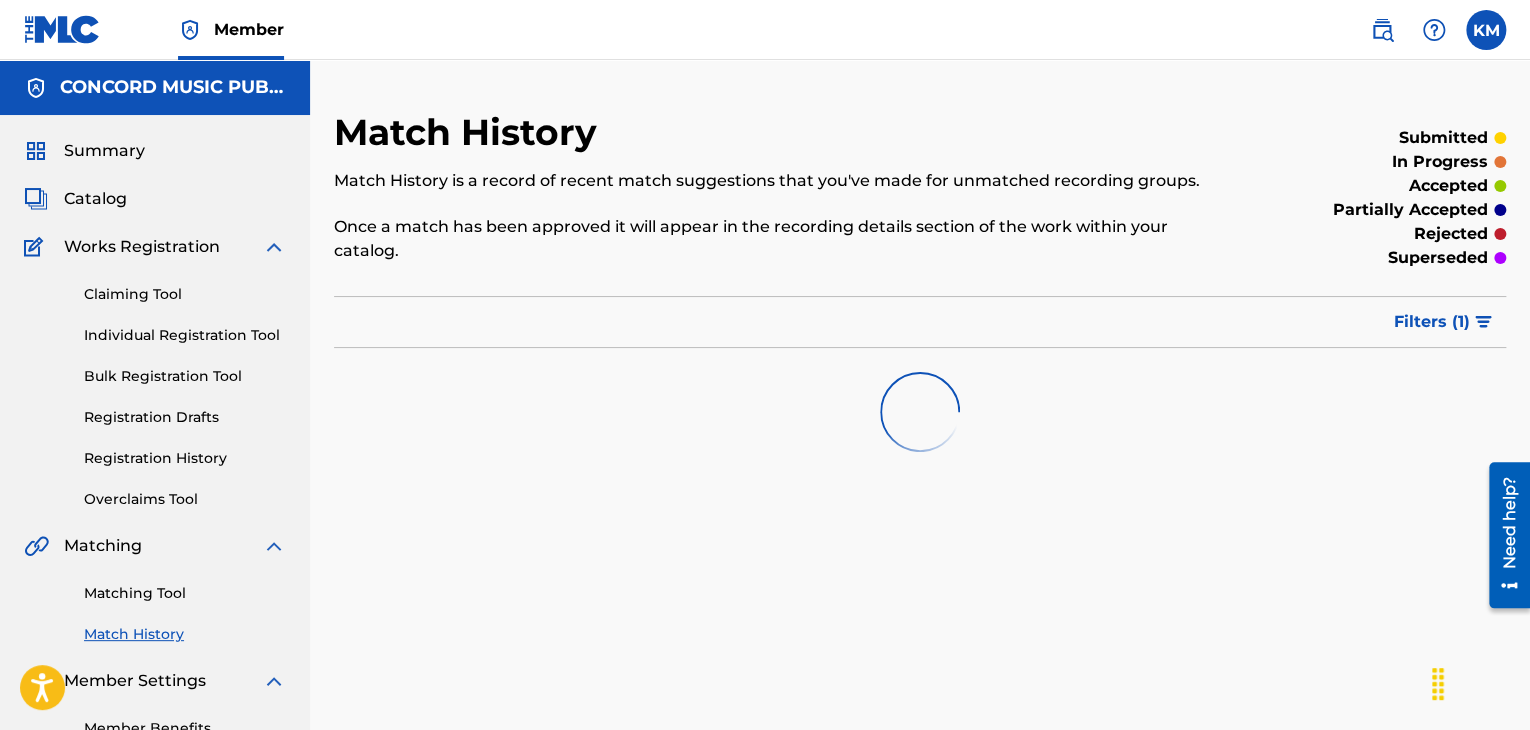click on "Matching Tool" at bounding box center [185, 593] 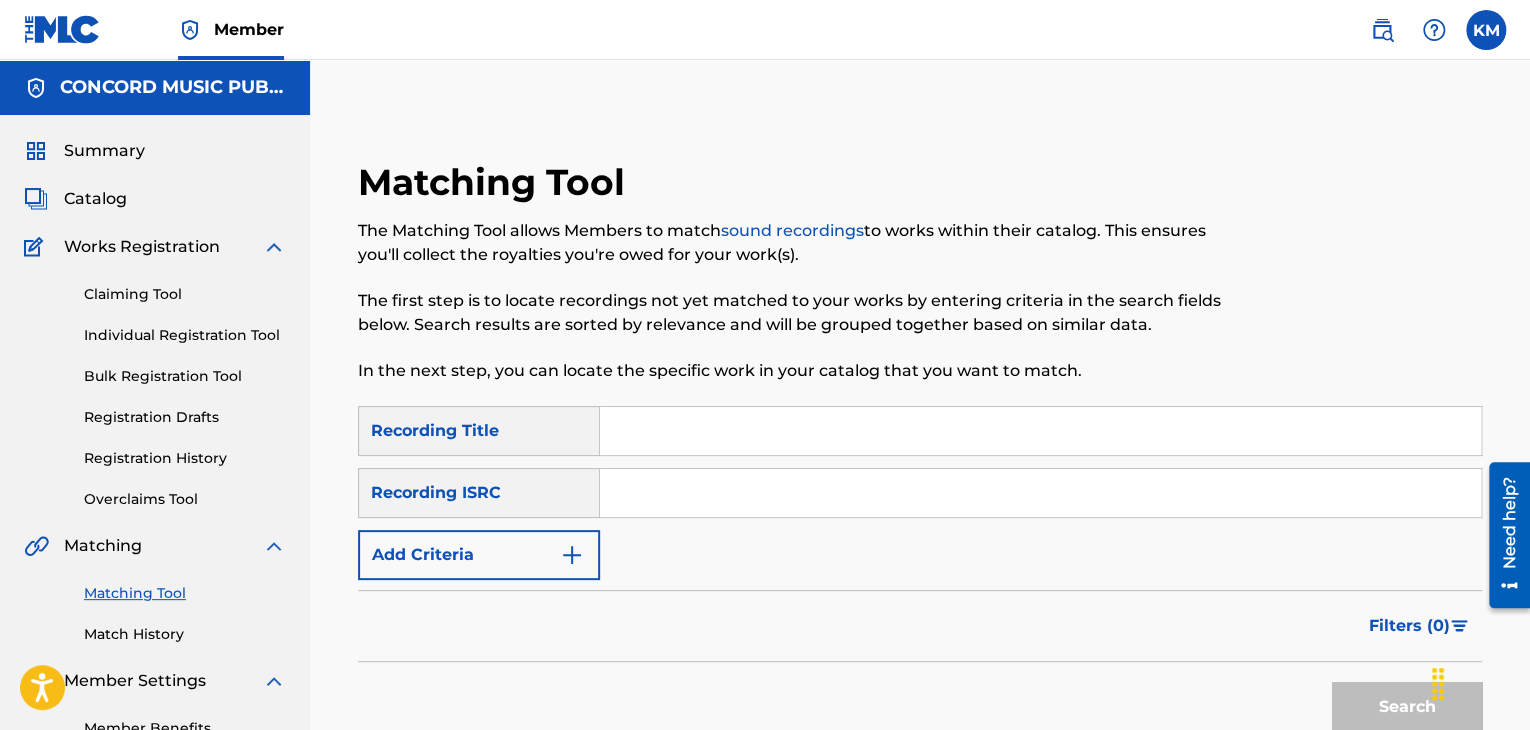 click at bounding box center (1040, 493) 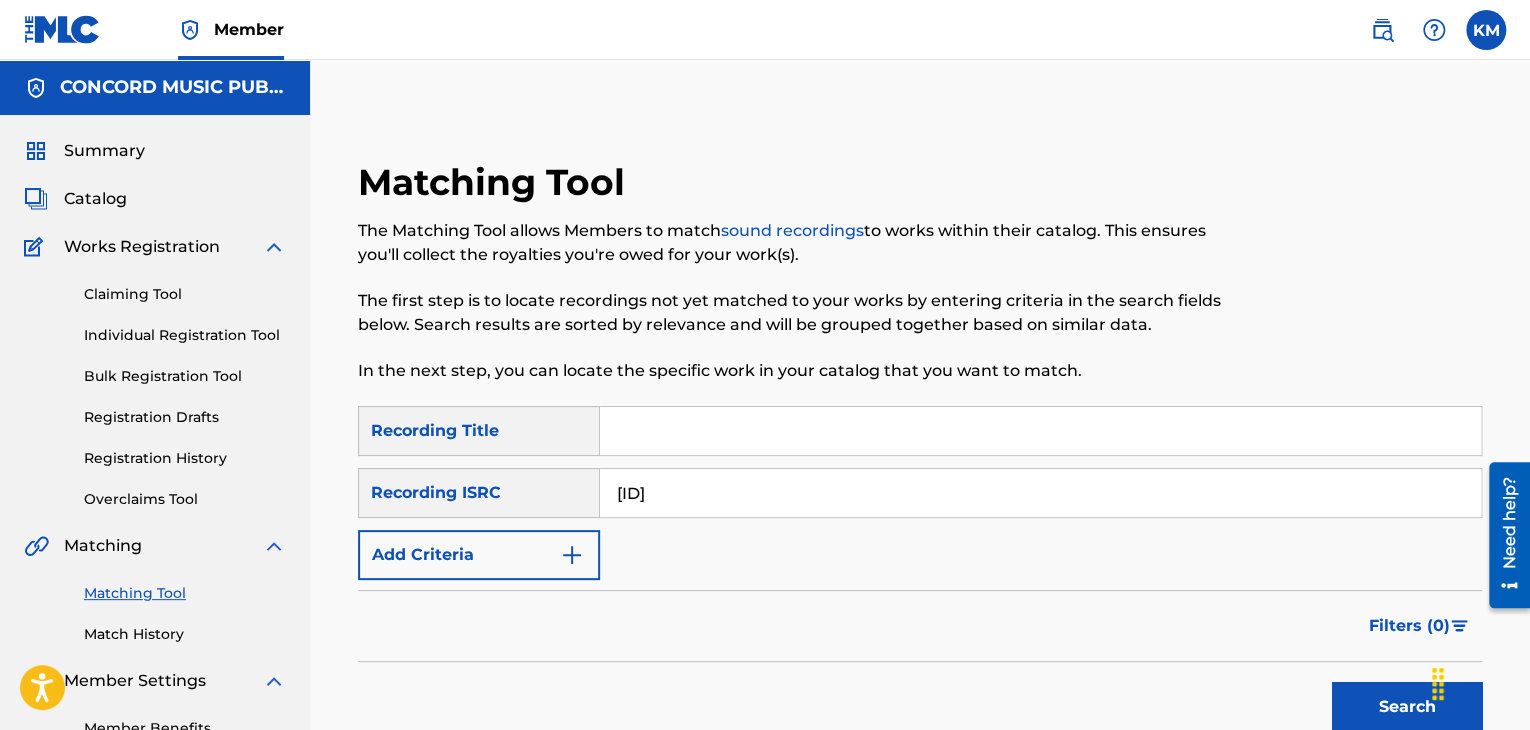 type on "[ID]" 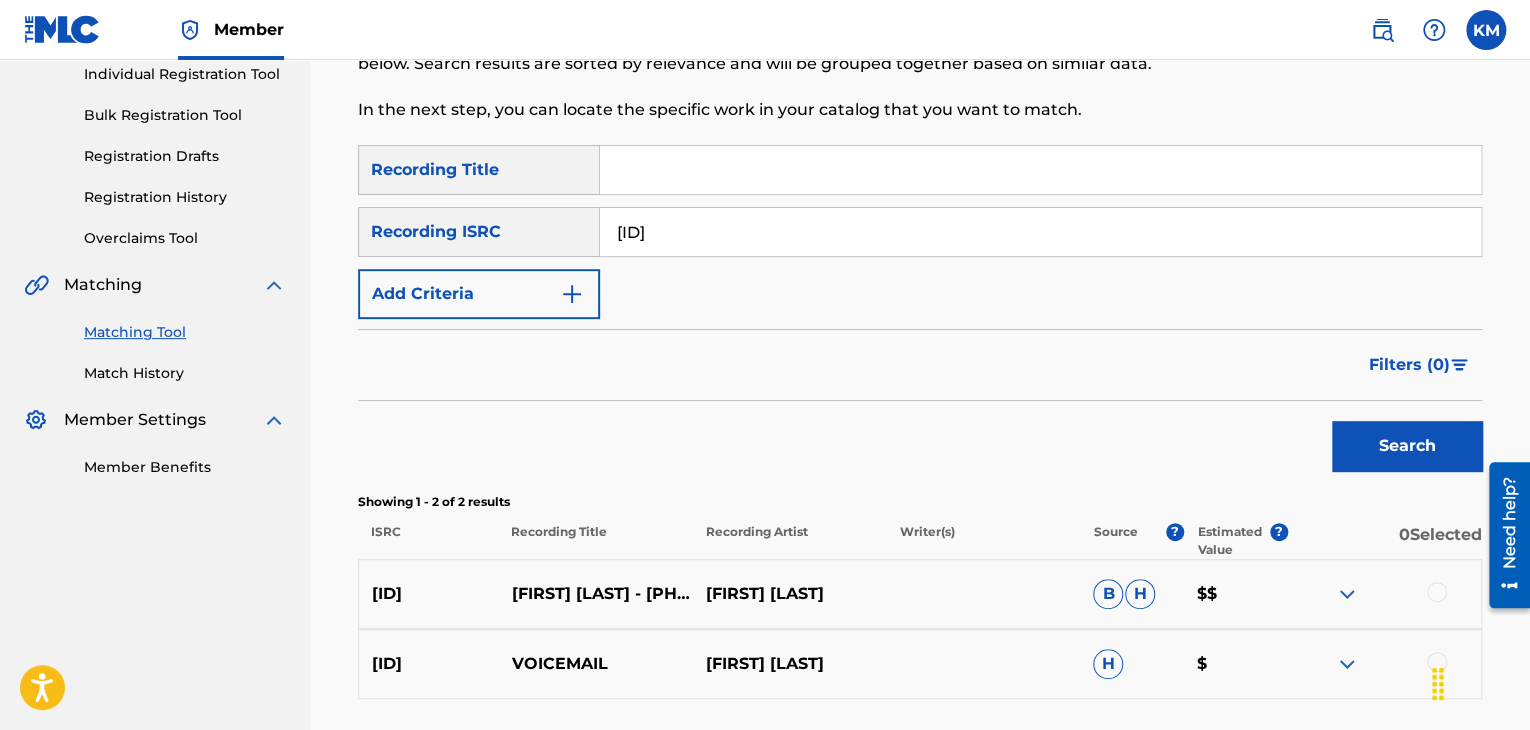 scroll, scrollTop: 426, scrollLeft: 0, axis: vertical 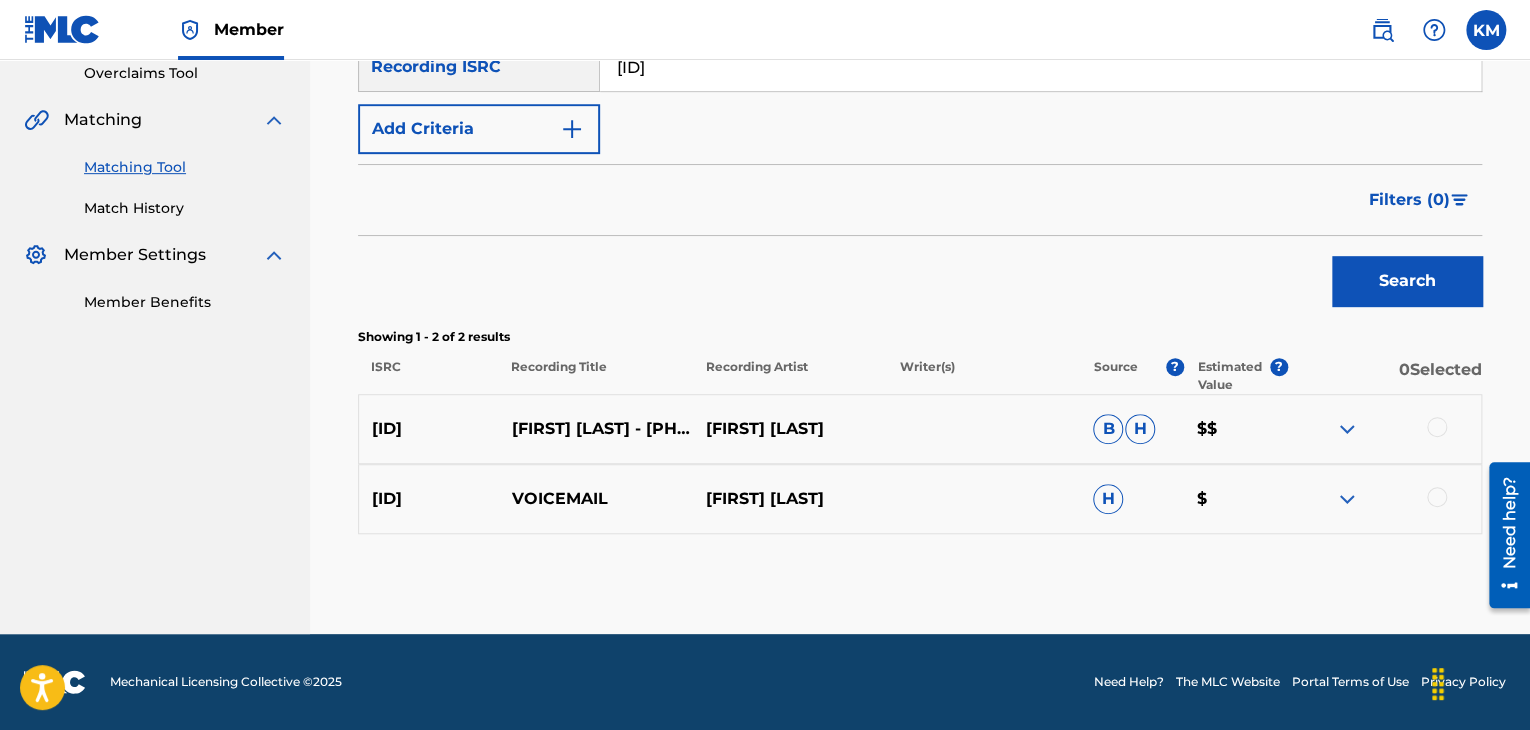 click at bounding box center (1437, 497) 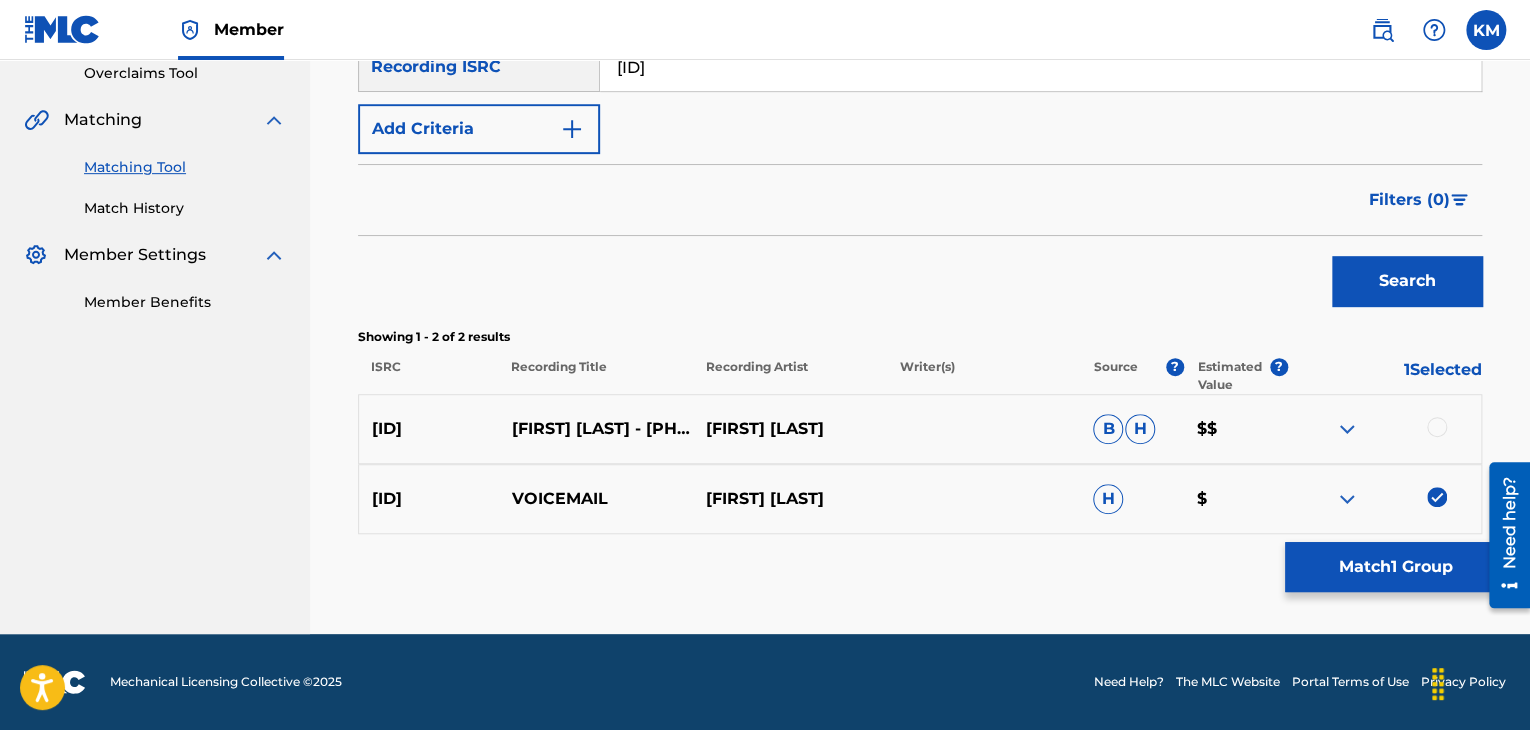 click at bounding box center [1437, 427] 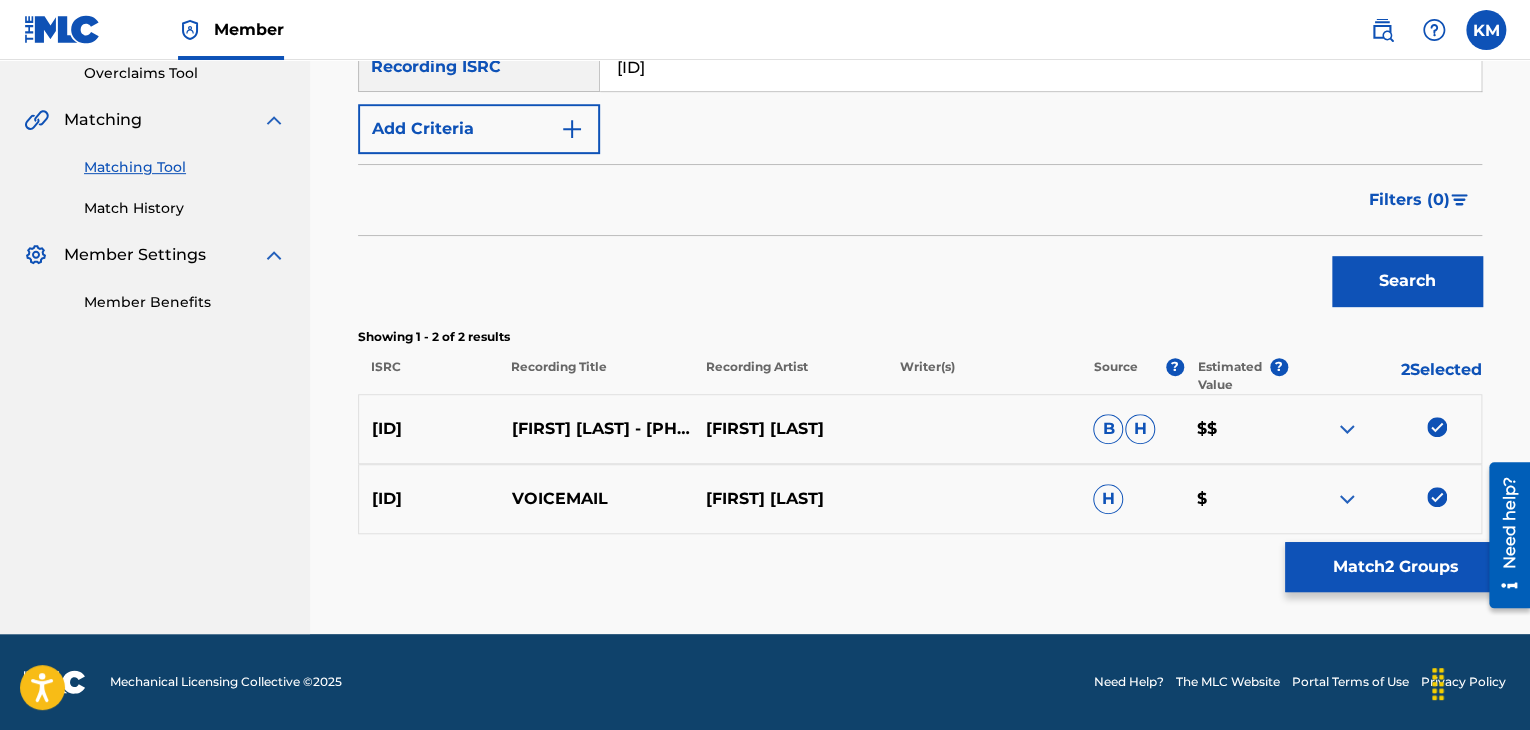 click on "Match  2 Groups" at bounding box center (1395, 567) 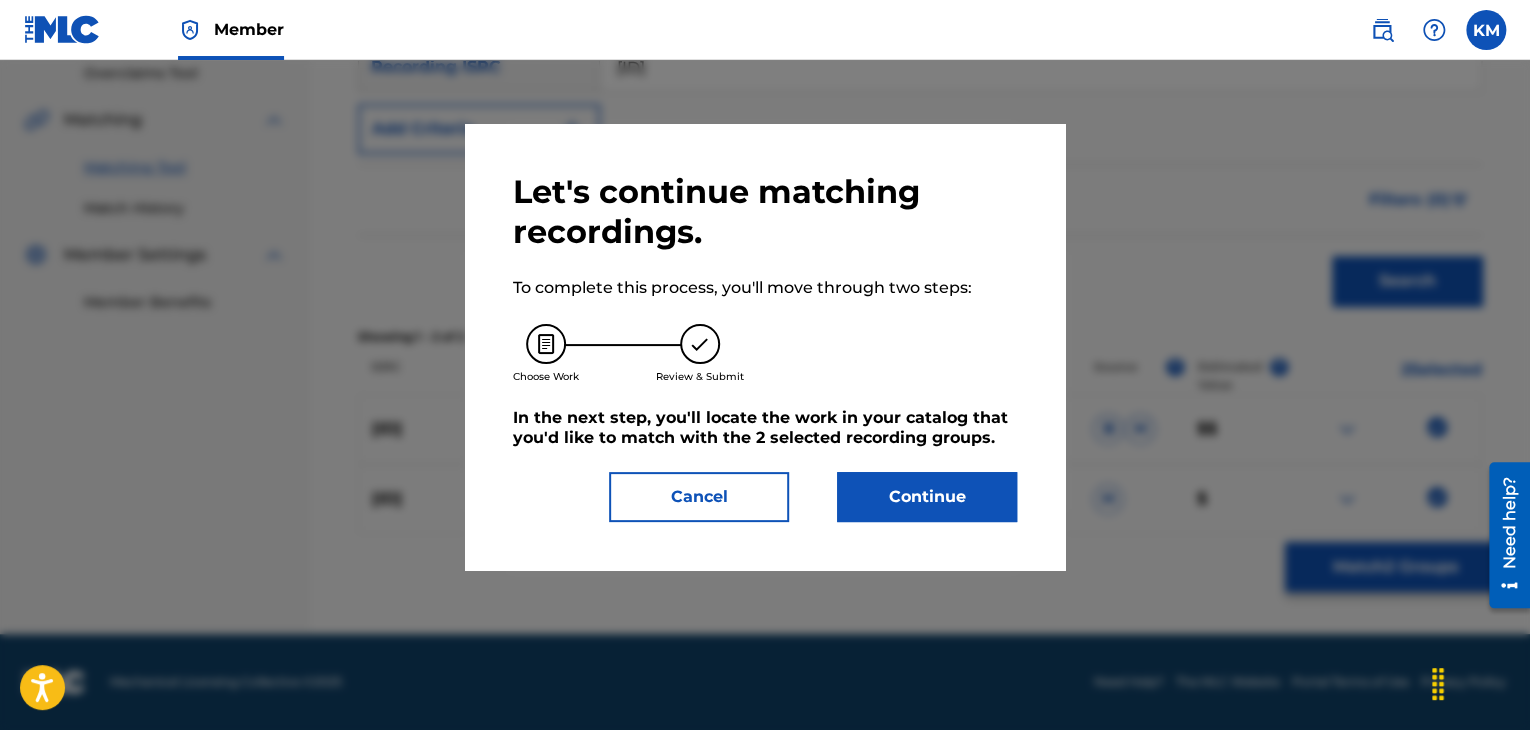 click on "Continue" at bounding box center (927, 497) 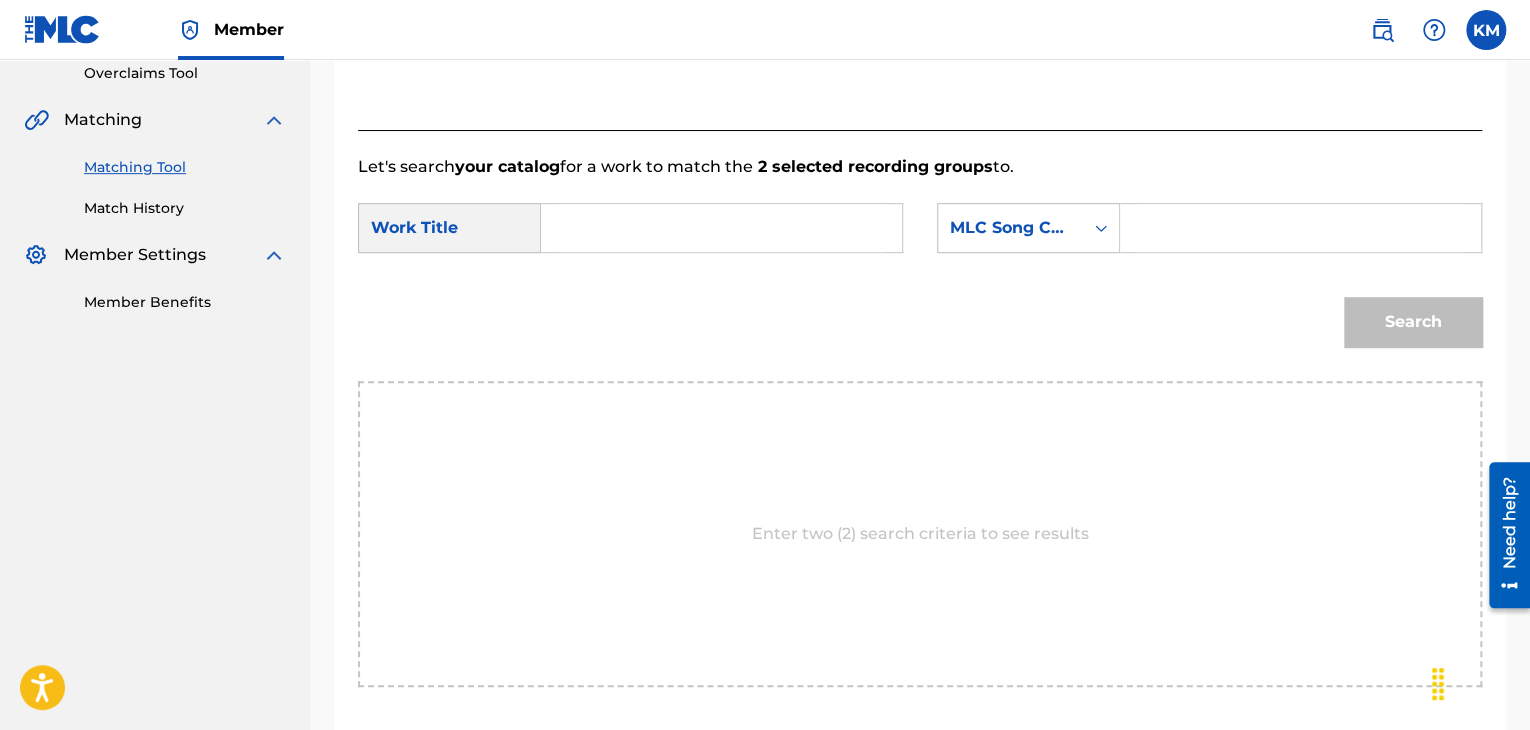 click at bounding box center (721, 228) 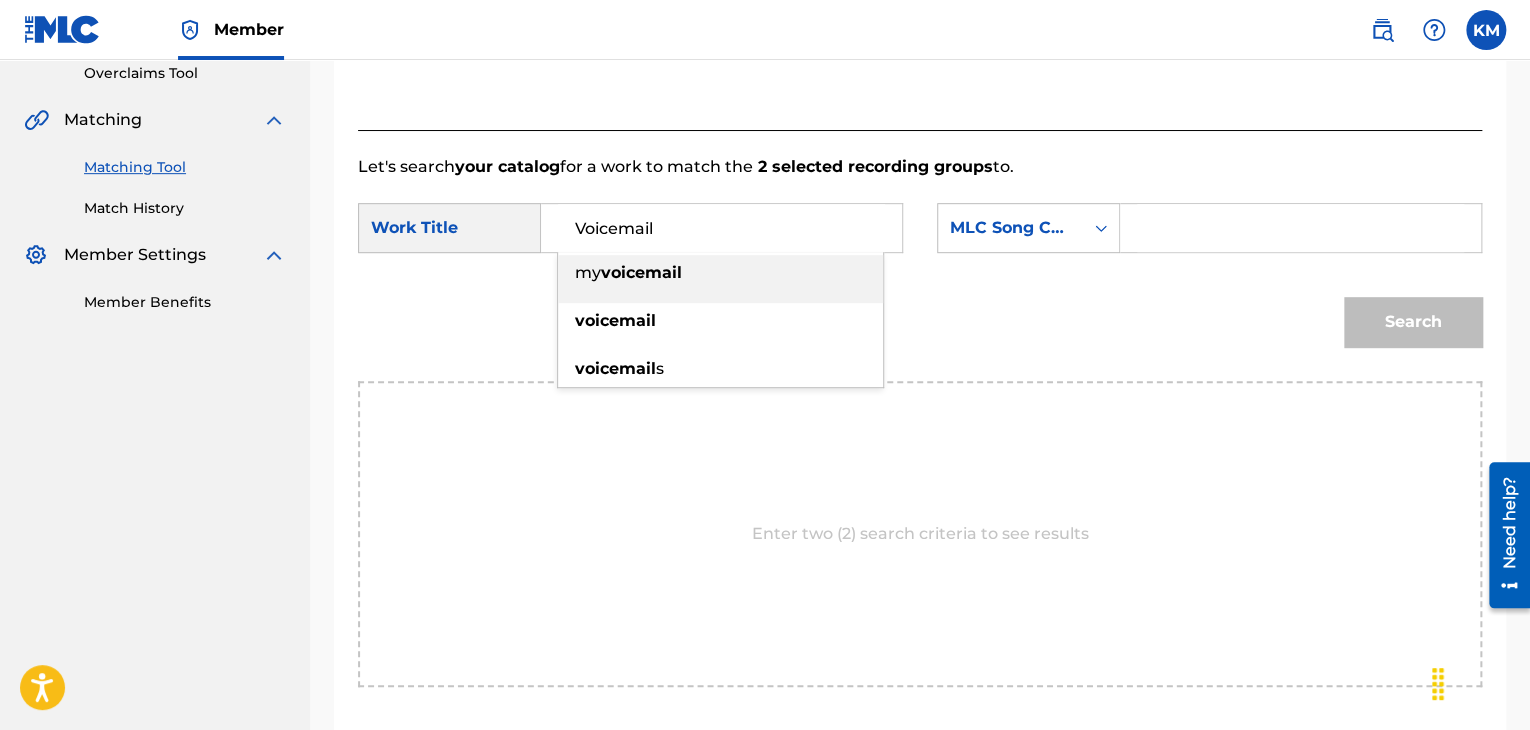 type on "Voicemail" 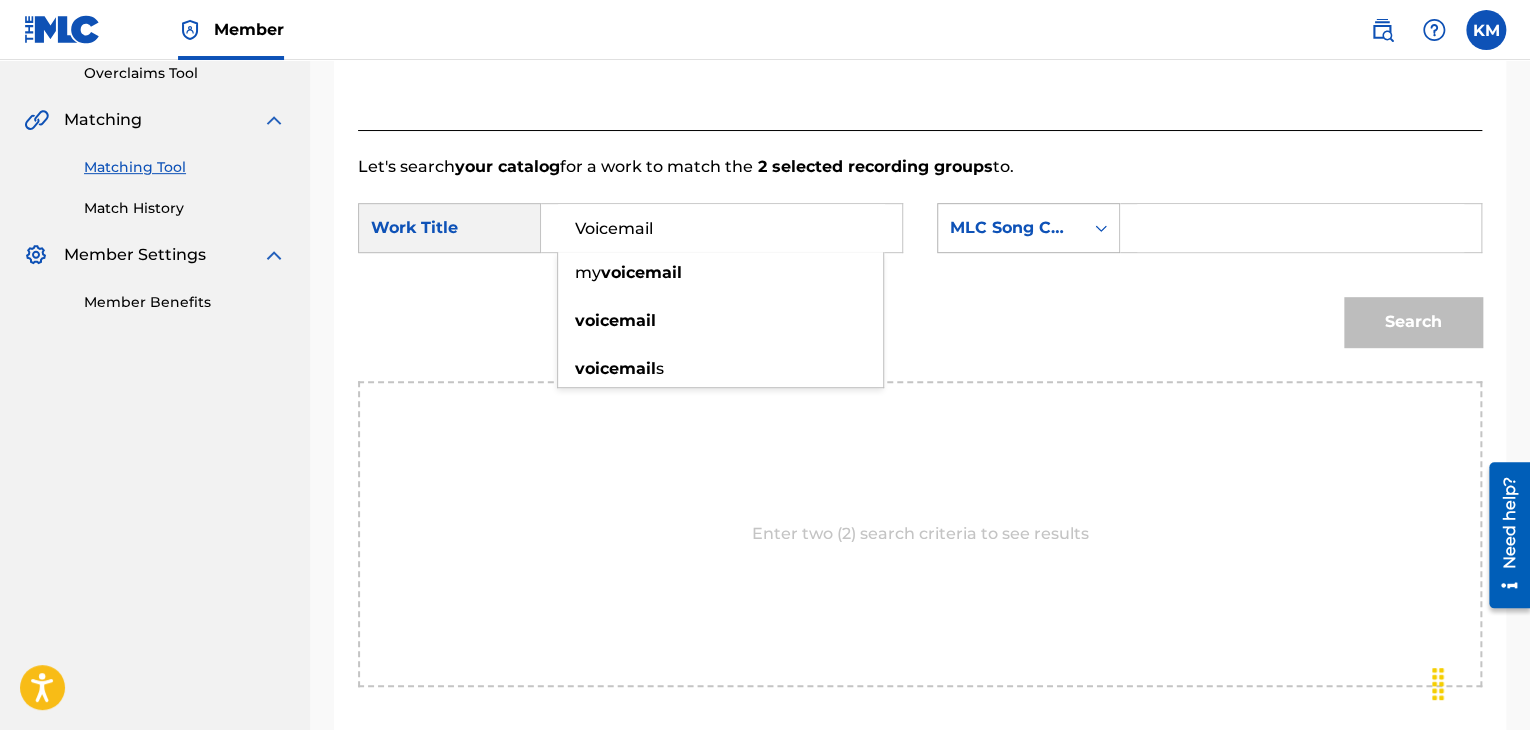 click 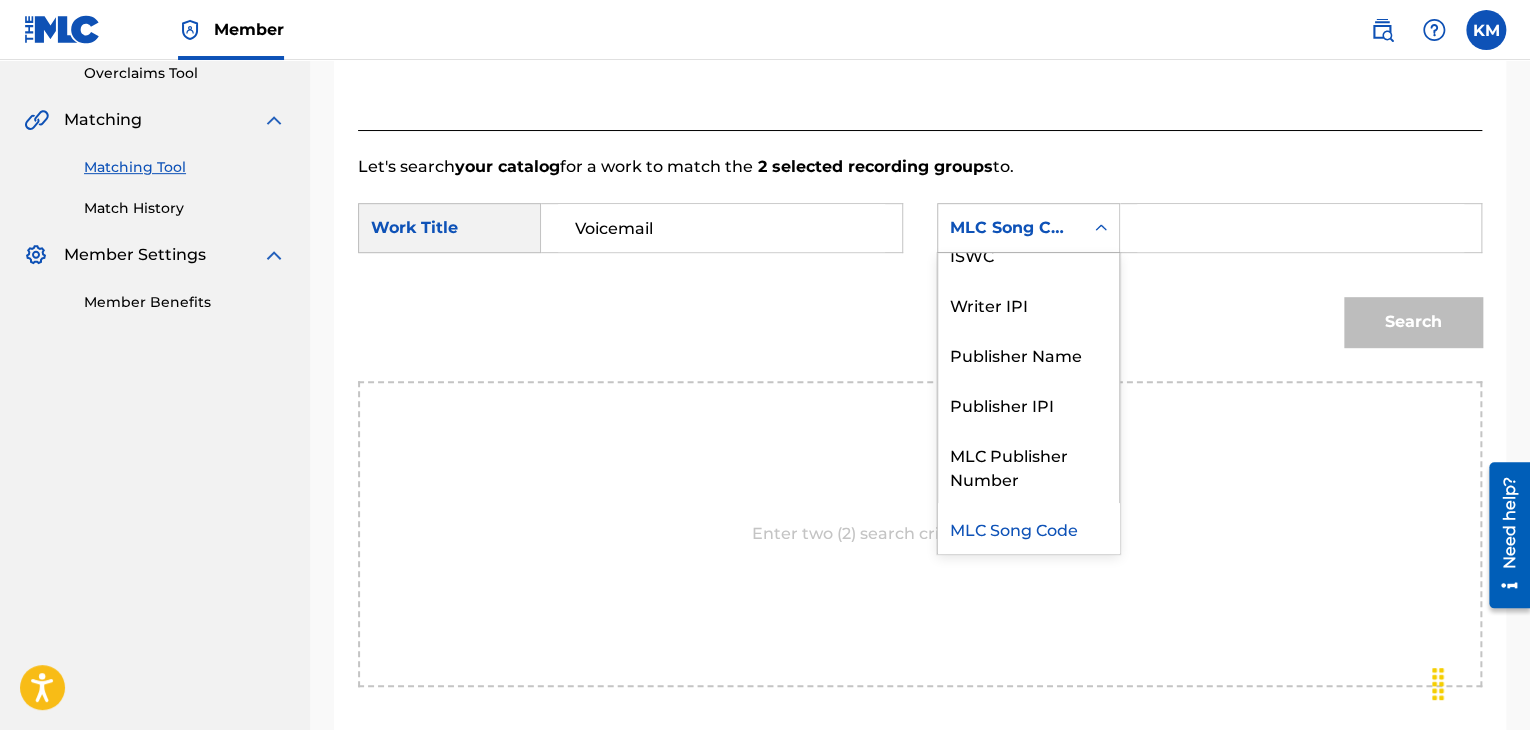scroll, scrollTop: 0, scrollLeft: 0, axis: both 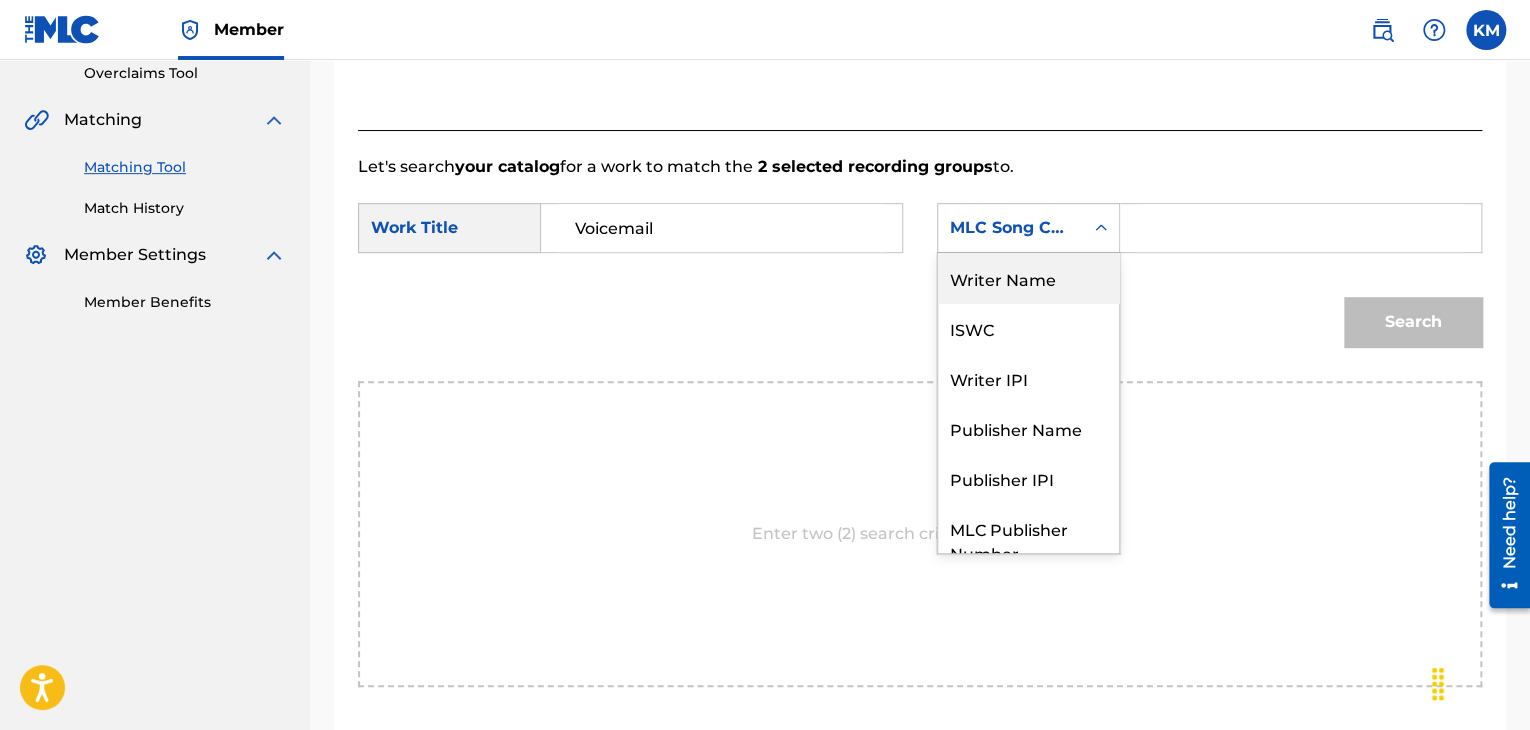 click on "Writer Name" at bounding box center [1028, 278] 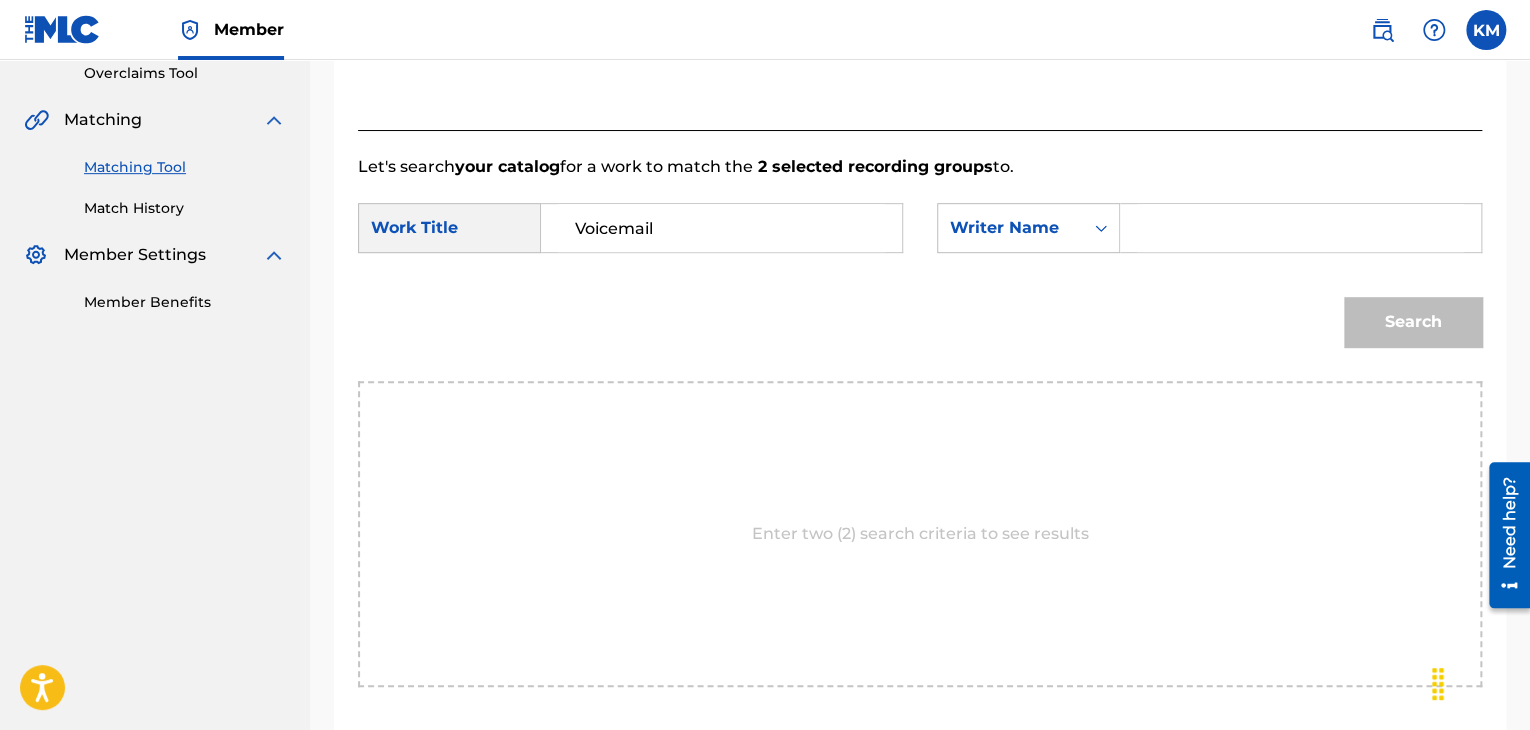 click at bounding box center (1300, 228) 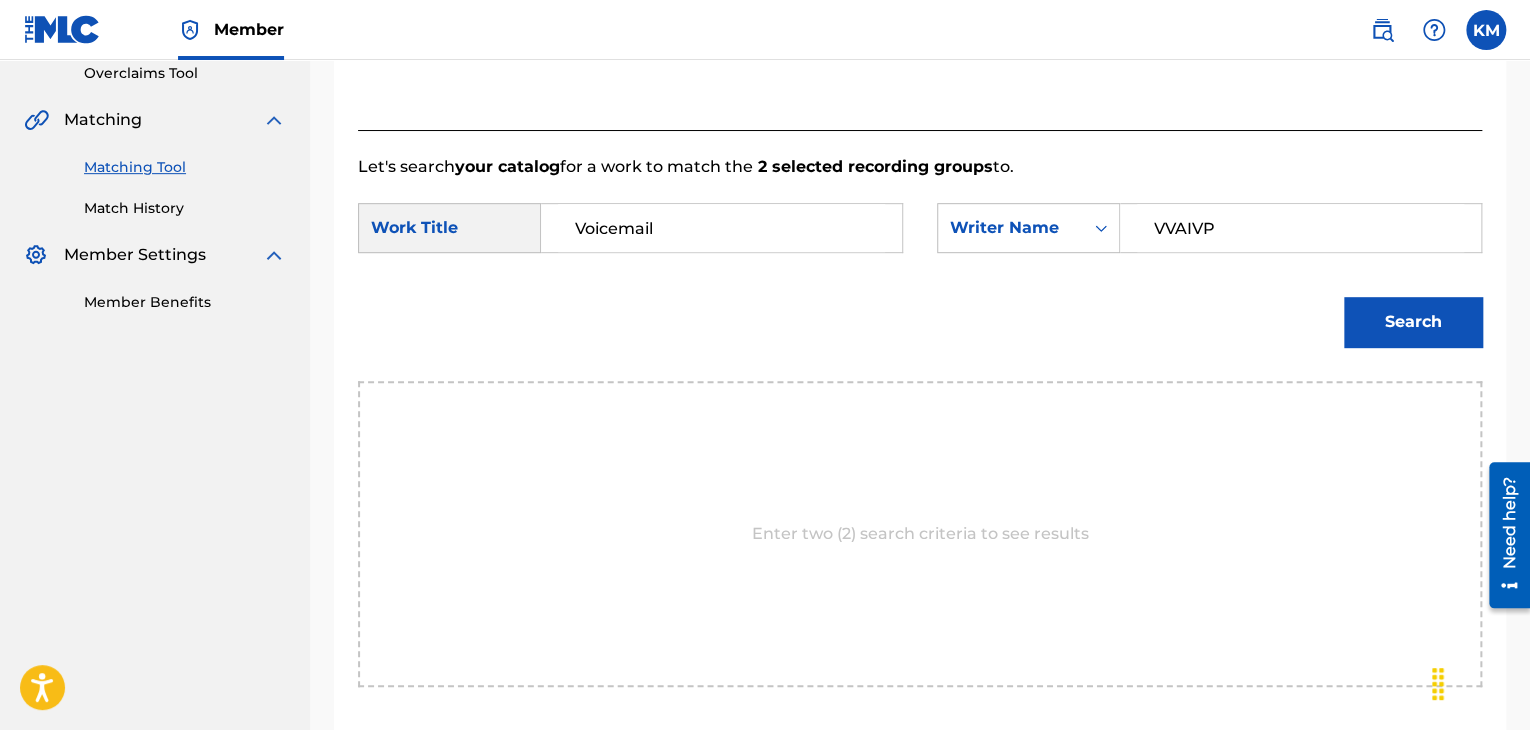 type on "VVAIVP" 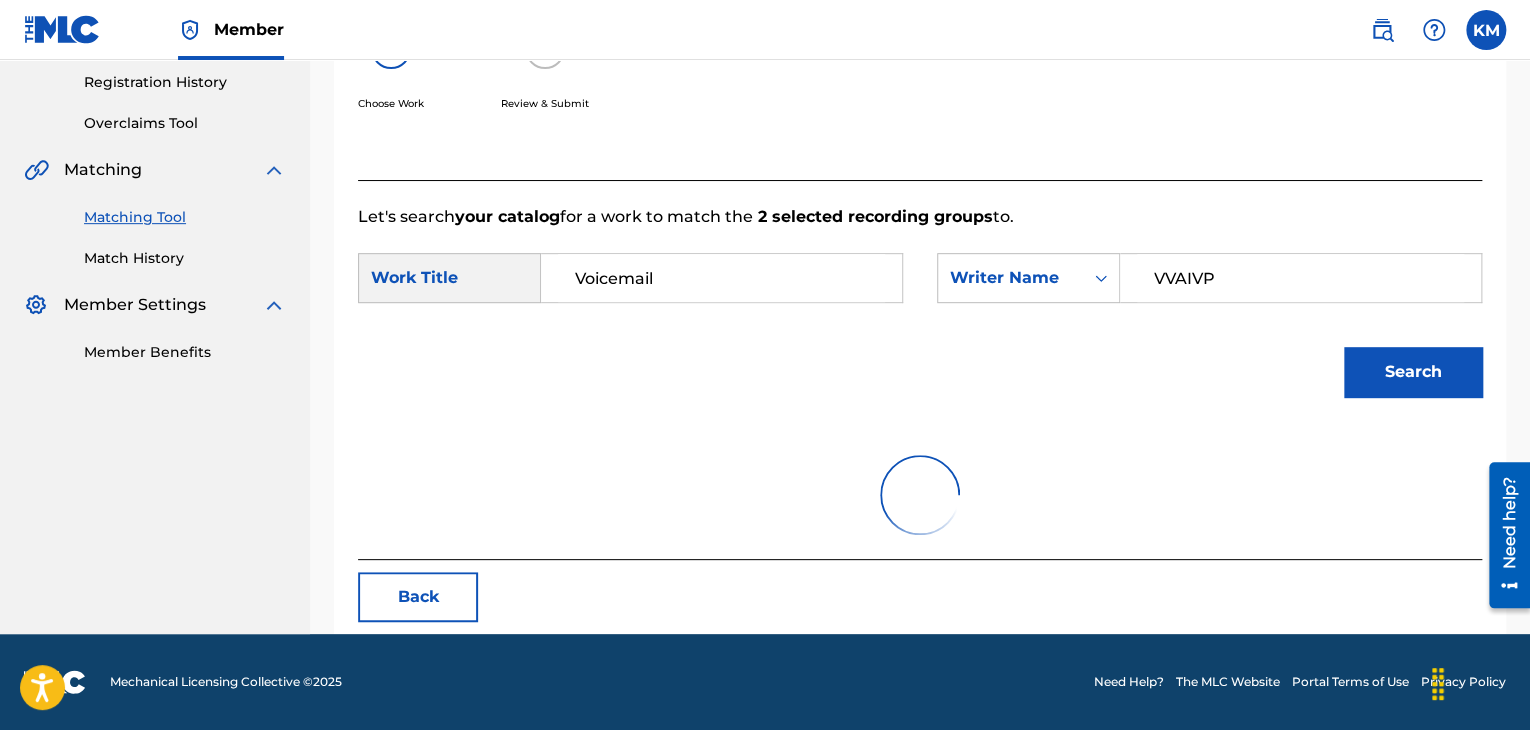 scroll, scrollTop: 290, scrollLeft: 0, axis: vertical 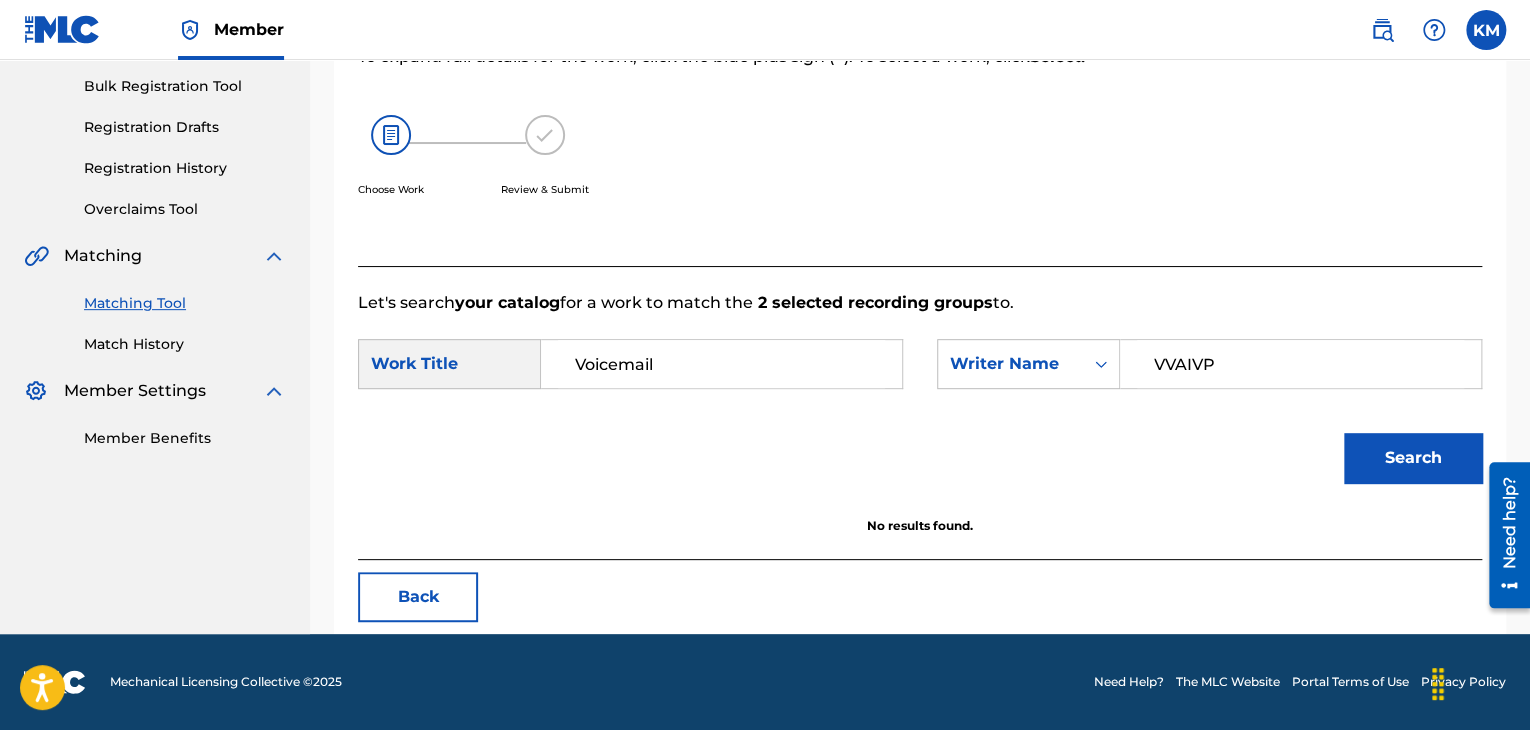 drag, startPoint x: 144, startPoint y: 351, endPoint x: 174, endPoint y: 365, distance: 33.105892 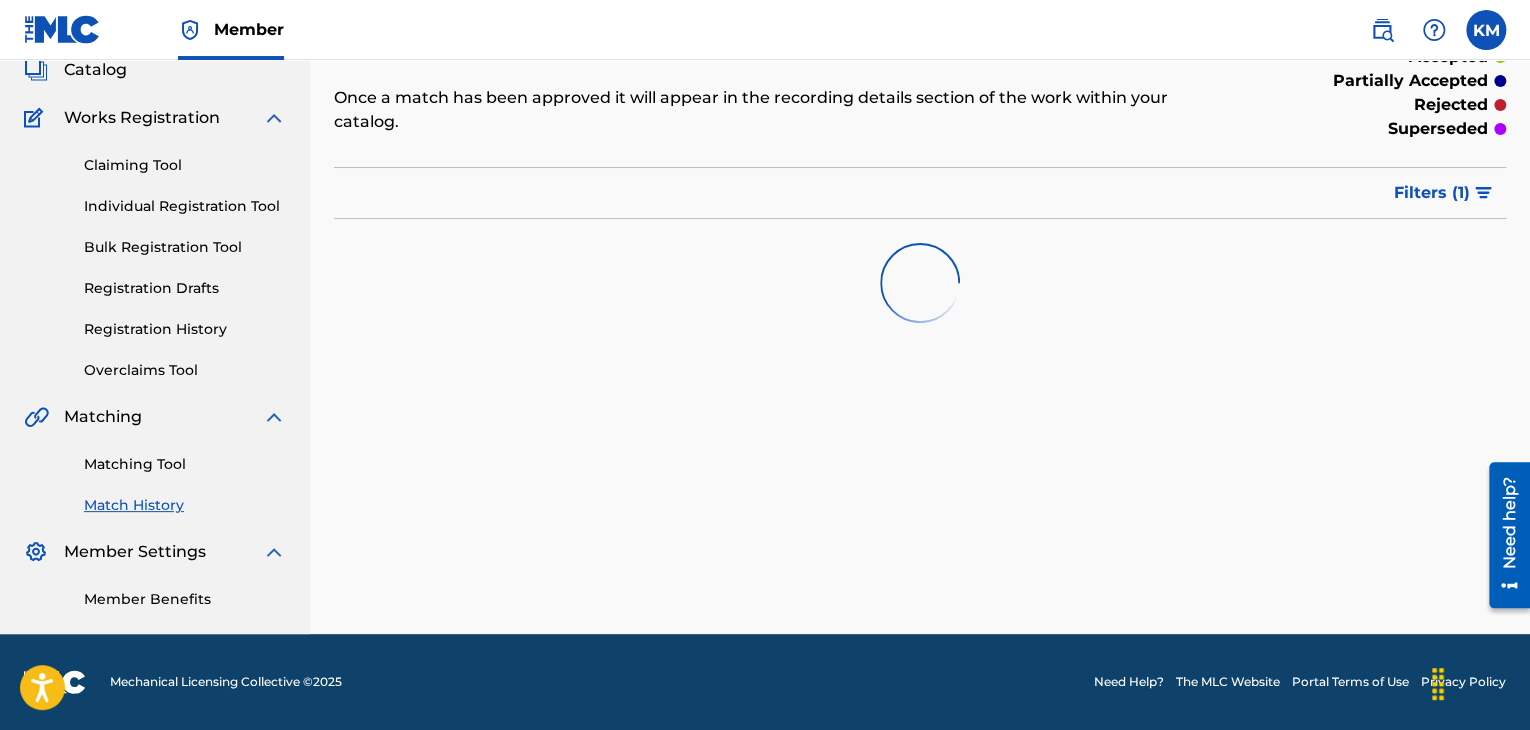 scroll, scrollTop: 0, scrollLeft: 0, axis: both 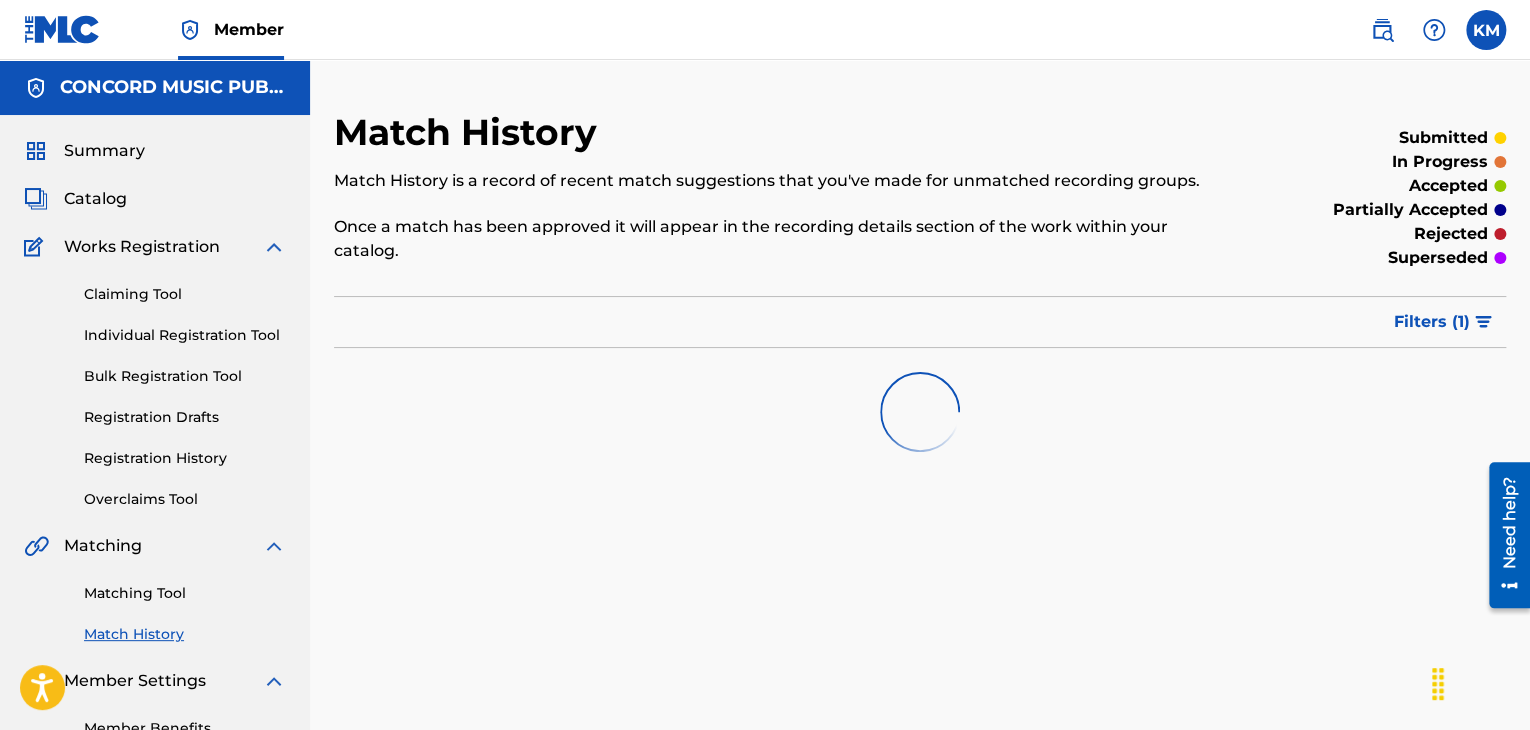 click on "Matching Tool" at bounding box center [185, 593] 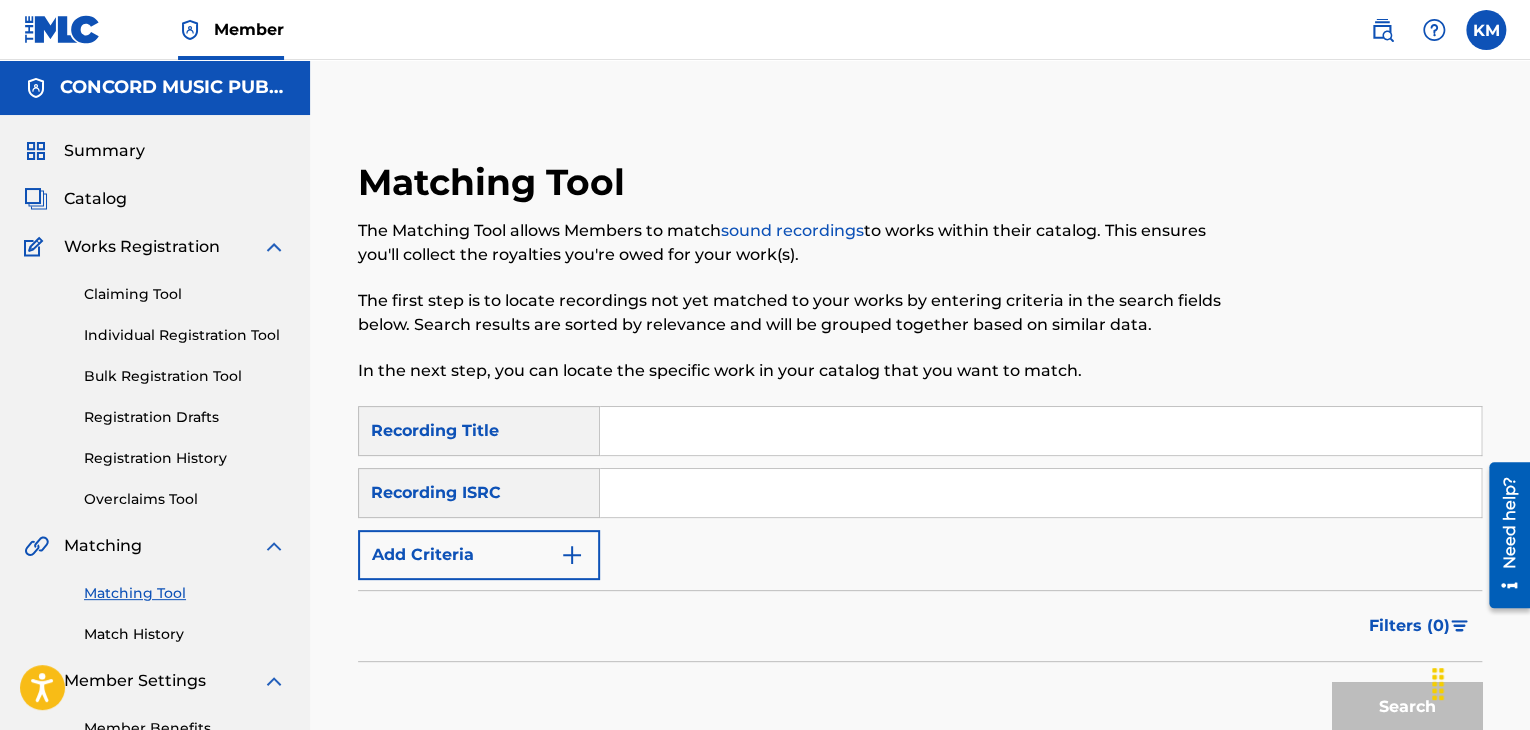 click at bounding box center [1040, 493] 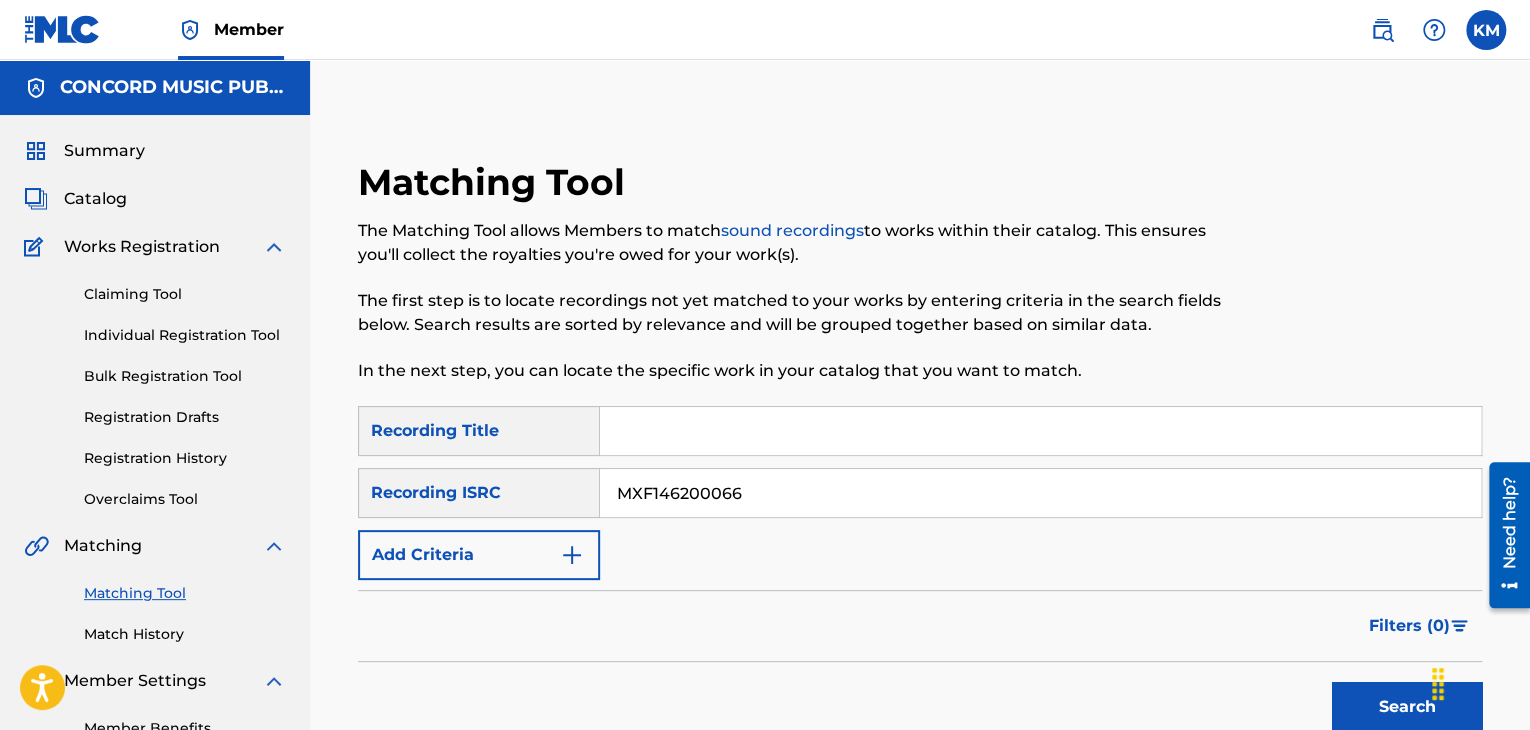 type on "MXF146200066" 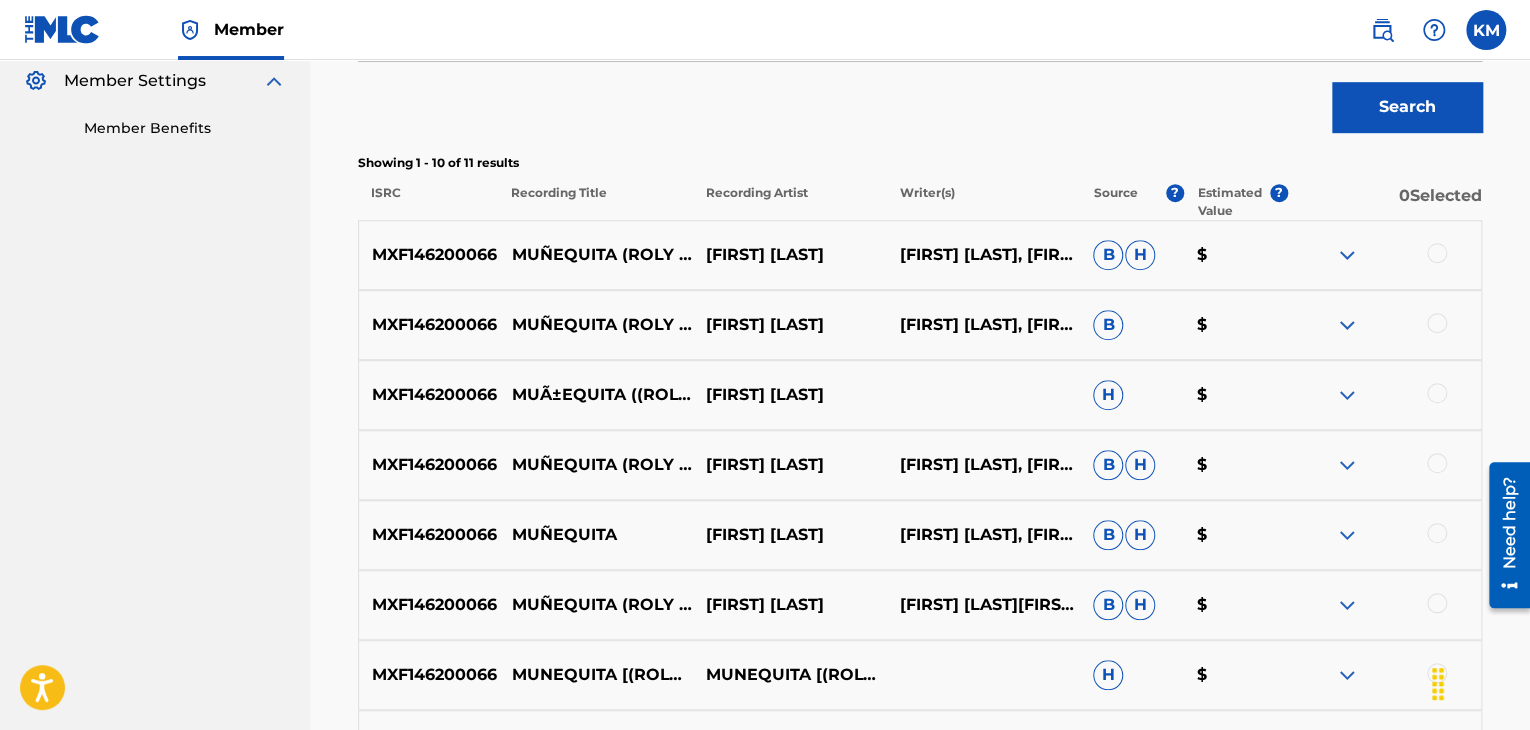 click at bounding box center [1437, 253] 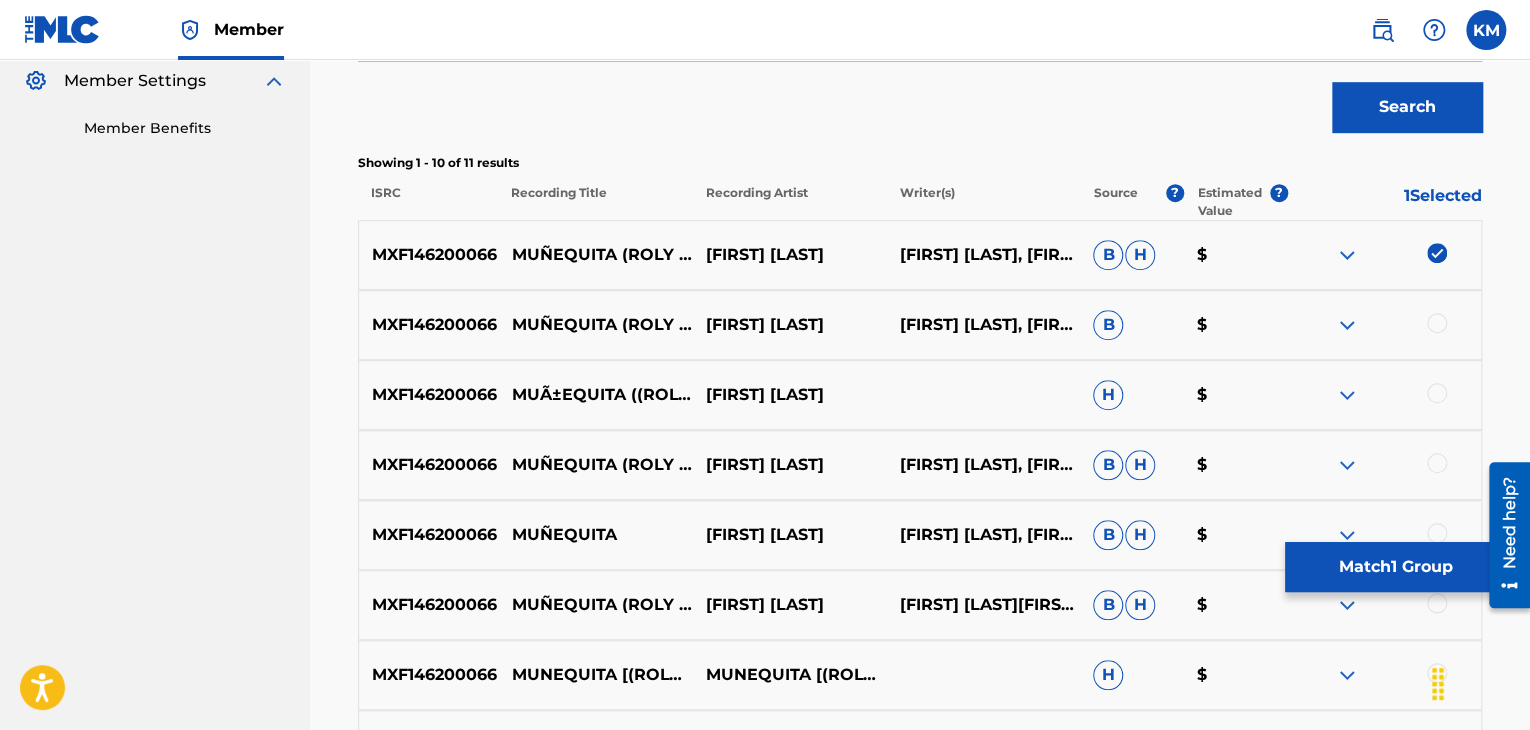 click at bounding box center [1437, 323] 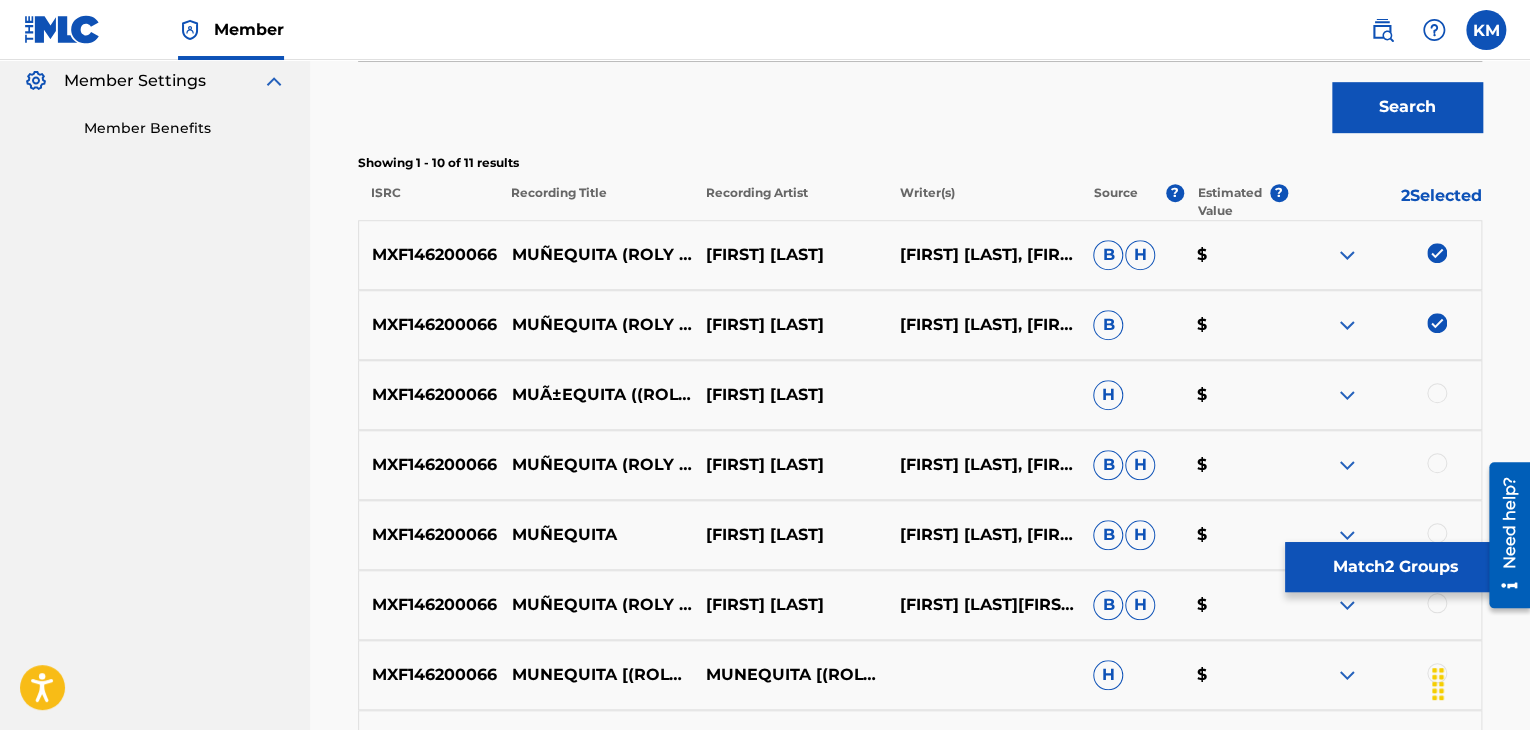 click at bounding box center [1437, 393] 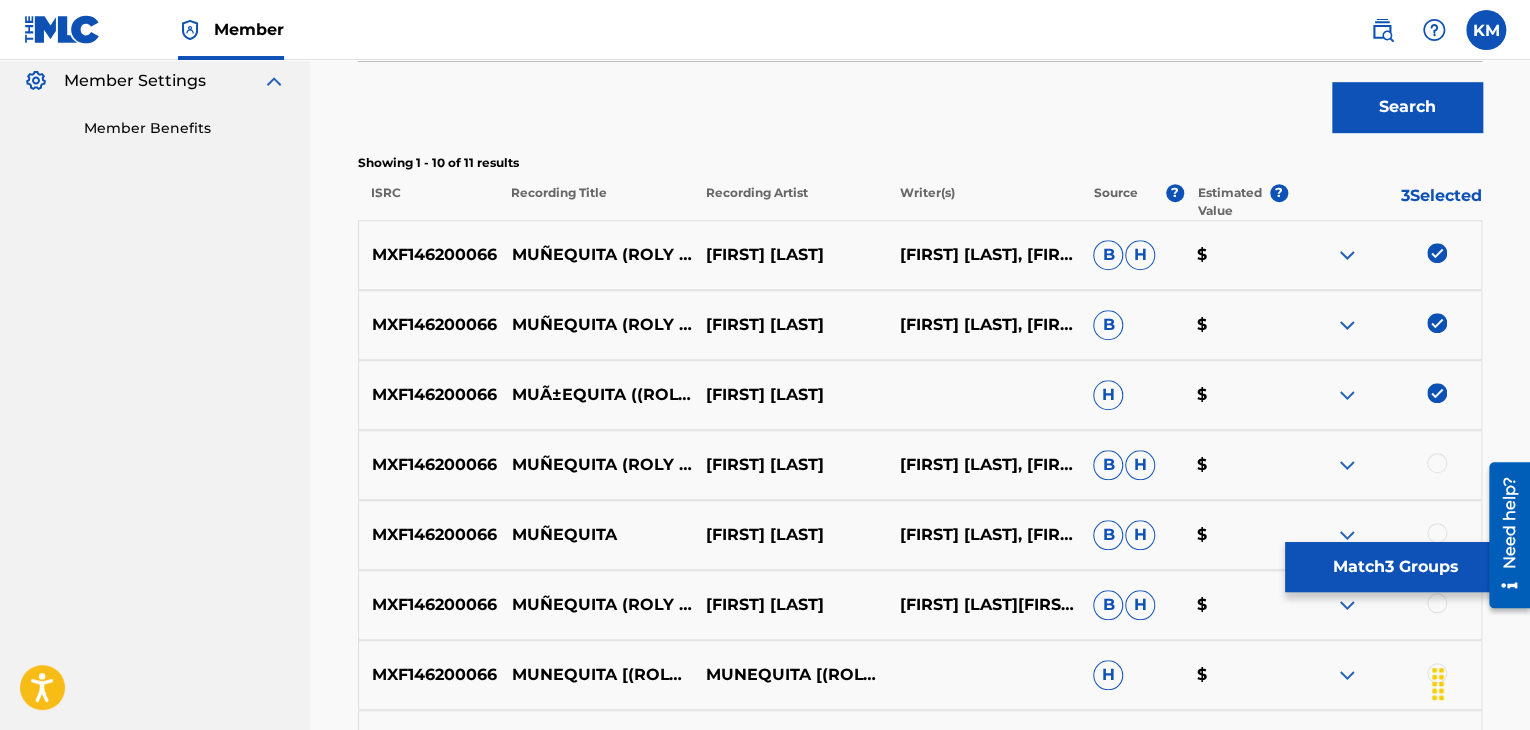 click at bounding box center (1437, 463) 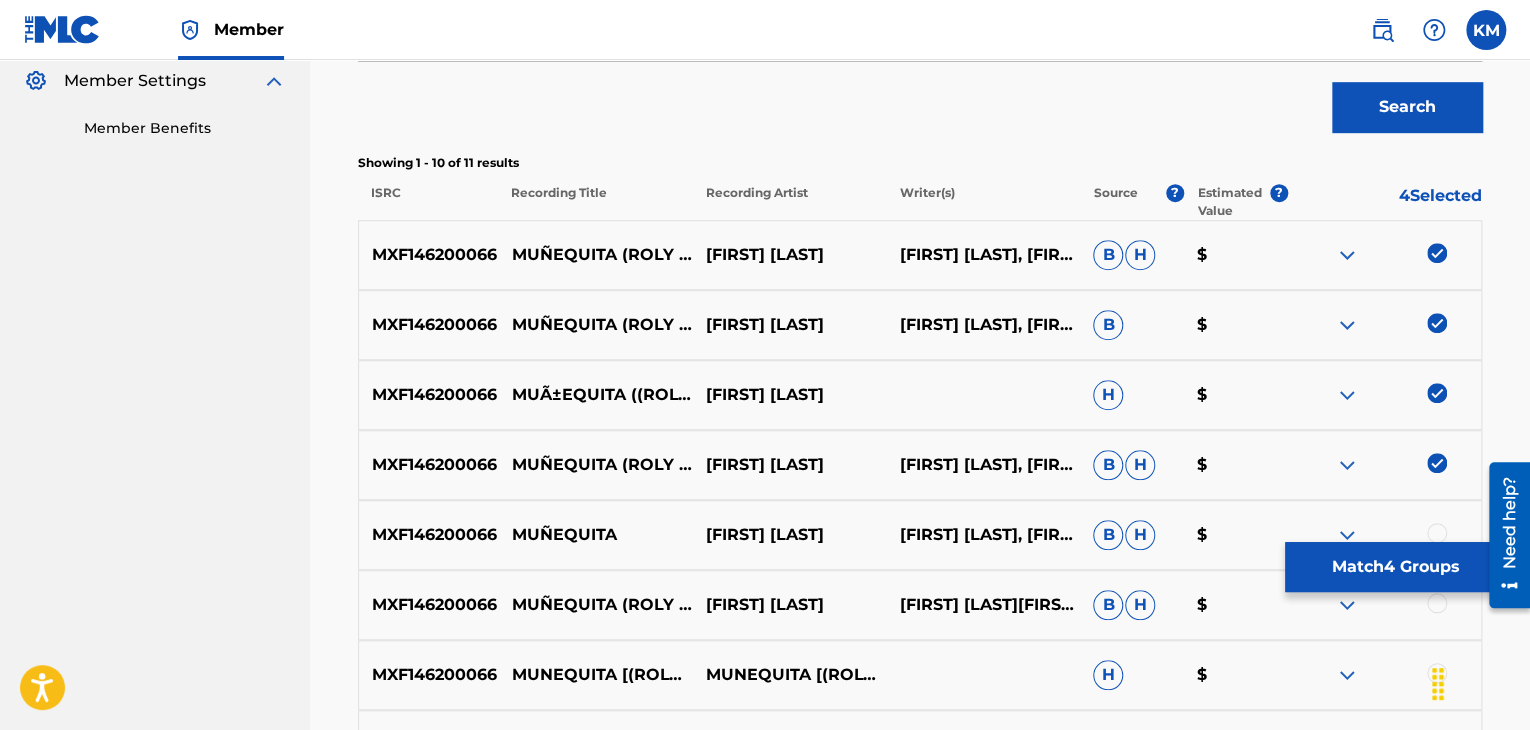 click at bounding box center [1437, 533] 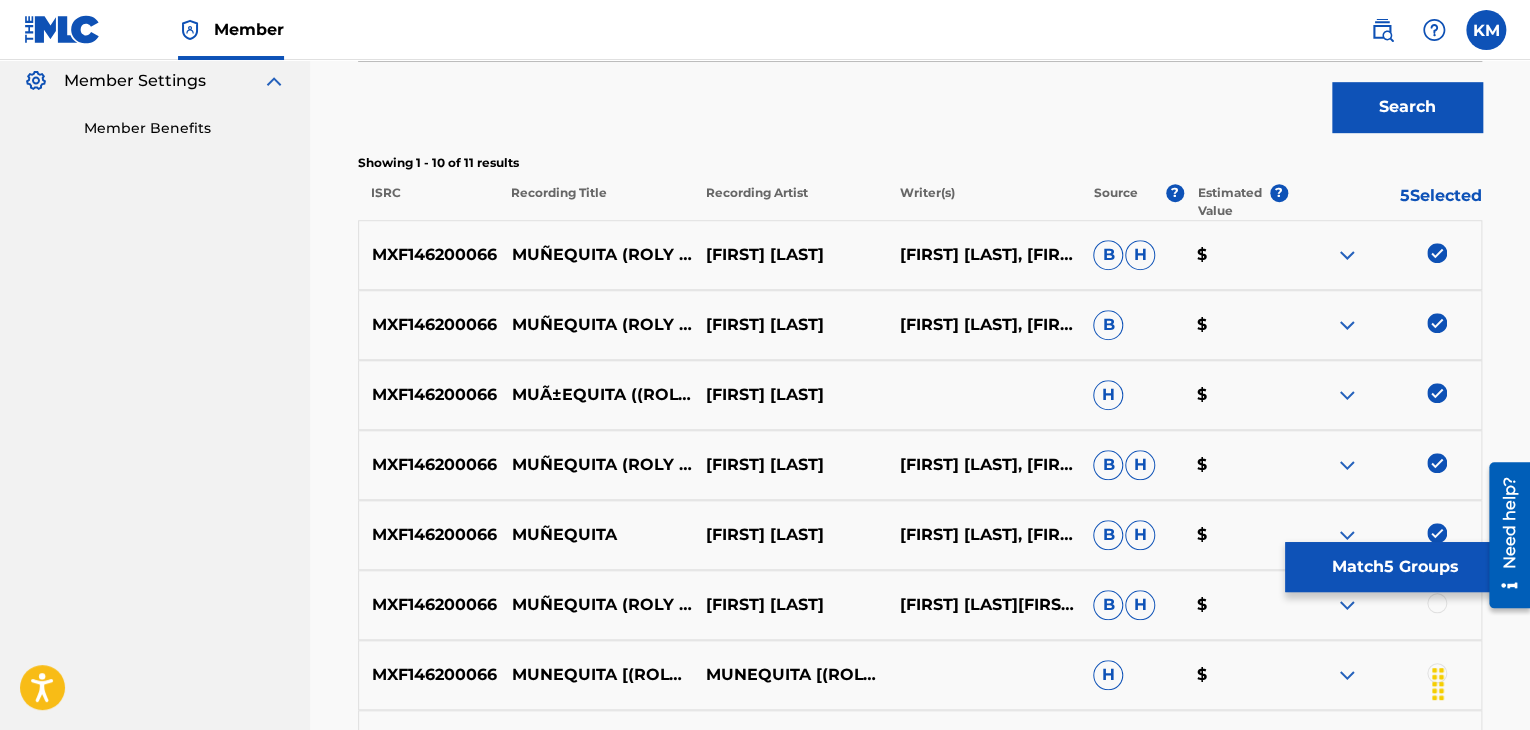 scroll, scrollTop: 1036, scrollLeft: 0, axis: vertical 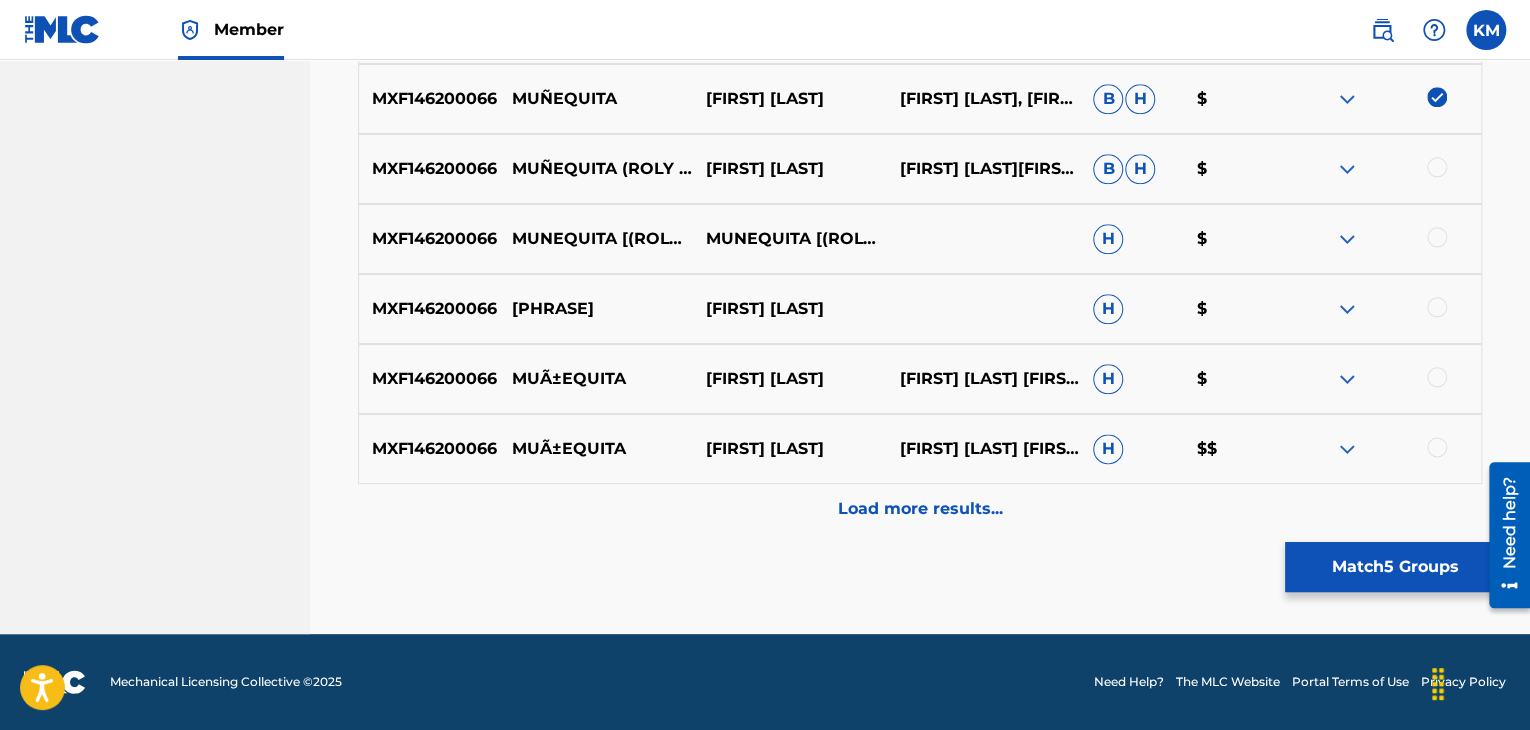 click at bounding box center (1437, 167) 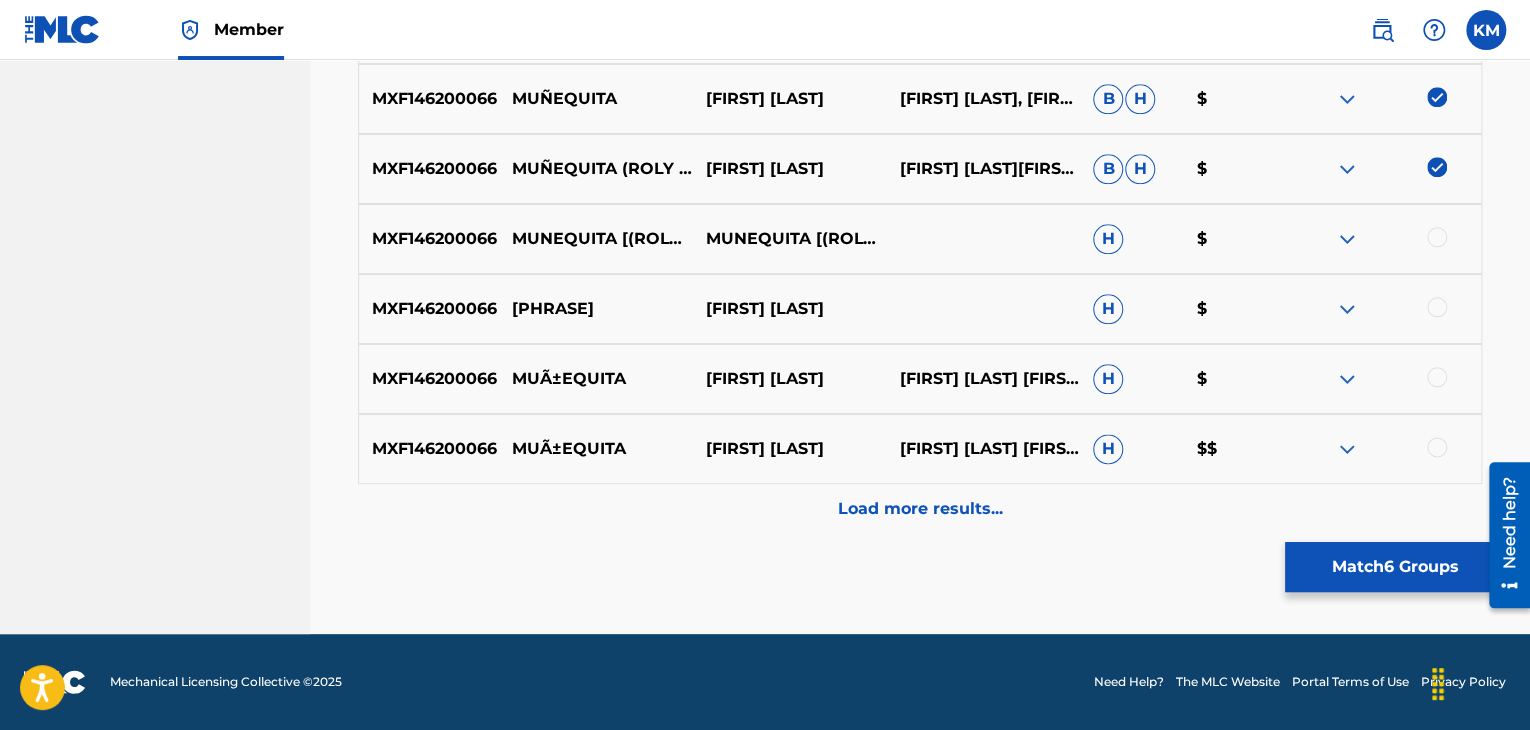 click at bounding box center (1437, 237) 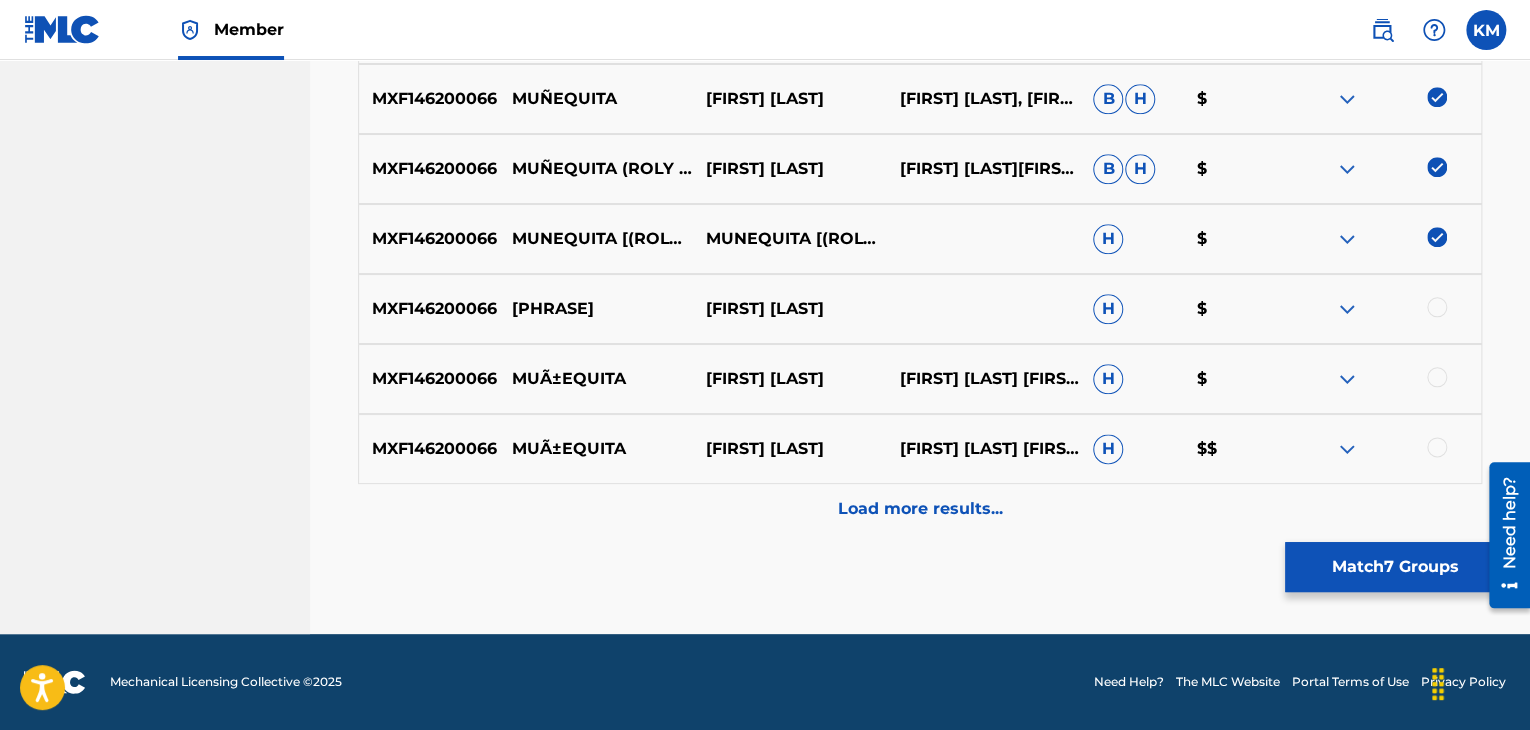 click at bounding box center [1437, 307] 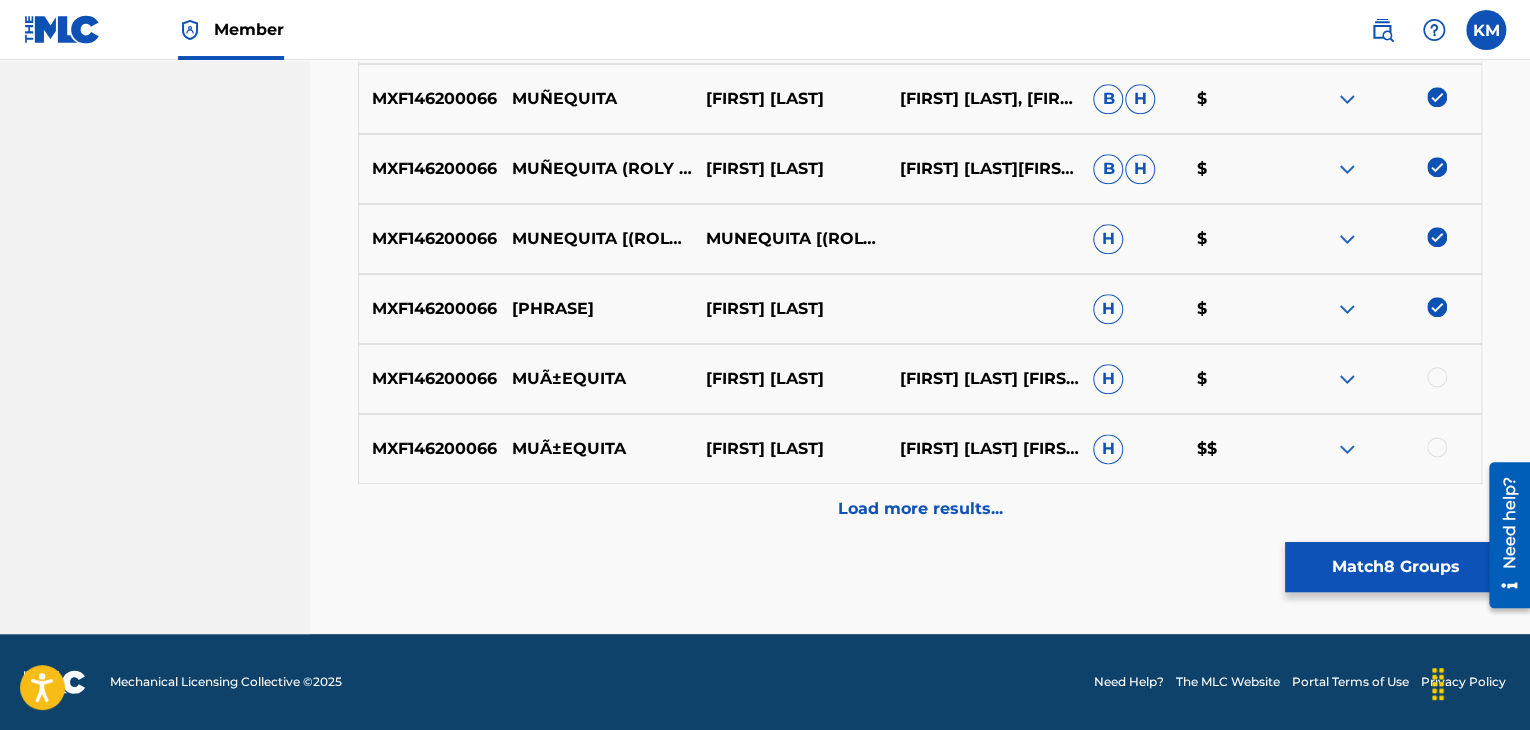 click at bounding box center [1437, 377] 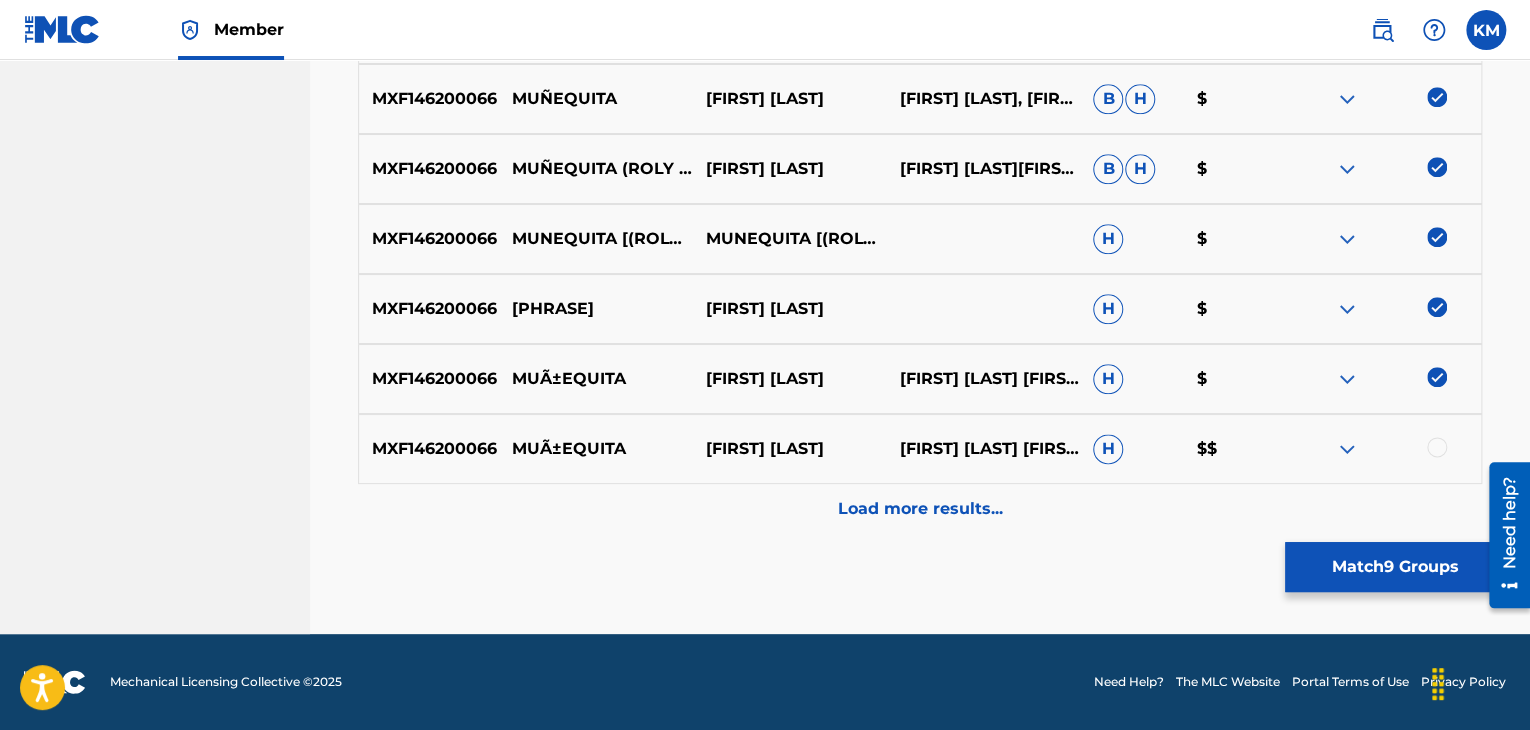 click at bounding box center (1437, 447) 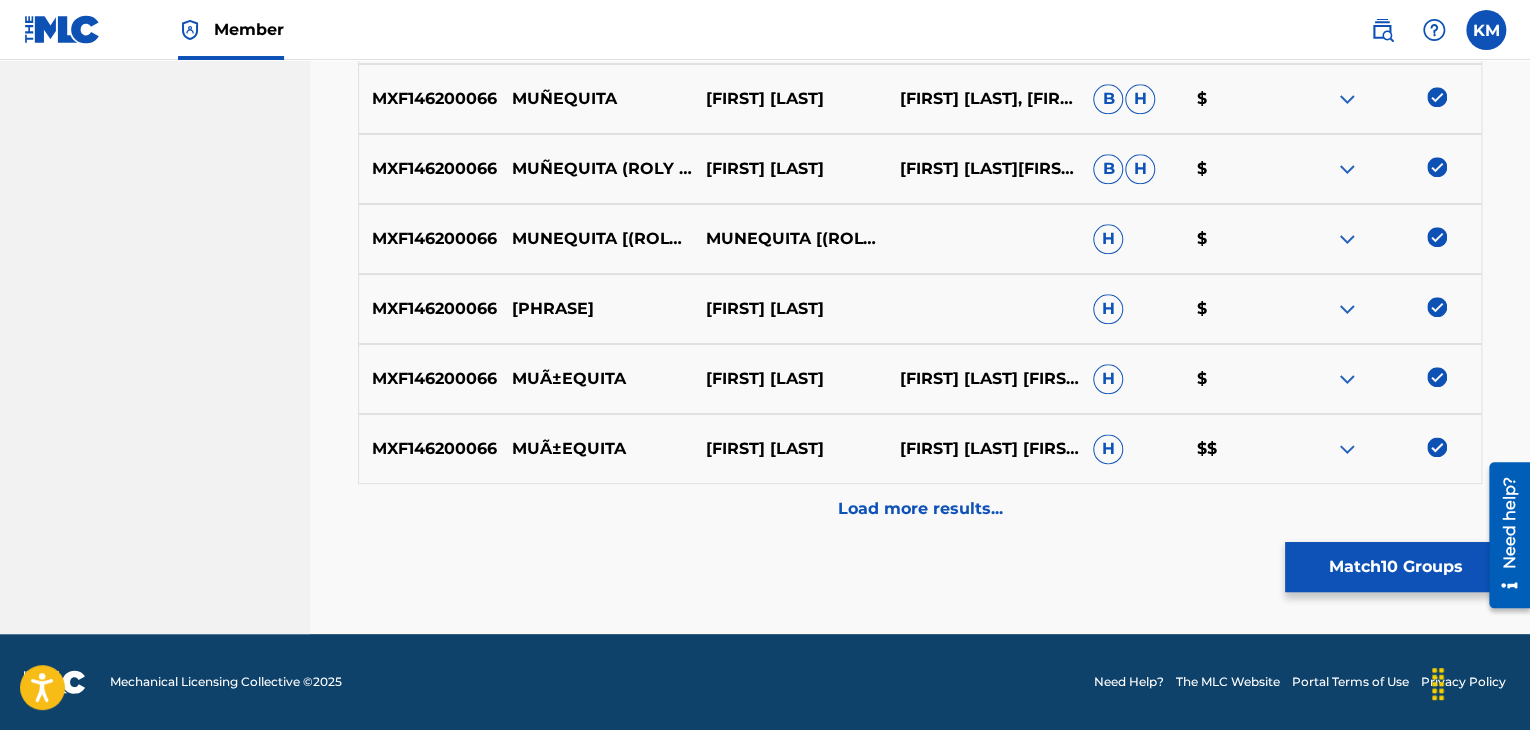 click on "Load more results..." at bounding box center [920, 509] 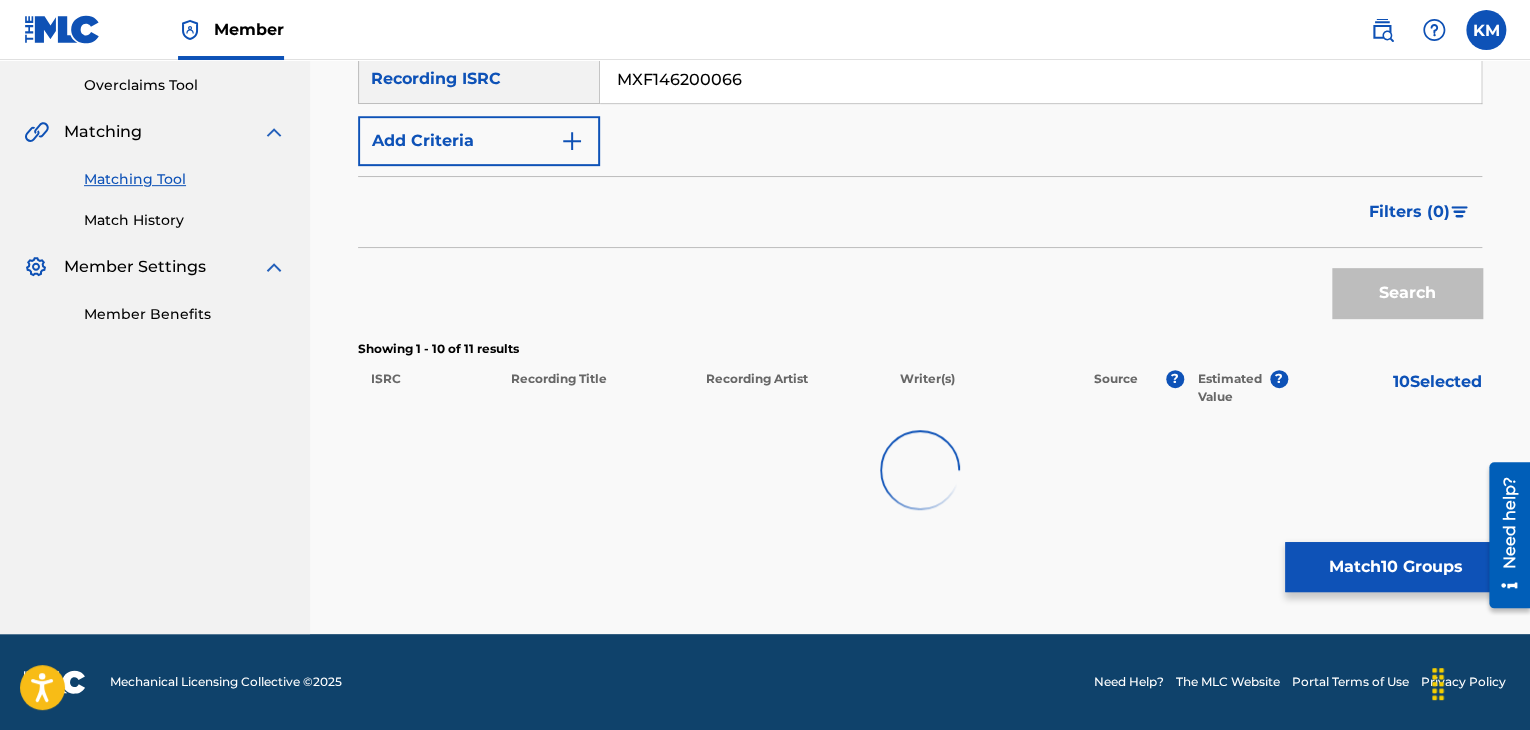scroll, scrollTop: 1036, scrollLeft: 0, axis: vertical 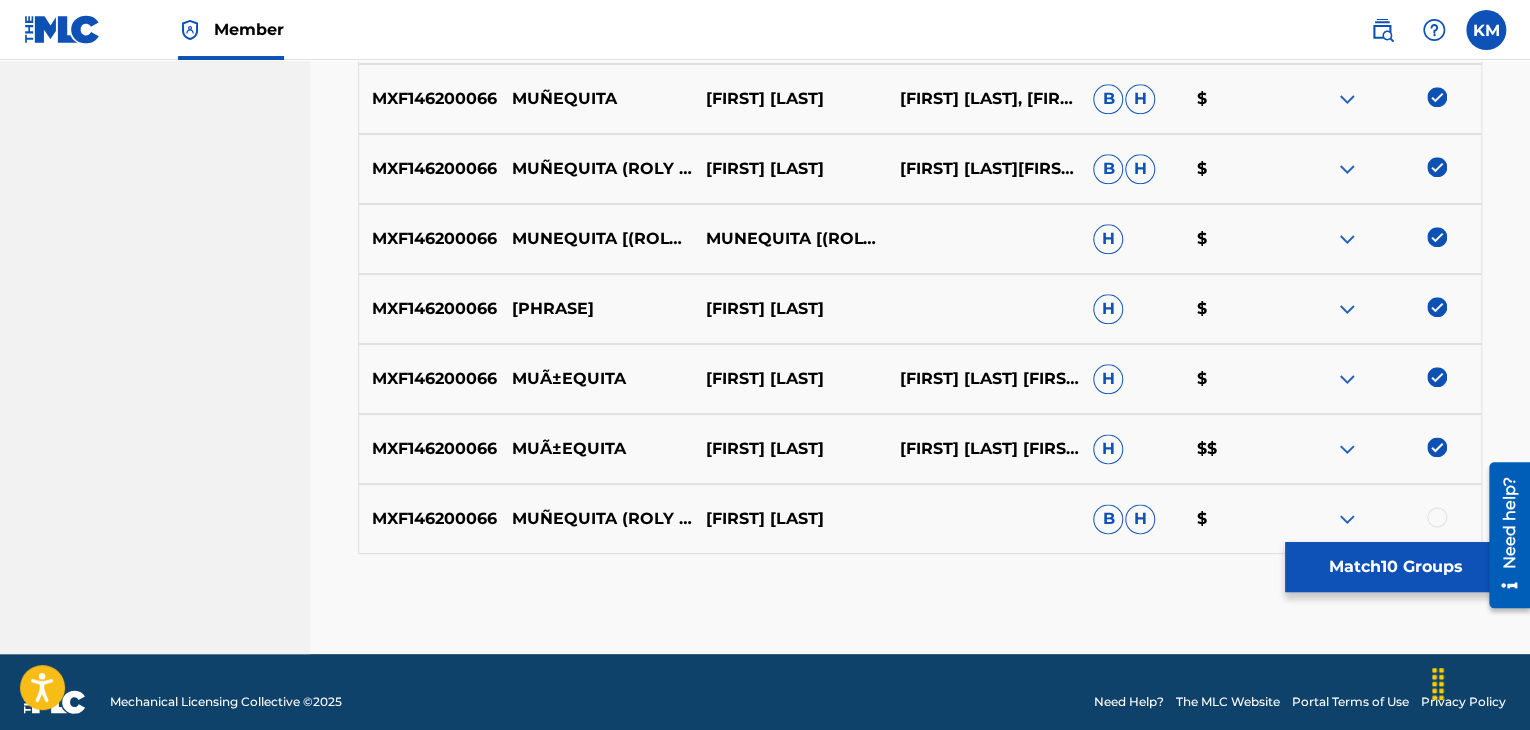 click at bounding box center (1437, 517) 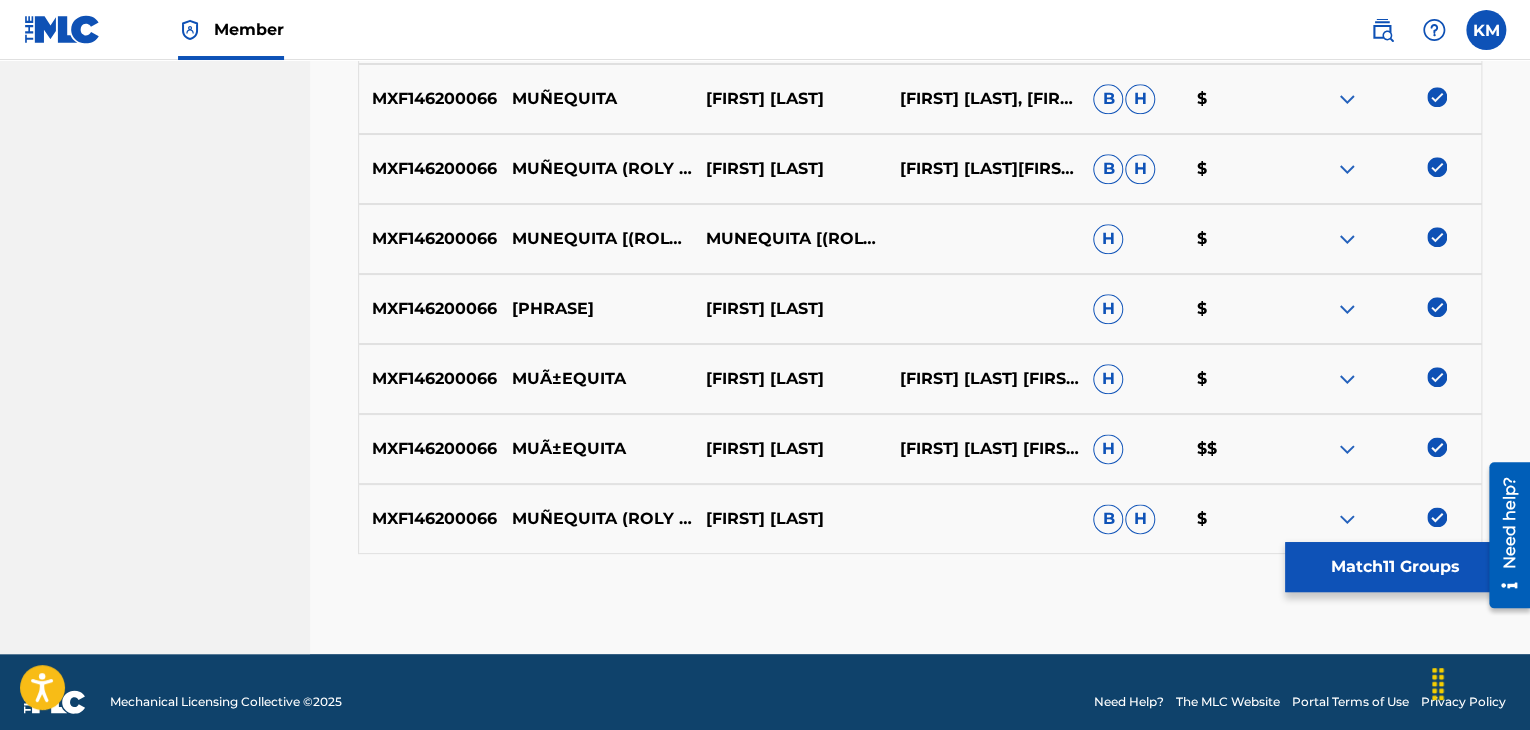 click on "Match  11 Groups" at bounding box center (1395, 567) 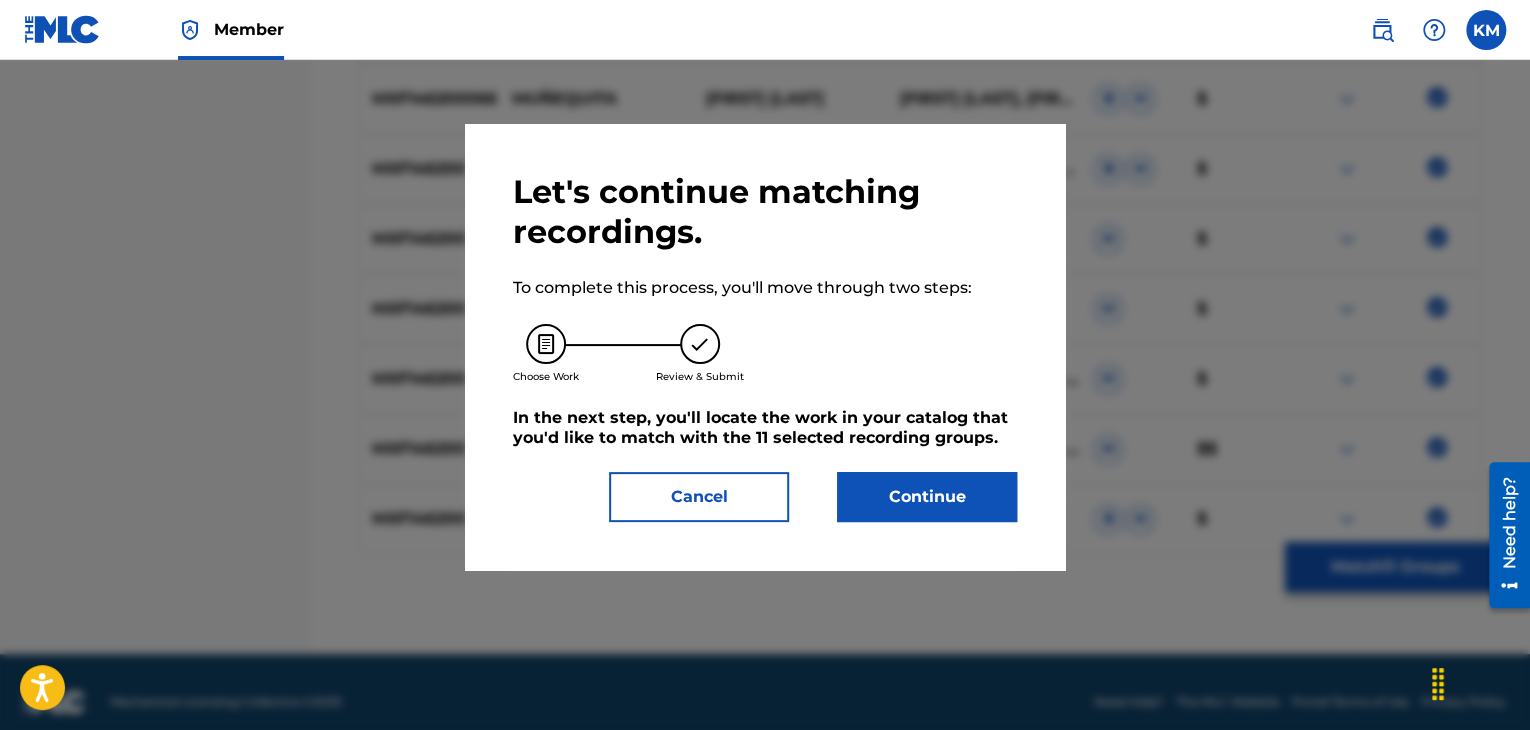 click on "Continue" at bounding box center [927, 497] 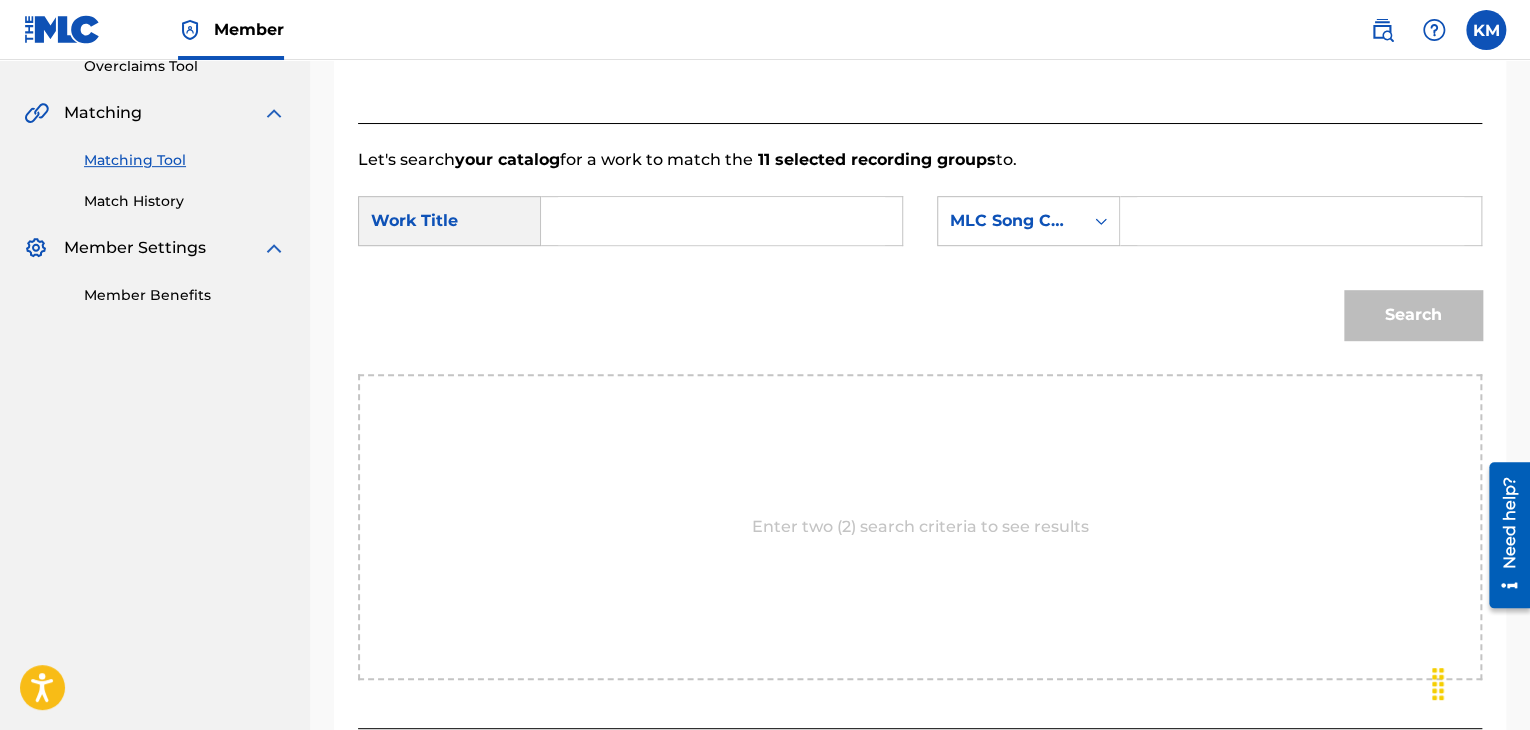 scroll, scrollTop: 202, scrollLeft: 0, axis: vertical 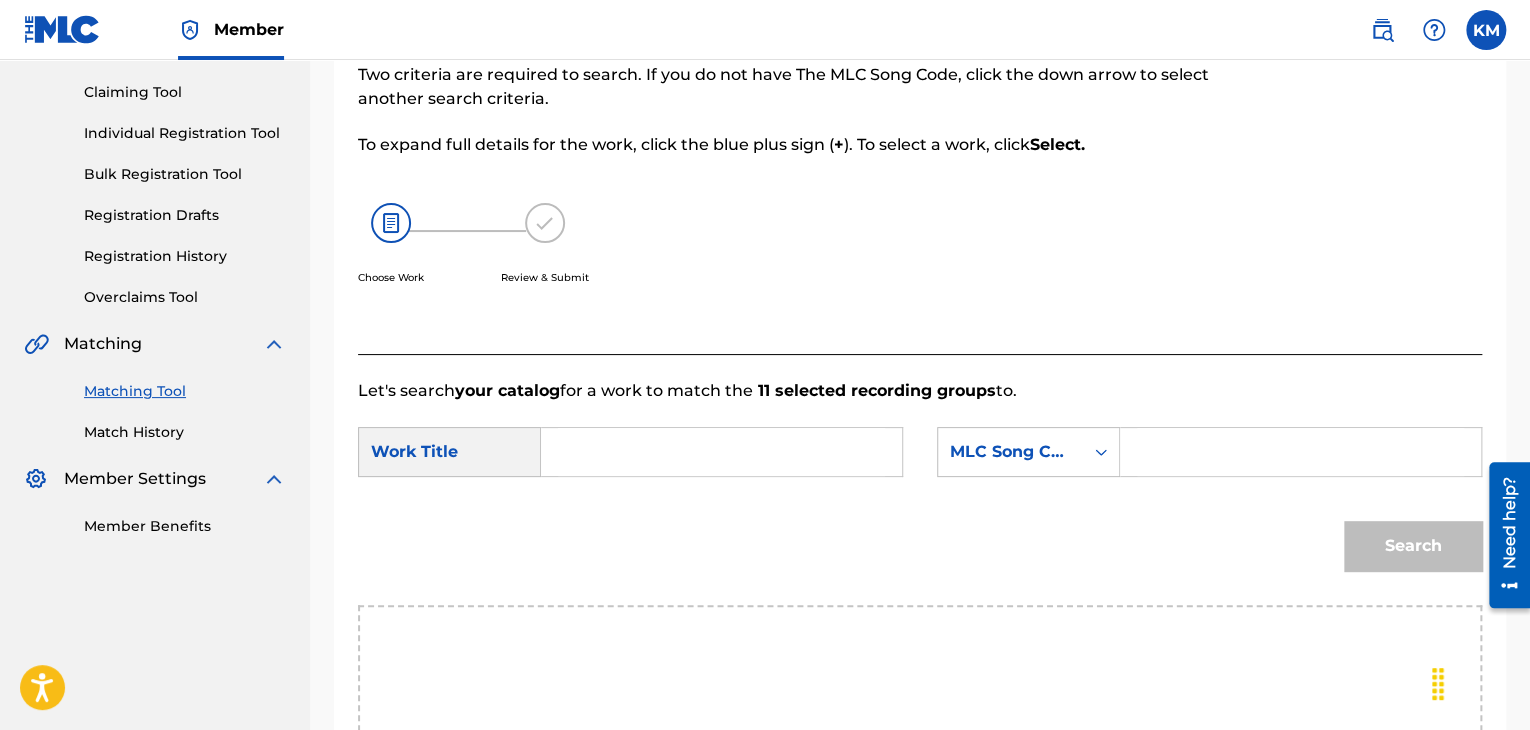 click at bounding box center [721, 452] 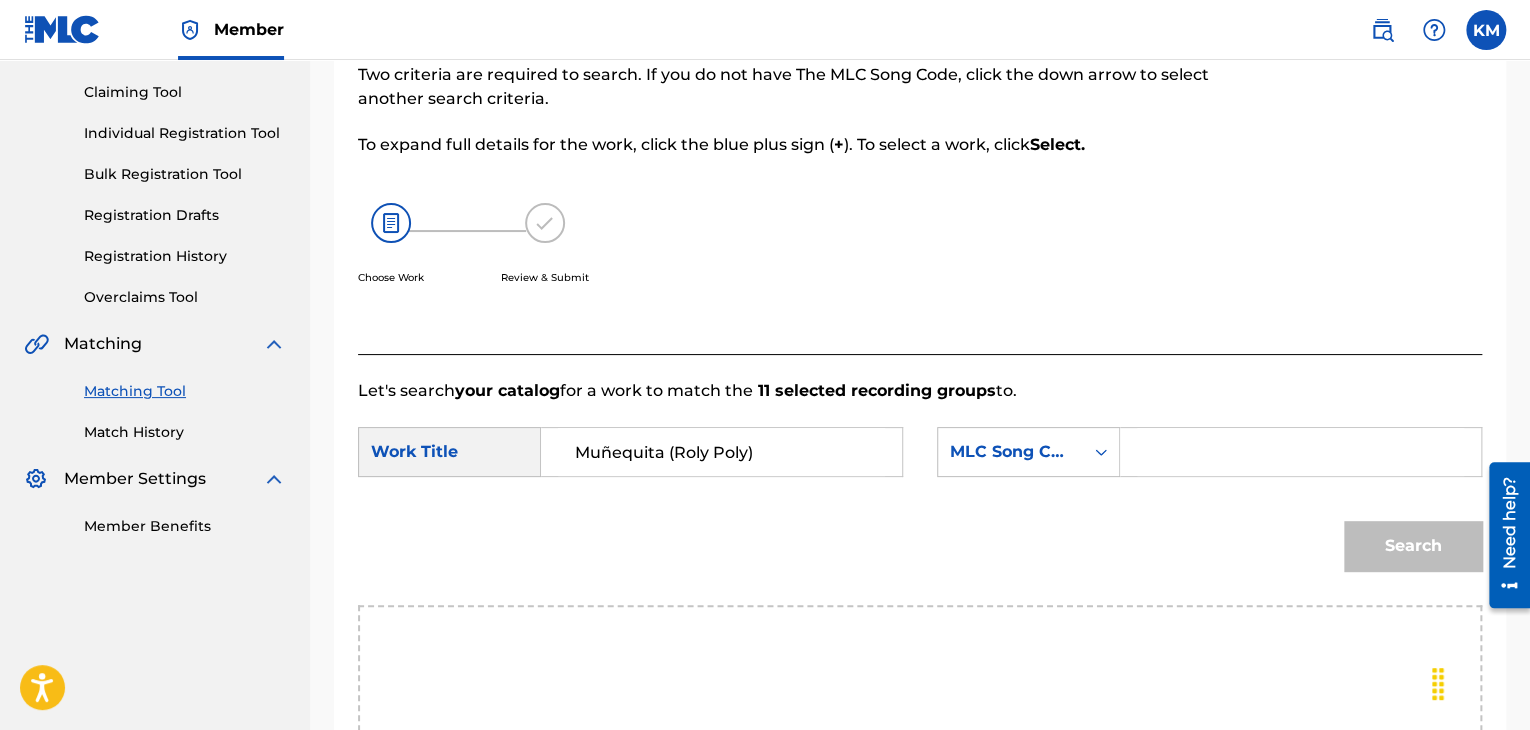 type on "Muñequita (Roly Poly)" 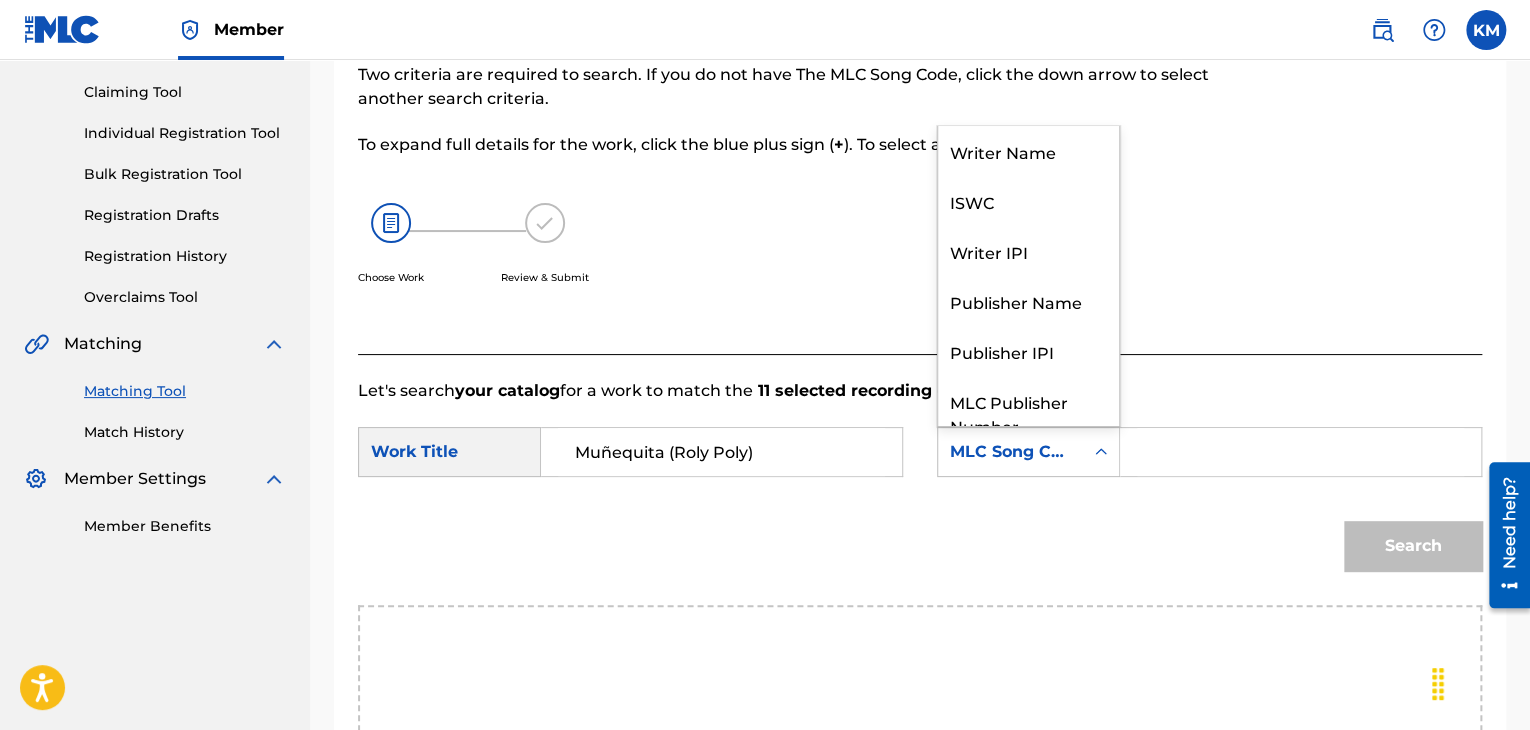 click 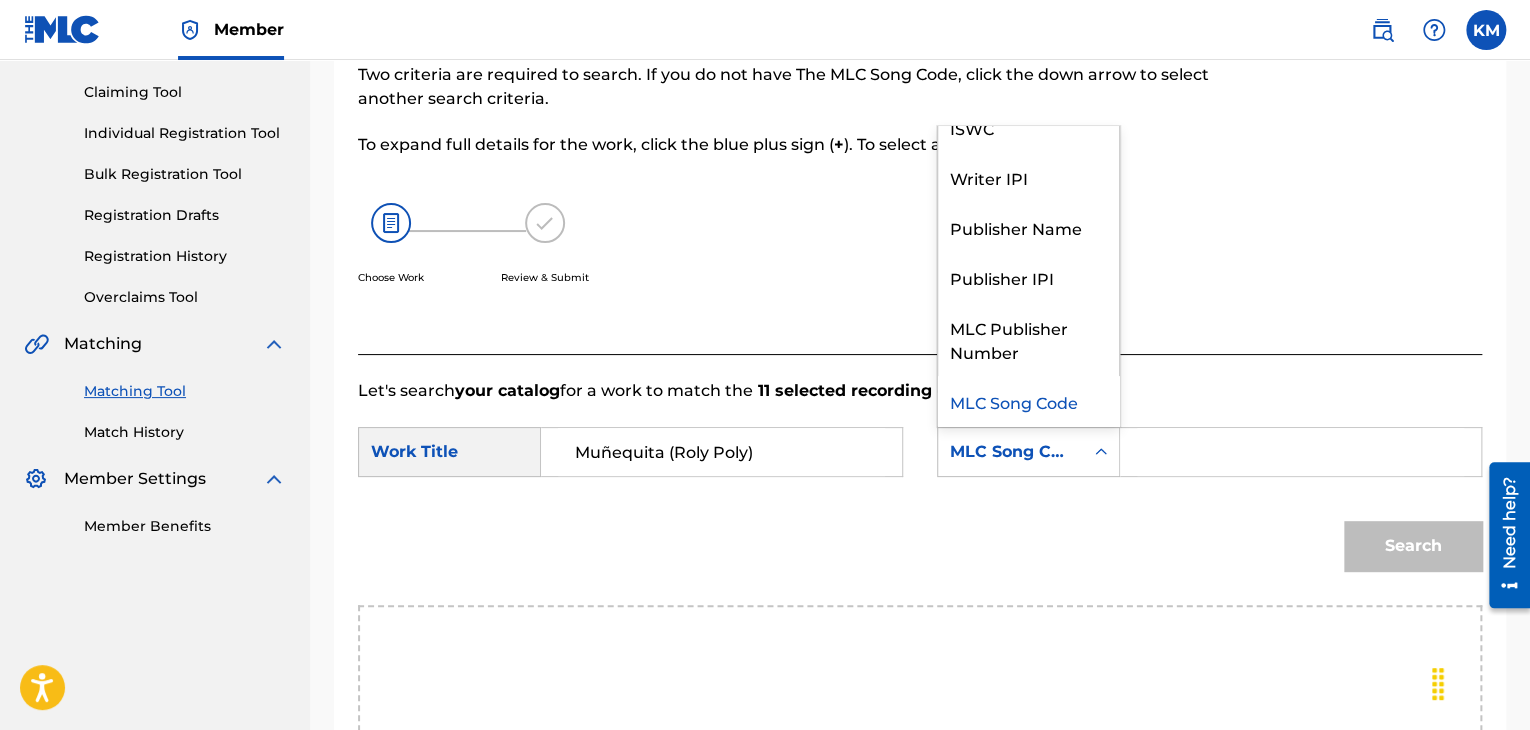 scroll, scrollTop: 0, scrollLeft: 0, axis: both 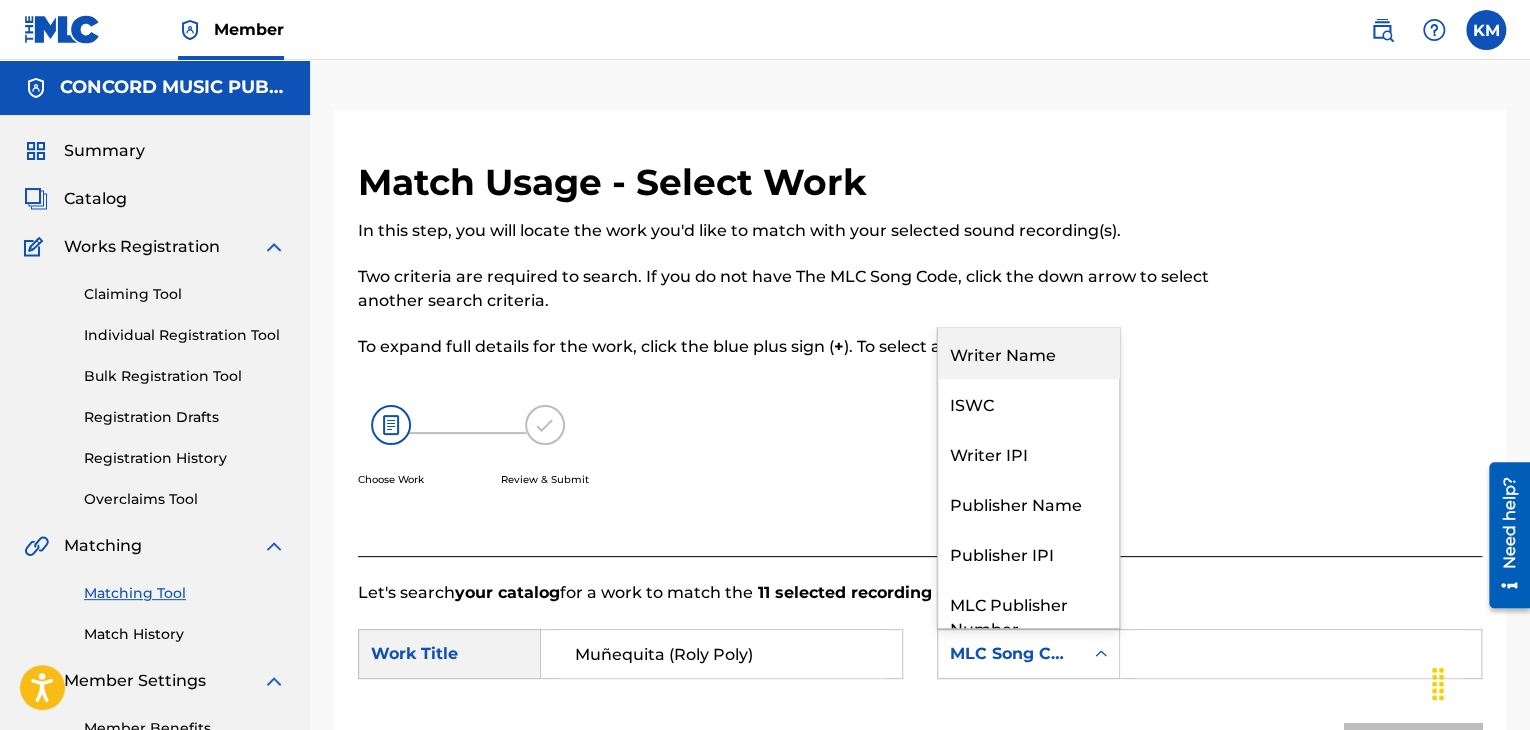 click on "Writer Name" at bounding box center (1028, 353) 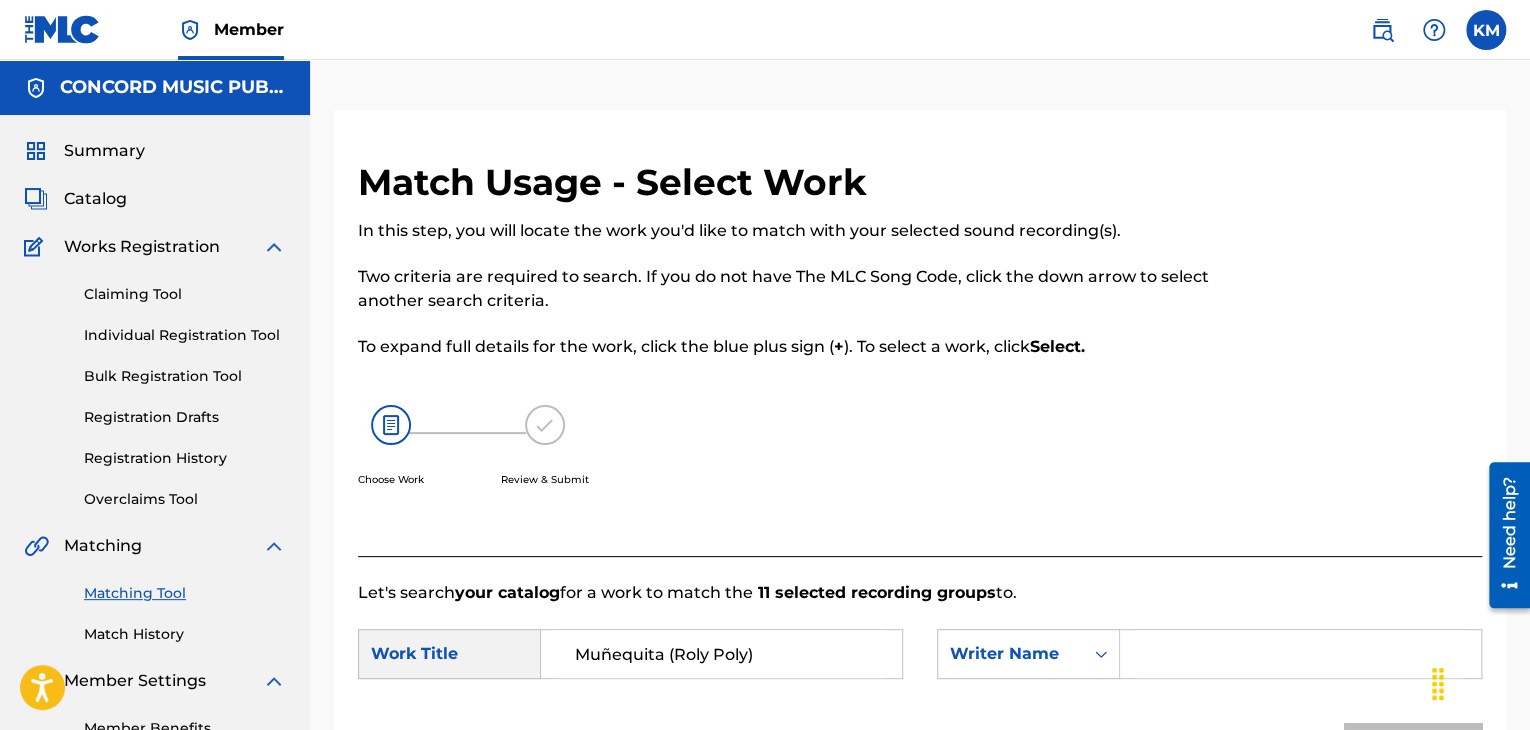click at bounding box center (1300, 654) 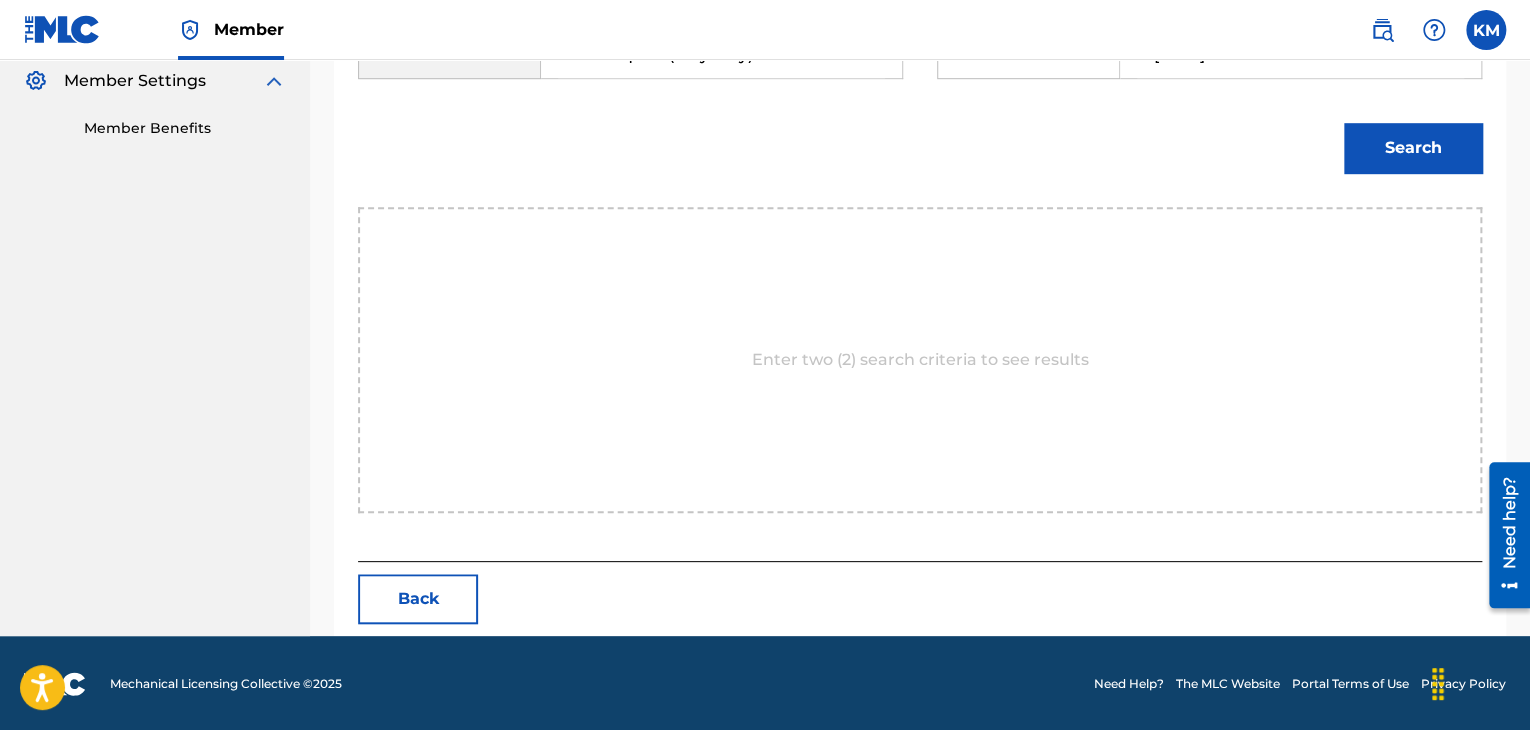 click on "Search" at bounding box center [1413, 148] 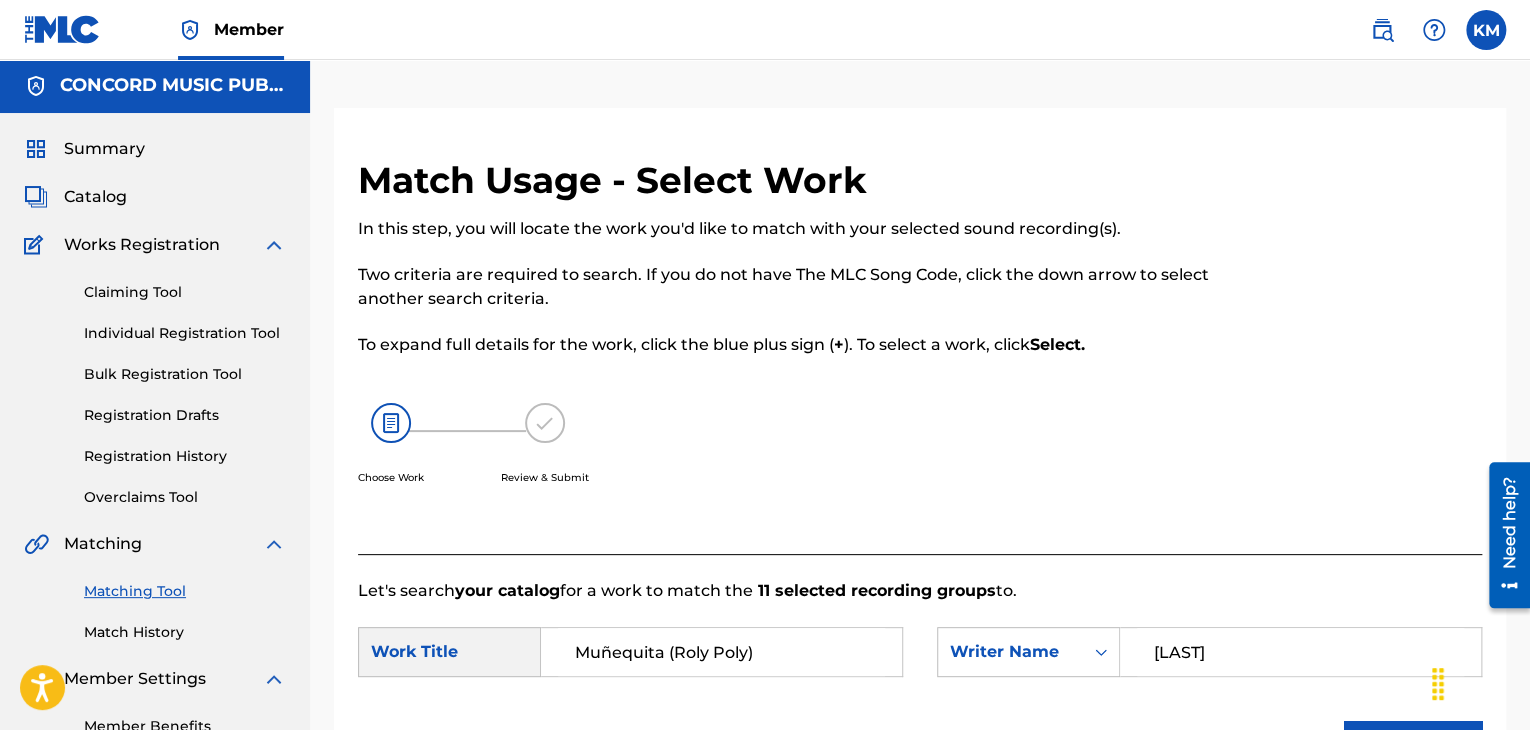 scroll, scrollTop: 0, scrollLeft: 0, axis: both 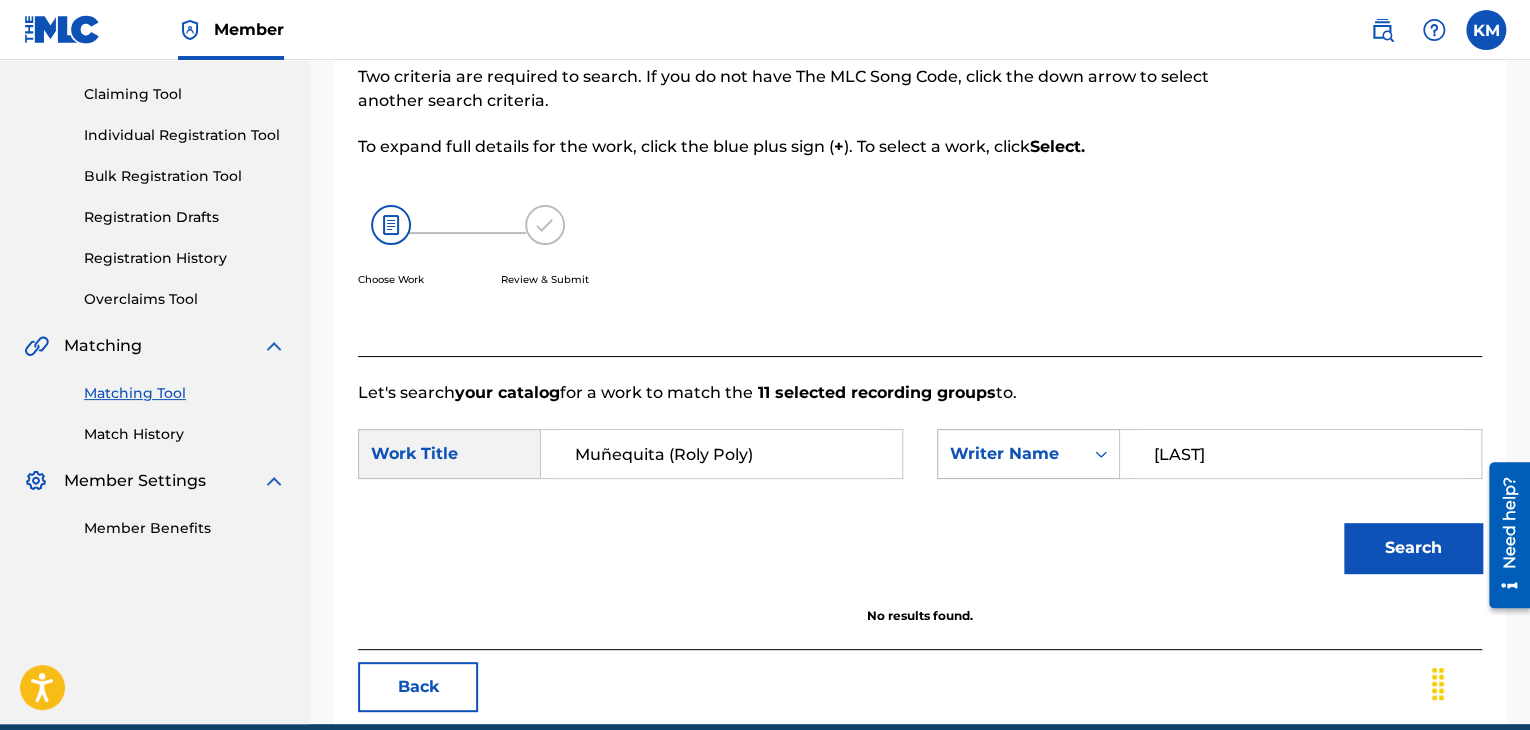 paste on "Glover" 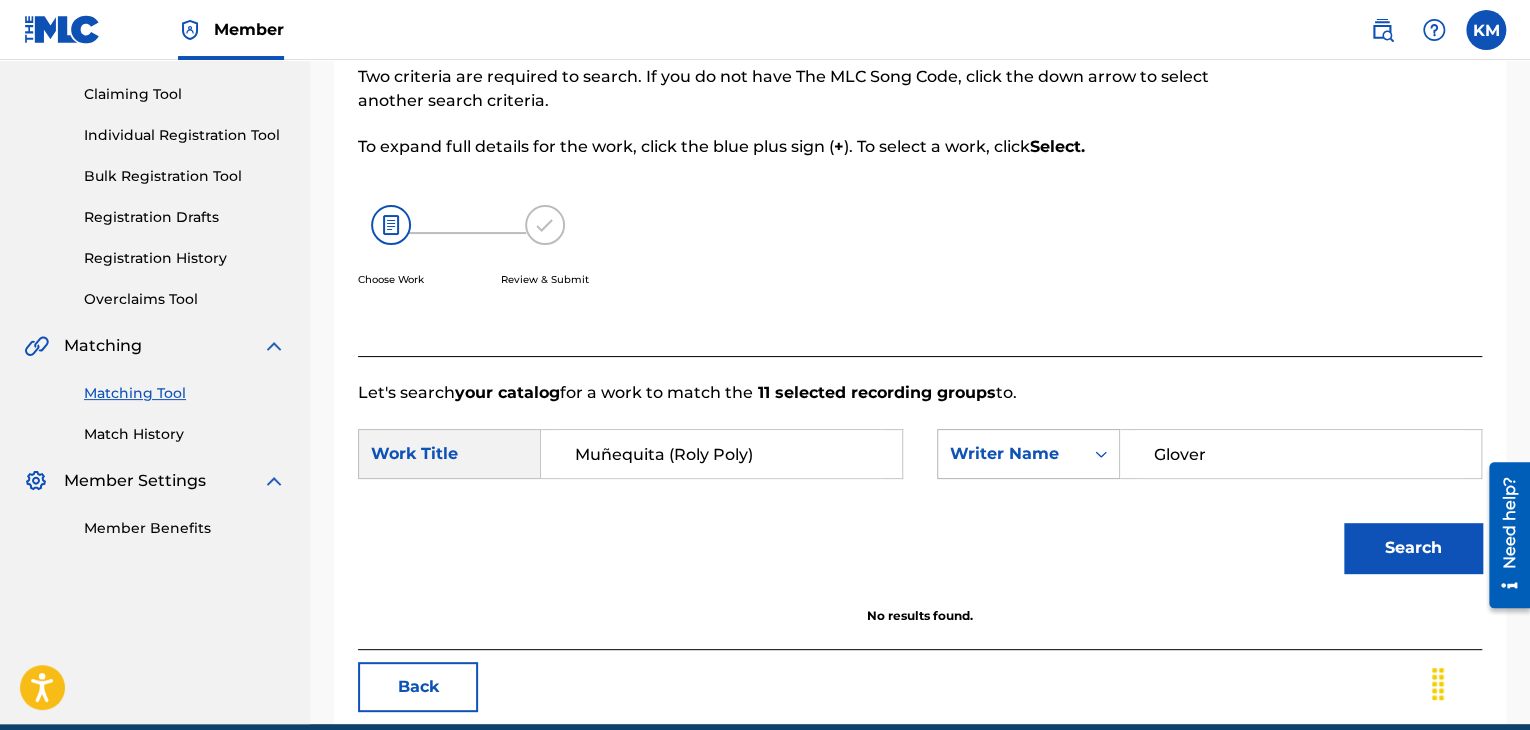 drag, startPoint x: 1204, startPoint y: 453, endPoint x: 1007, endPoint y: 441, distance: 197.36514 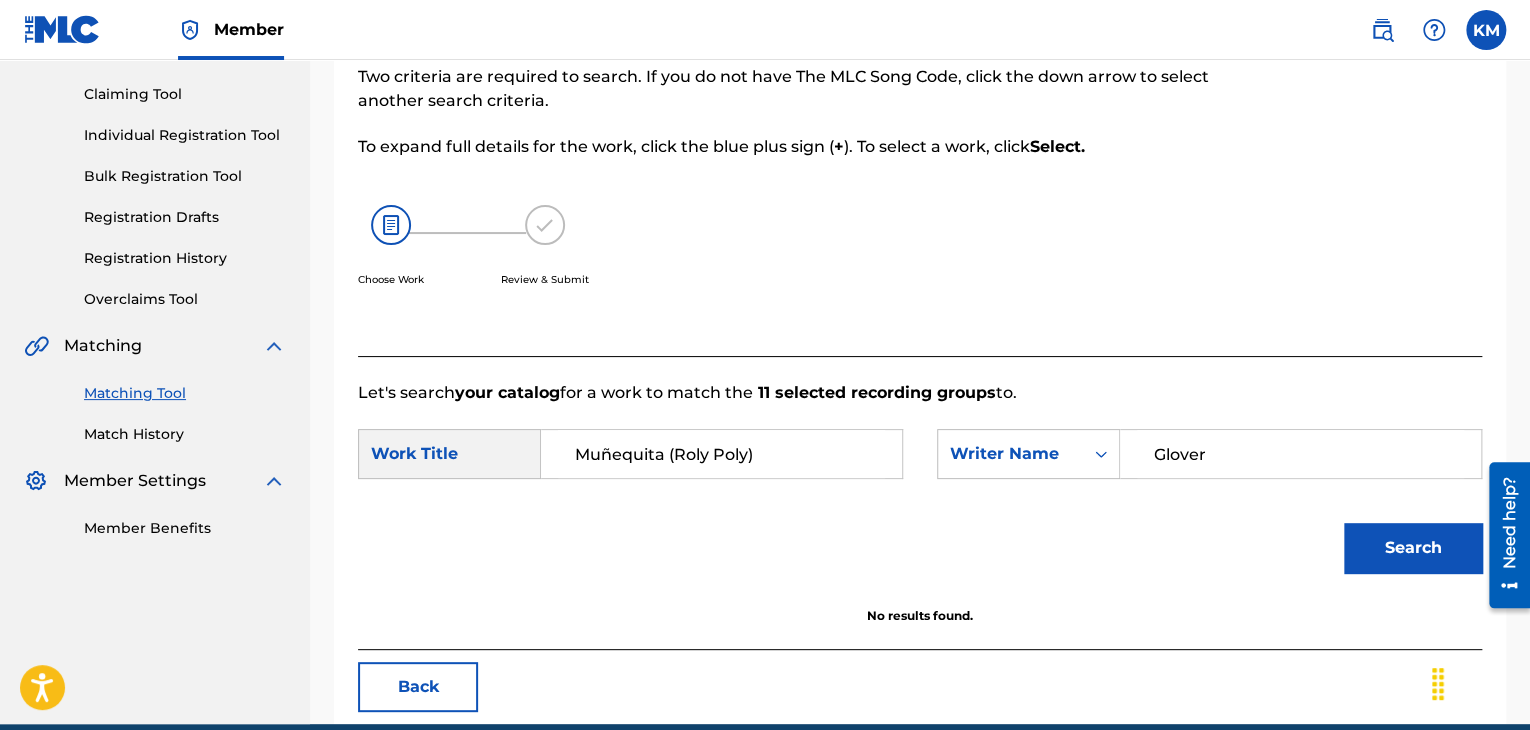 type on "Glover" 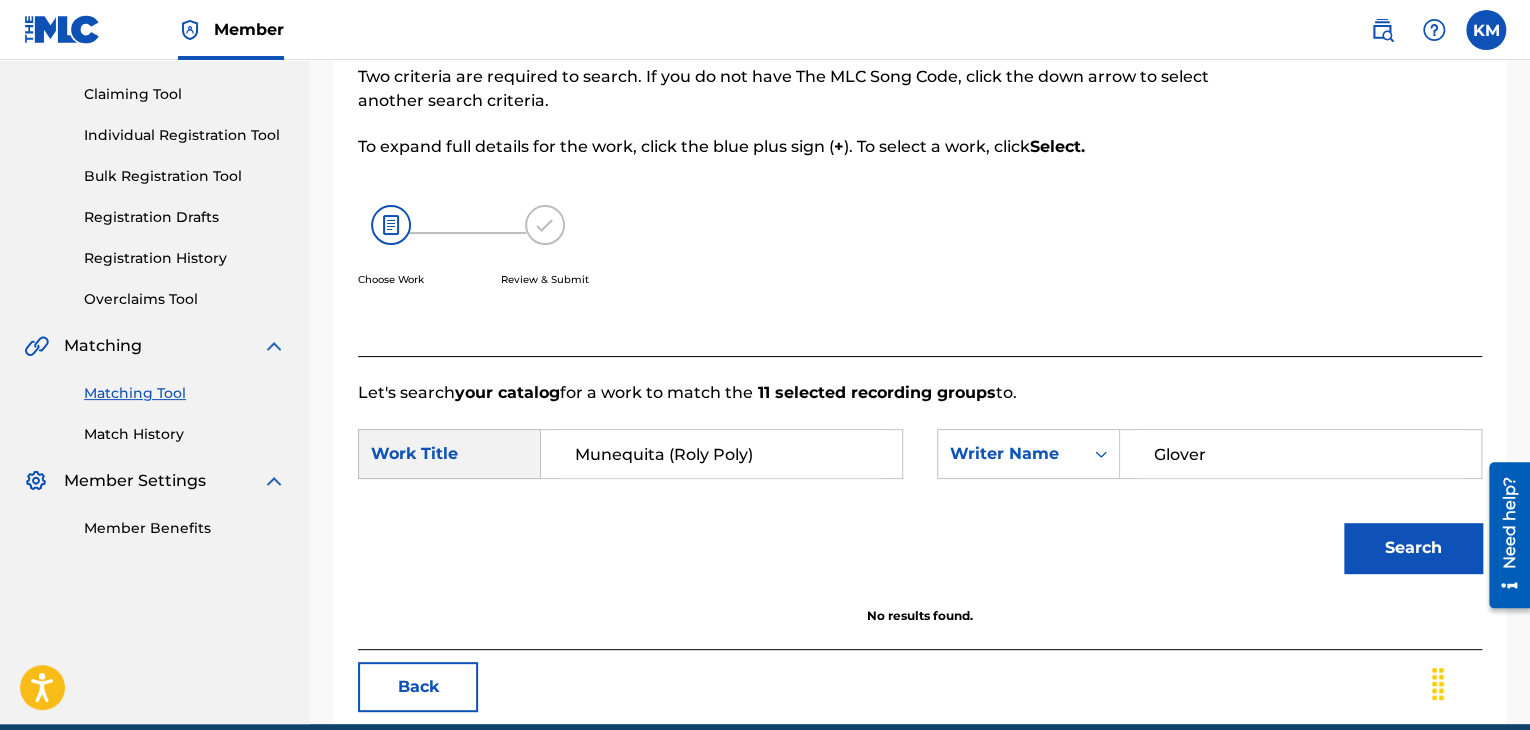 click on "Search" at bounding box center [1413, 548] 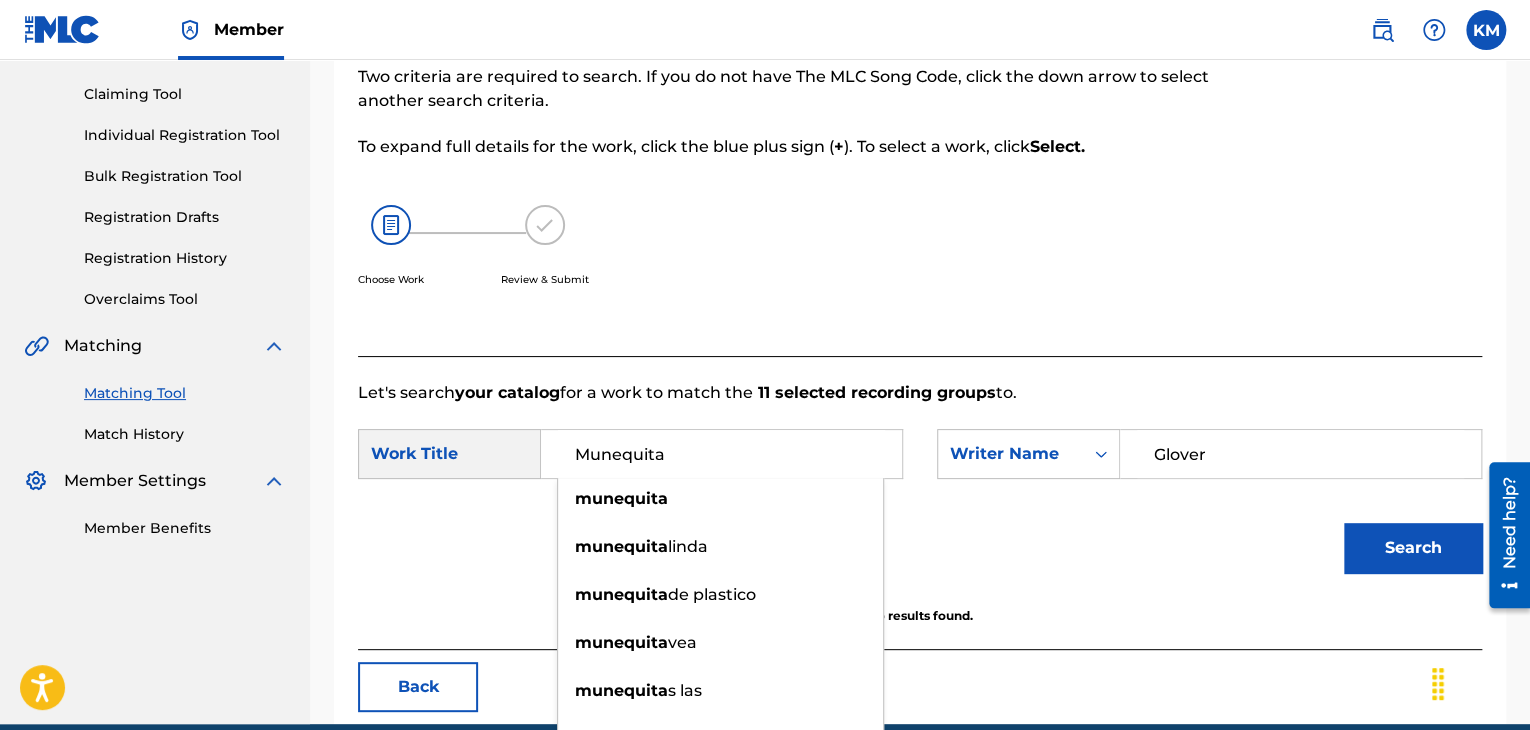 type on "Munequita" 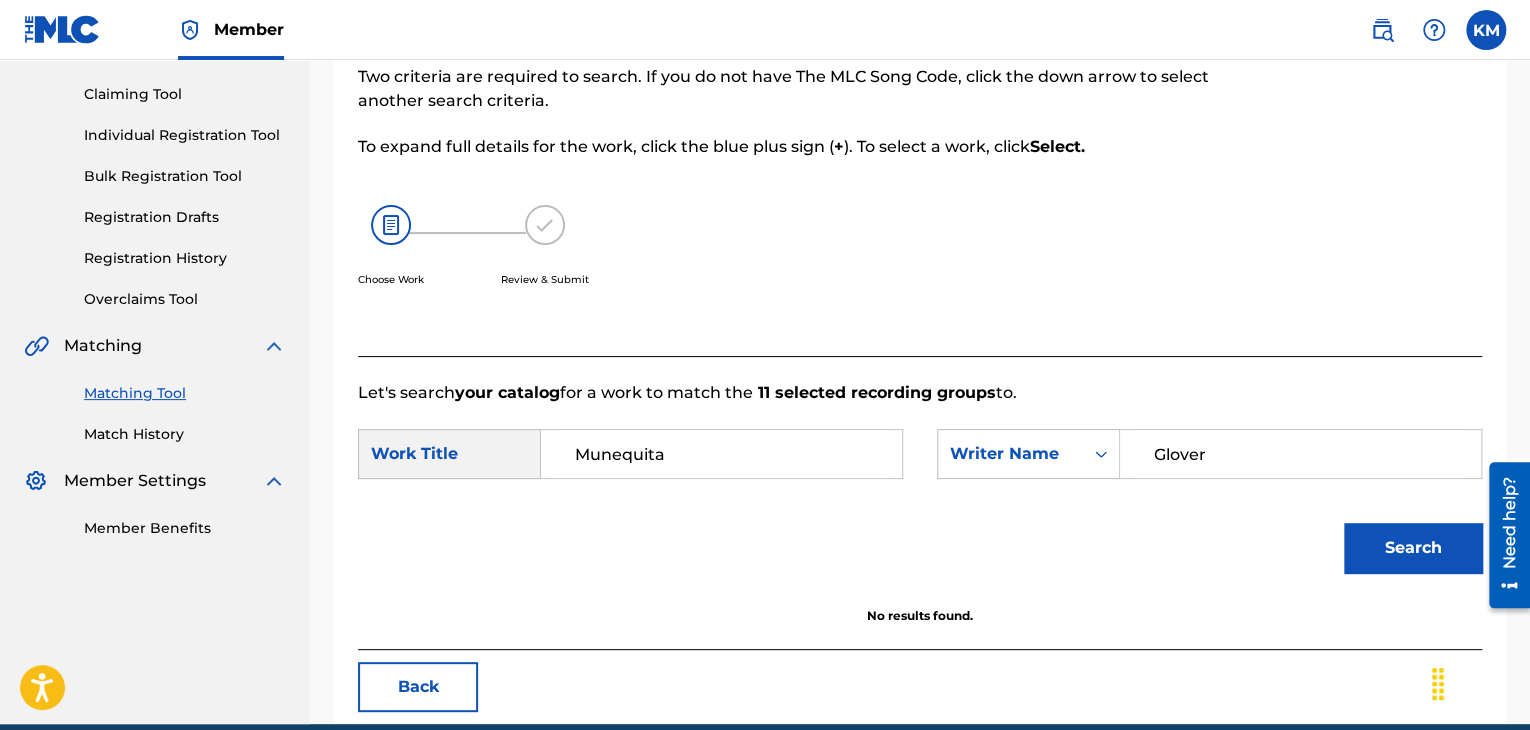 click at bounding box center (1486, 30) 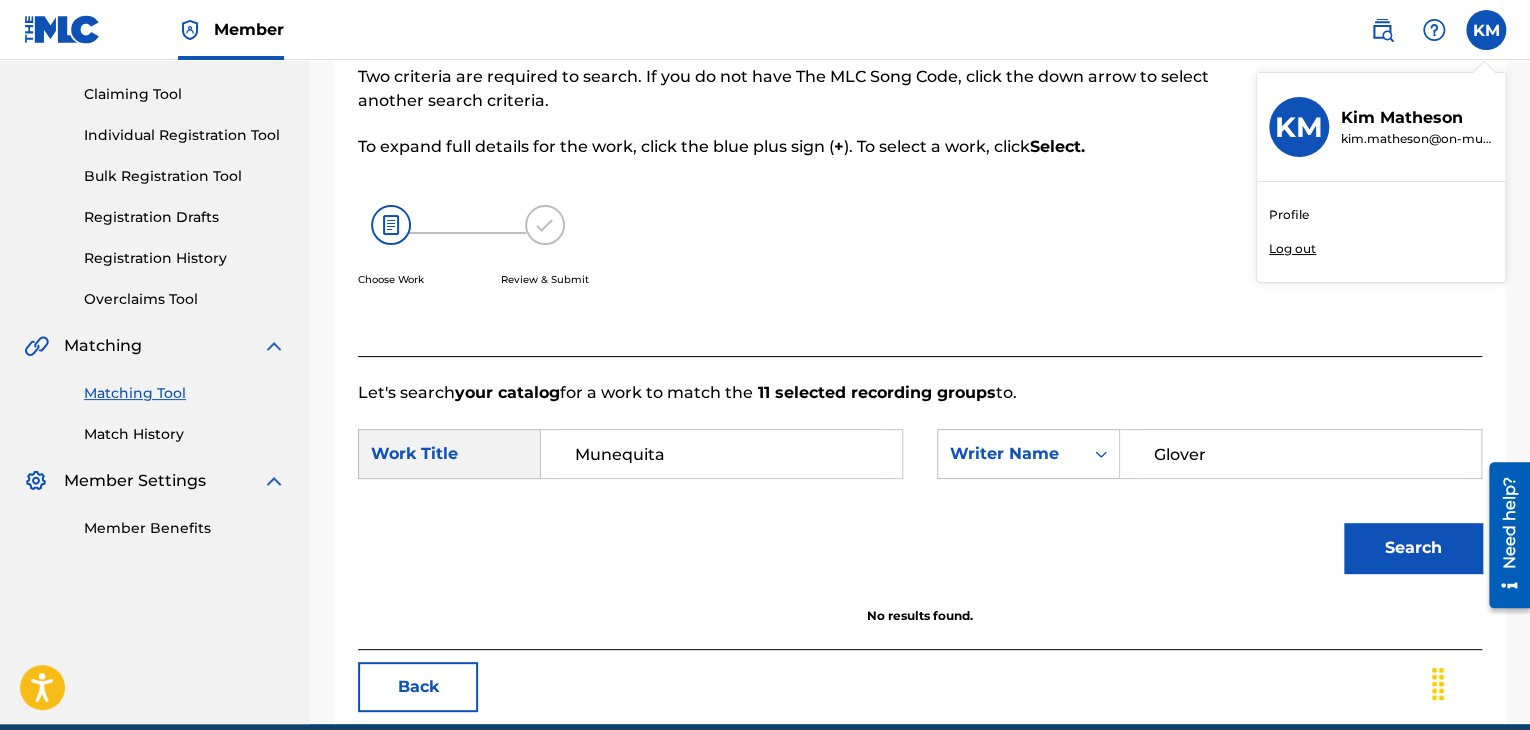 click on "Log out" at bounding box center [1292, 249] 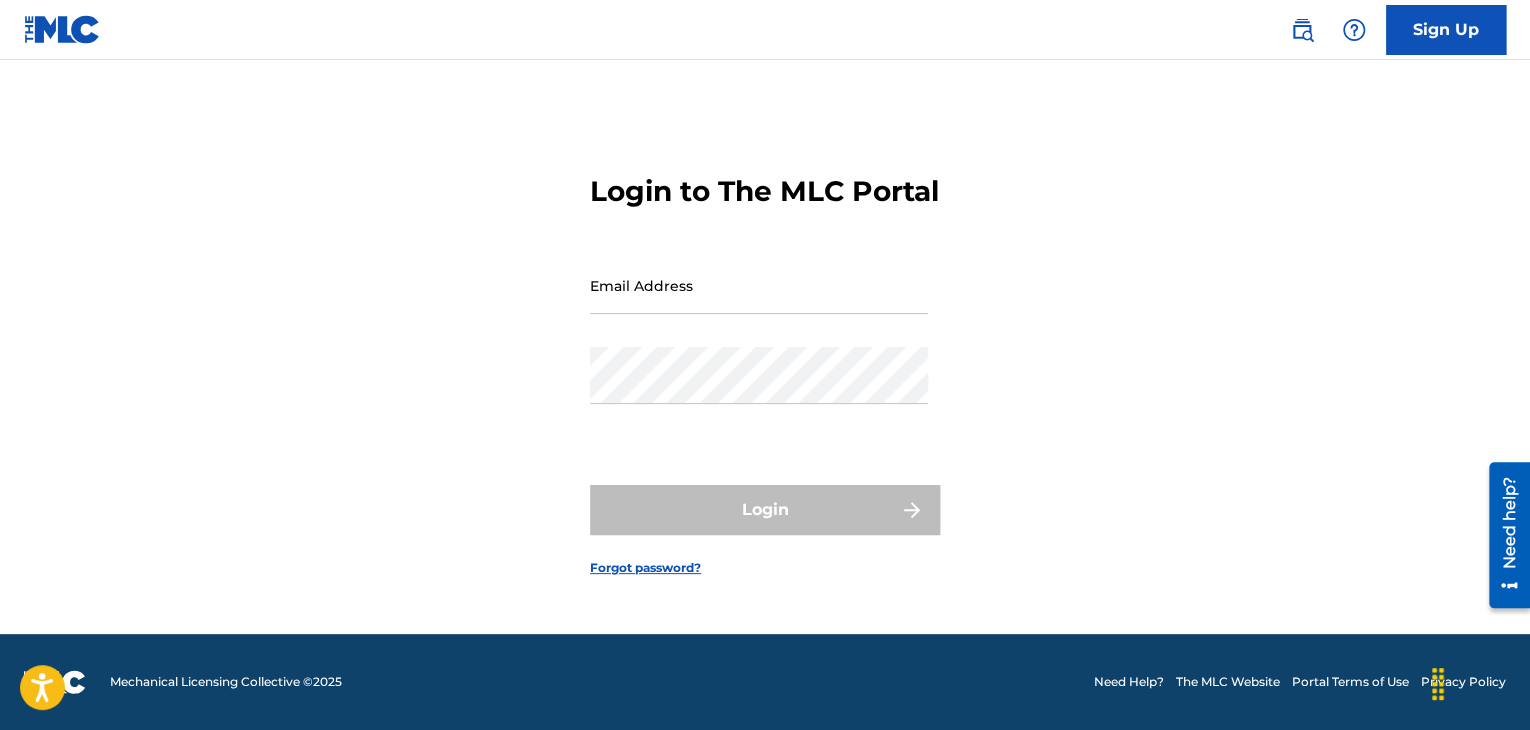 scroll, scrollTop: 0, scrollLeft: 0, axis: both 